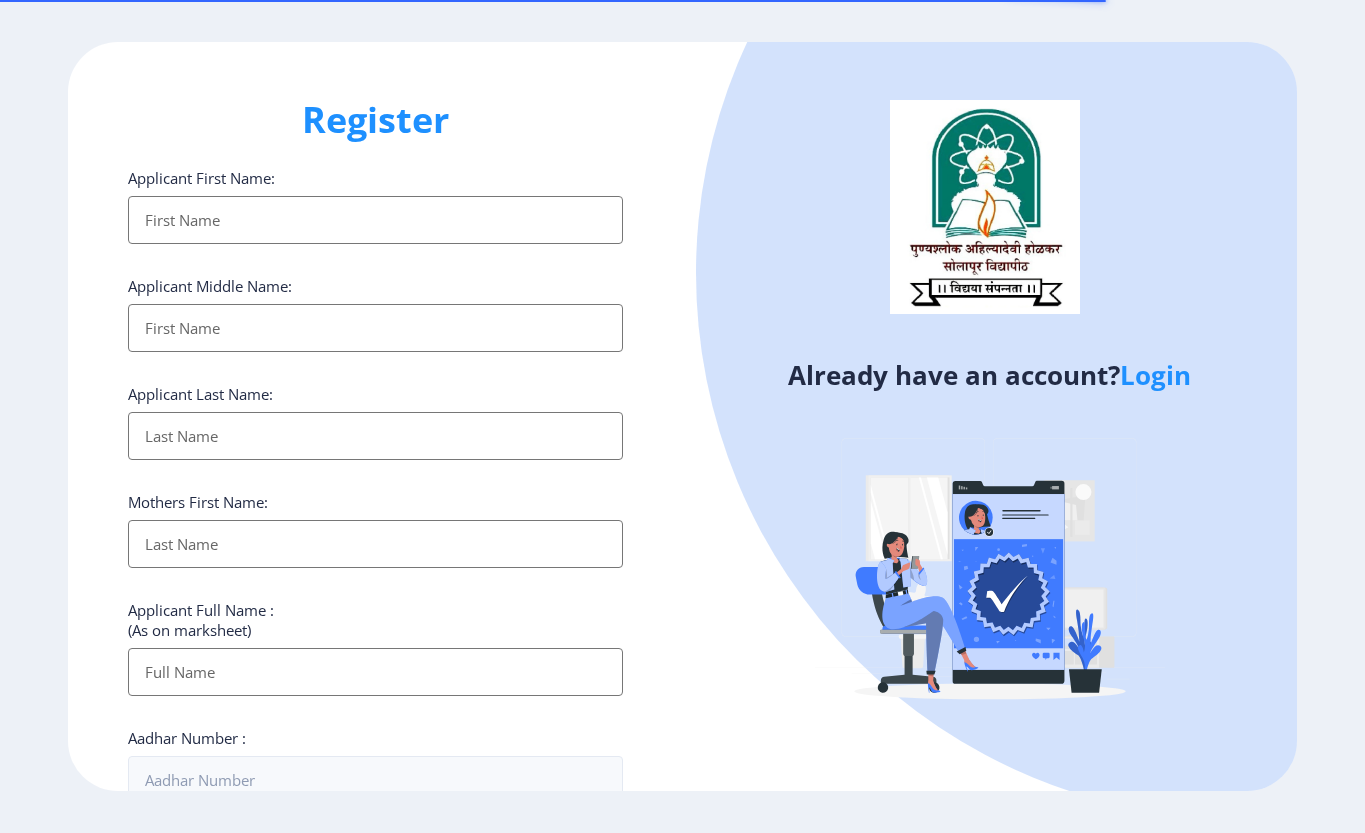 select 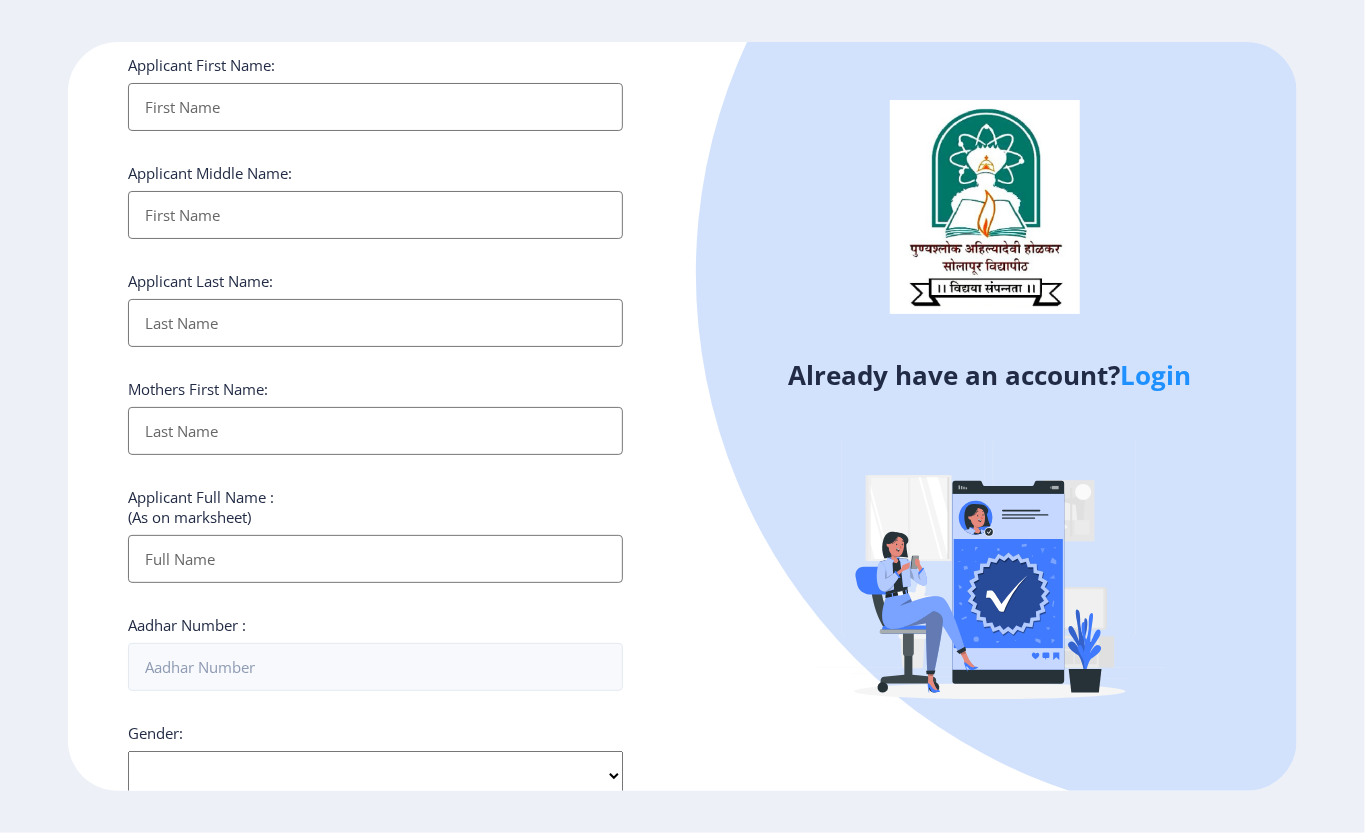 scroll, scrollTop: 0, scrollLeft: 0, axis: both 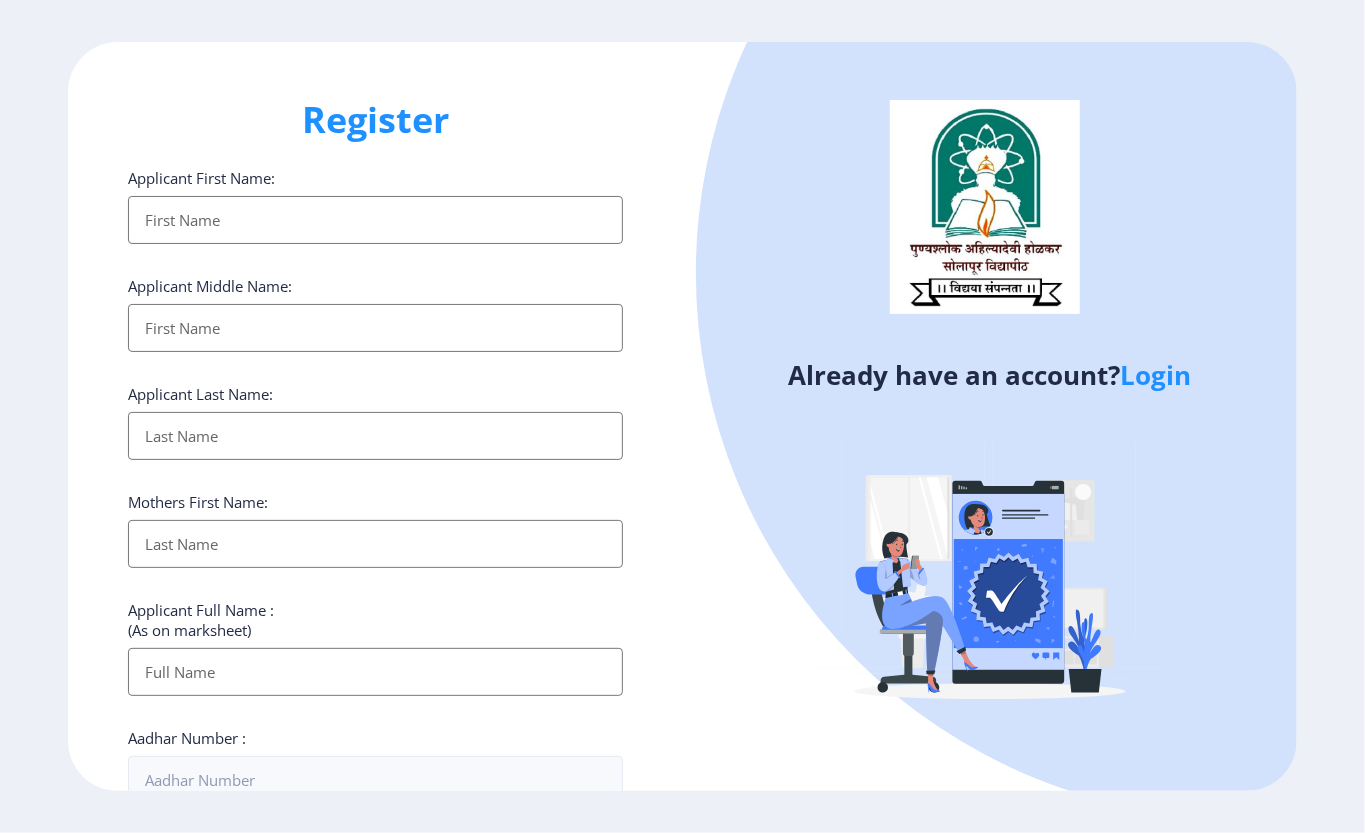 click on "Applicant First Name:" at bounding box center [375, 220] 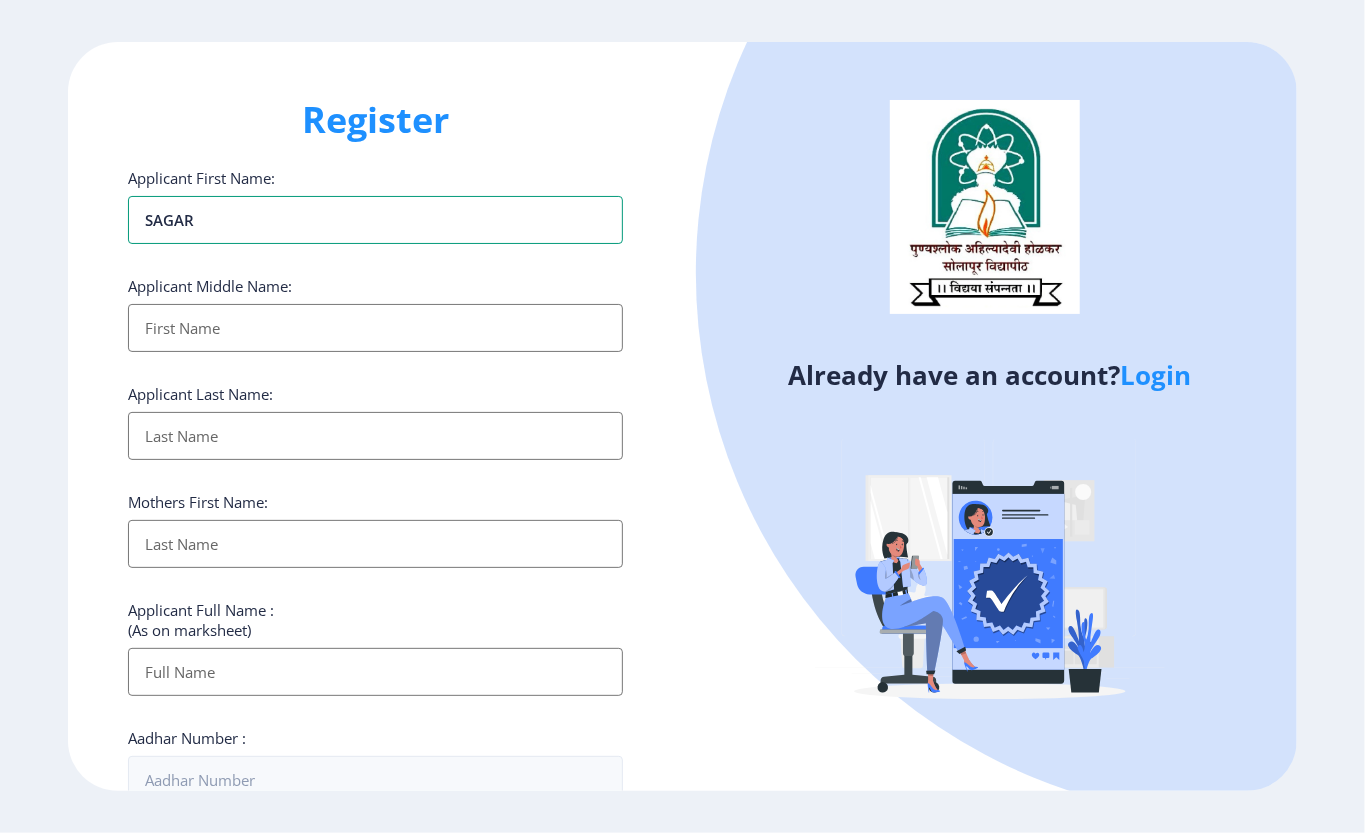type on "SAGAR" 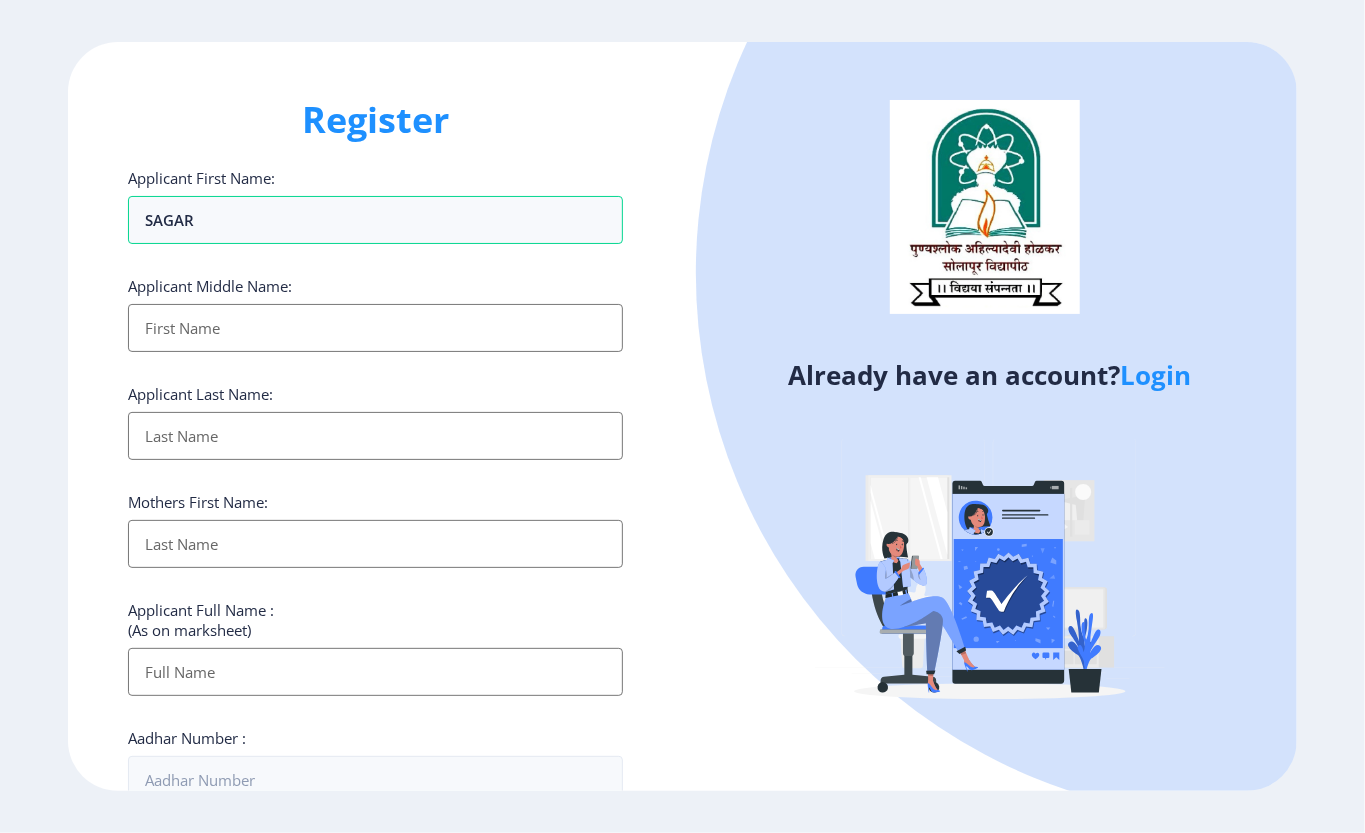 click on "Applicant First Name:" at bounding box center [375, 328] 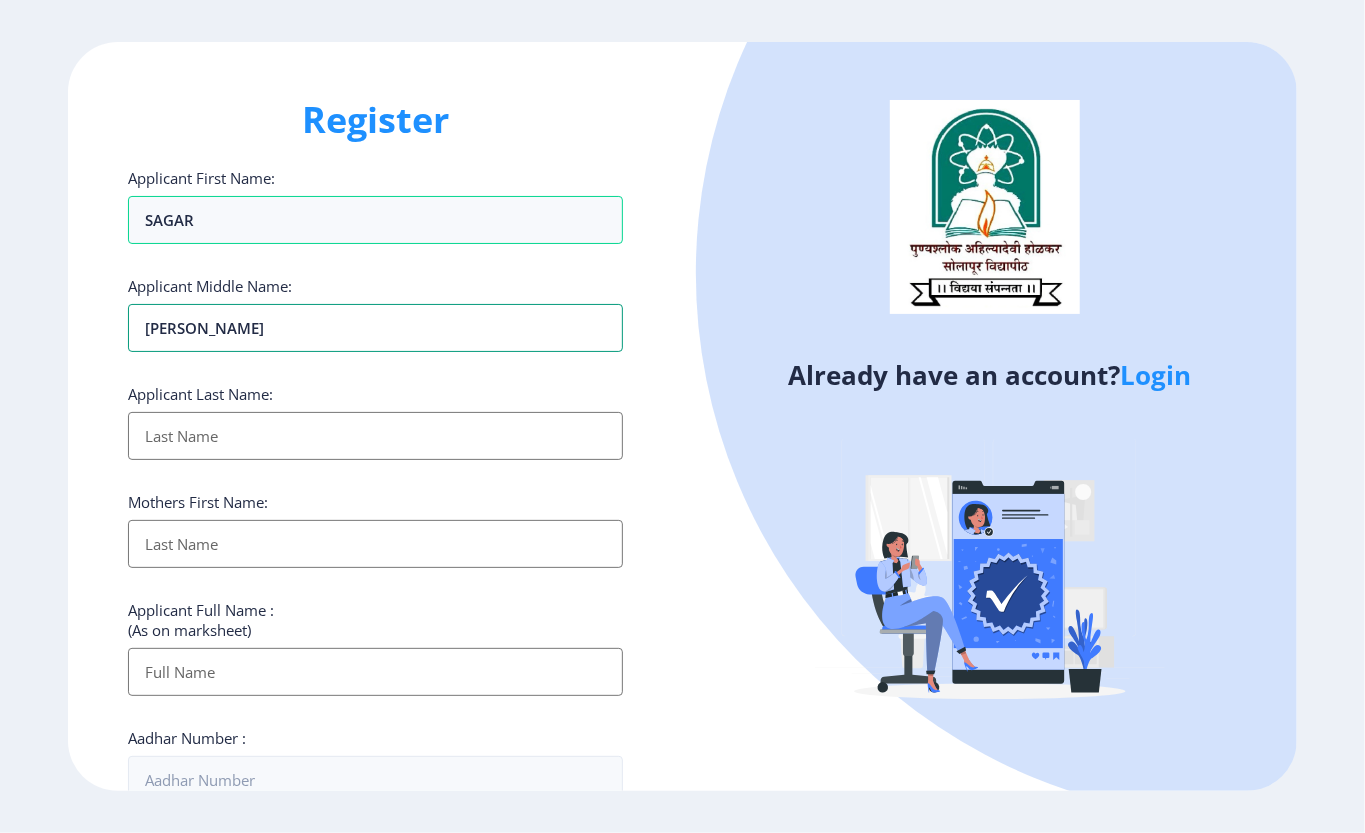 type on "[PERSON_NAME]" 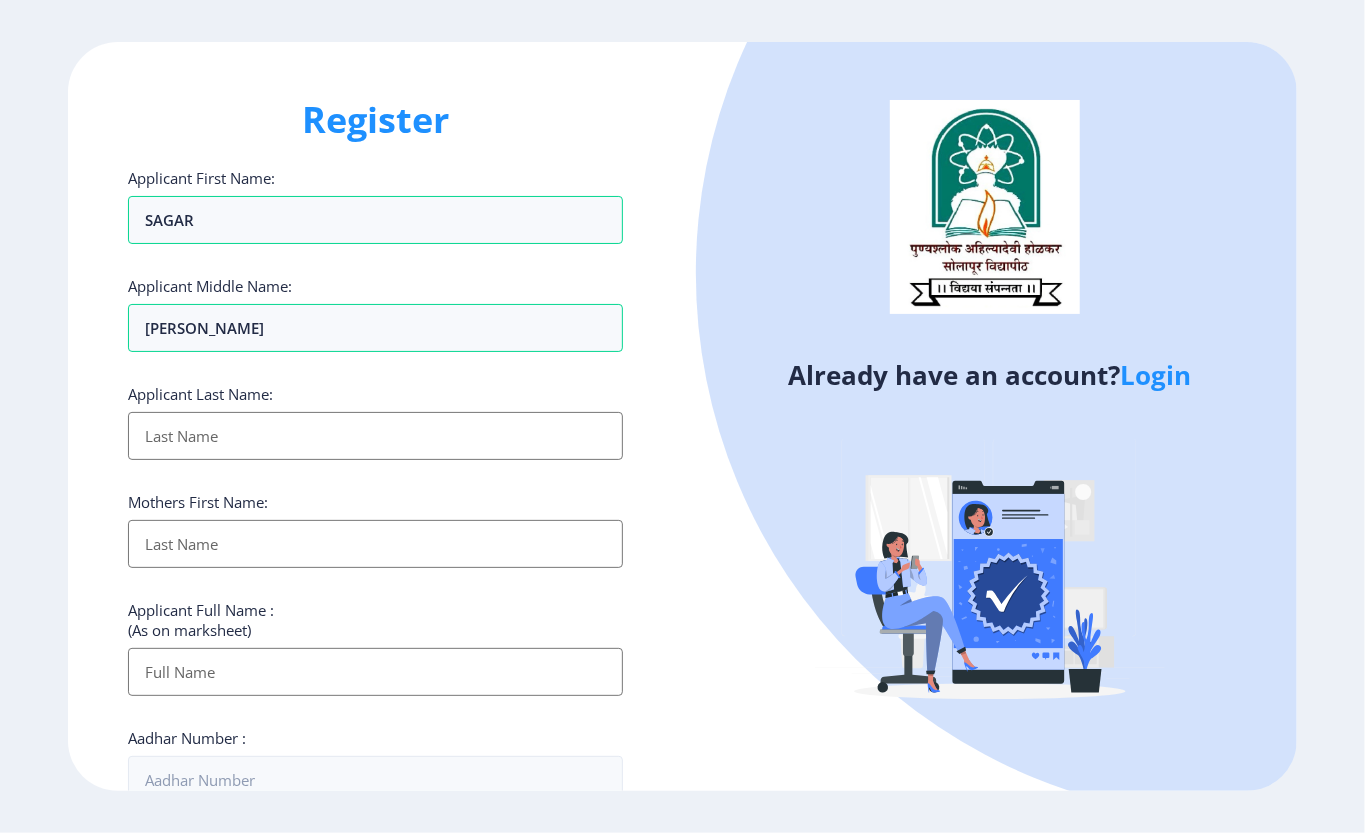 click on "Applicant First Name:" at bounding box center (375, 436) 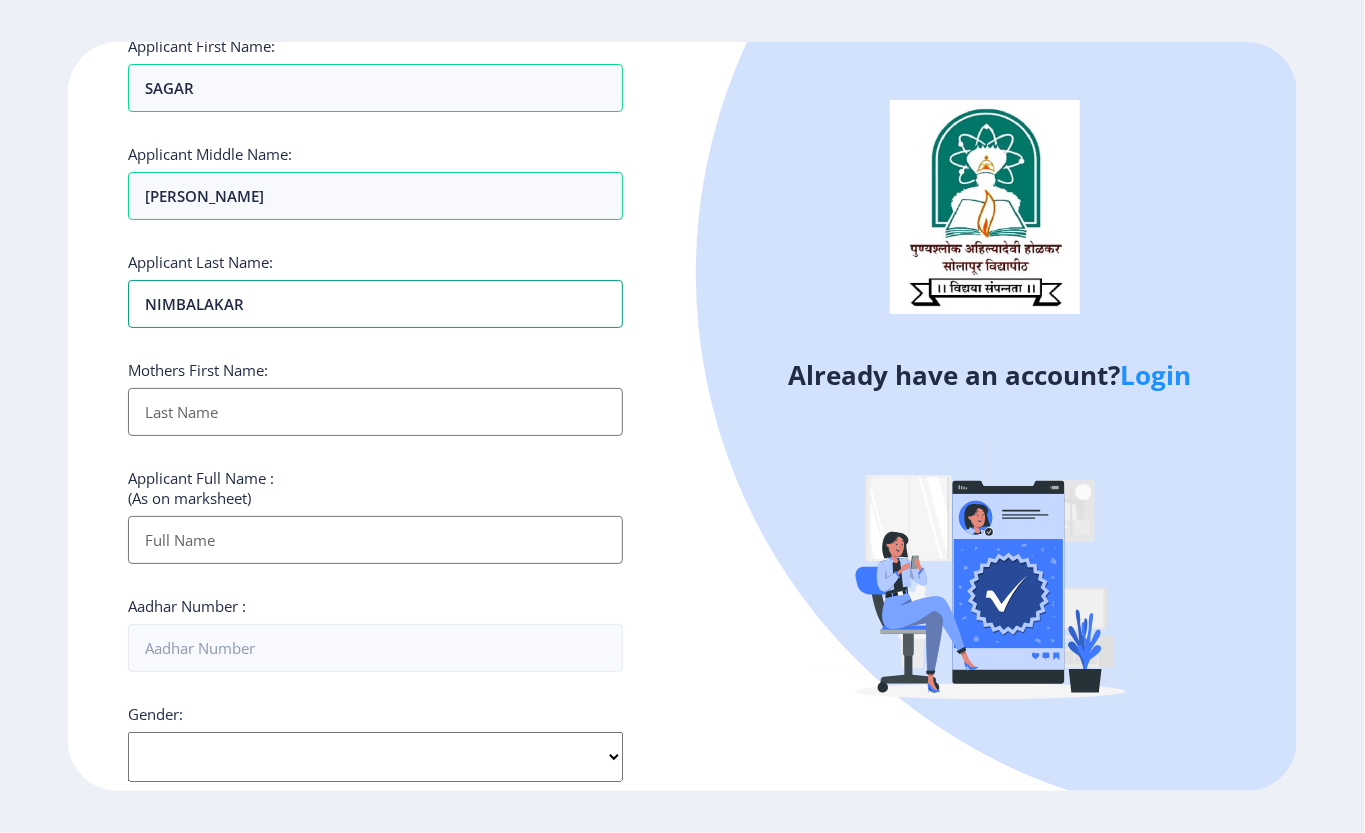 scroll, scrollTop: 133, scrollLeft: 0, axis: vertical 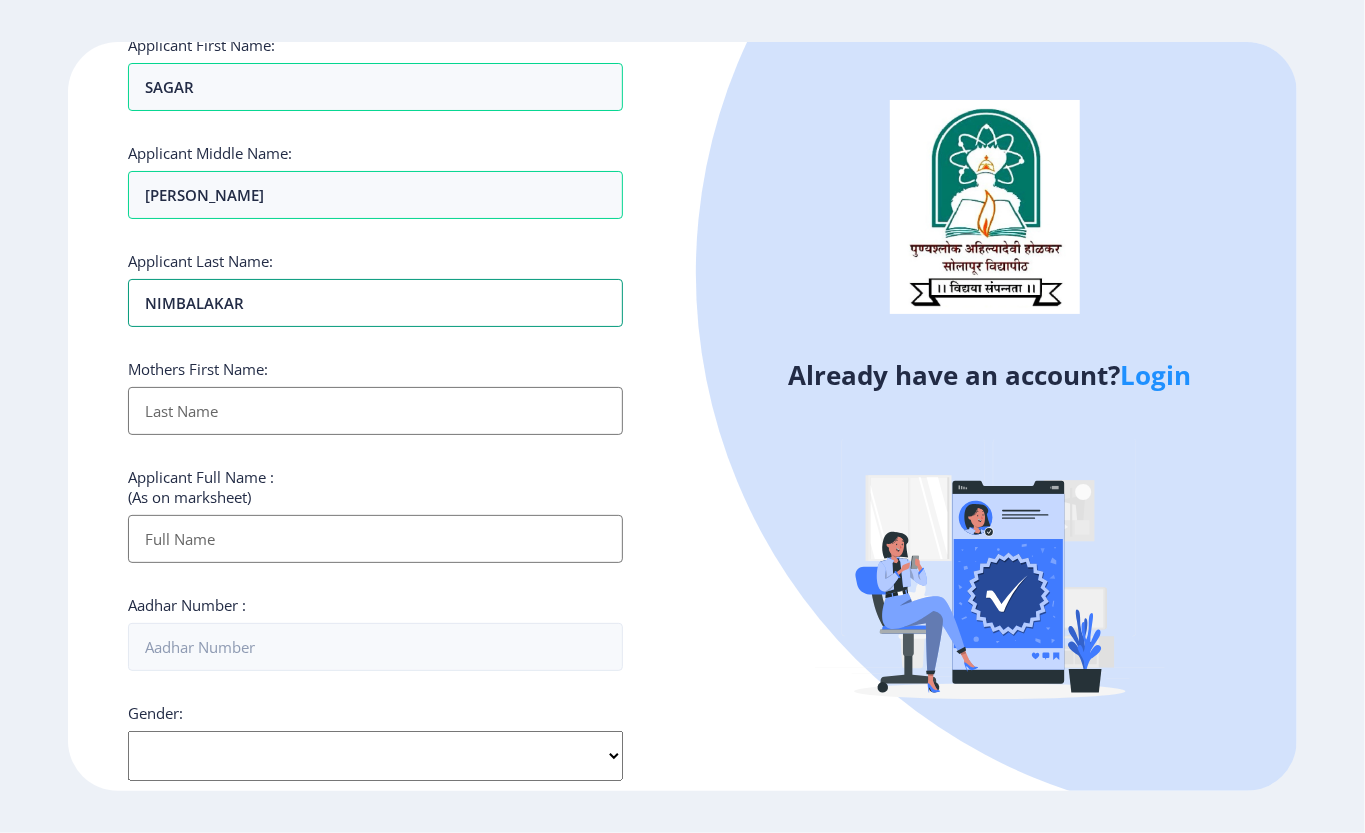 type on "NIMBALAKAR" 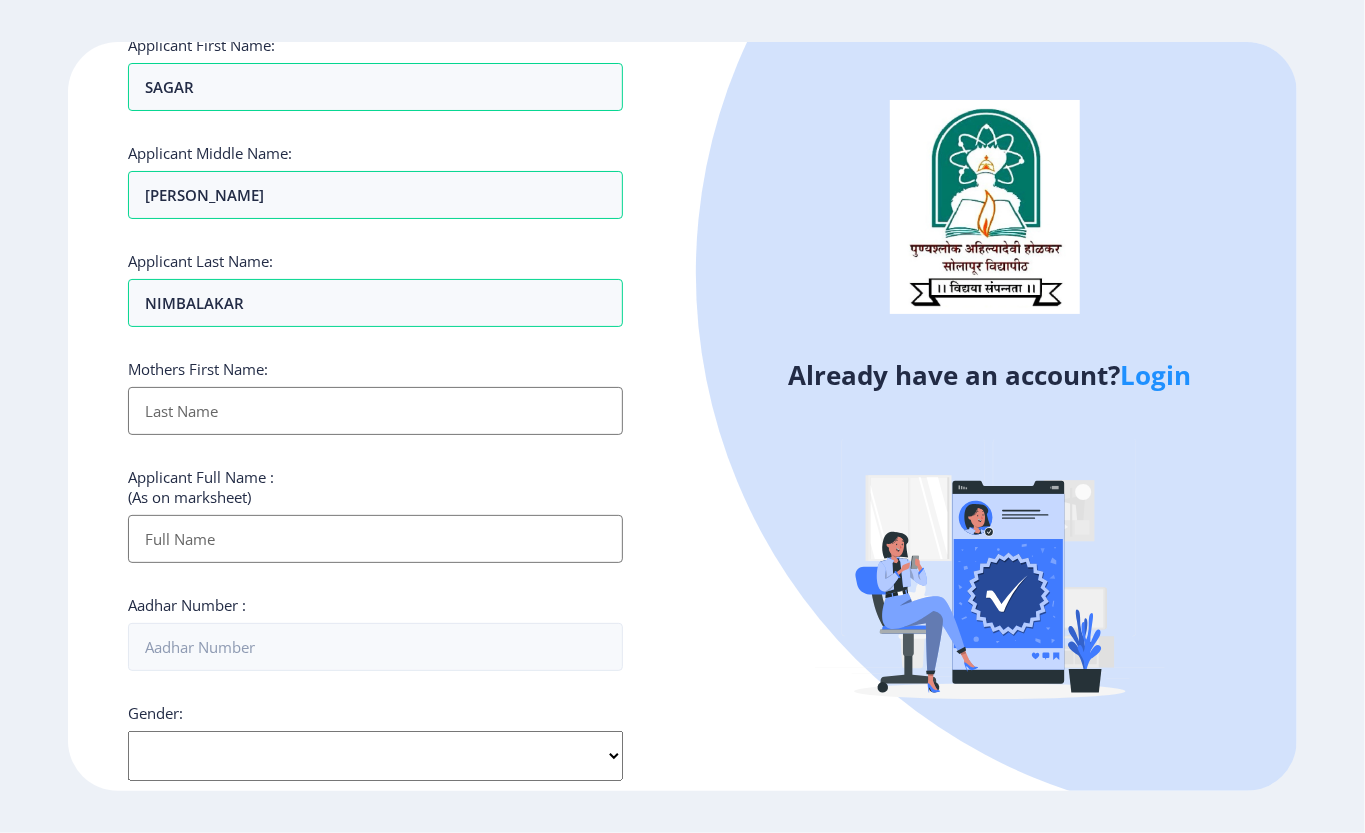 click on "Applicant First Name:" at bounding box center (375, 411) 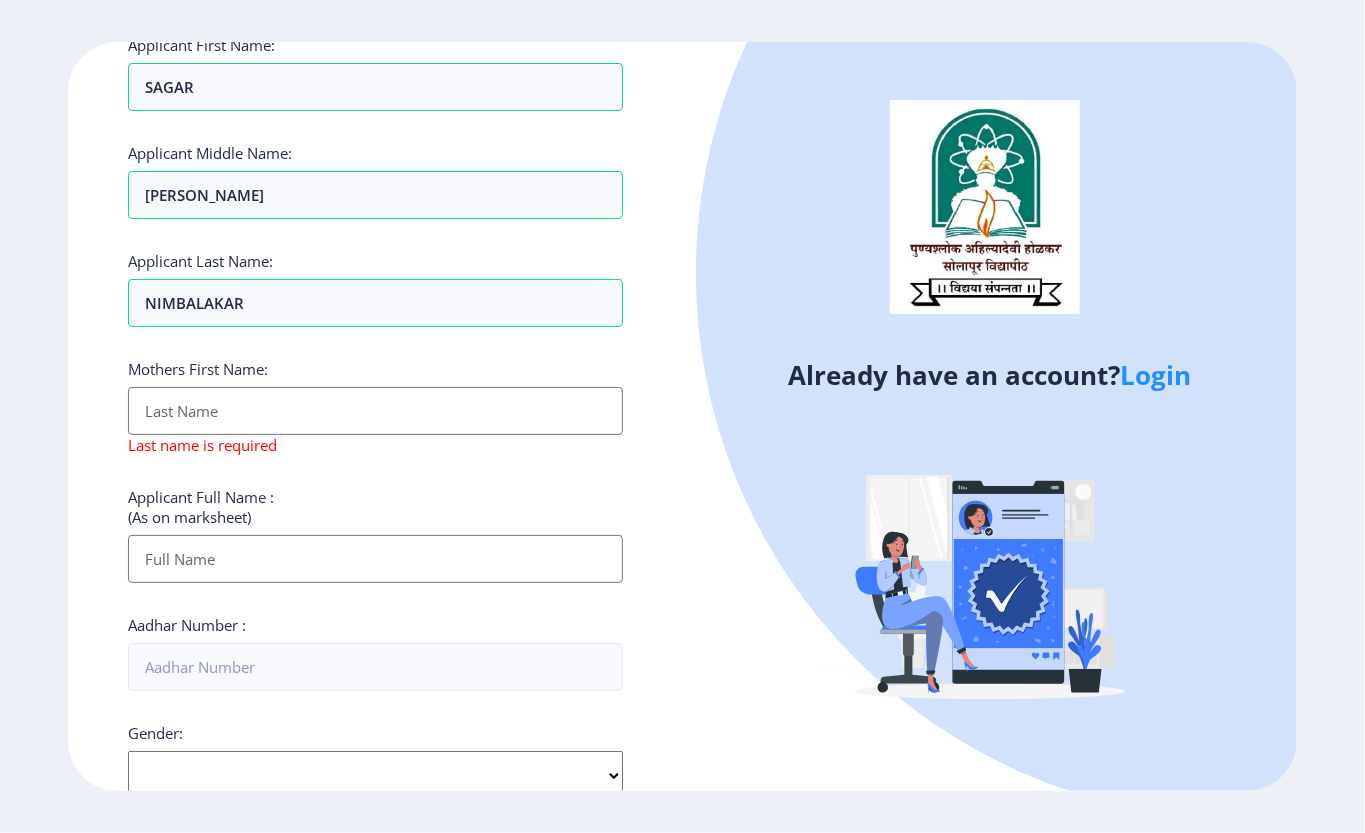 click on "Mothers First Name: Last name is required" 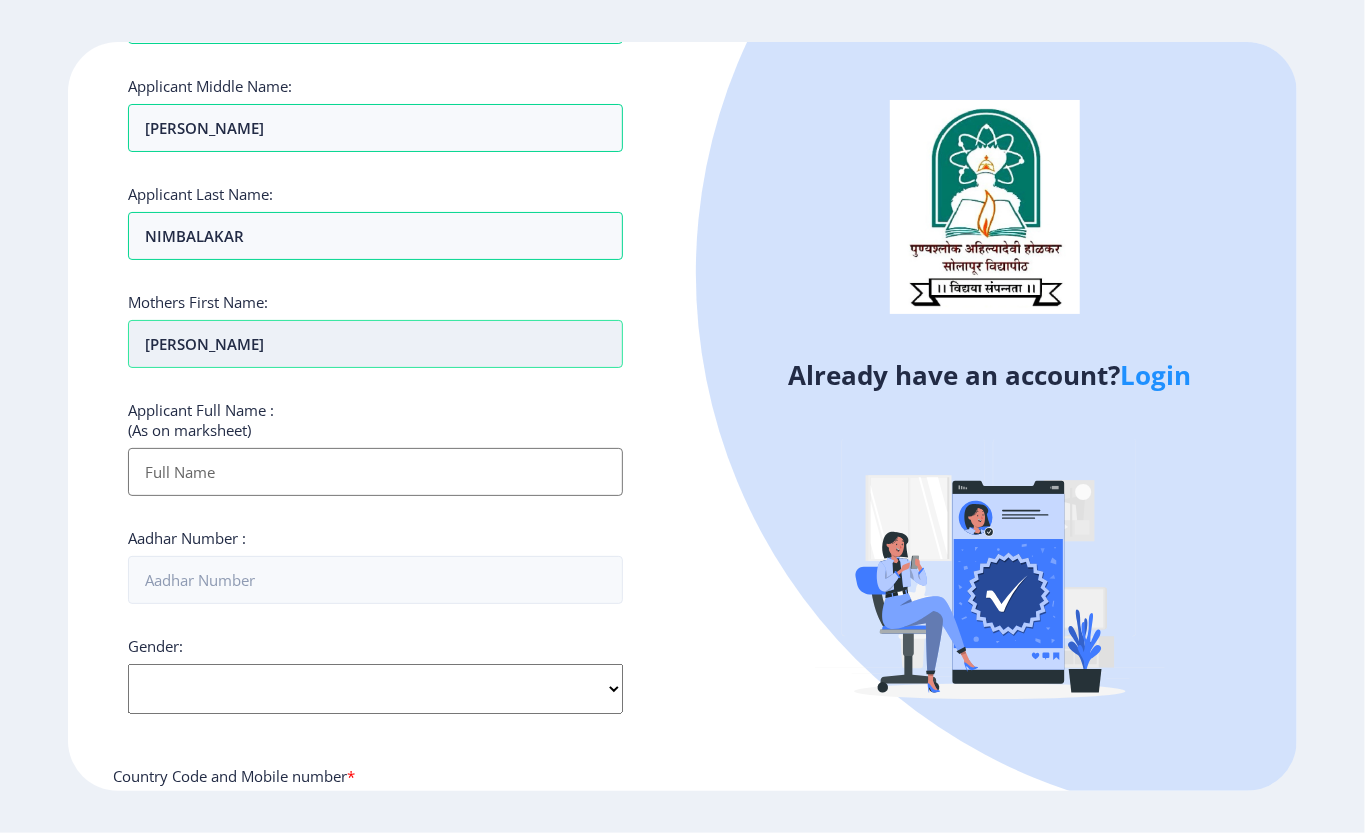 scroll, scrollTop: 266, scrollLeft: 0, axis: vertical 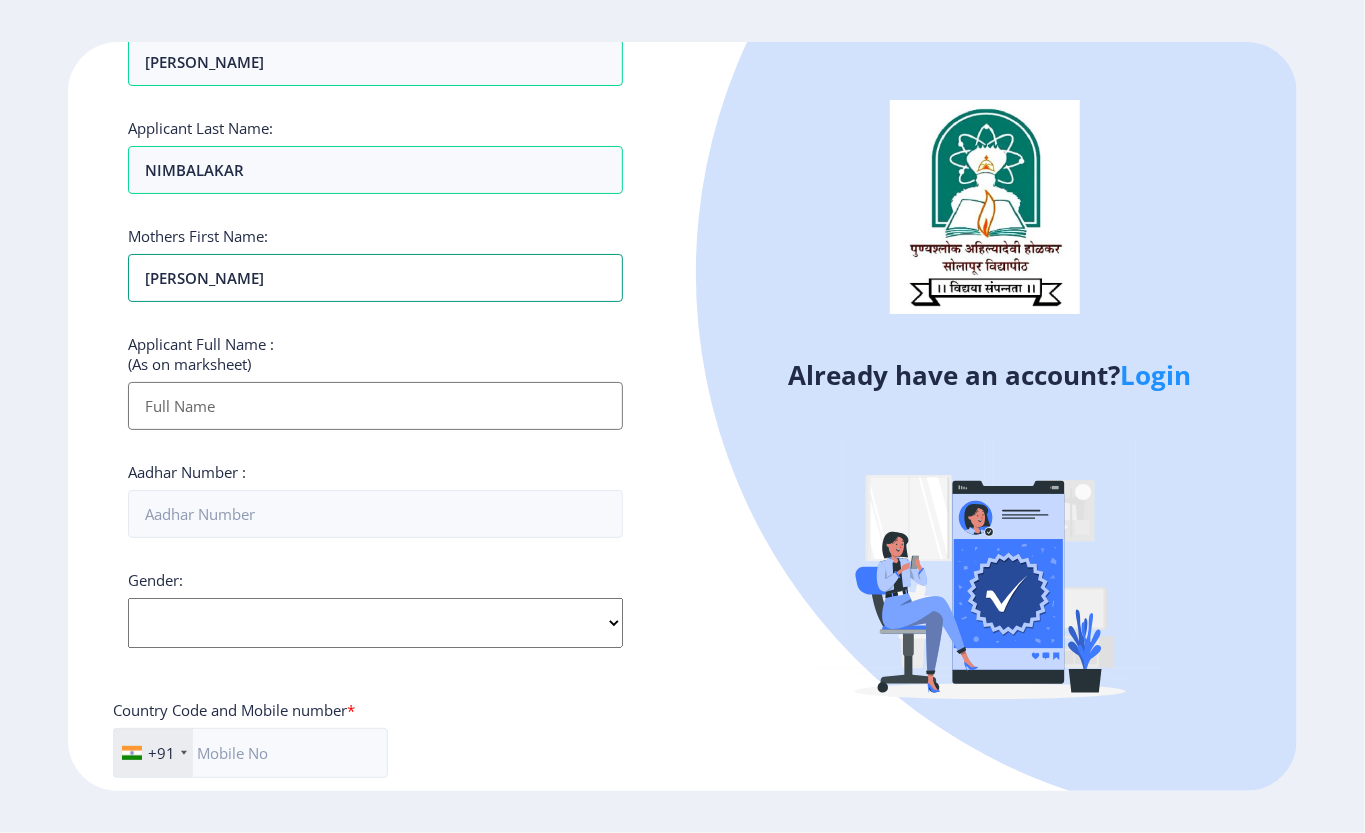 type on "[PERSON_NAME]" 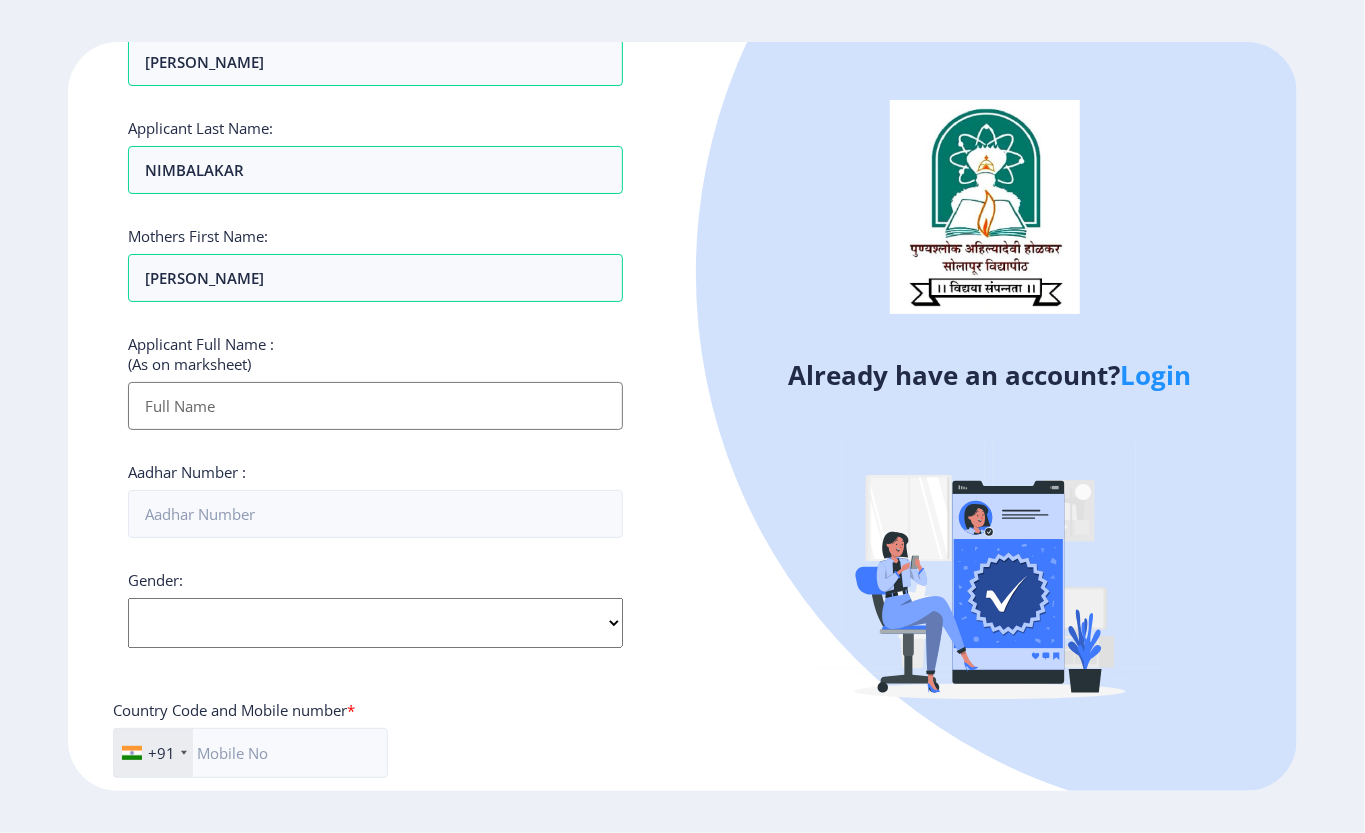 click on "Applicant First Name:" at bounding box center [375, 406] 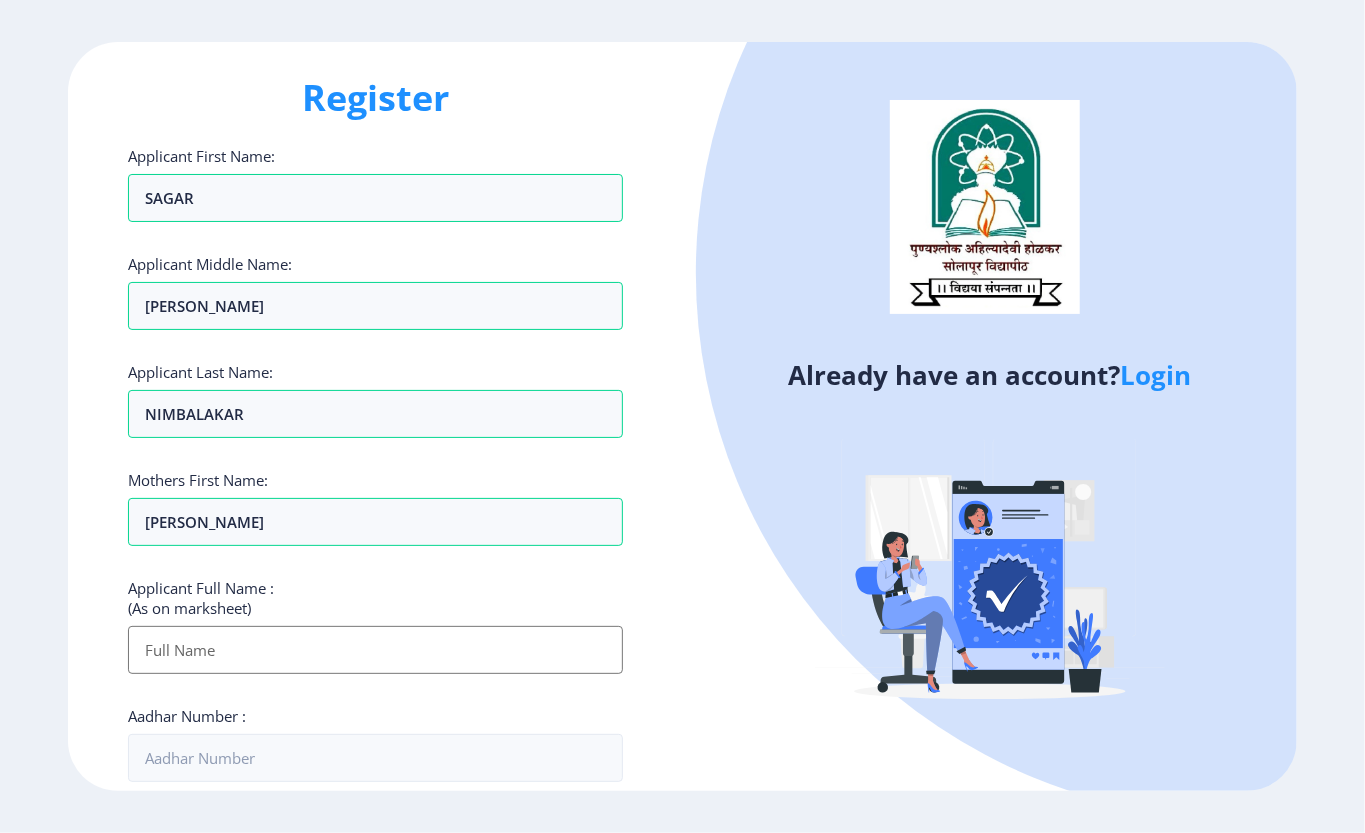 scroll, scrollTop: 0, scrollLeft: 0, axis: both 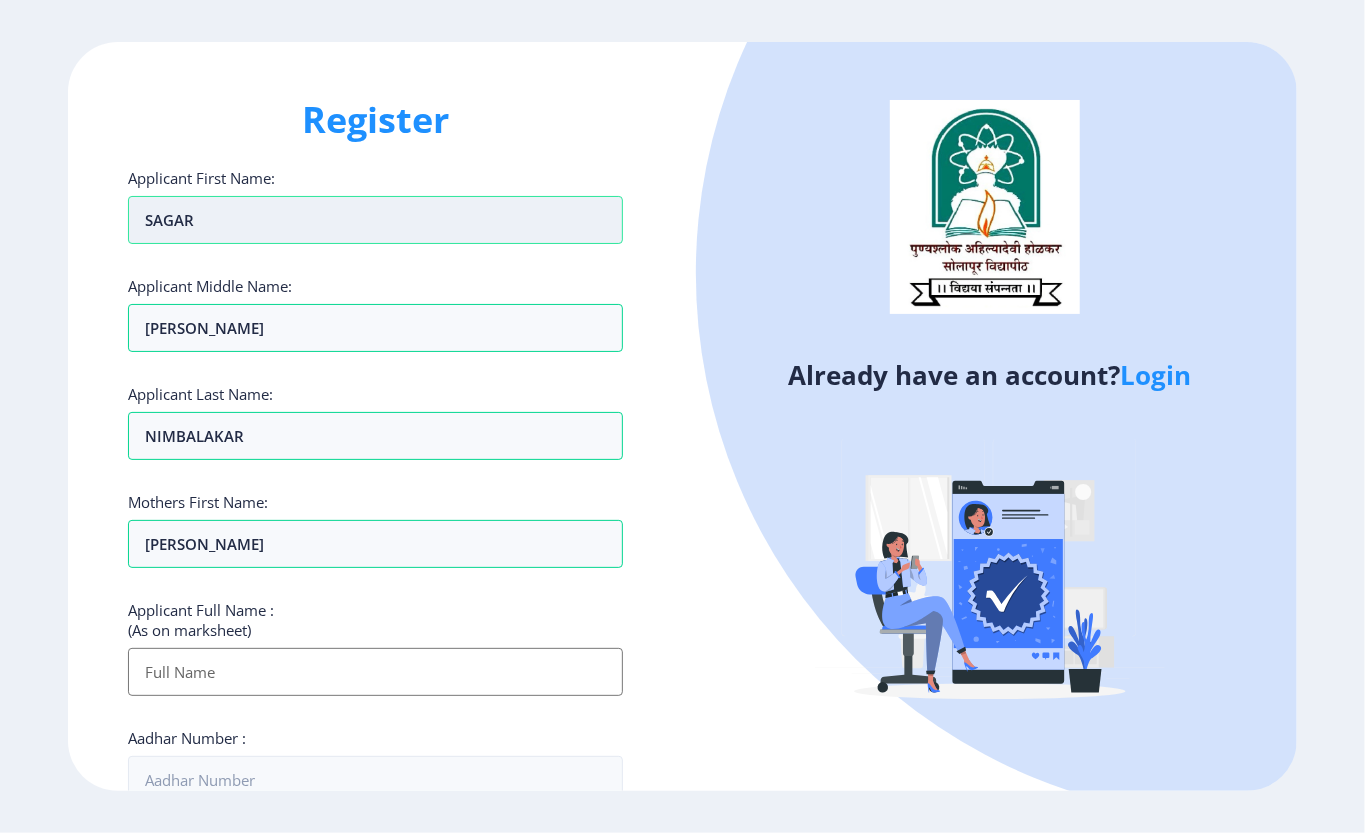 drag, startPoint x: 140, startPoint y: 217, endPoint x: 217, endPoint y: 228, distance: 77.781746 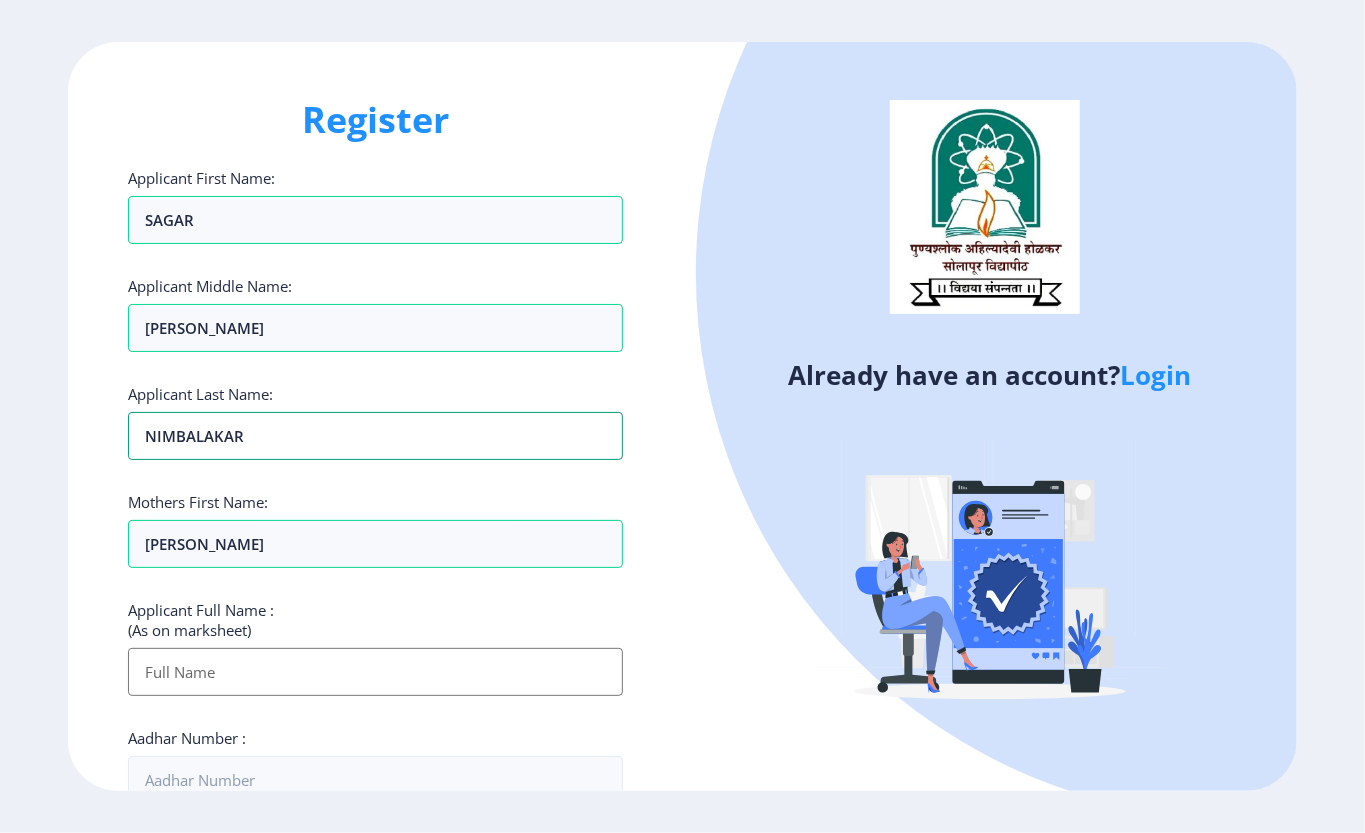 drag, startPoint x: 288, startPoint y: 428, endPoint x: 122, endPoint y: 437, distance: 166.24379 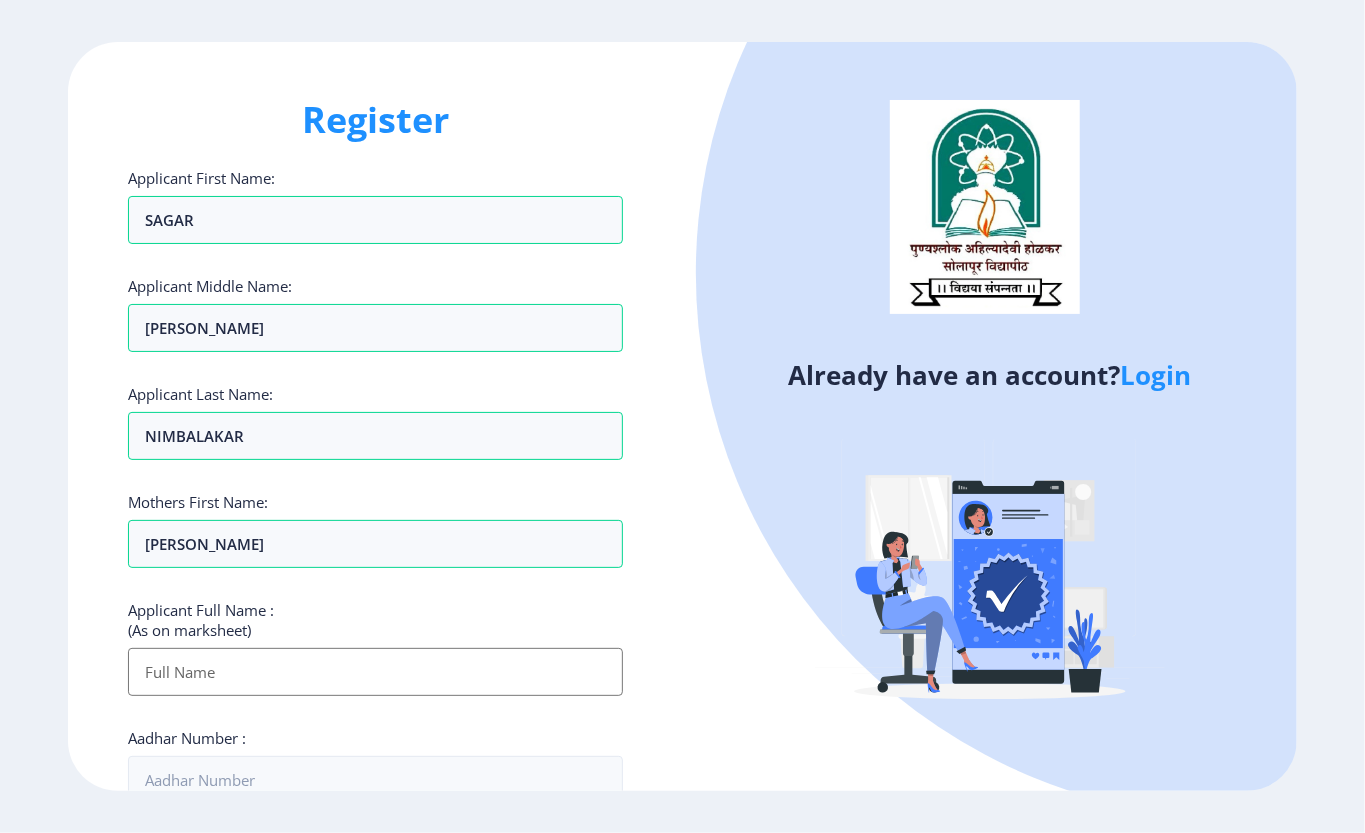 click on "Applicant First Name:" at bounding box center [375, 672] 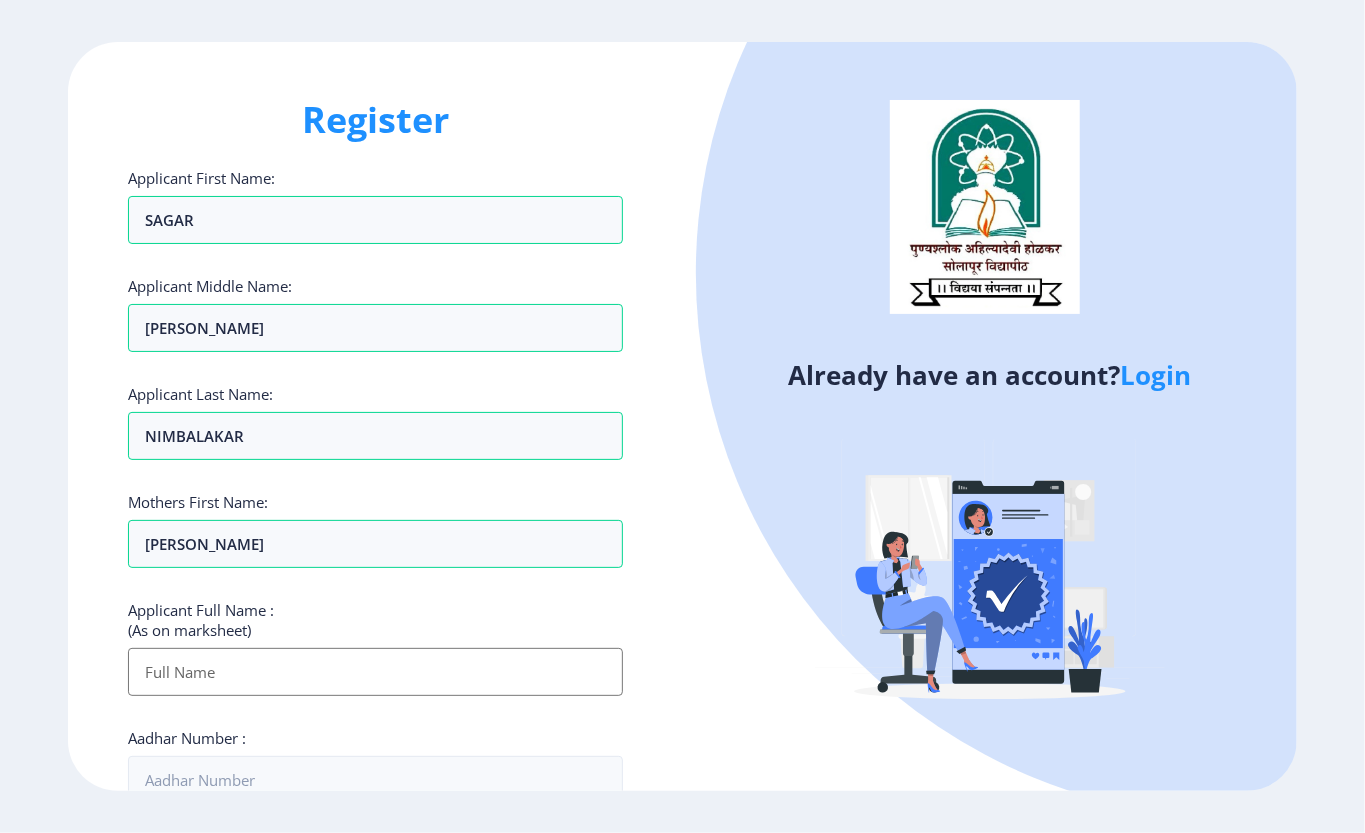 paste on "NIMBALAKAR" 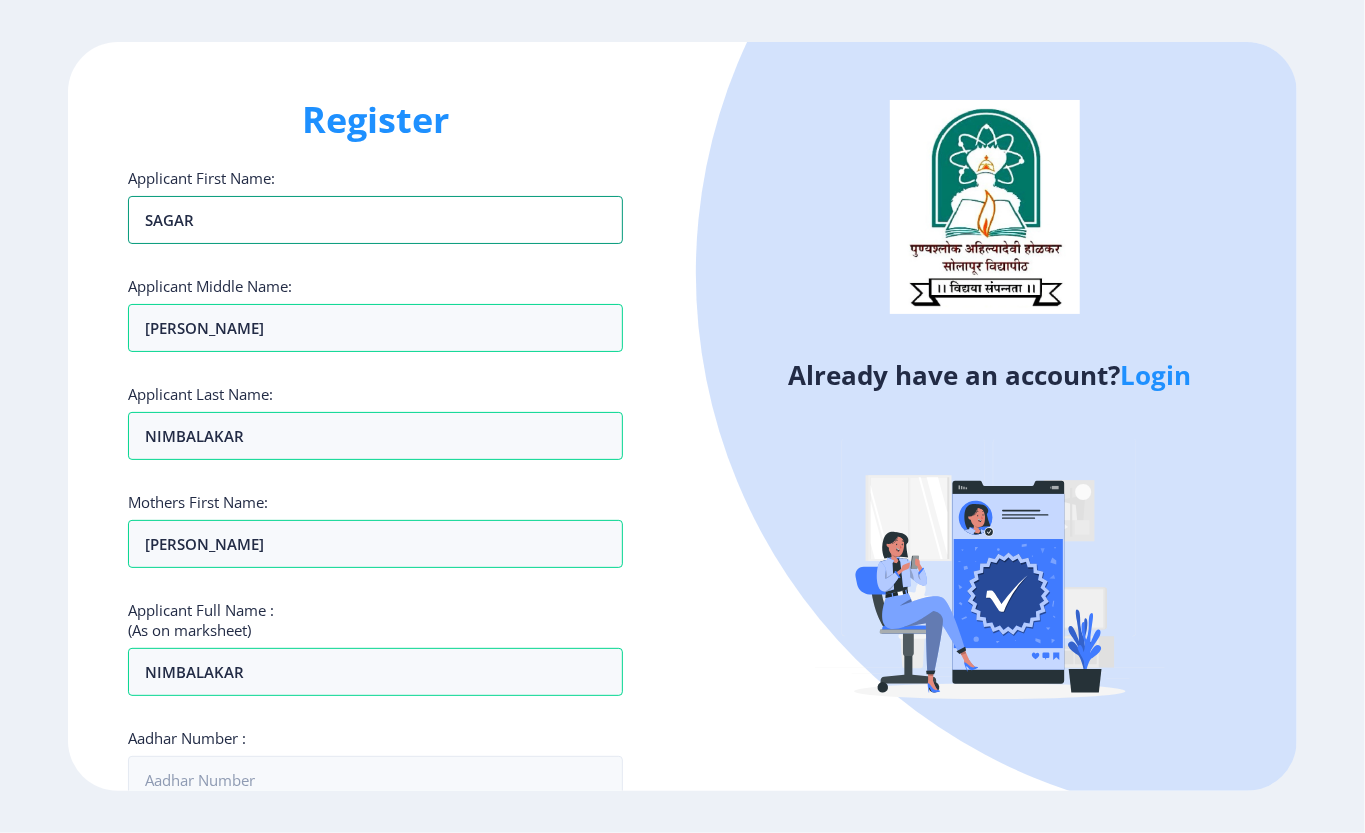 drag, startPoint x: 242, startPoint y: 209, endPoint x: 89, endPoint y: 225, distance: 153.83432 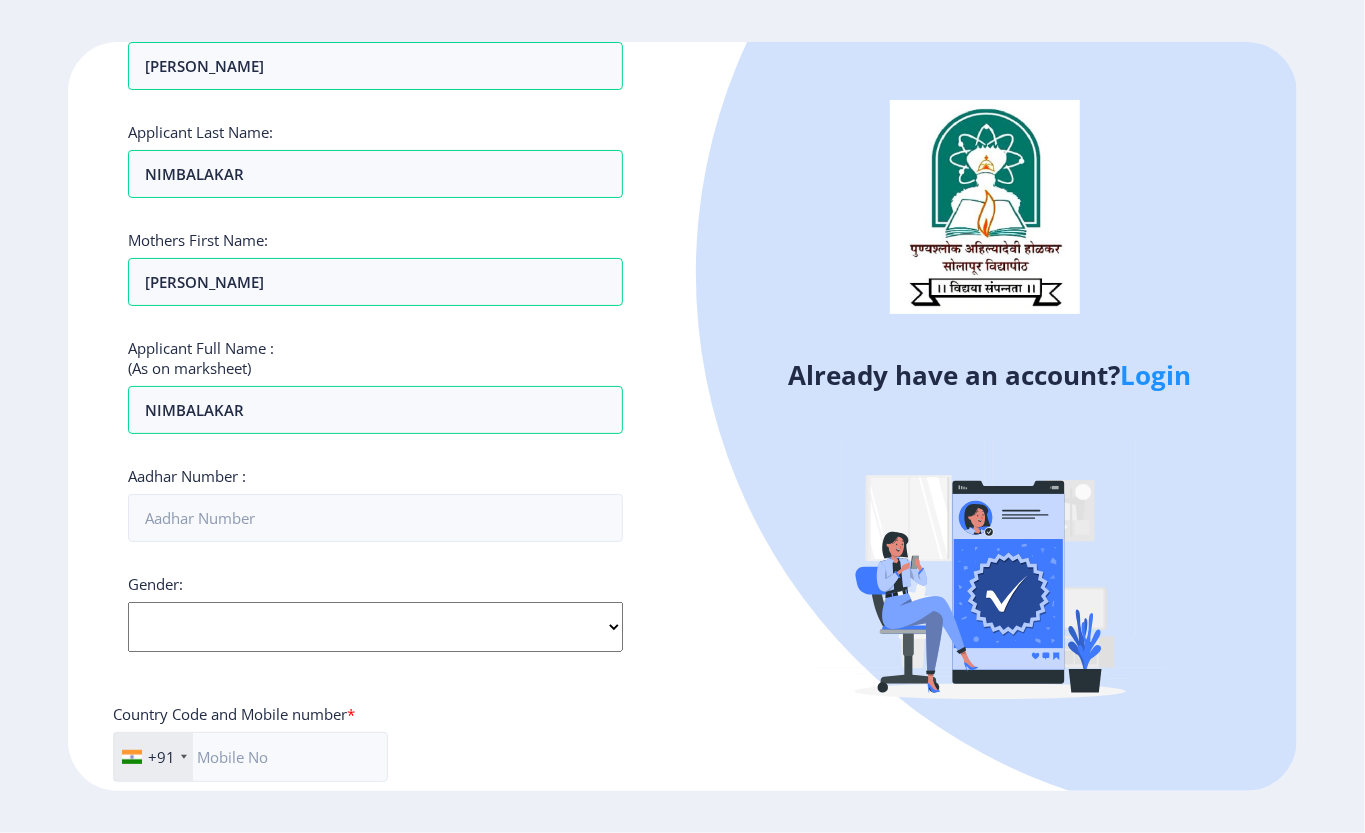 scroll, scrollTop: 266, scrollLeft: 0, axis: vertical 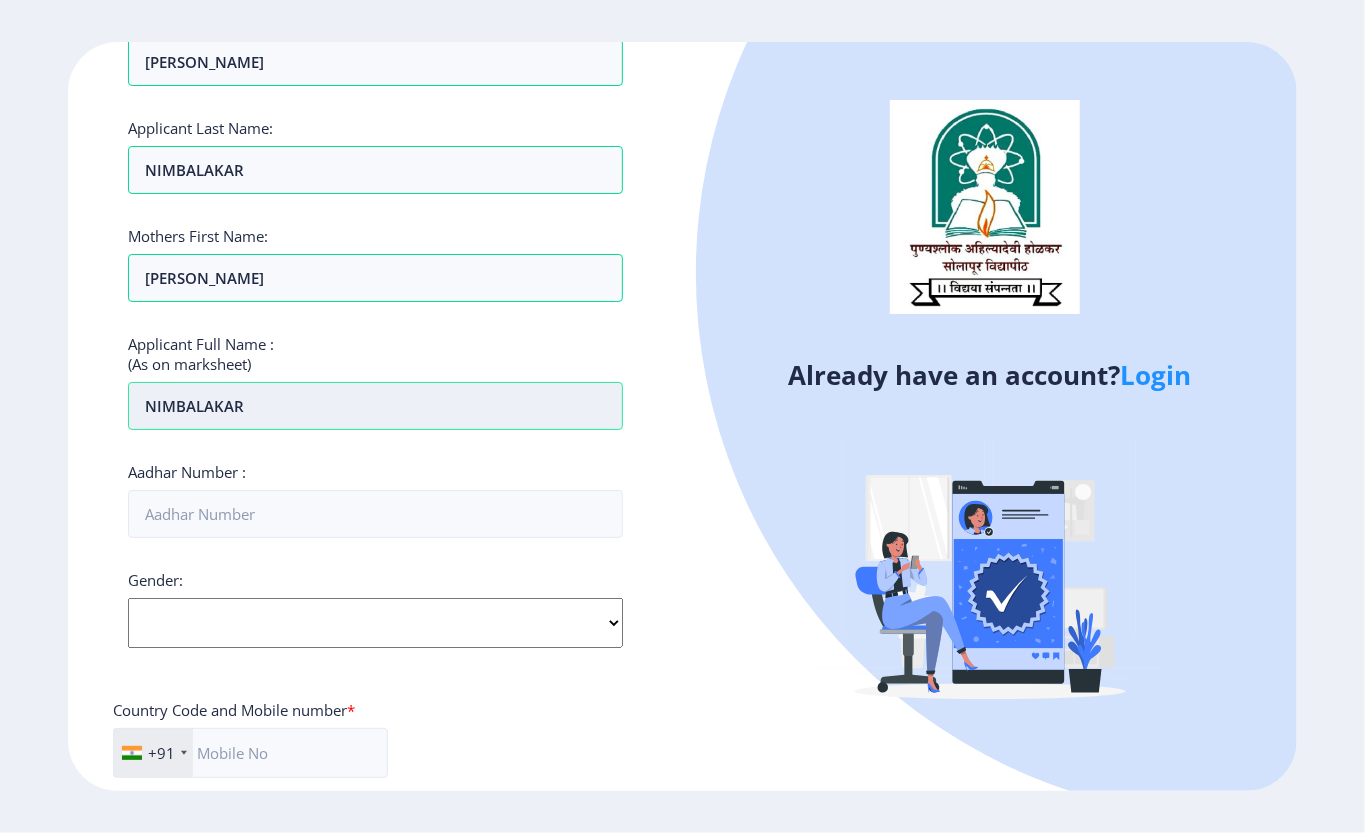 click on "NIMBALAKAR" at bounding box center (375, -46) 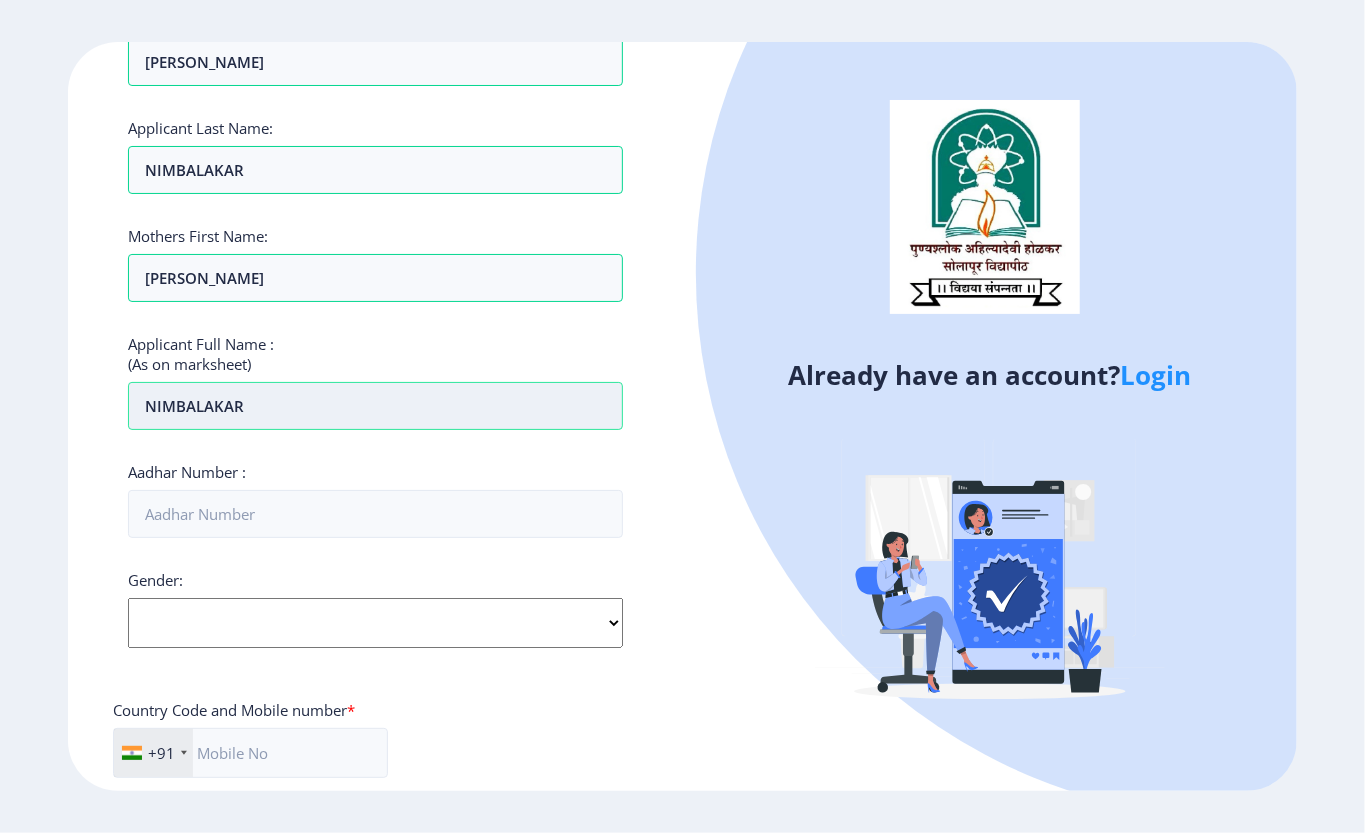 paste on "SAGAR" 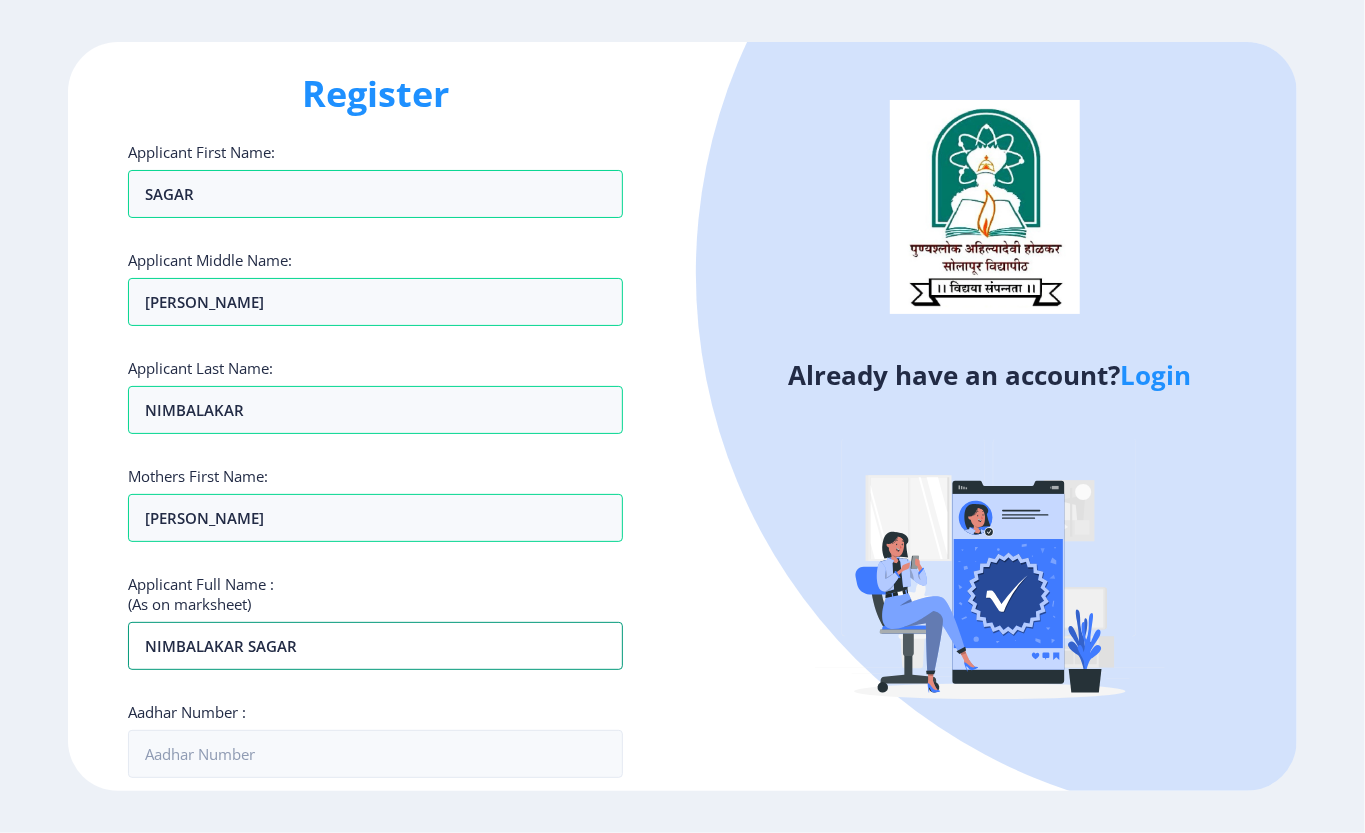 scroll, scrollTop: 0, scrollLeft: 0, axis: both 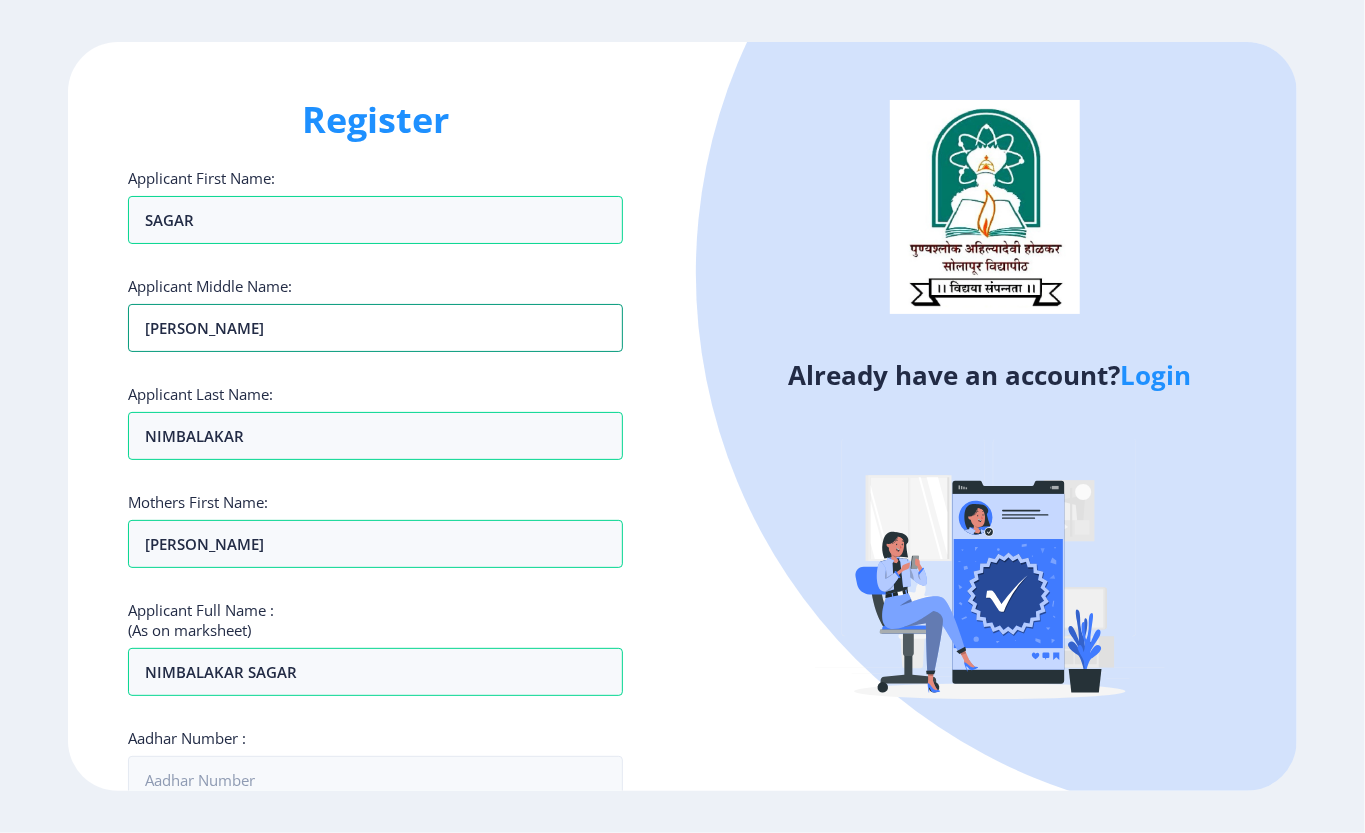 drag, startPoint x: 276, startPoint y: 329, endPoint x: 113, endPoint y: 336, distance: 163.15024 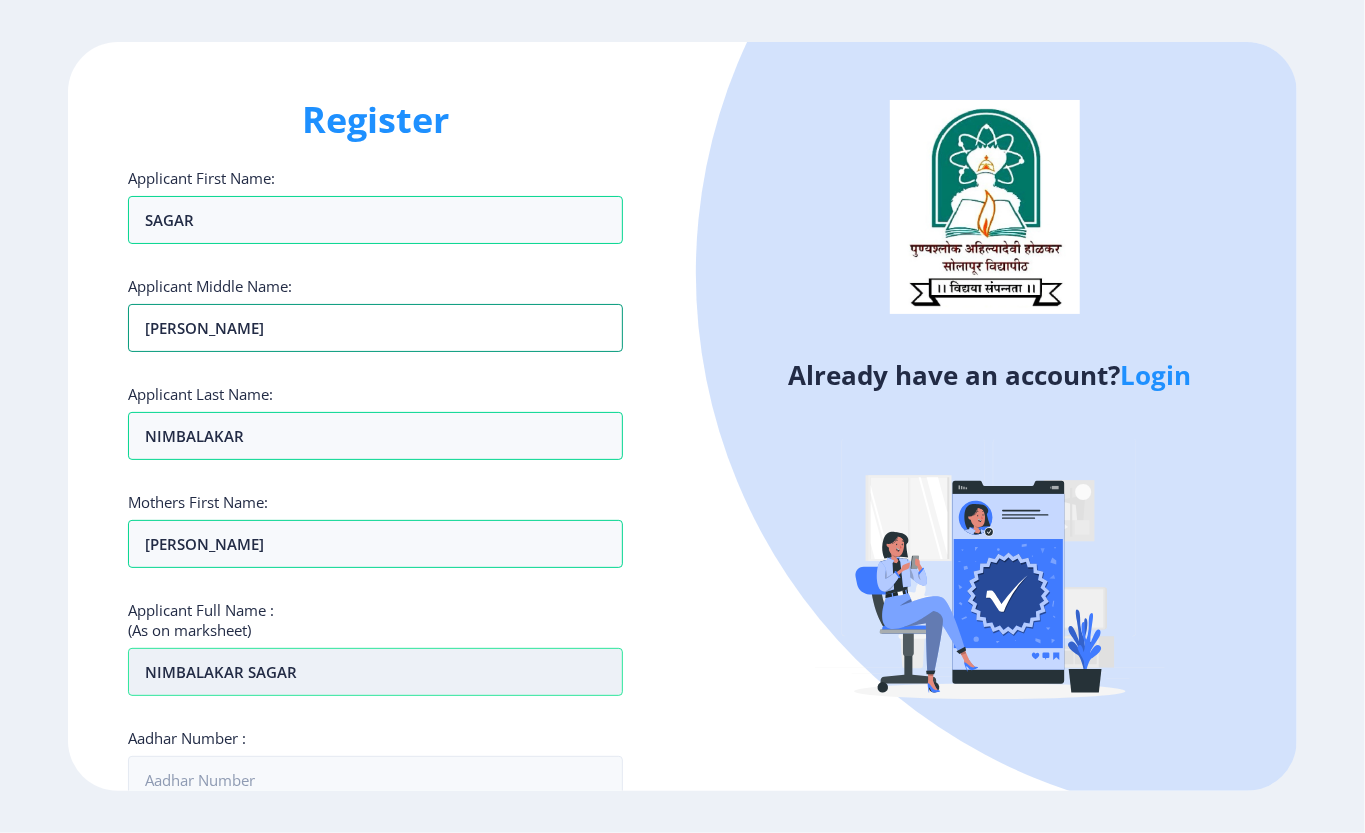 scroll, scrollTop: 133, scrollLeft: 0, axis: vertical 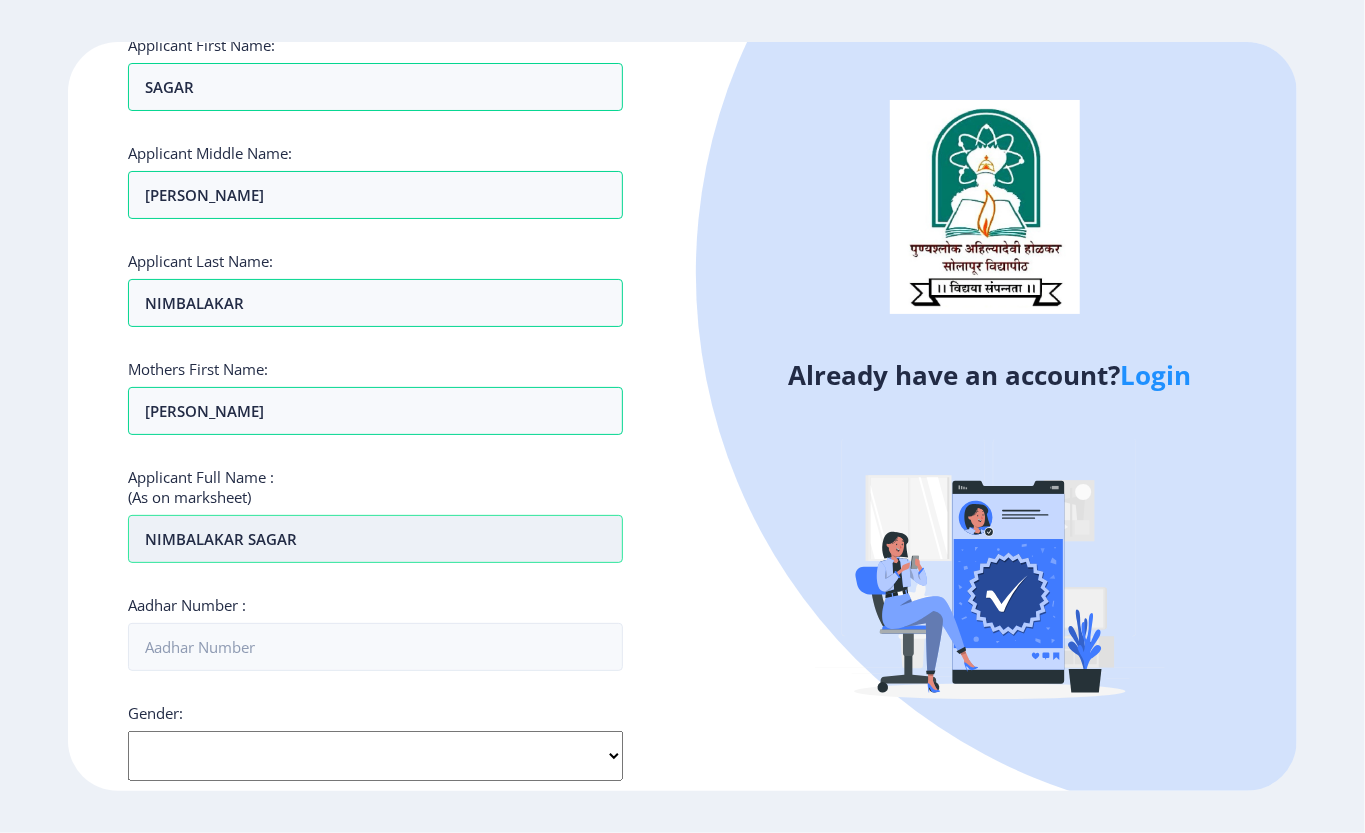 click on "NIMBALAKAR SAGAR" at bounding box center [375, 87] 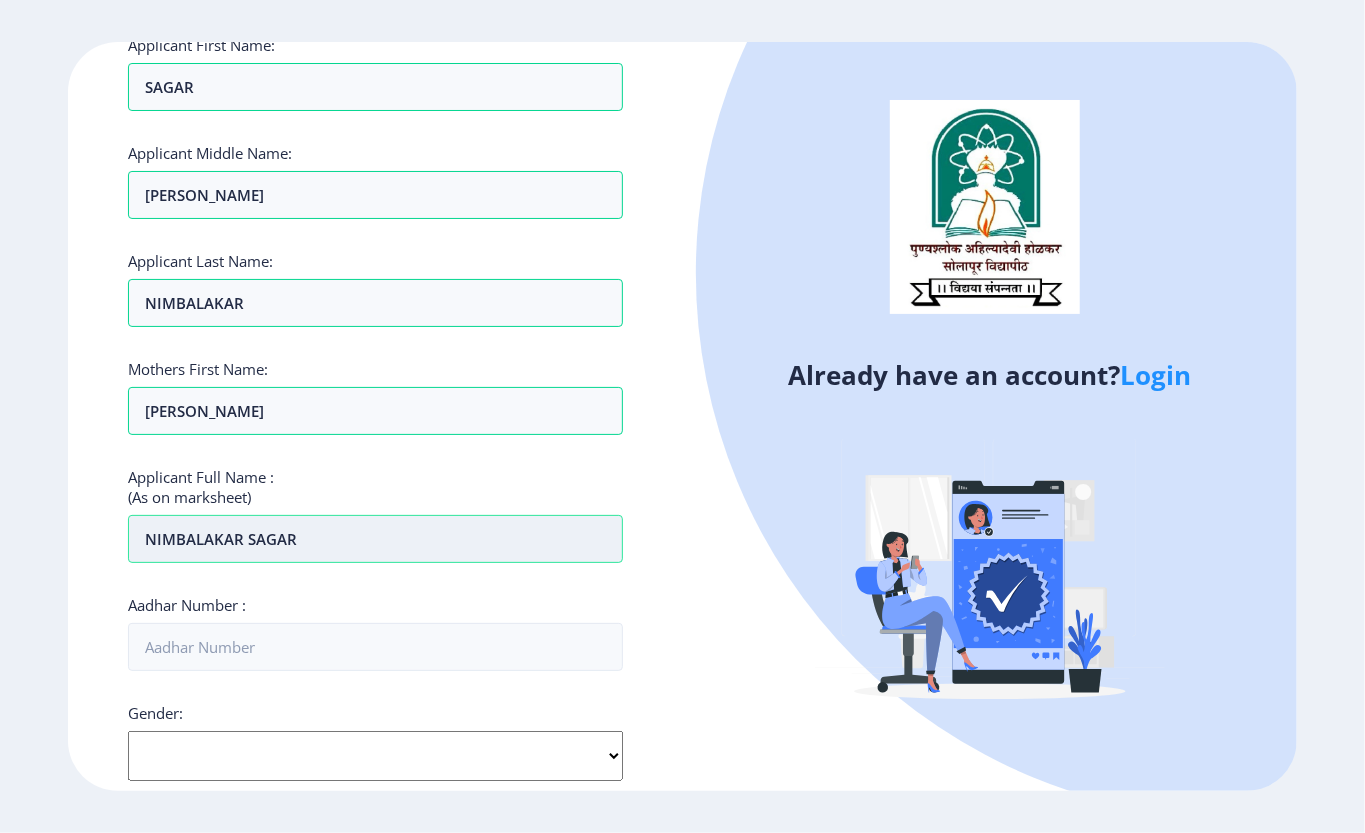 paste on "[PERSON_NAME]" 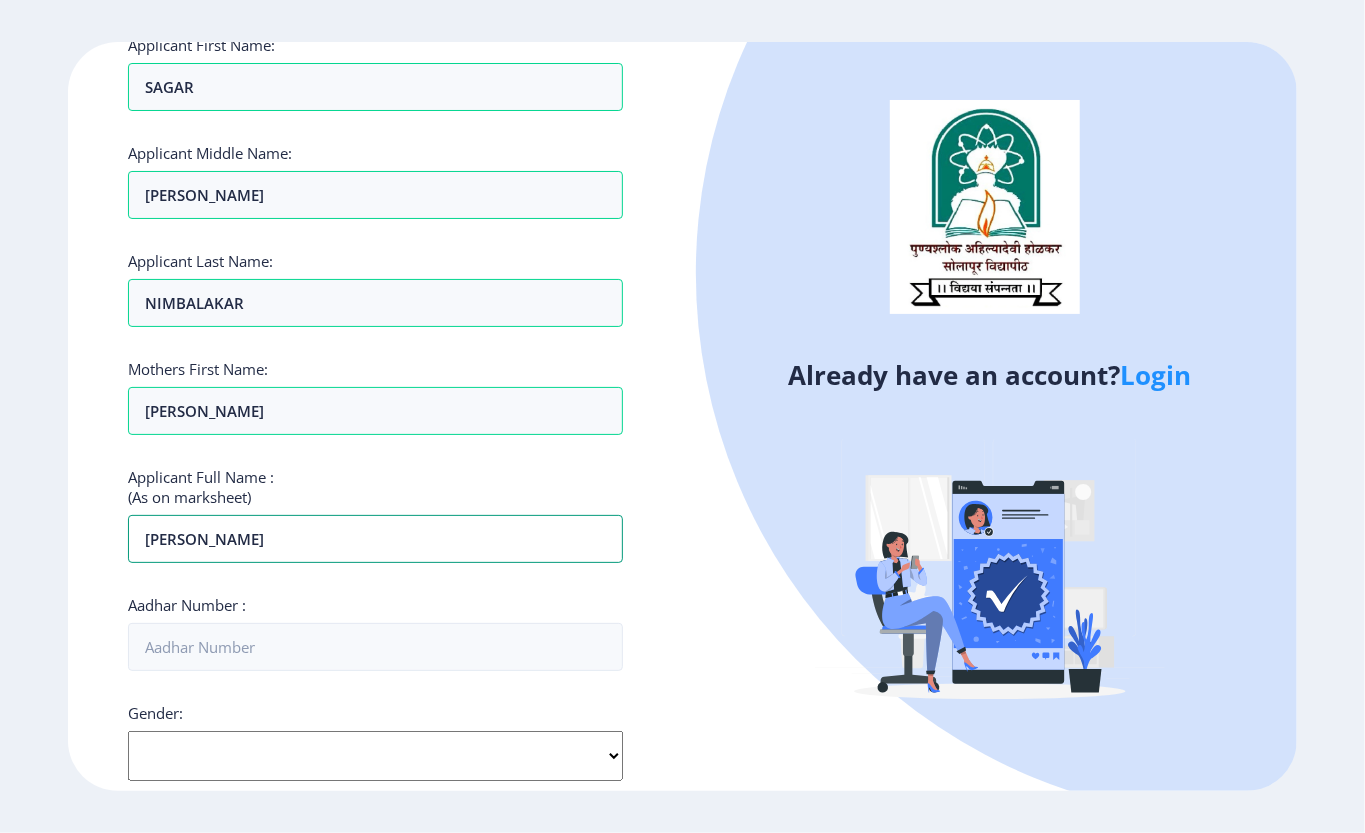 scroll, scrollTop: 266, scrollLeft: 0, axis: vertical 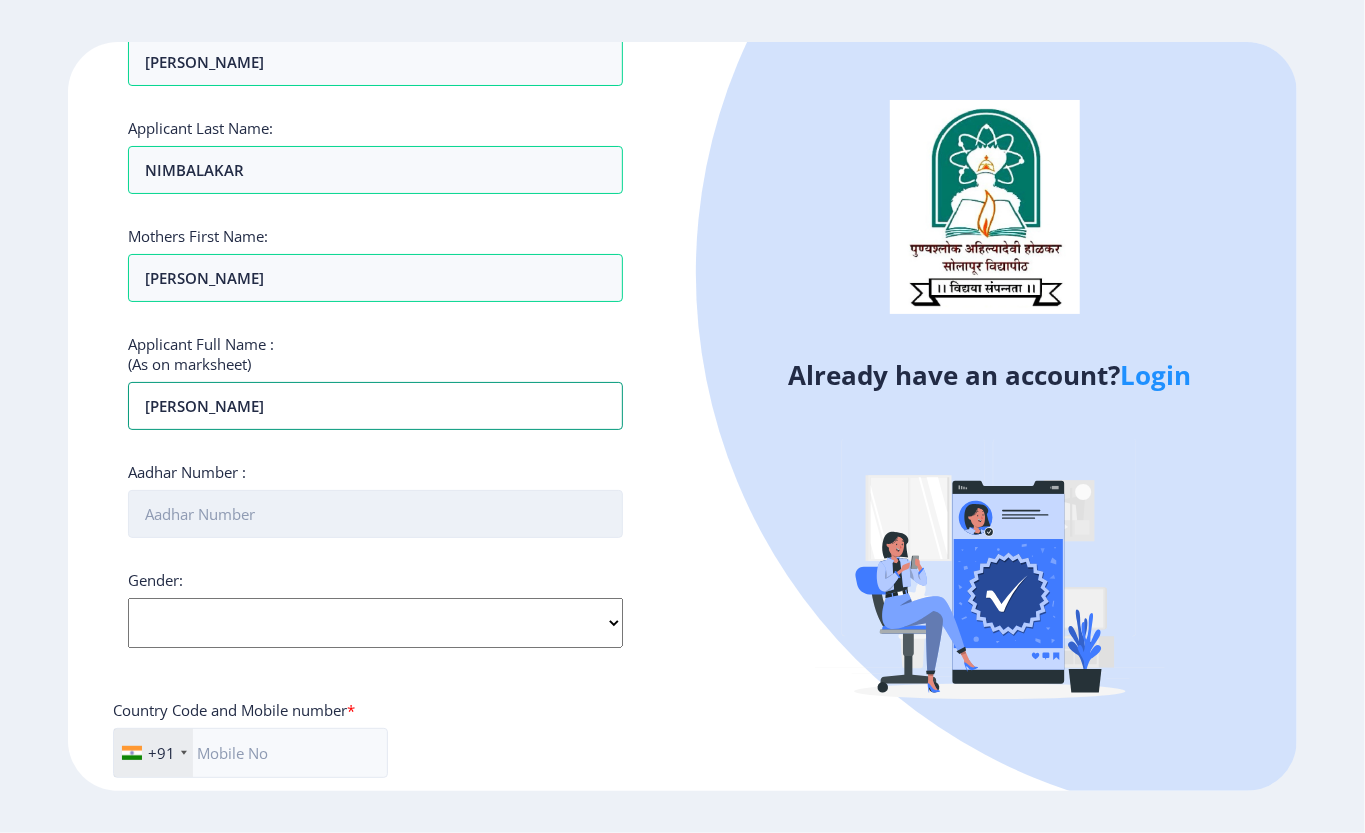 type on "NIMBALAKAR SAGAR TANAJI" 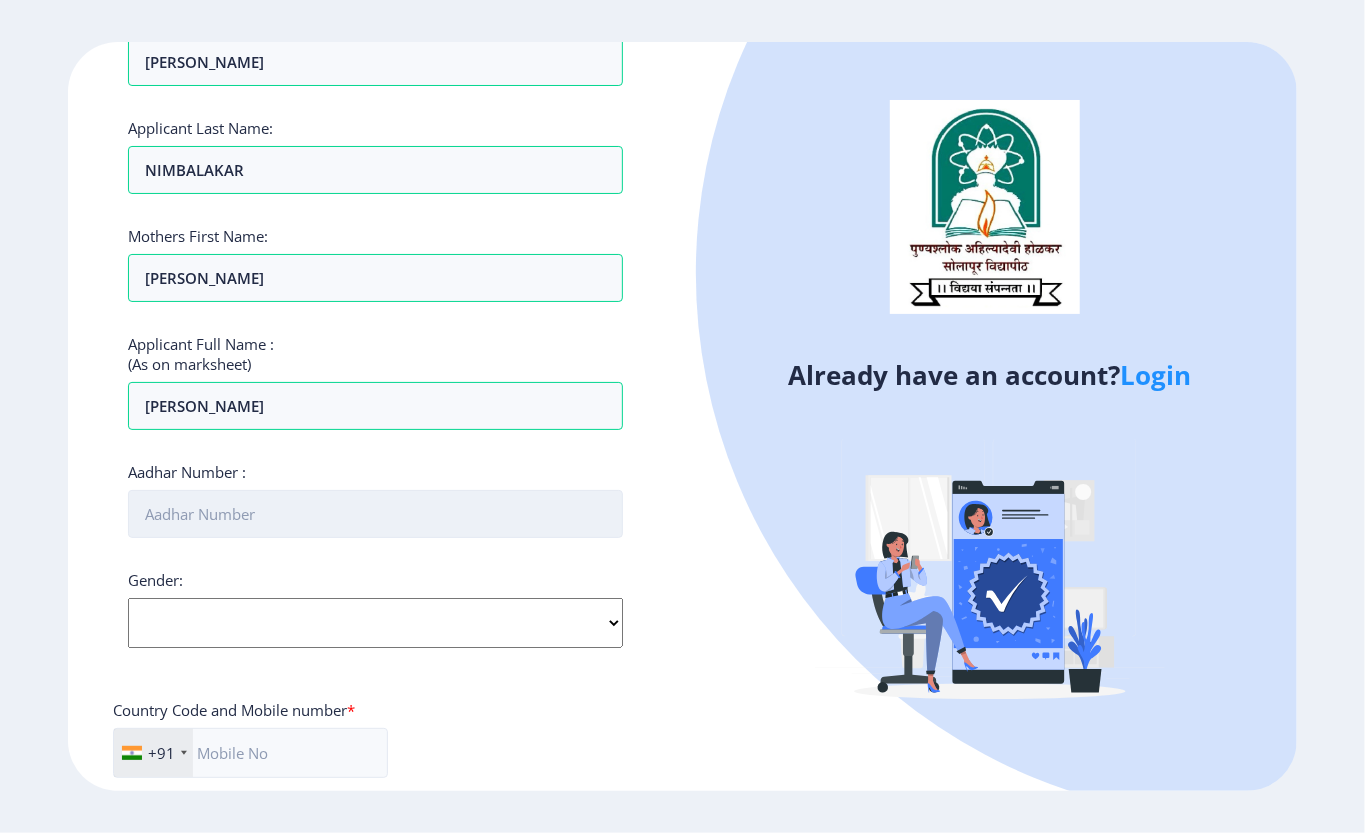 click on "Aadhar Number :" at bounding box center [375, 514] 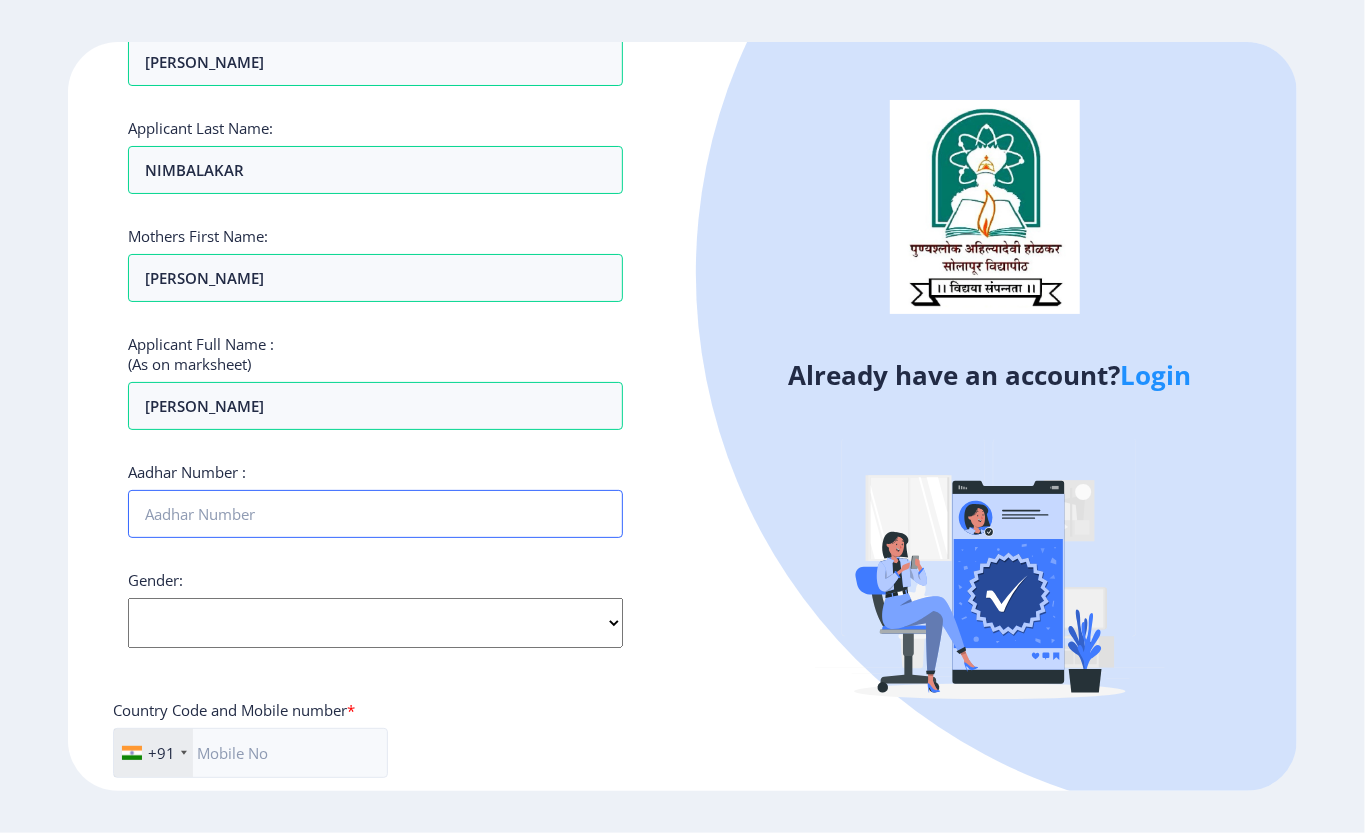 type on "5" 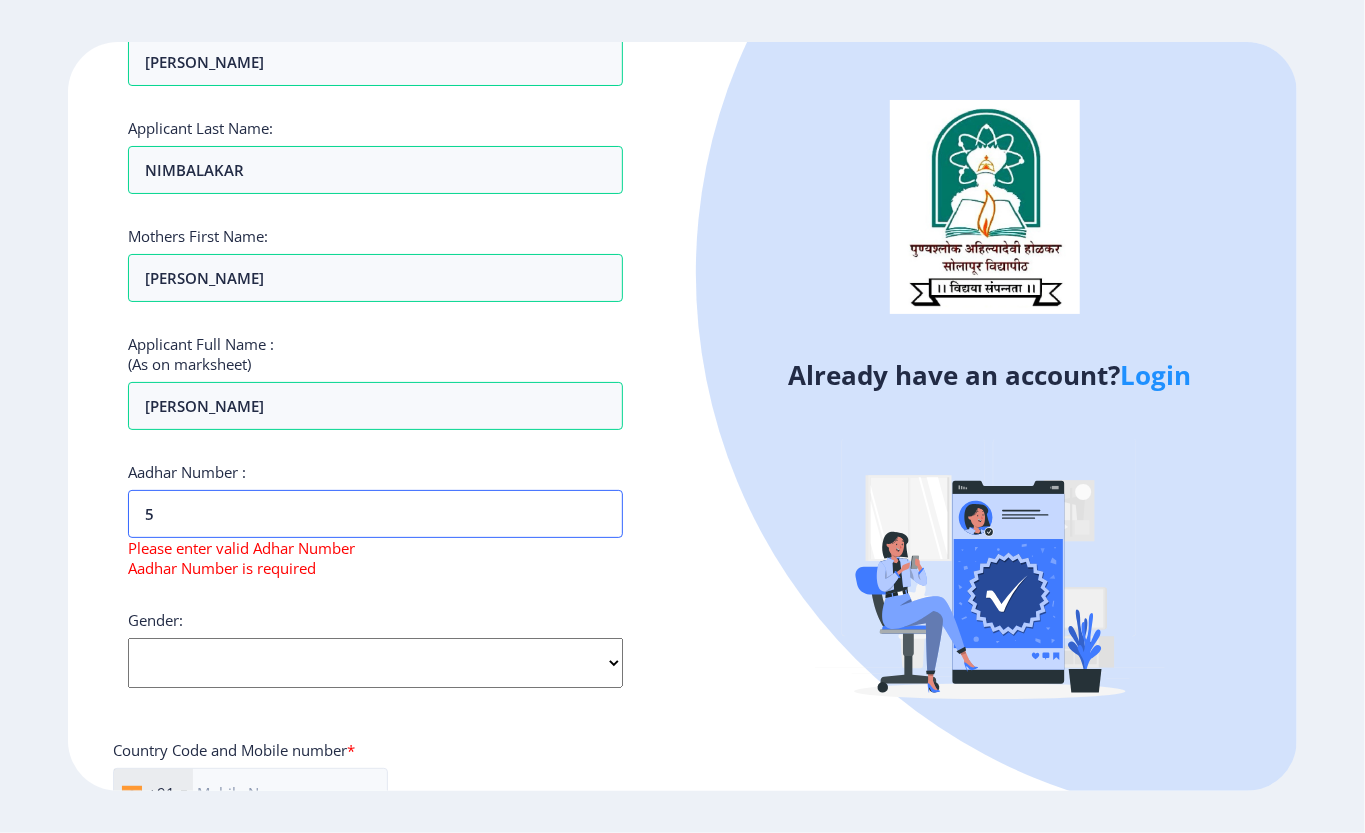 type 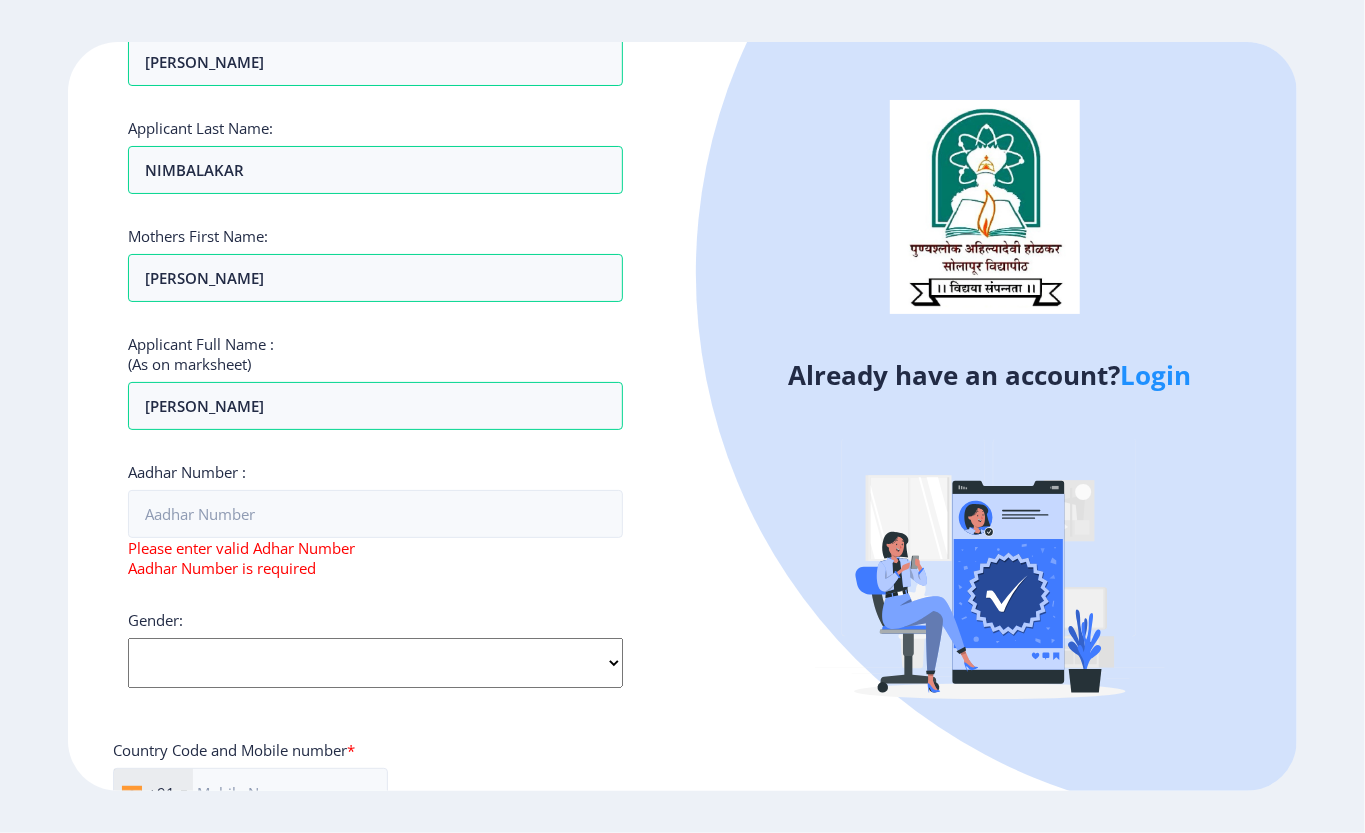 click on "Select Gender [DEMOGRAPHIC_DATA] [DEMOGRAPHIC_DATA] Other" 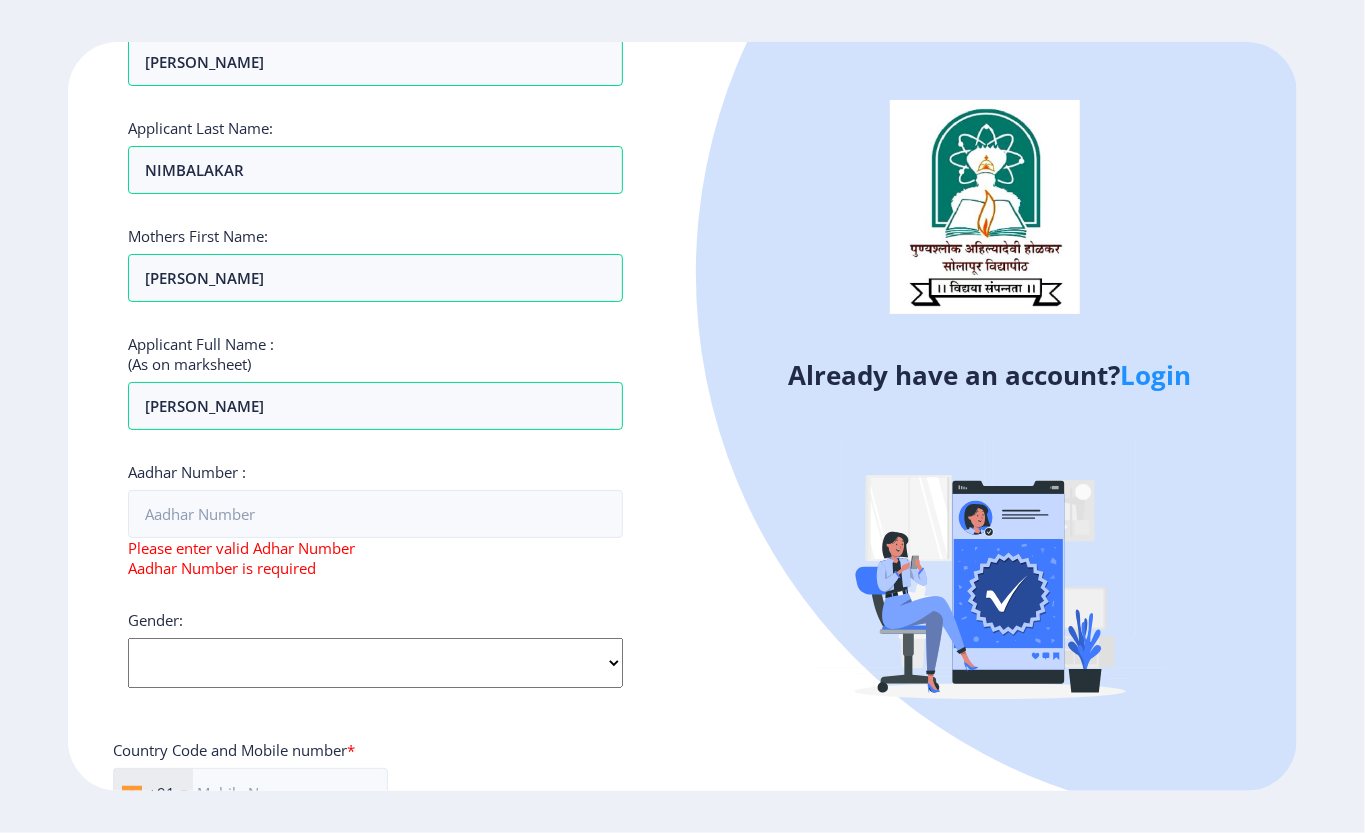 select on "[DEMOGRAPHIC_DATA]" 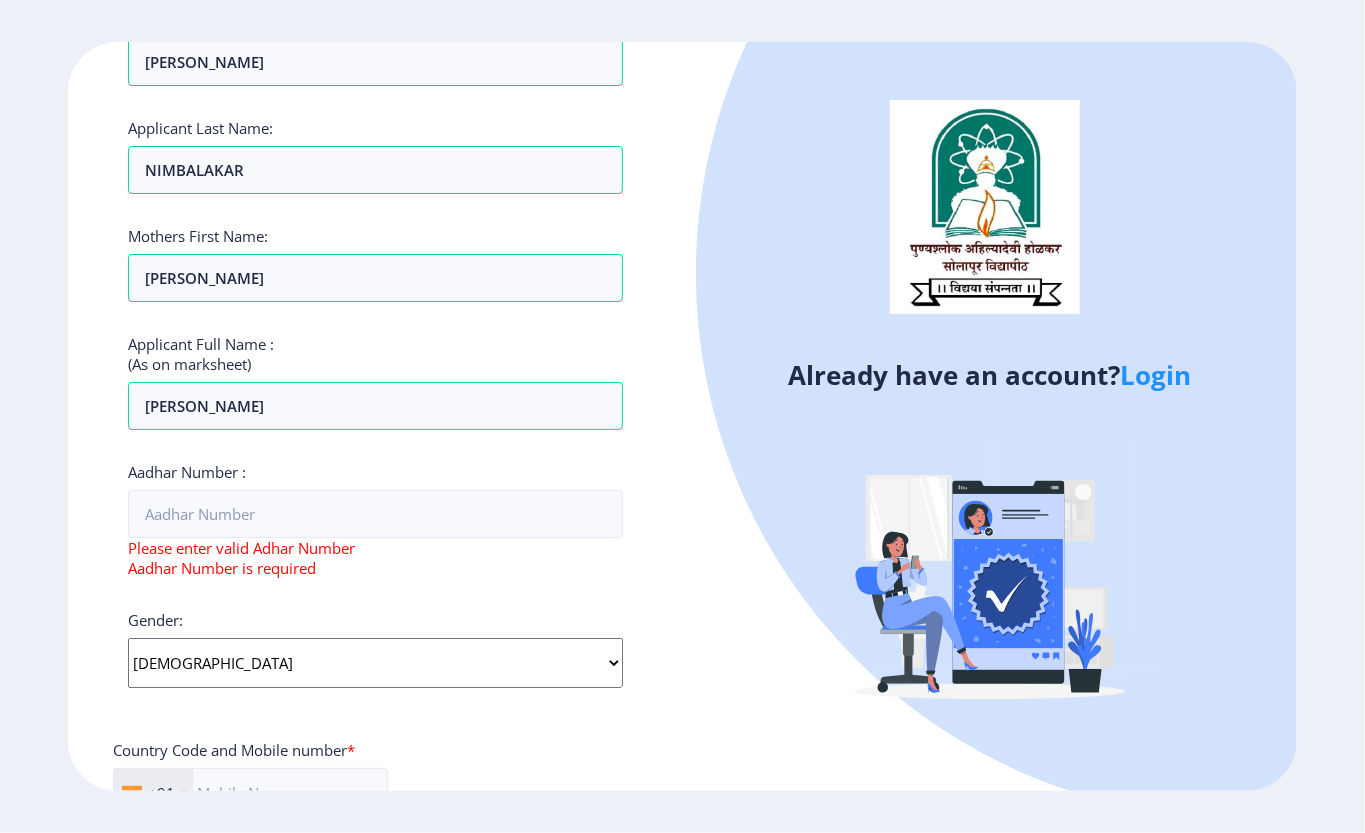 click on "Select Gender [DEMOGRAPHIC_DATA] [DEMOGRAPHIC_DATA] Other" 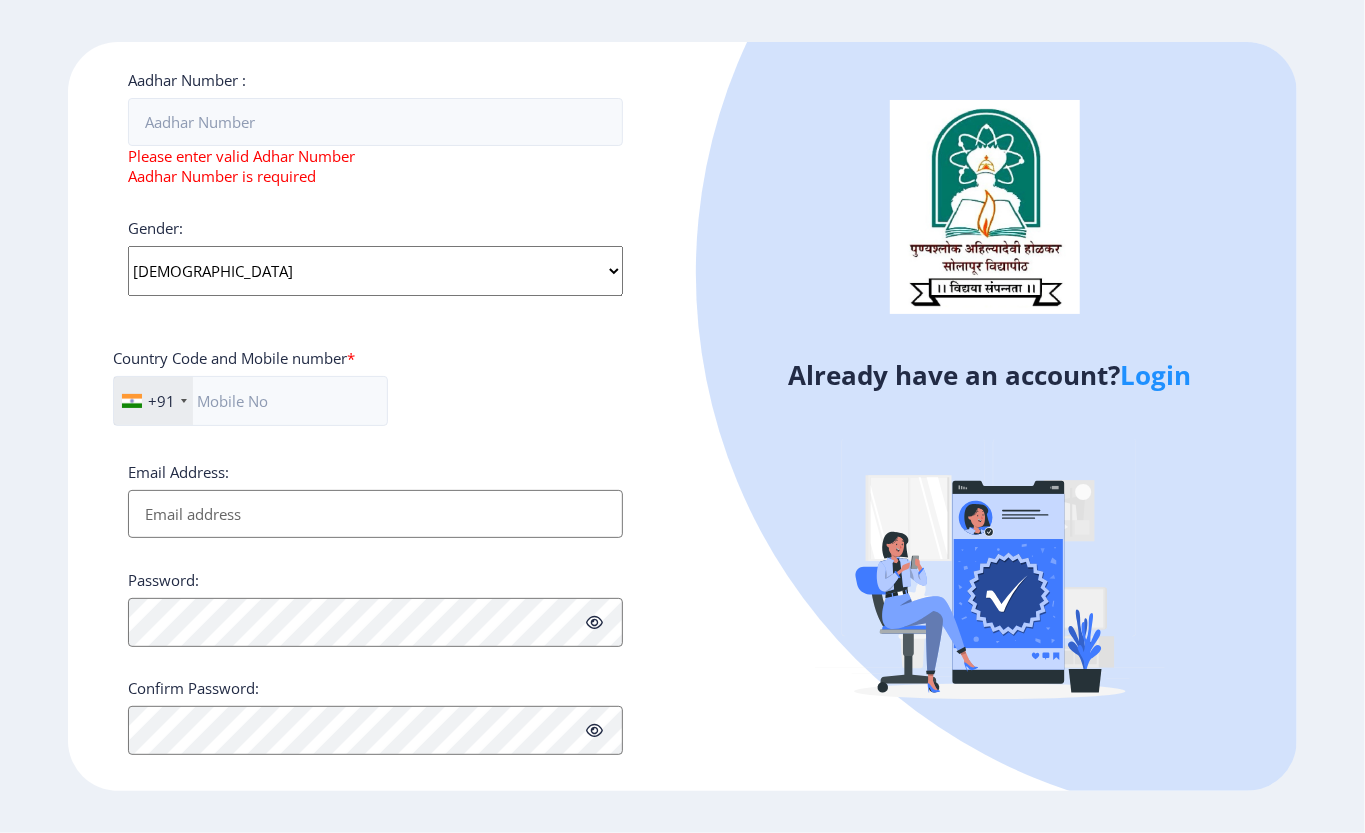 scroll, scrollTop: 666, scrollLeft: 0, axis: vertical 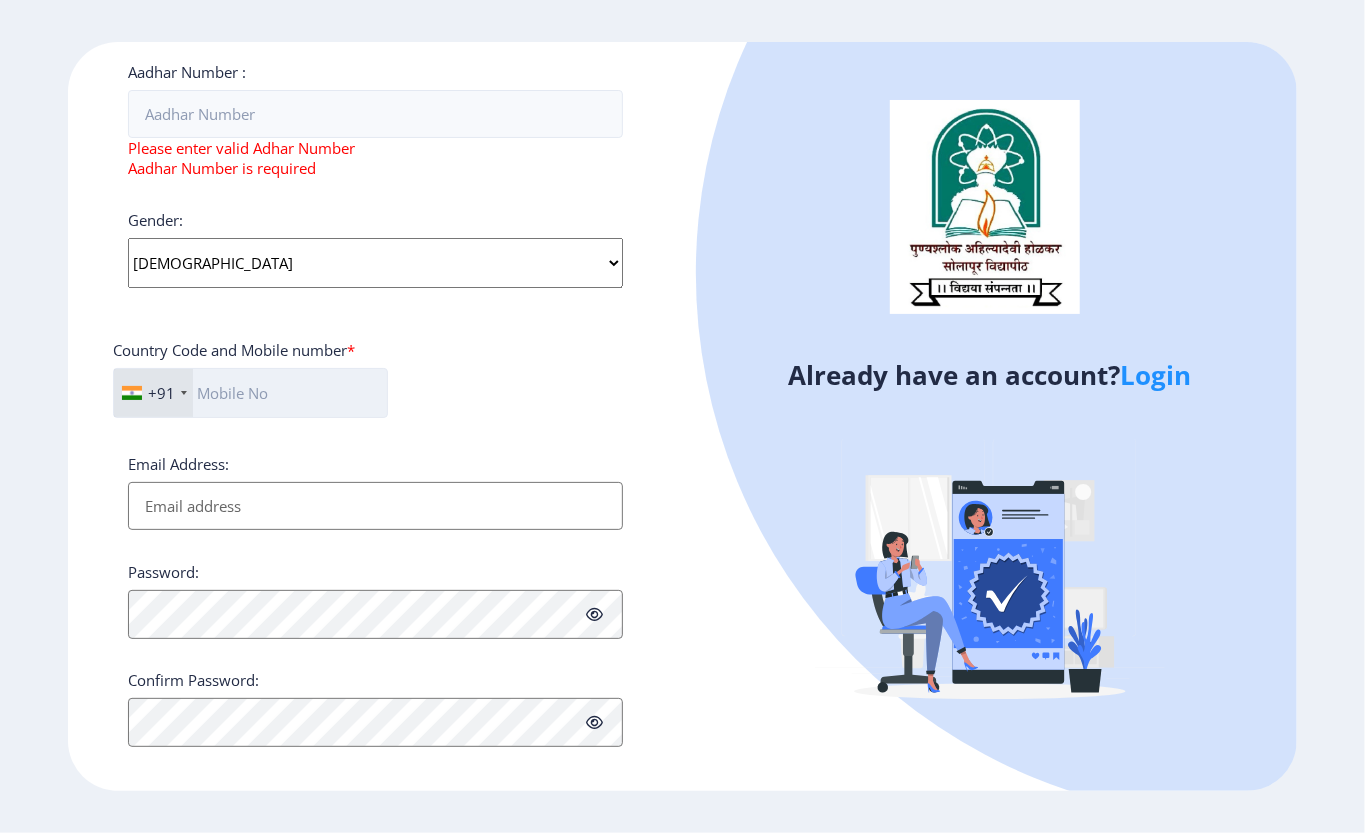 click 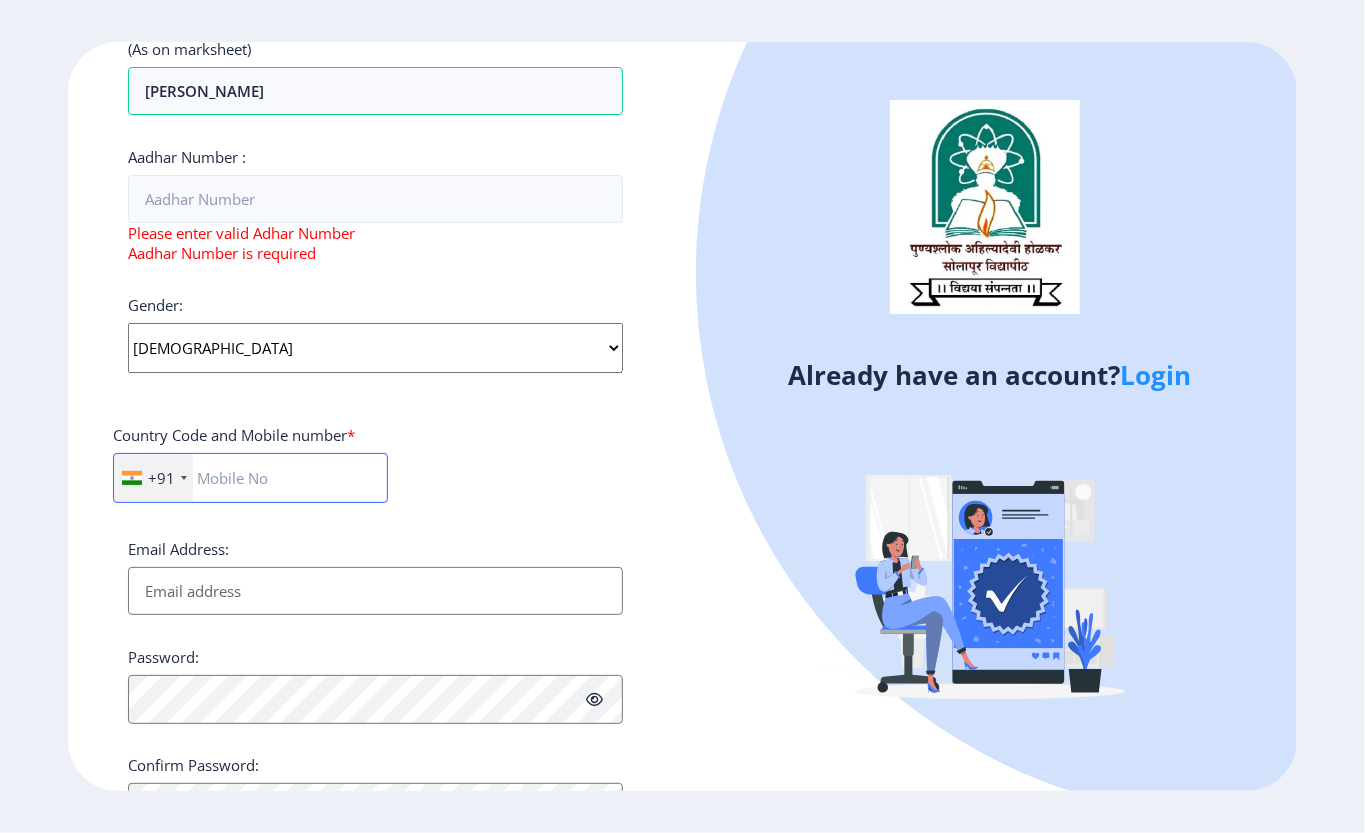 scroll, scrollTop: 533, scrollLeft: 0, axis: vertical 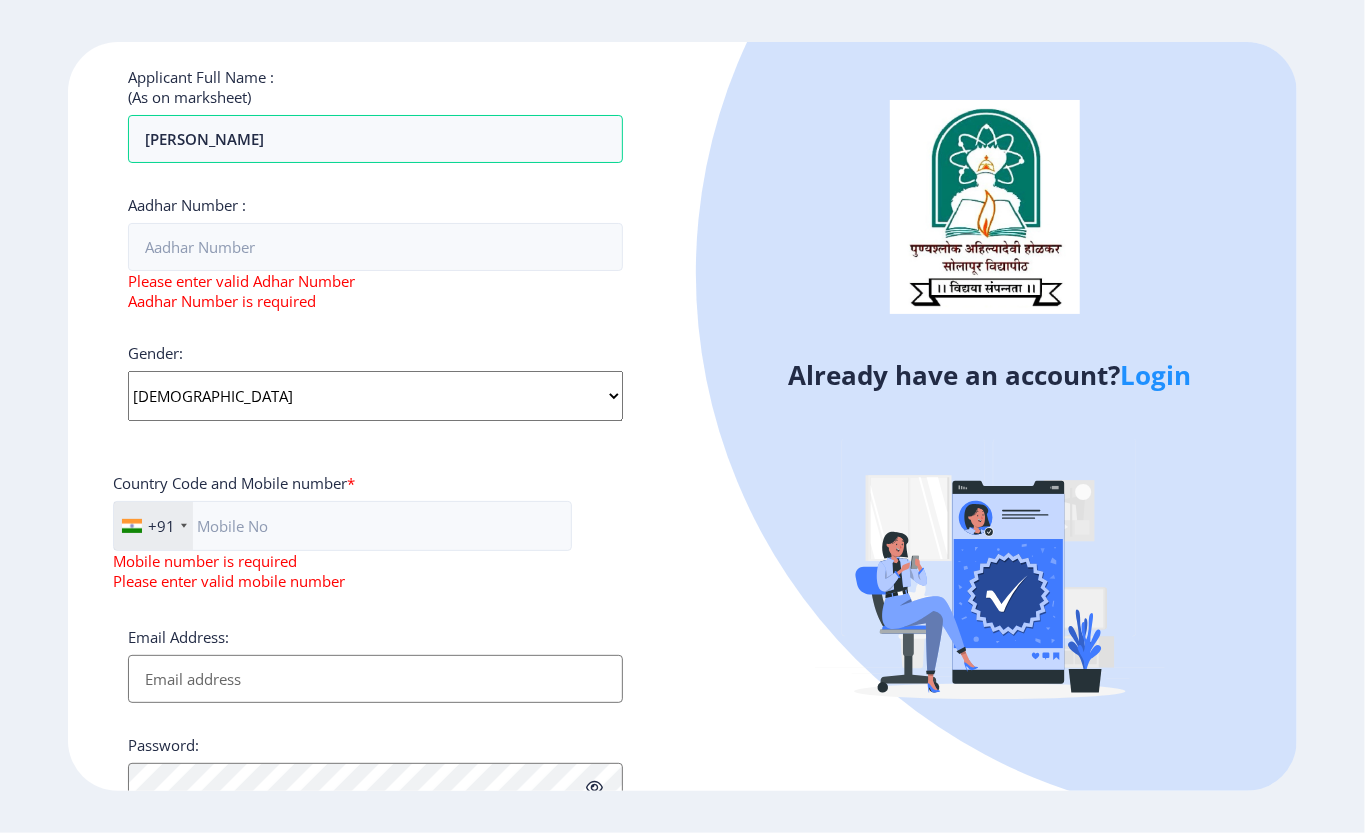 click on "+91 [GEOGRAPHIC_DATA] ([GEOGRAPHIC_DATA]) +91 [GEOGRAPHIC_DATA] (‫[GEOGRAPHIC_DATA]‬‎) +93 [GEOGRAPHIC_DATA] ([GEOGRAPHIC_DATA]) +355 [GEOGRAPHIC_DATA] (‫[GEOGRAPHIC_DATA]‬‎) +213 [US_STATE] +1 [GEOGRAPHIC_DATA] +376 [GEOGRAPHIC_DATA] +244 [GEOGRAPHIC_DATA] +1 [GEOGRAPHIC_DATA] +1 [GEOGRAPHIC_DATA] +54 [GEOGRAPHIC_DATA] ([GEOGRAPHIC_DATA]) +374 [GEOGRAPHIC_DATA] +297 [GEOGRAPHIC_DATA] +61 [GEOGRAPHIC_DATA] ([GEOGRAPHIC_DATA]) +43 [GEOGRAPHIC_DATA] ([GEOGRAPHIC_DATA]) +994 [GEOGRAPHIC_DATA] +1 [GEOGRAPHIC_DATA] (‫[GEOGRAPHIC_DATA]‬‎) +973 [GEOGRAPHIC_DATA] ([GEOGRAPHIC_DATA]) +880 [GEOGRAPHIC_DATA] +1 [GEOGRAPHIC_DATA] ([GEOGRAPHIC_DATA]) +375 [GEOGRAPHIC_DATA] ([GEOGRAPHIC_DATA]) +32 [GEOGRAPHIC_DATA] +501 [GEOGRAPHIC_DATA] ([GEOGRAPHIC_DATA]) +229 [GEOGRAPHIC_DATA] +1 [GEOGRAPHIC_DATA] (འབྲུག) +975 [GEOGRAPHIC_DATA] +591 [GEOGRAPHIC_DATA] ([GEOGRAPHIC_DATA]) +387 [GEOGRAPHIC_DATA] +267 [GEOGRAPHIC_DATA] ([GEOGRAPHIC_DATA]) +55 [GEOGRAPHIC_DATA] +246 [GEOGRAPHIC_DATA] +1 [GEOGRAPHIC_DATA] +673 [GEOGRAPHIC_DATA] ([GEOGRAPHIC_DATA]) +359 [GEOGRAPHIC_DATA] +226 [GEOGRAPHIC_DATA] ([GEOGRAPHIC_DATA]) +257 [GEOGRAPHIC_DATA] ([GEOGRAPHIC_DATA]) +855 [GEOGRAPHIC_DATA] ([GEOGRAPHIC_DATA]) +237 [GEOGRAPHIC_DATA] +1 [GEOGRAPHIC_DATA] ([GEOGRAPHIC_DATA]) +238 [GEOGRAPHIC_DATA] [GEOGRAPHIC_DATA] +599 [GEOGRAPHIC_DATA] +1 +236 [GEOGRAPHIC_DATA] ([GEOGRAPHIC_DATA]) +235 [GEOGRAPHIC_DATA] +56 +86" 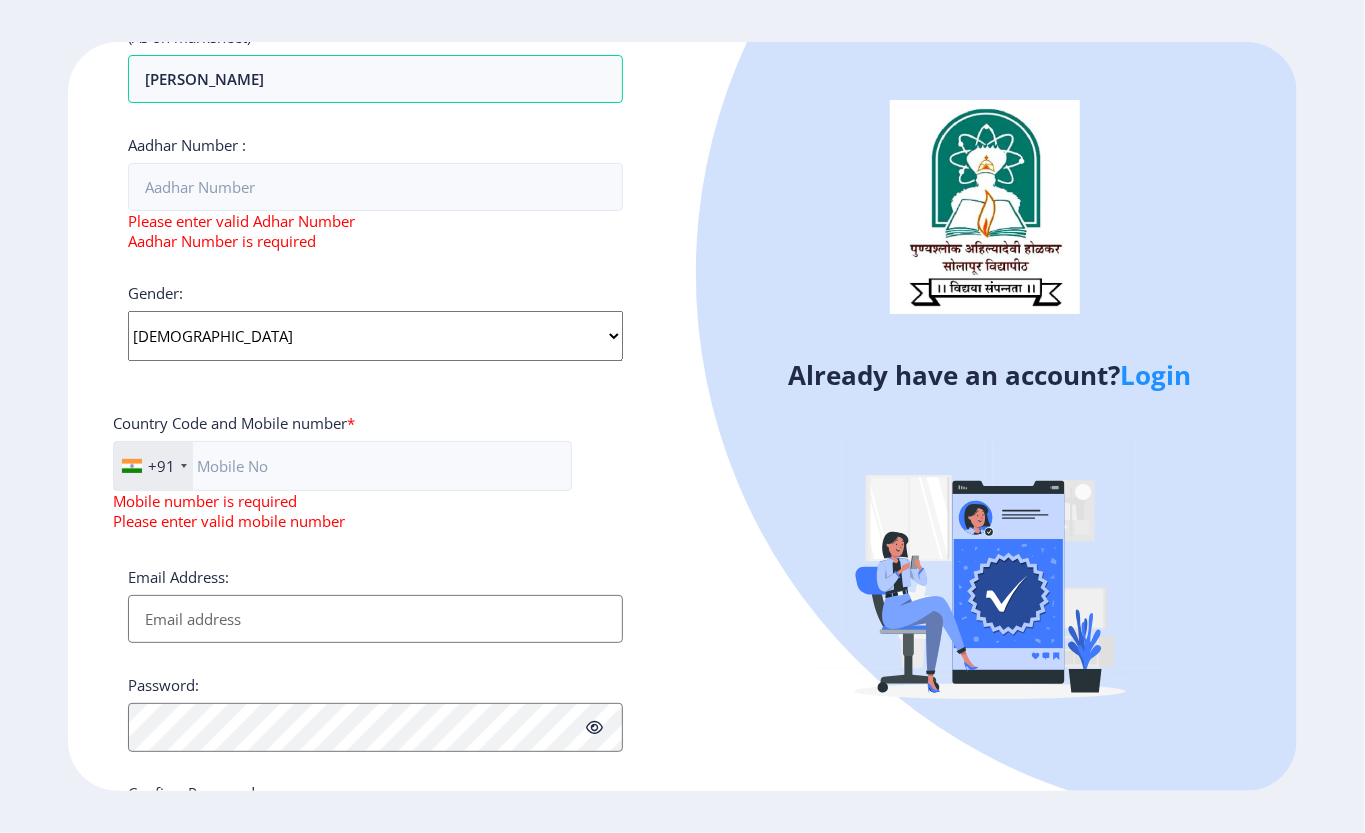 scroll, scrollTop: 326, scrollLeft: 0, axis: vertical 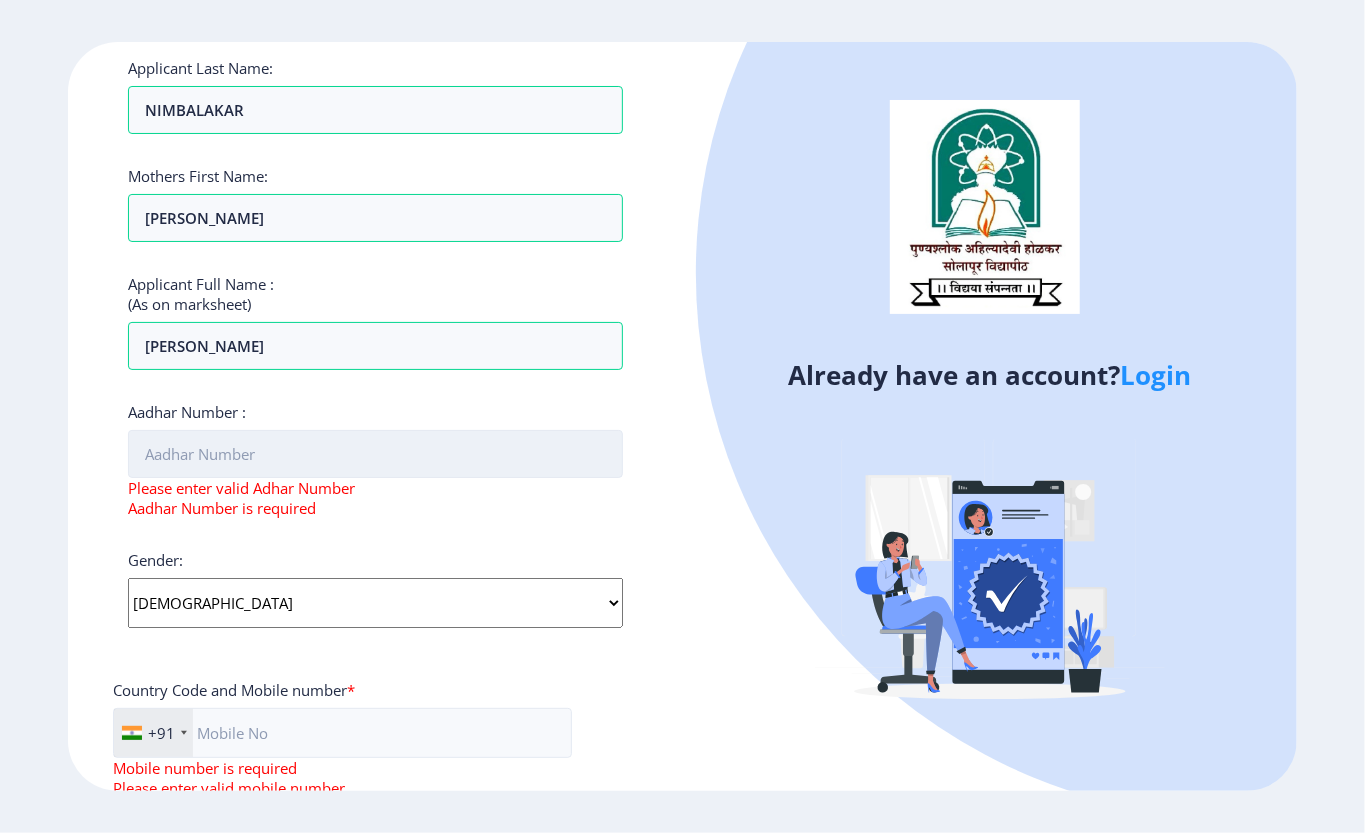 click on "Aadhar Number :" at bounding box center [375, 454] 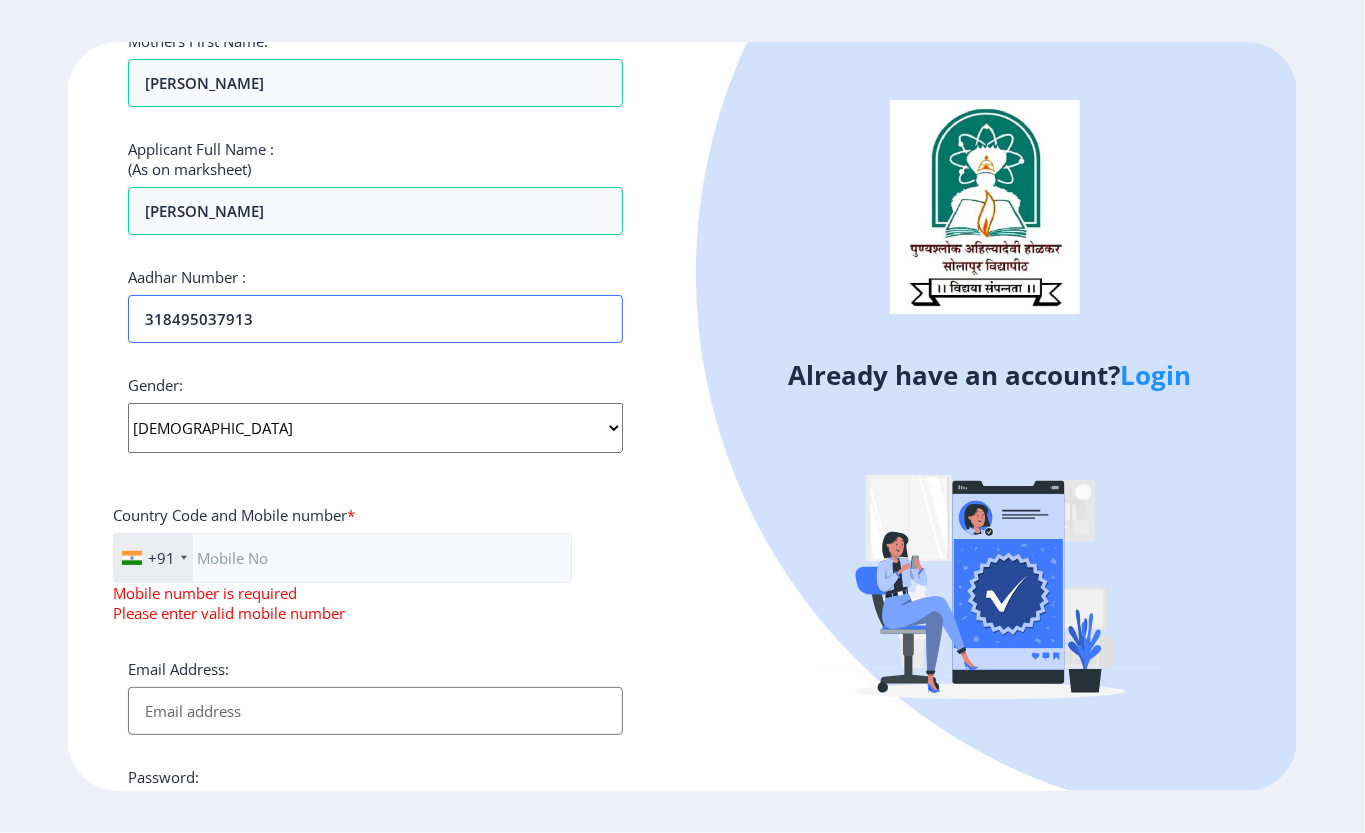 scroll, scrollTop: 593, scrollLeft: 0, axis: vertical 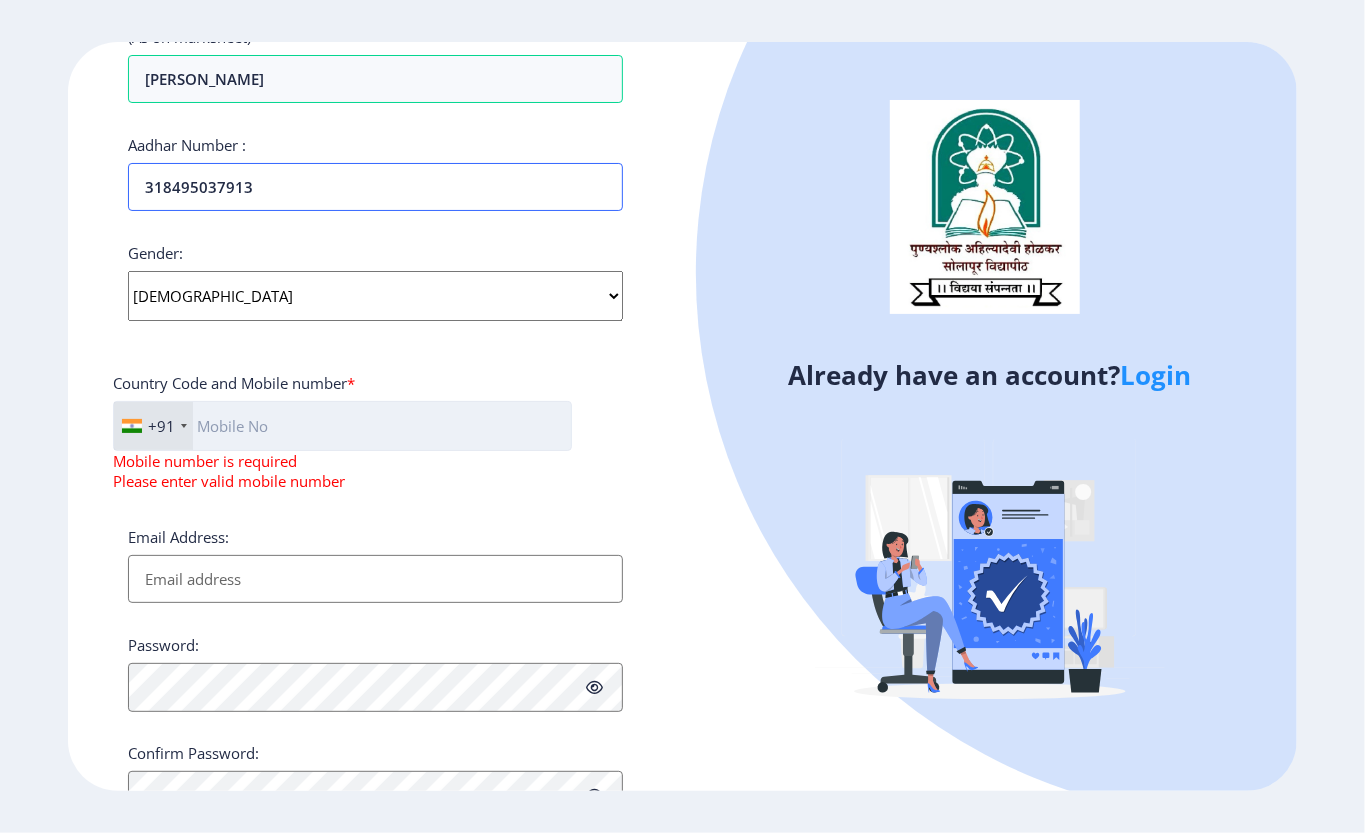 type on "318495037913" 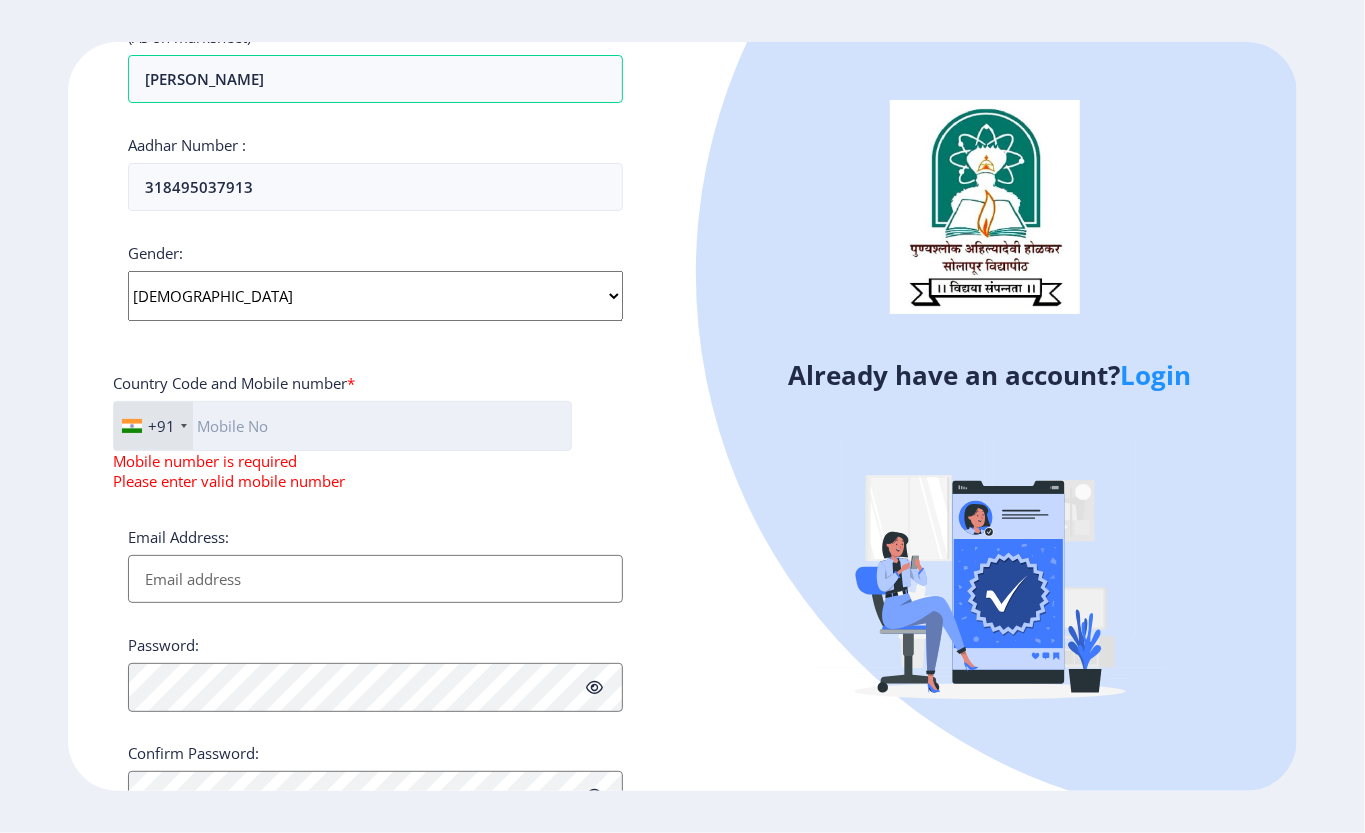 click 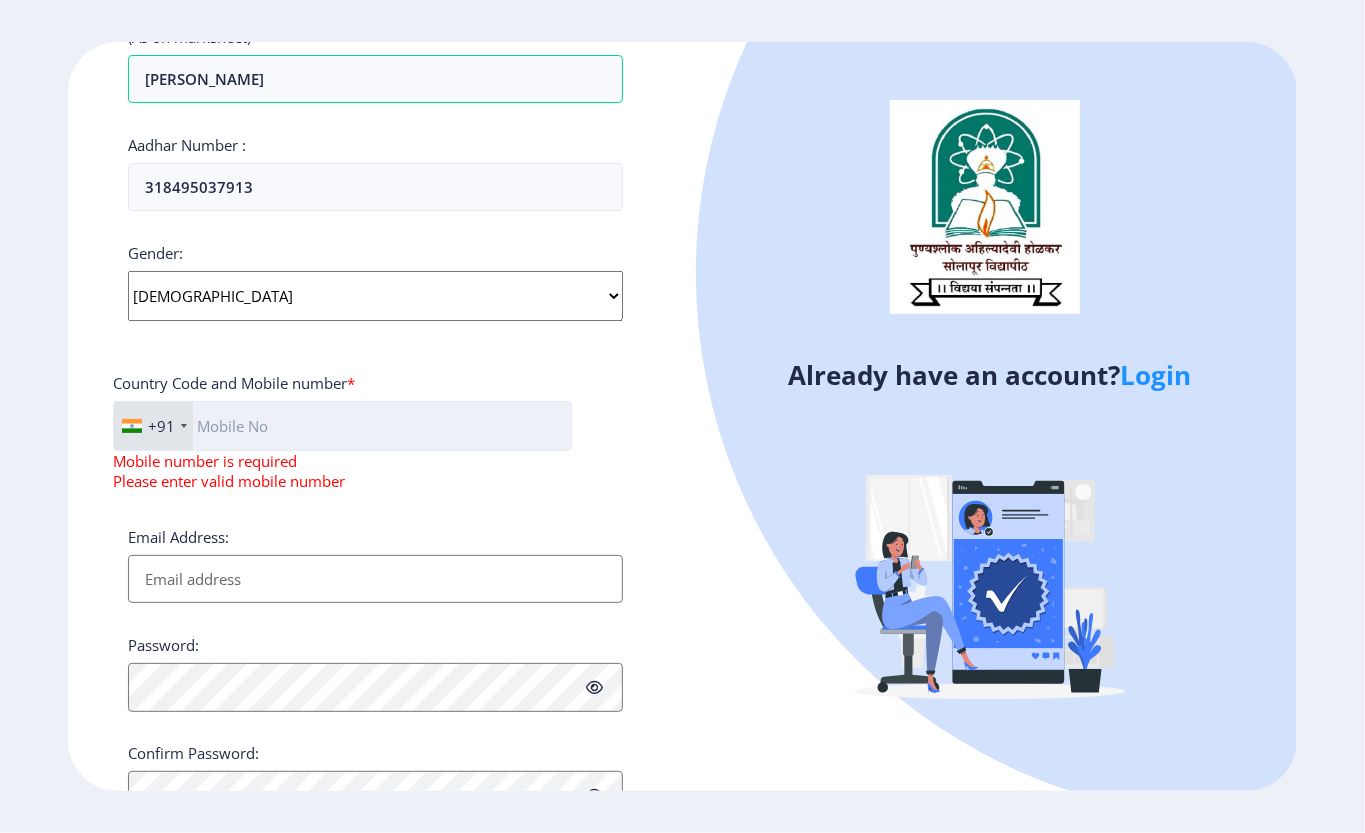 click 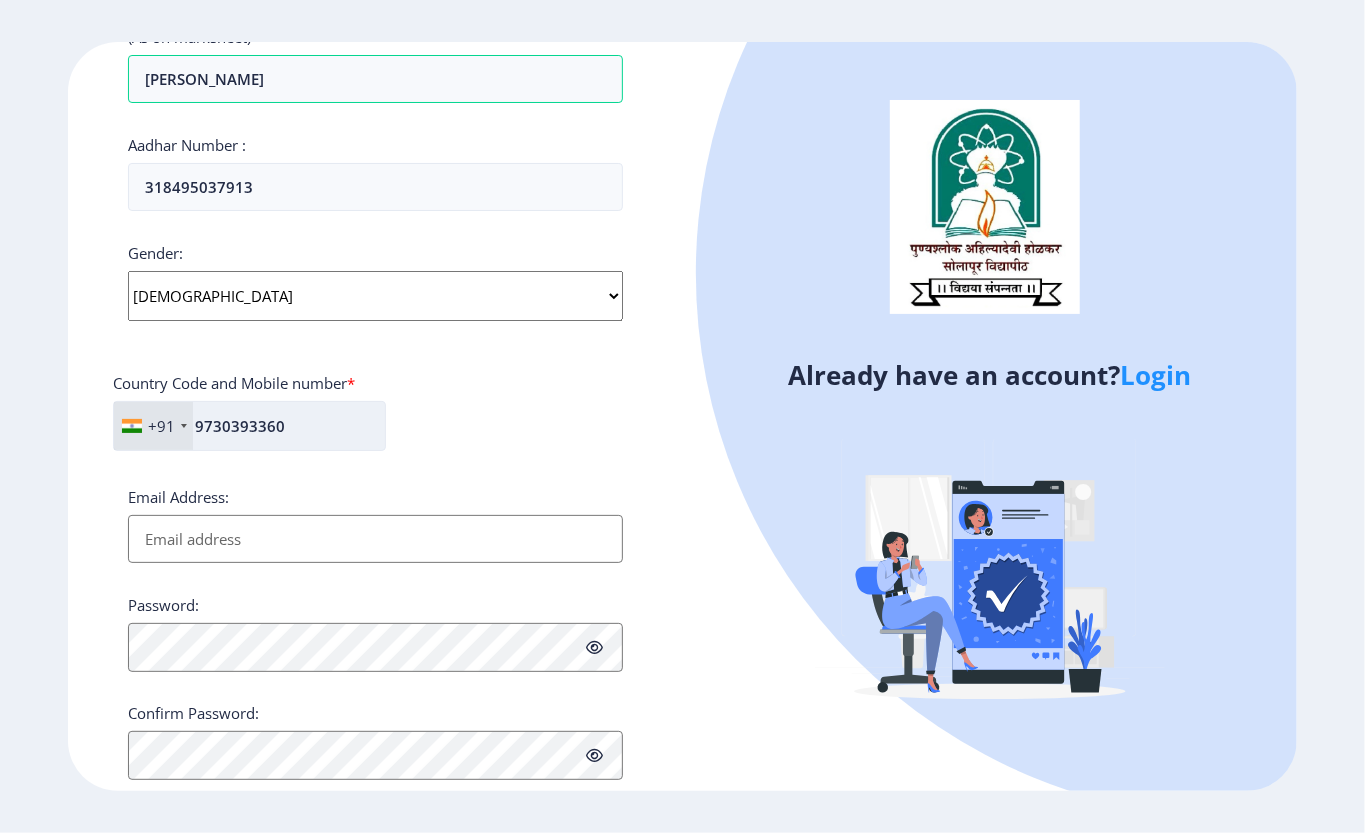 type on "9730393360" 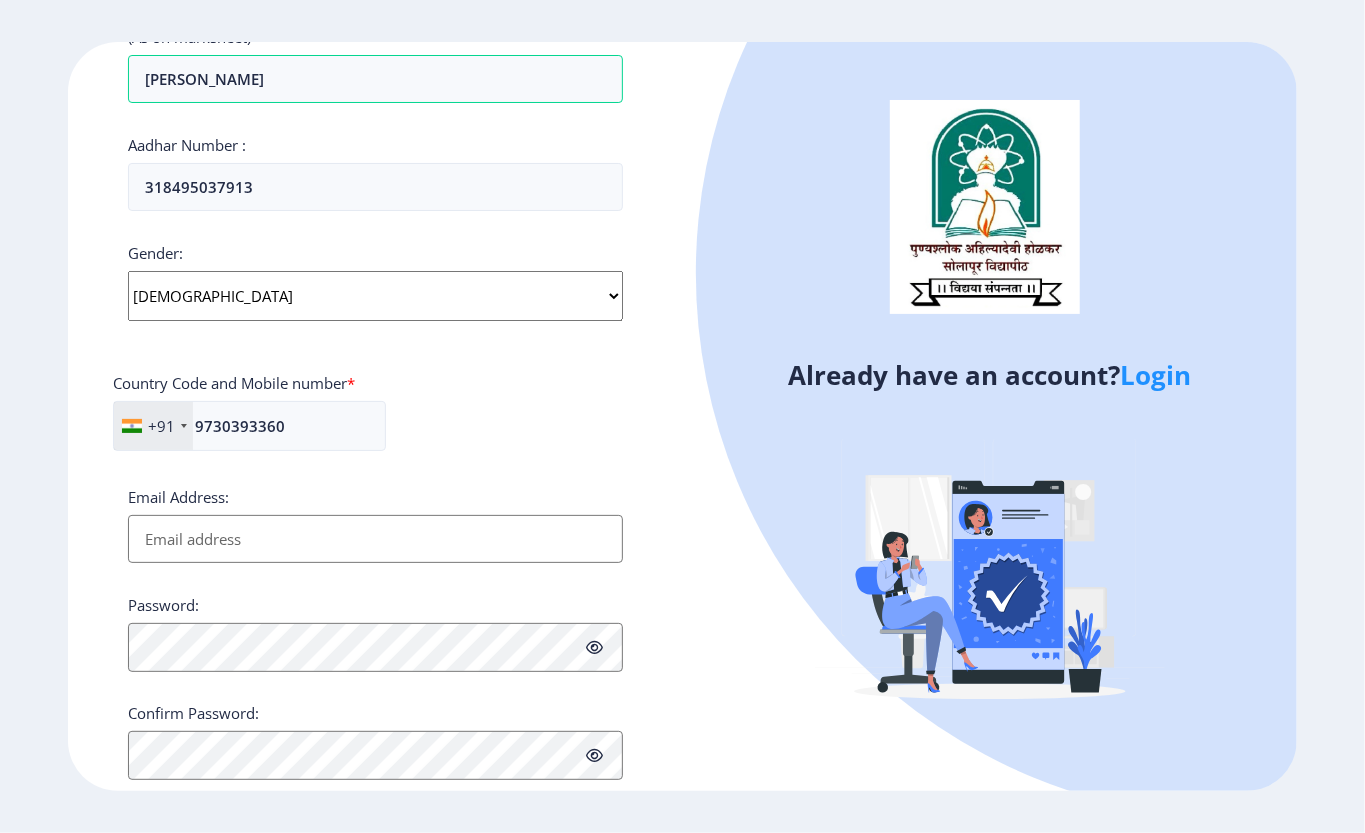 scroll, scrollTop: 646, scrollLeft: 0, axis: vertical 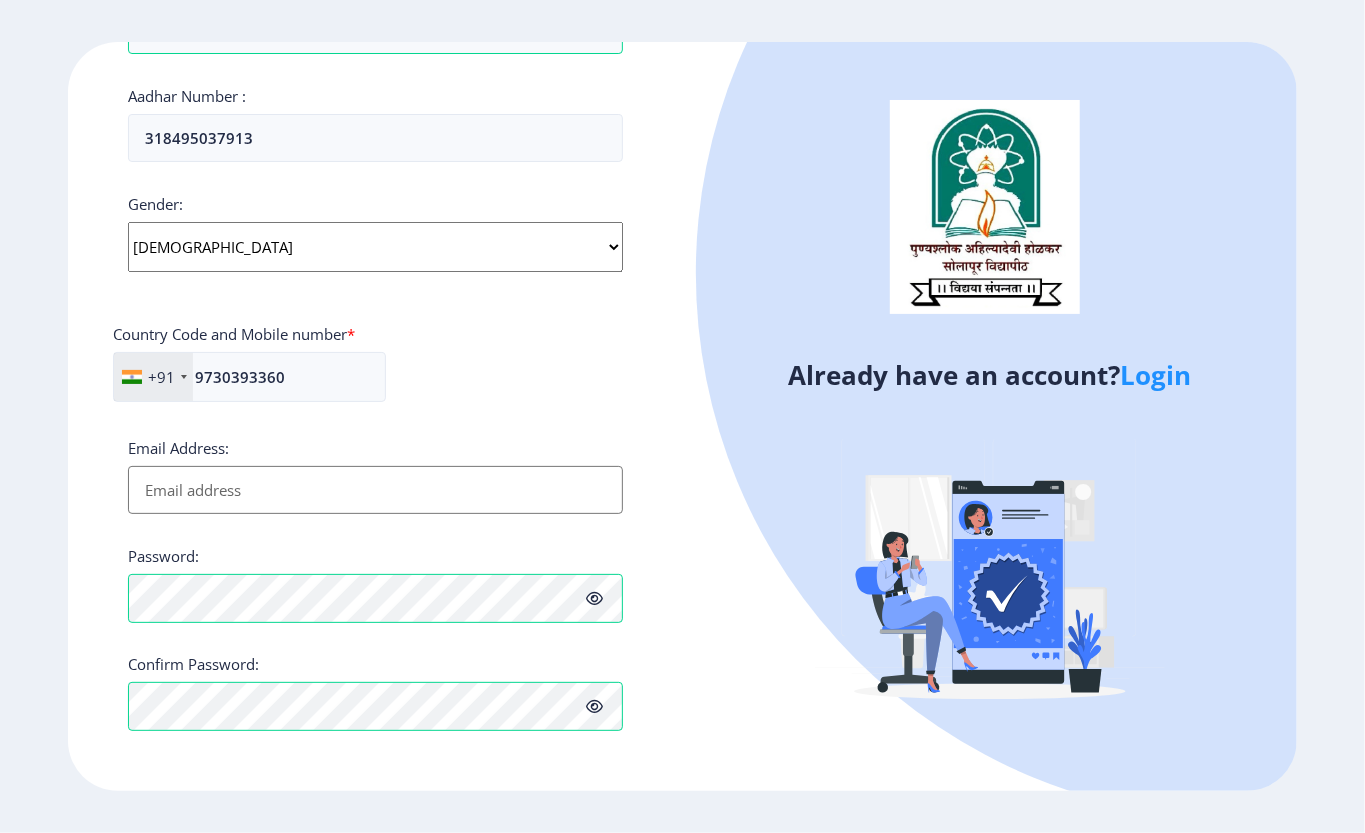 click on "Email Address:" at bounding box center (375, 490) 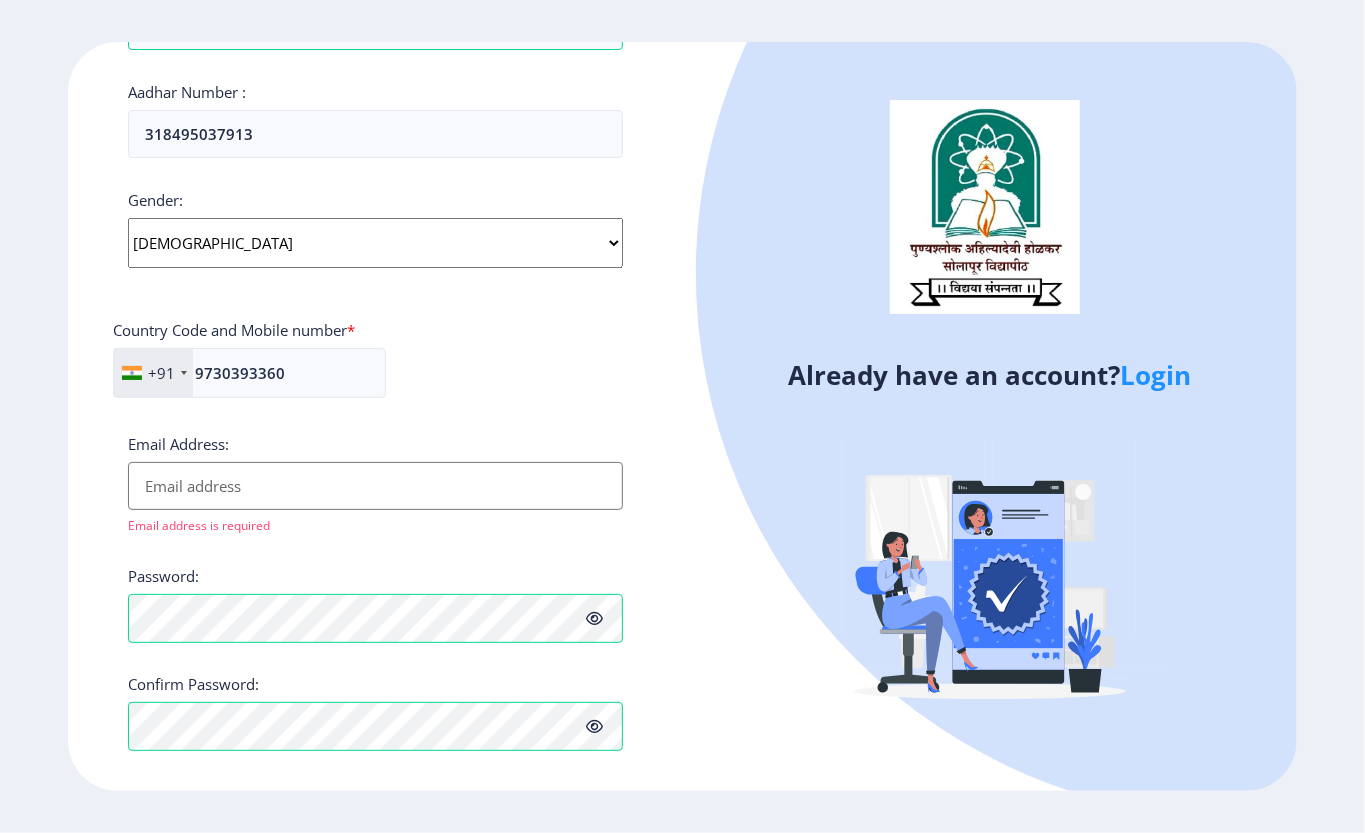 click on "Email Address:" at bounding box center (375, 486) 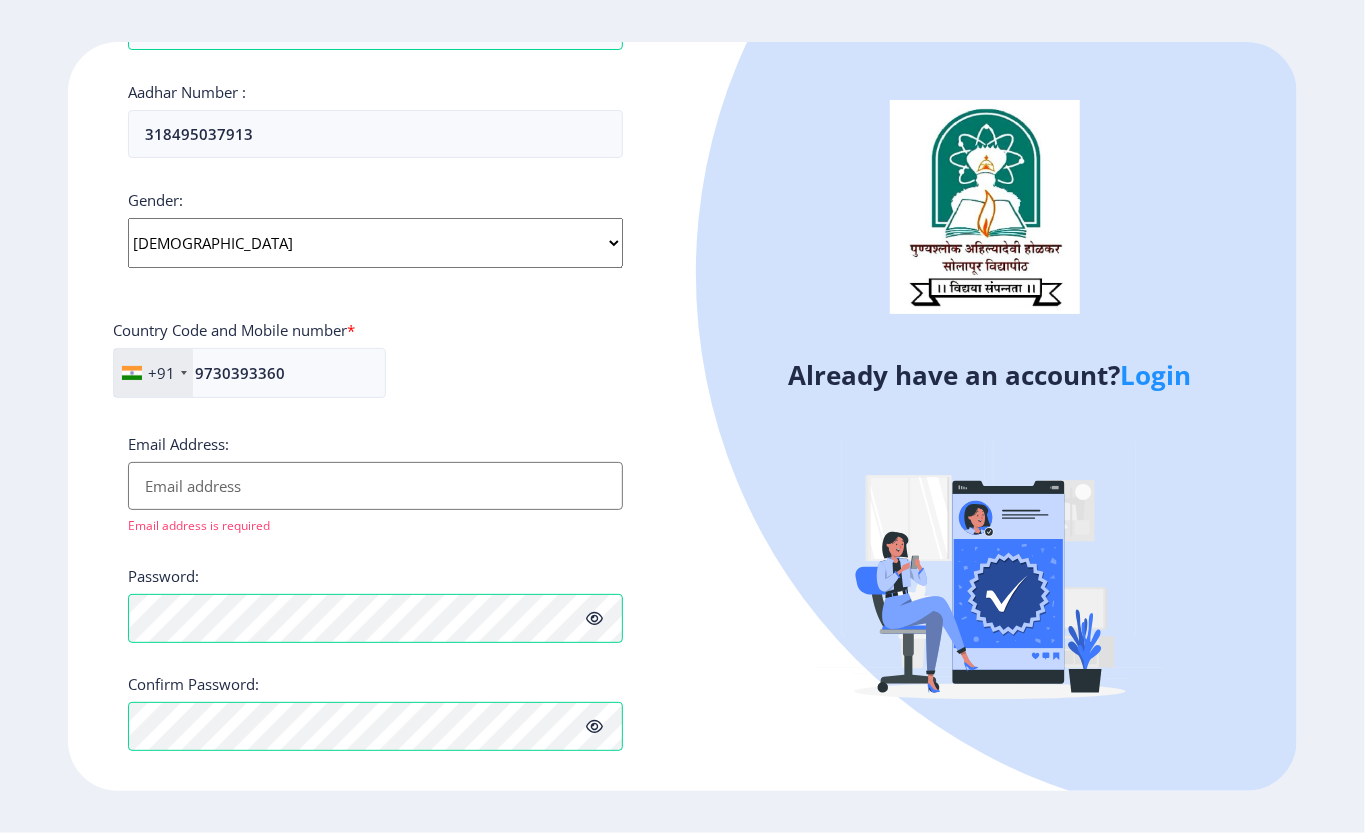 paste on "[EMAIL_ADDRESS][DOMAIN_NAME]" 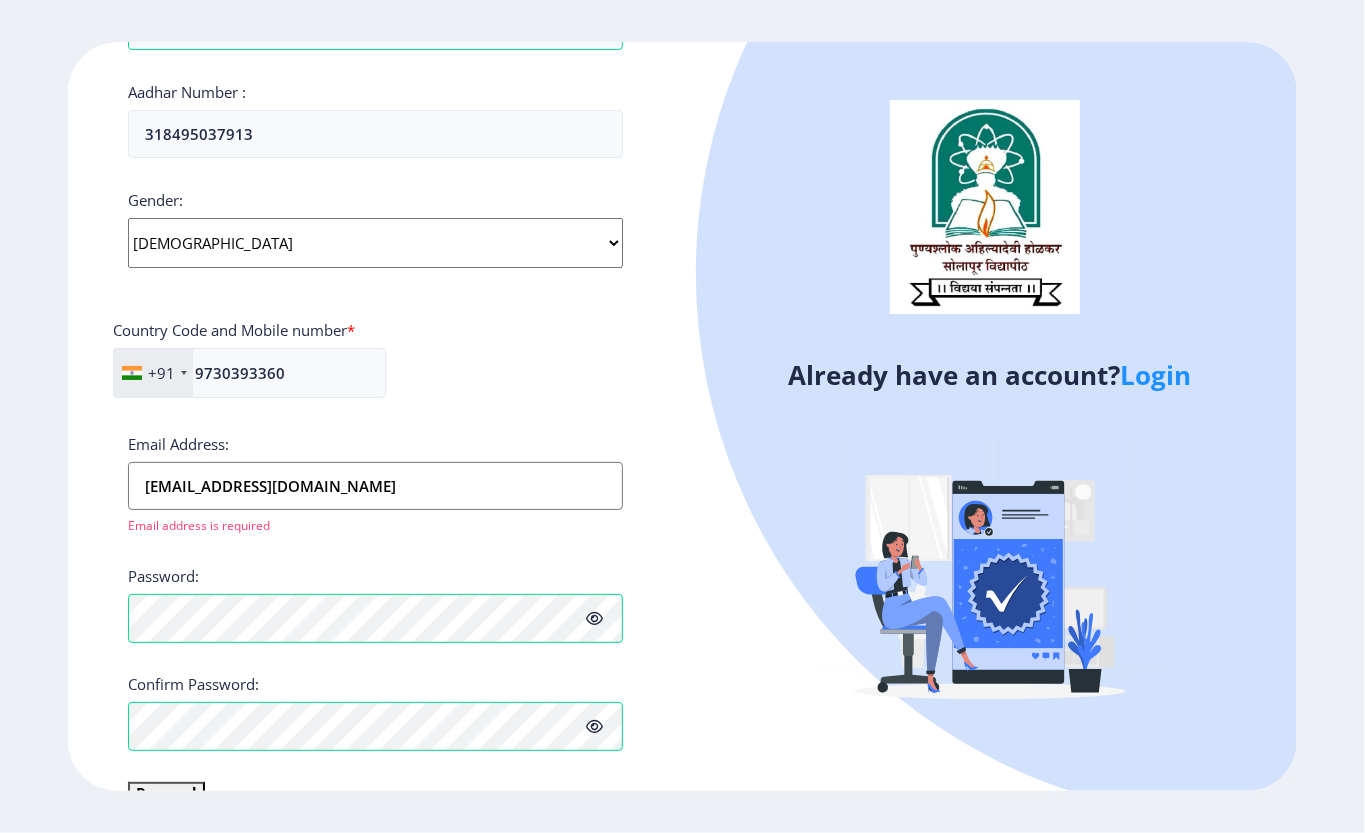 type on "[EMAIL_ADDRESS][DOMAIN_NAME]" 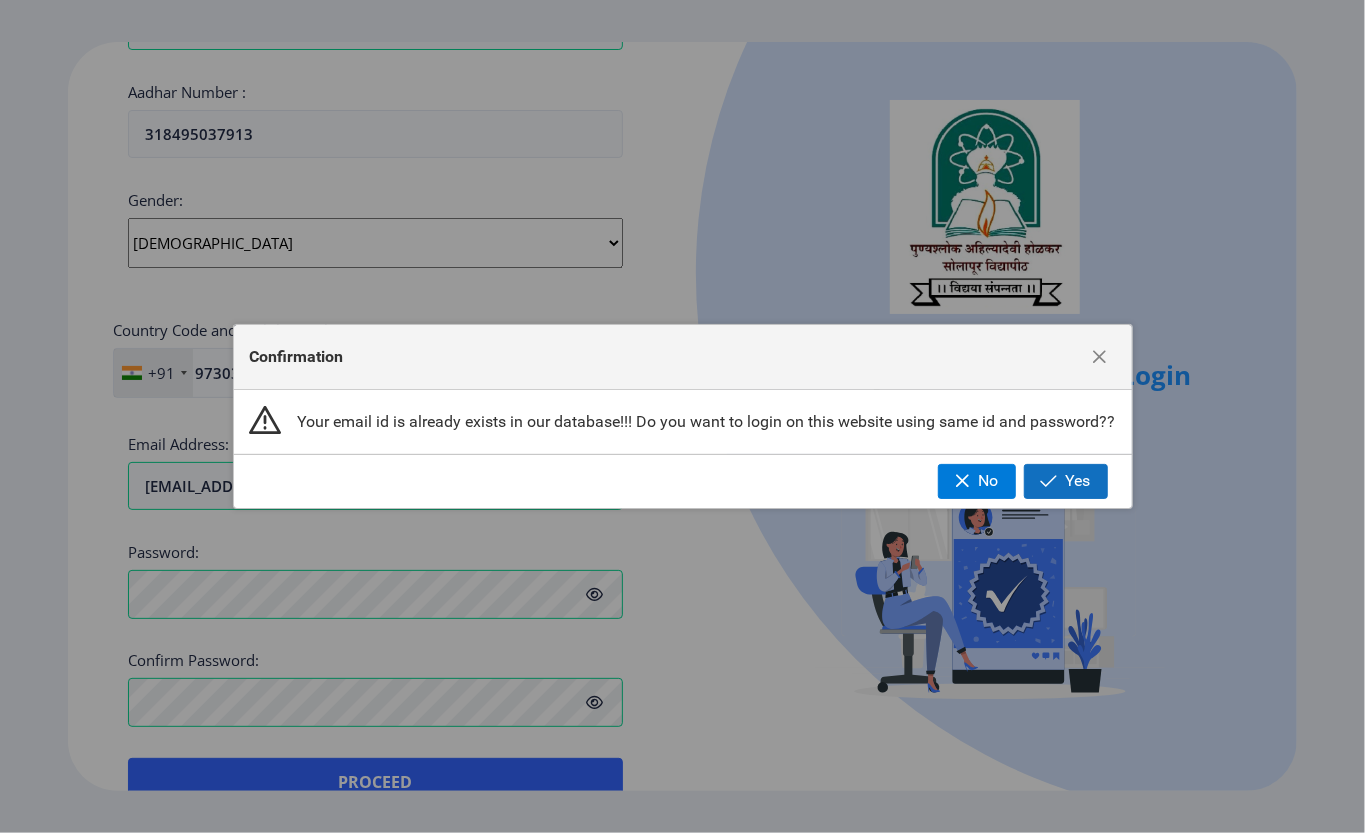click on "Yes" 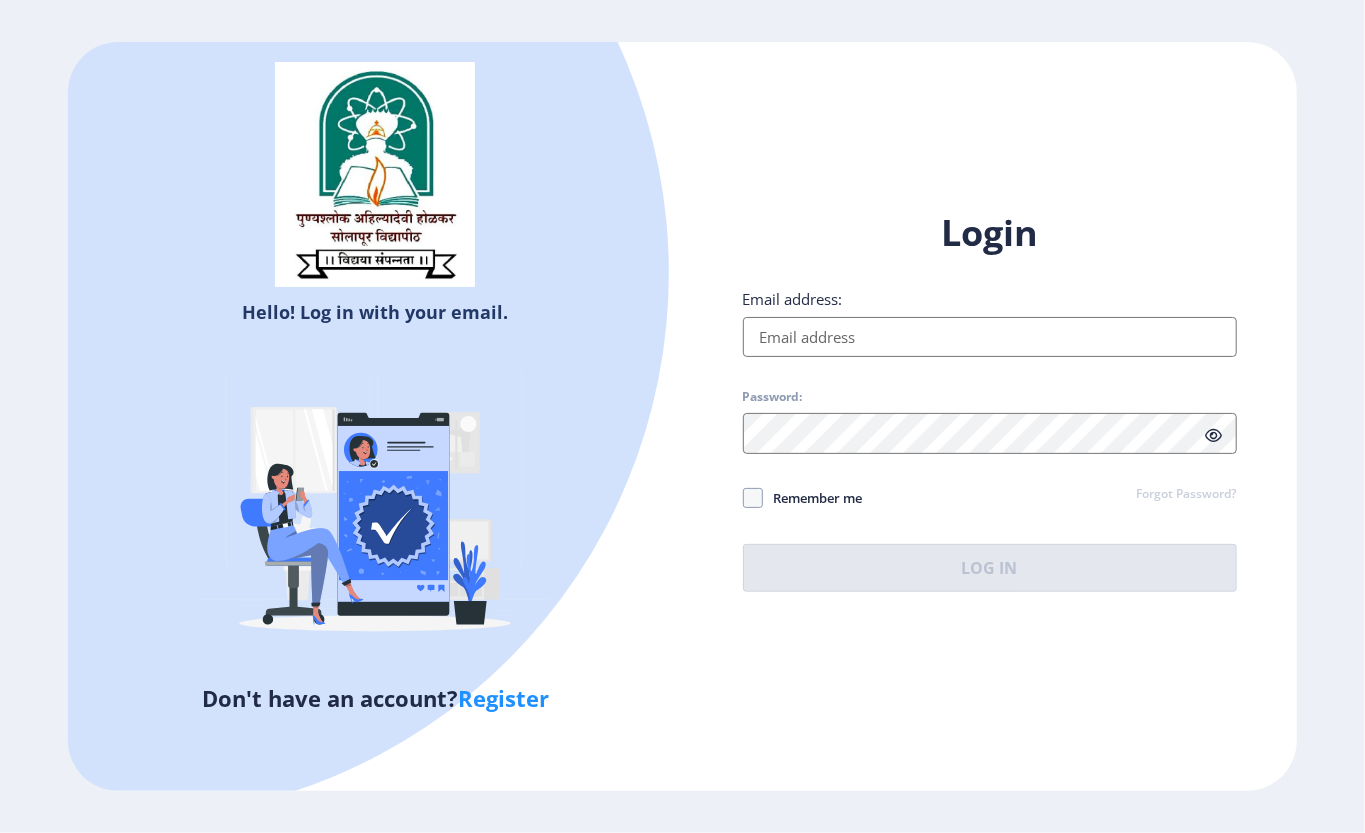select 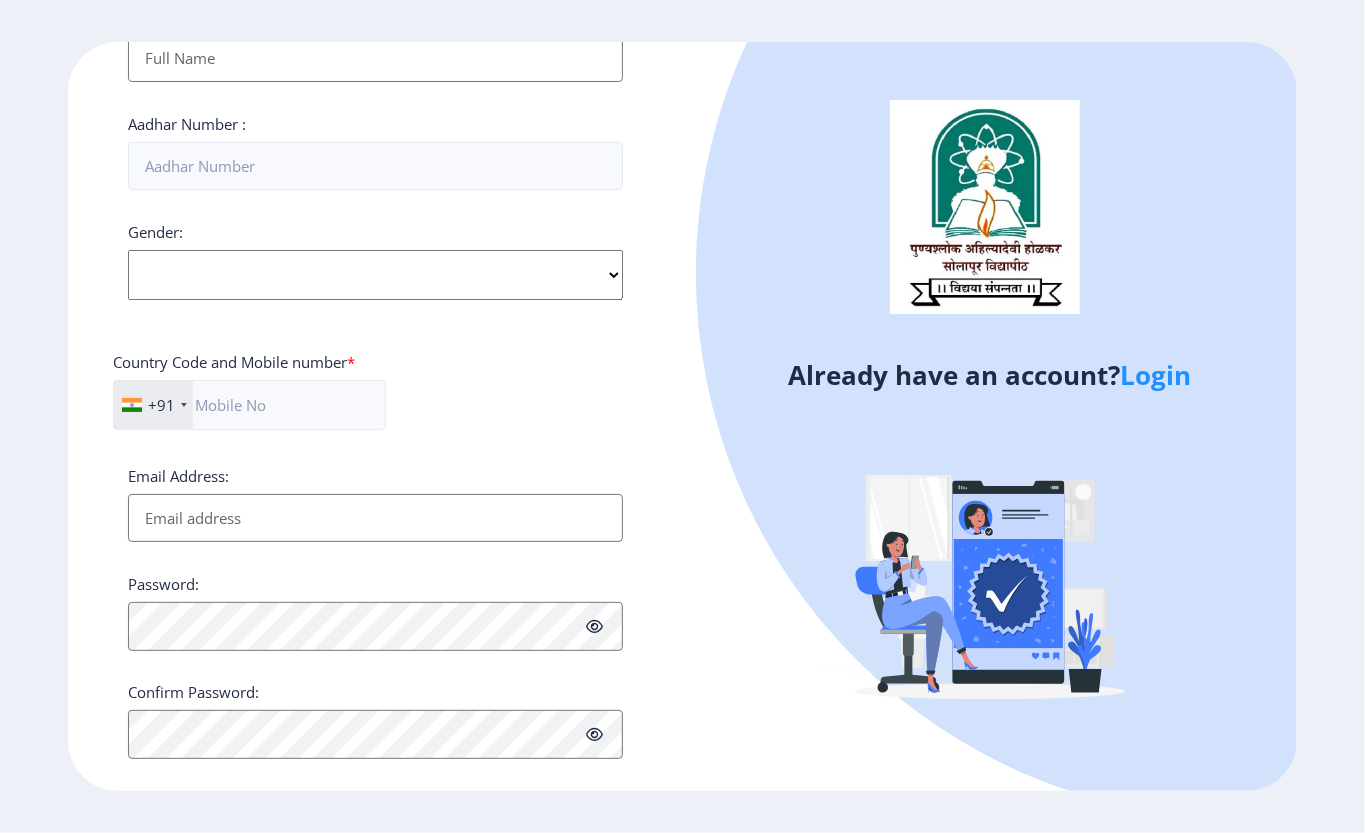 scroll, scrollTop: 646, scrollLeft: 0, axis: vertical 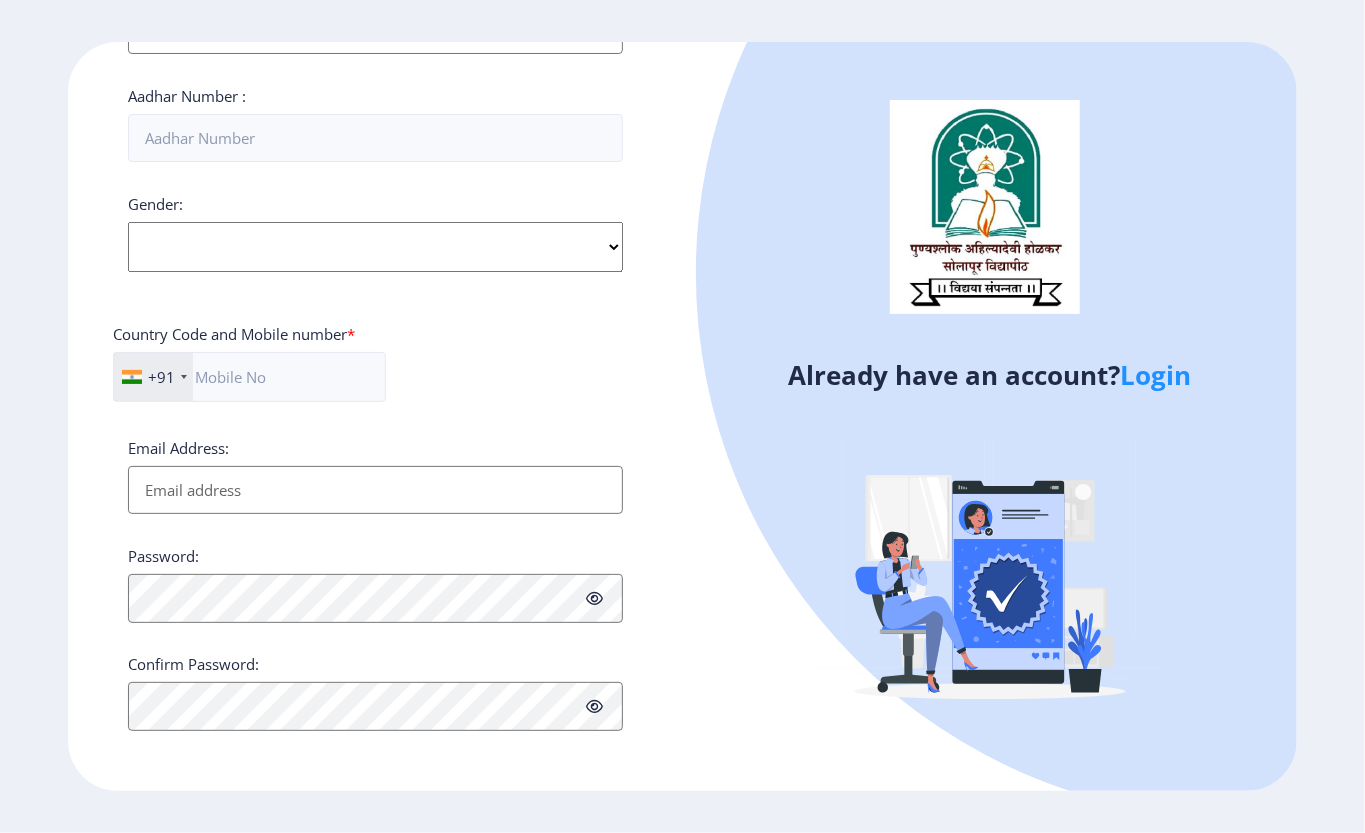 click on "Email Address:" at bounding box center (375, 490) 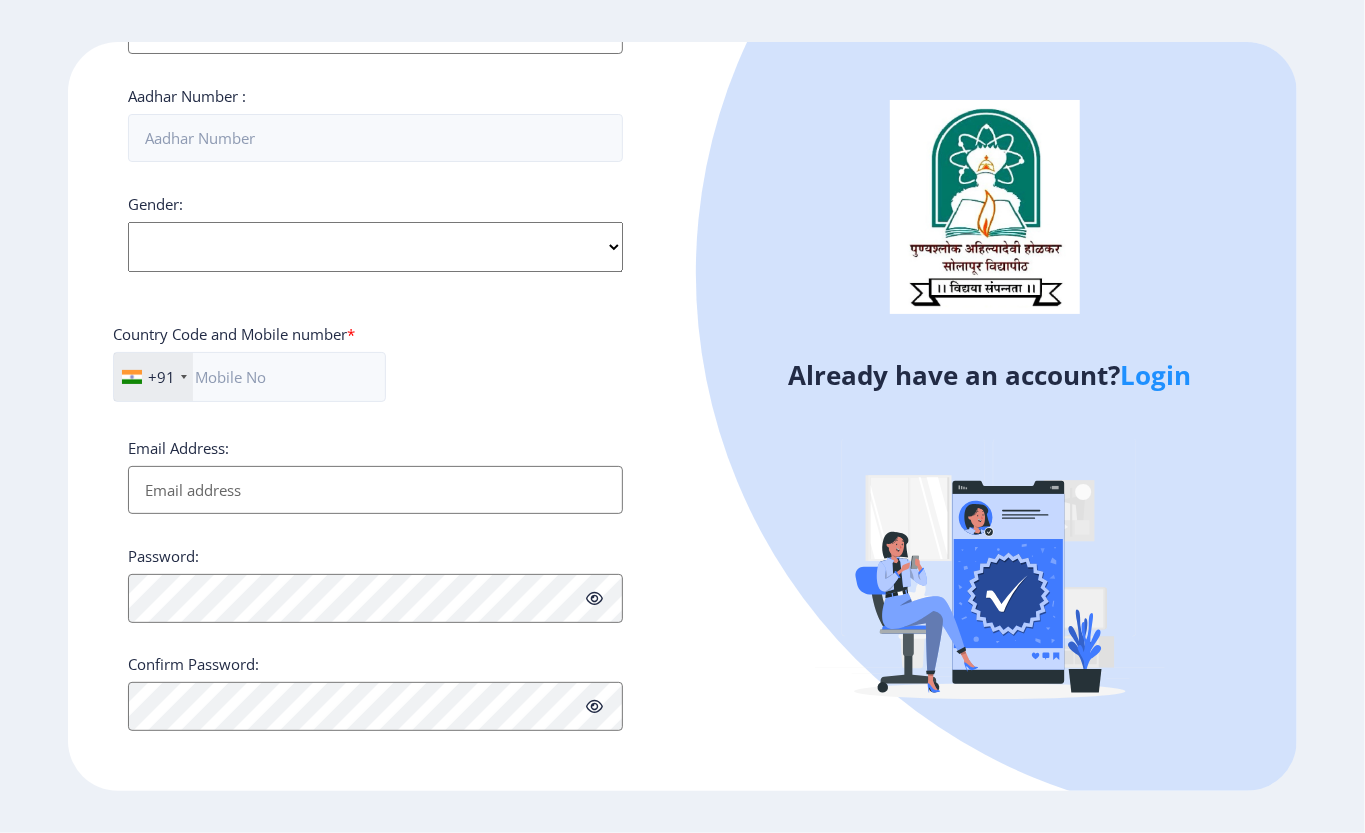 paste on "[EMAIL_ADDRESS][DOMAIN_NAME]" 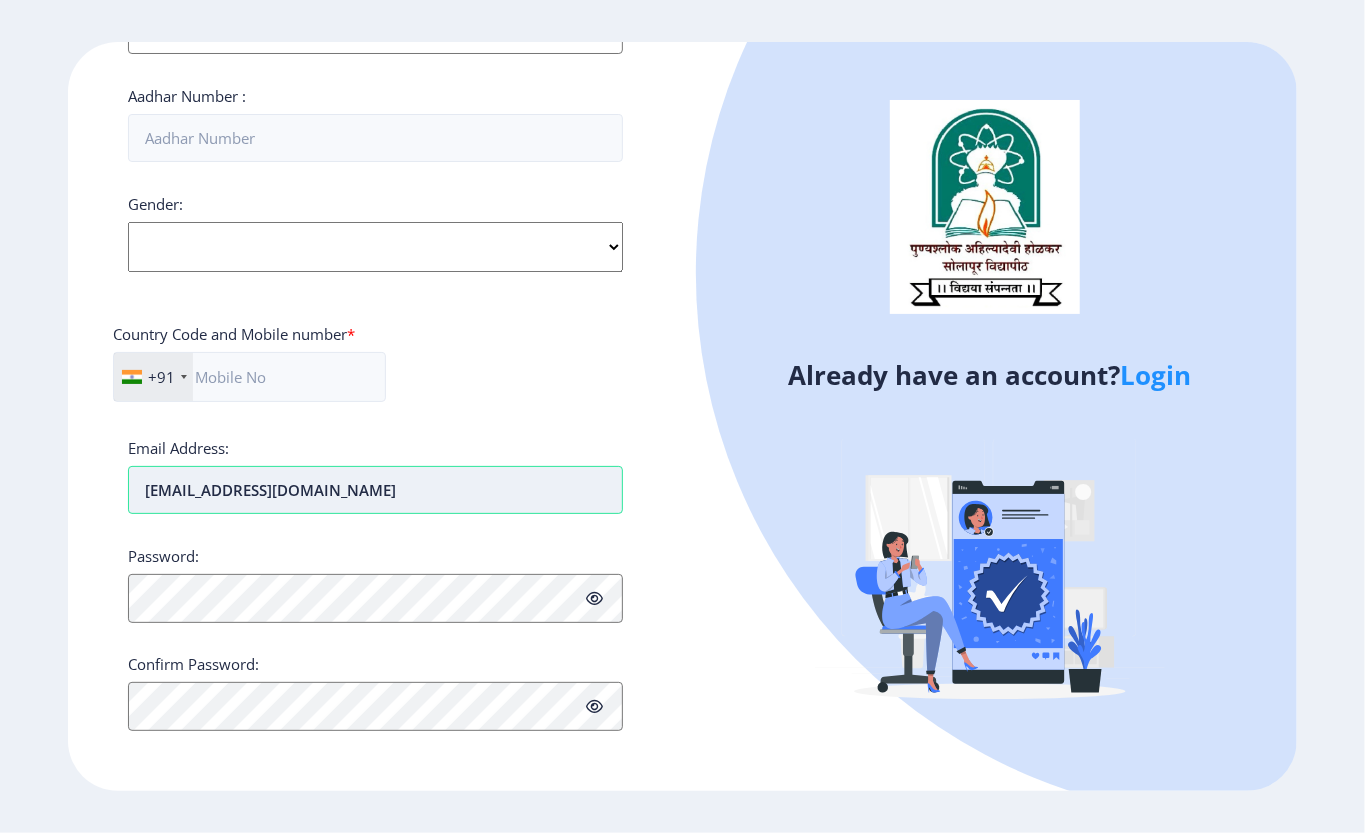type on "[EMAIL_ADDRESS][DOMAIN_NAME]" 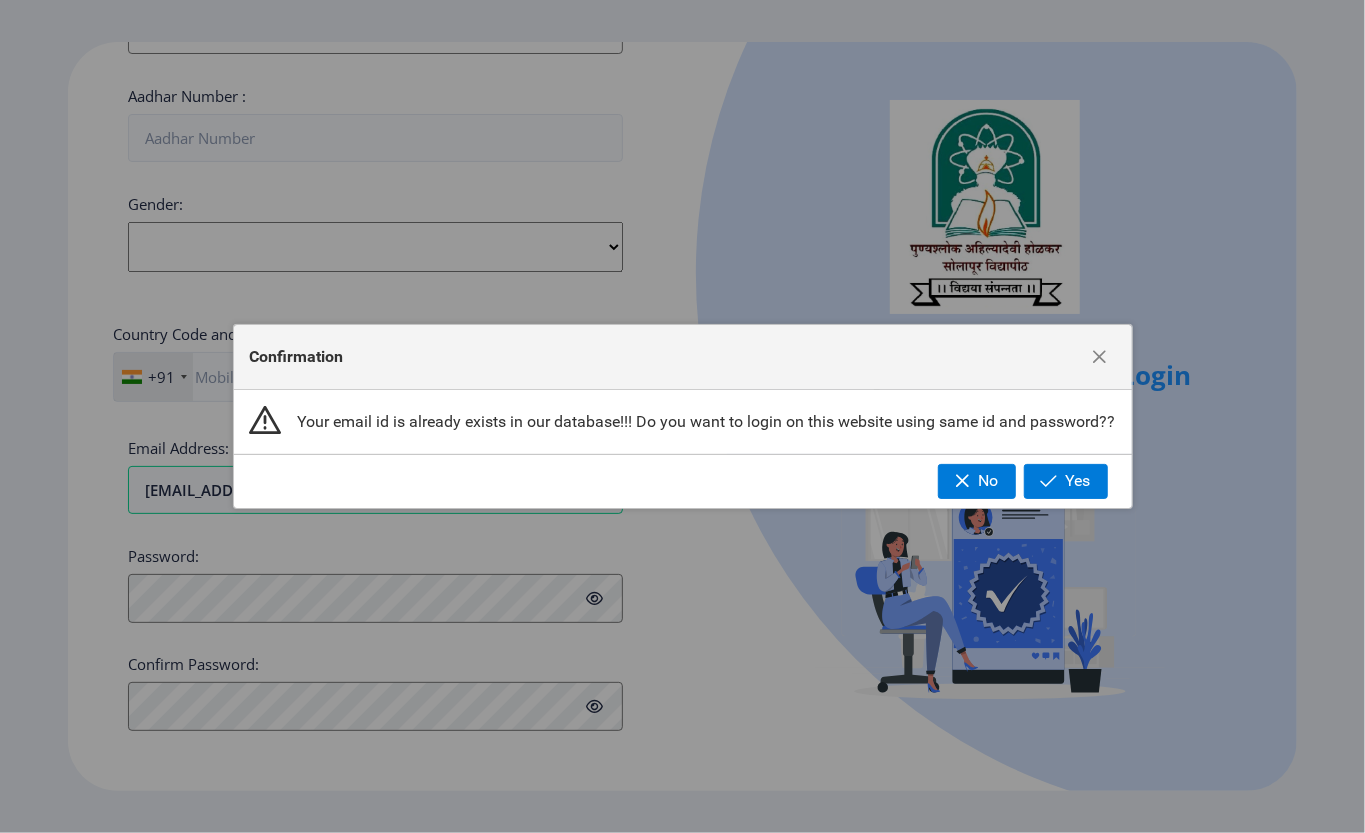 click on "No Yes" 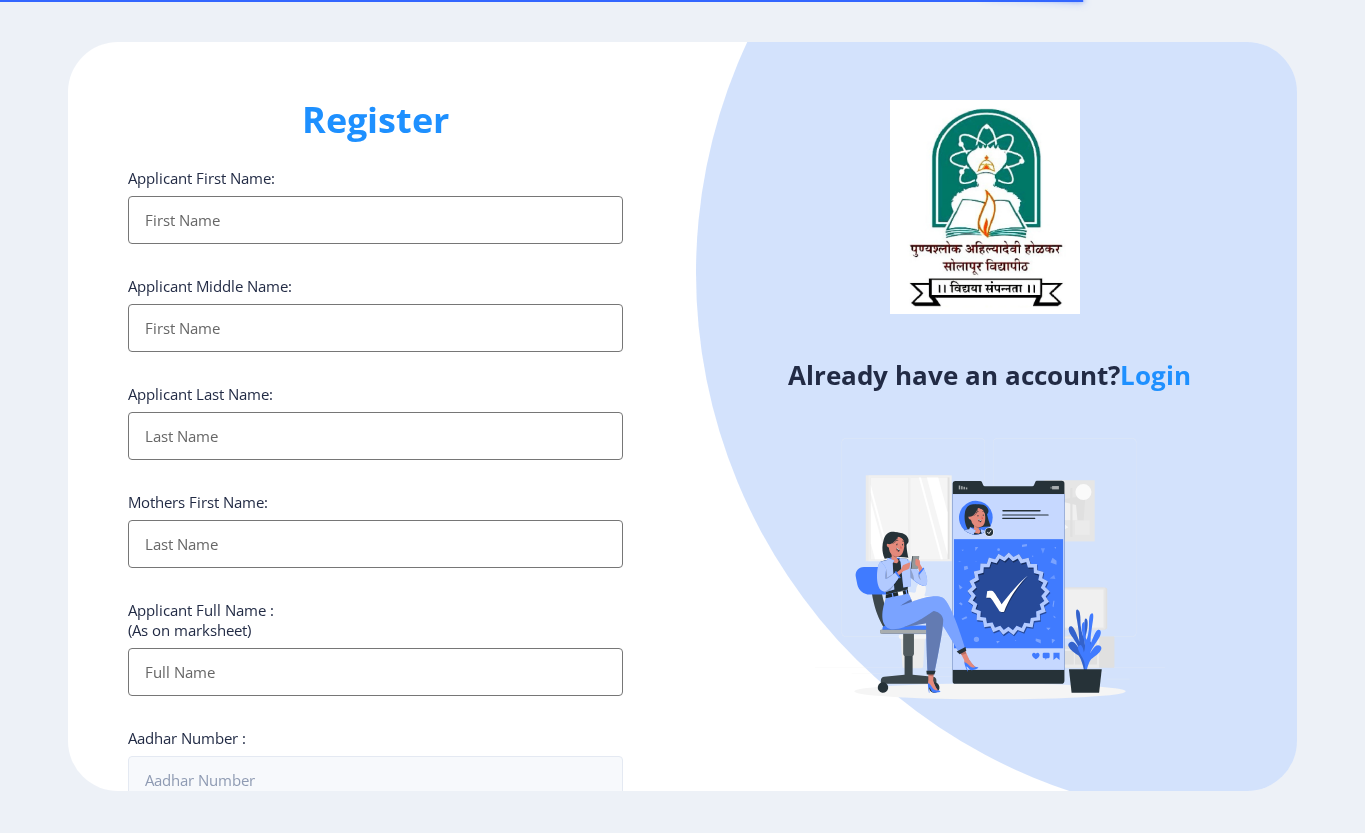 select 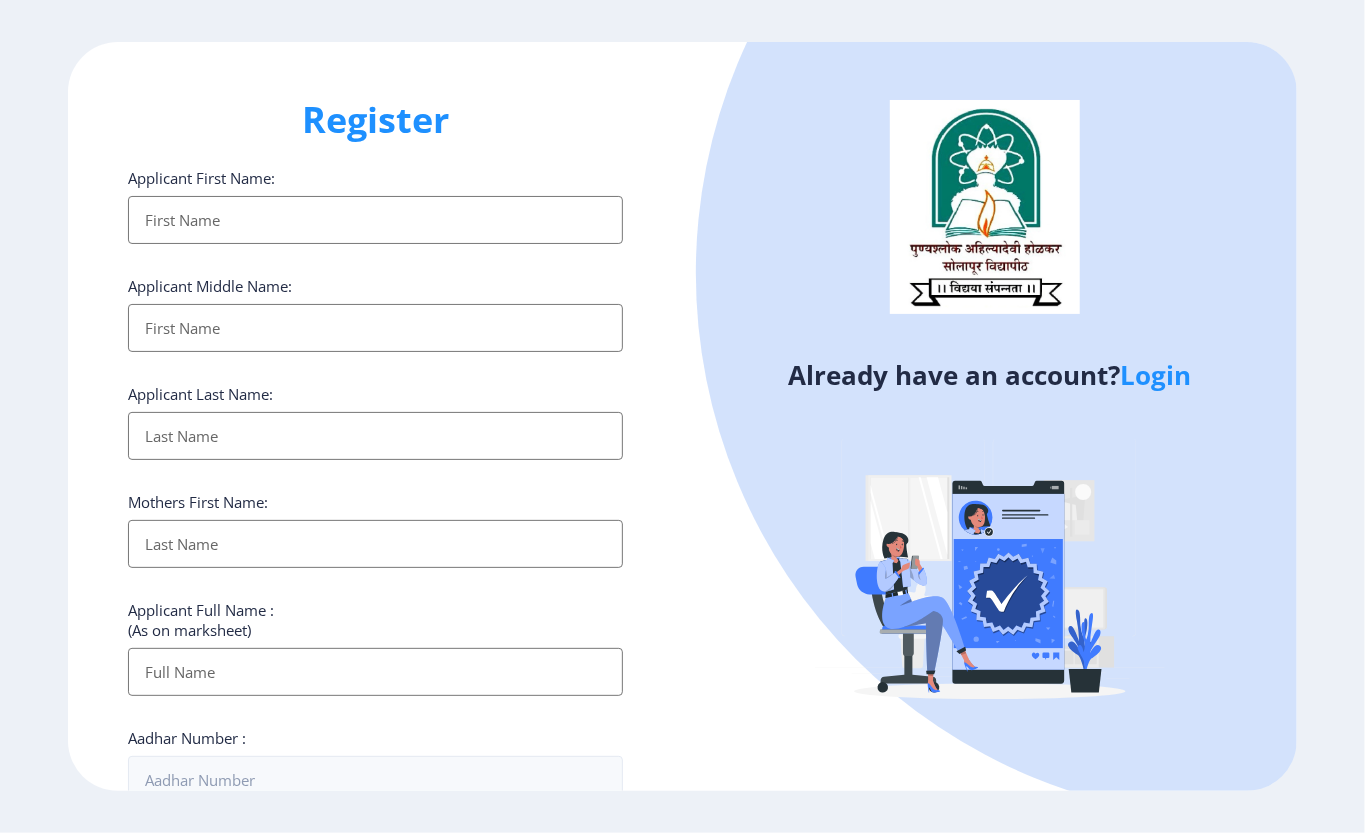 click on "Login" 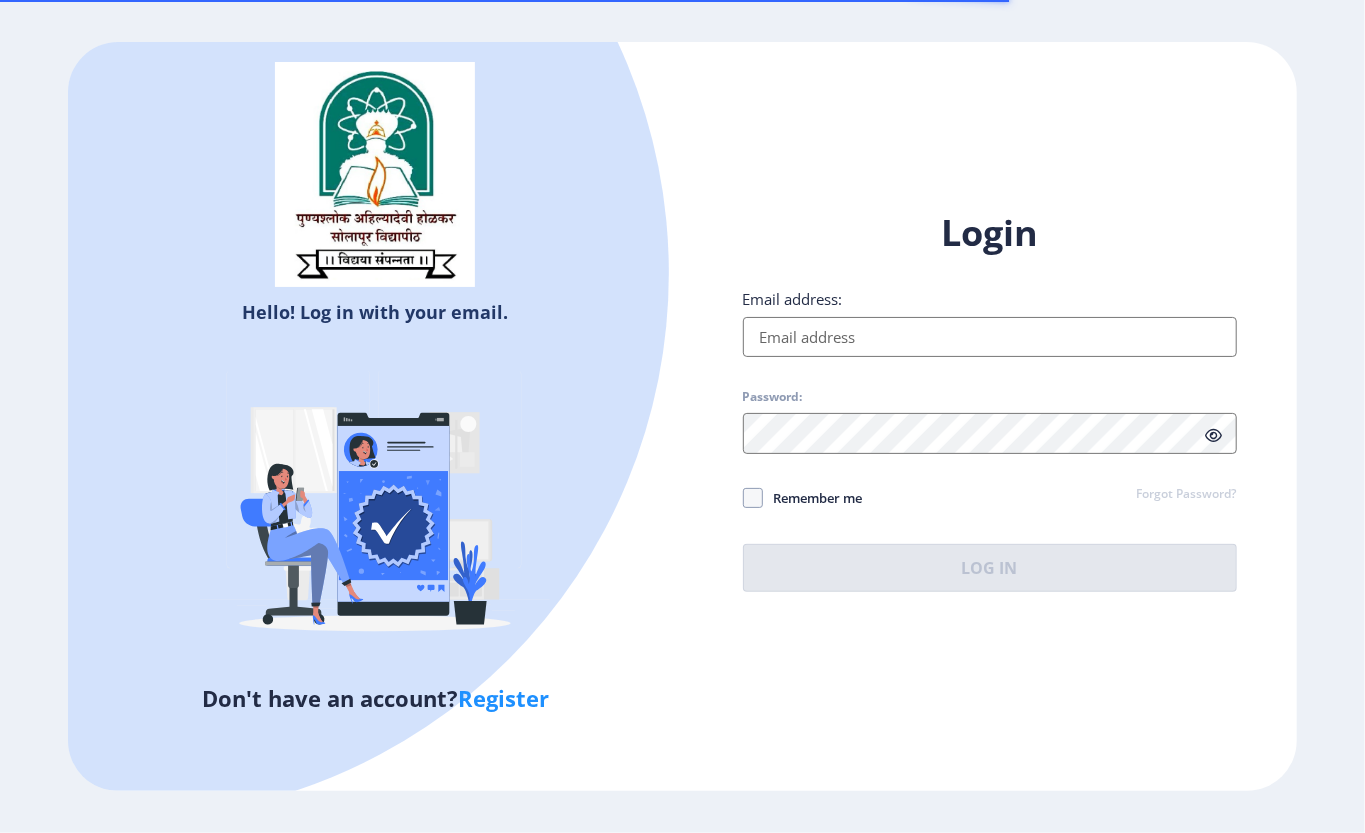 click on "Email address:" at bounding box center (990, 337) 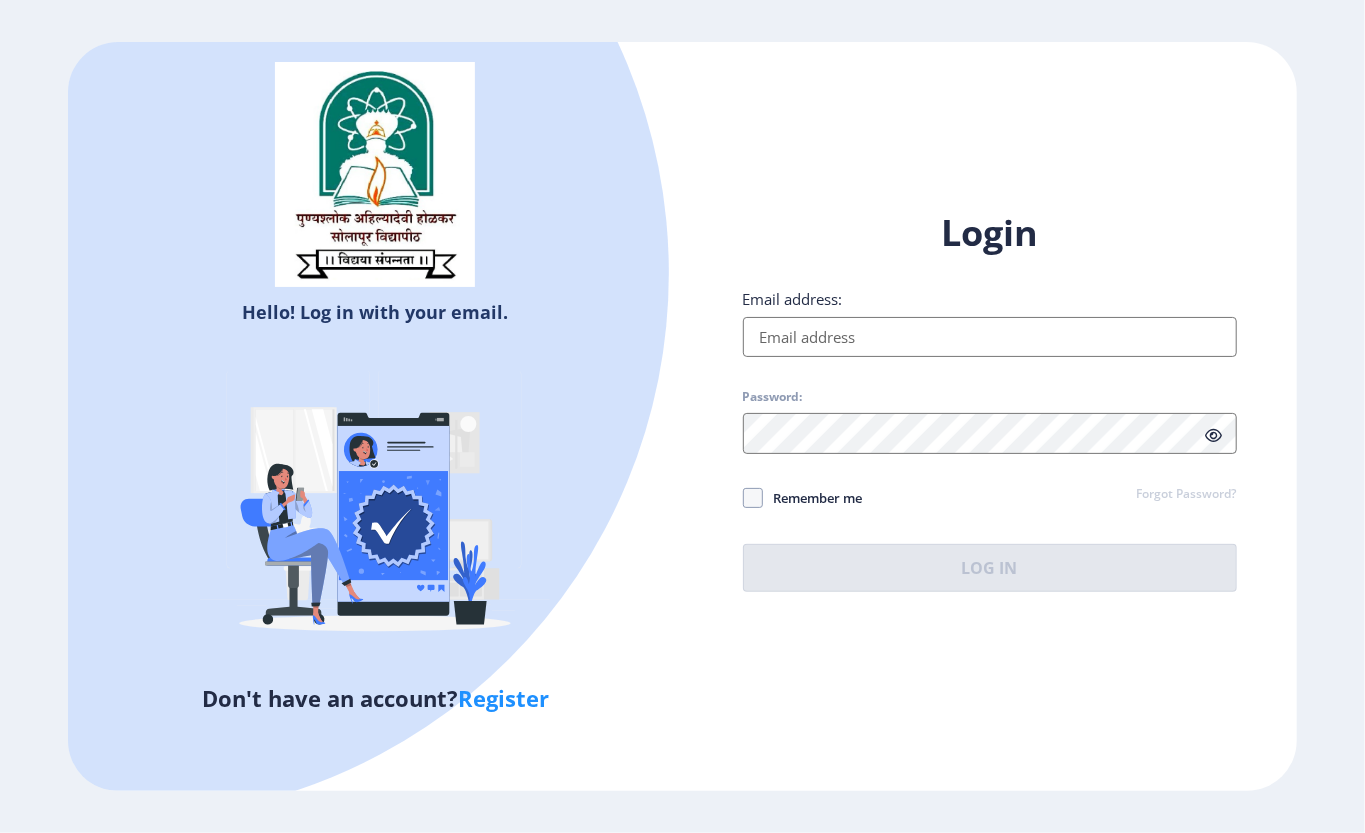 paste on "[EMAIL_ADDRESS][DOMAIN_NAME]" 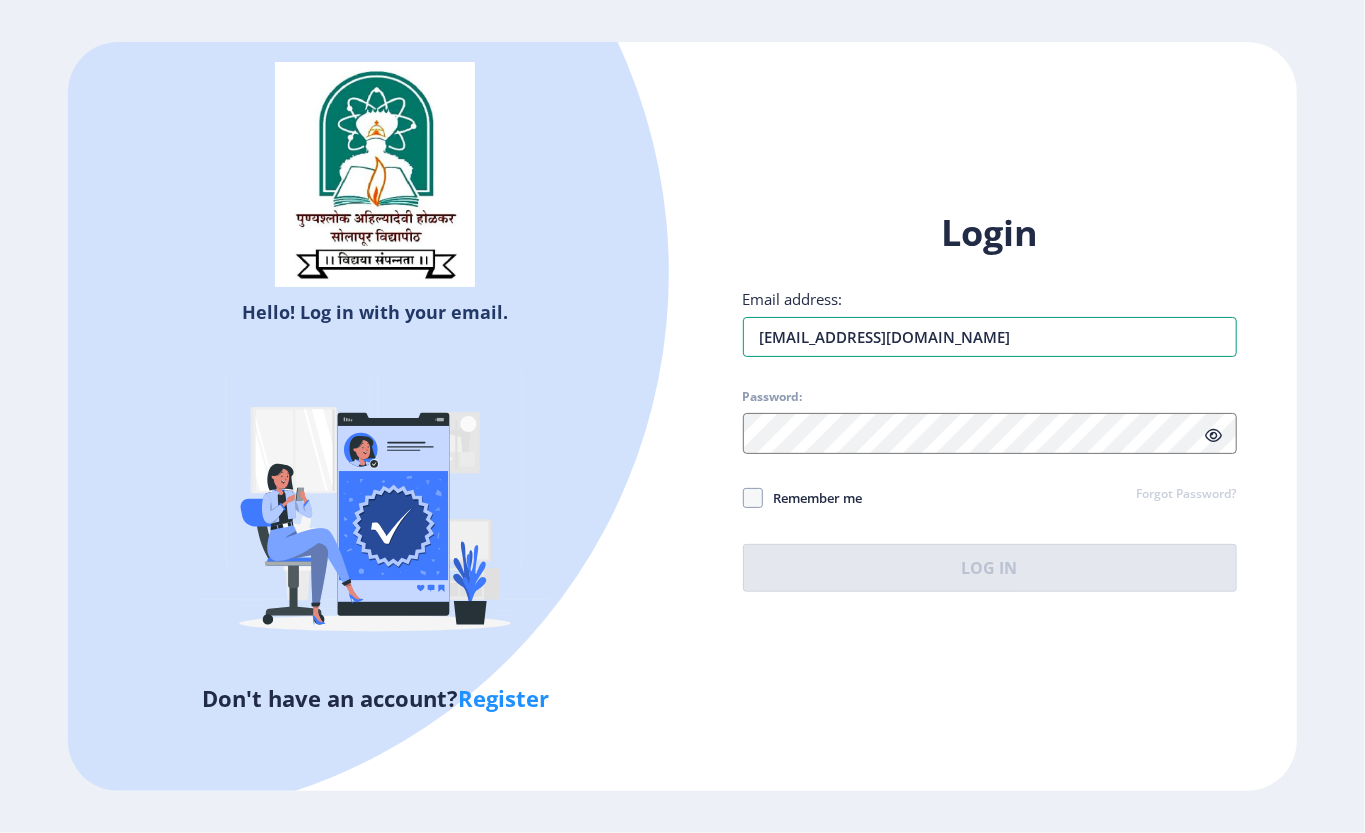 type on "[EMAIL_ADDRESS][DOMAIN_NAME]" 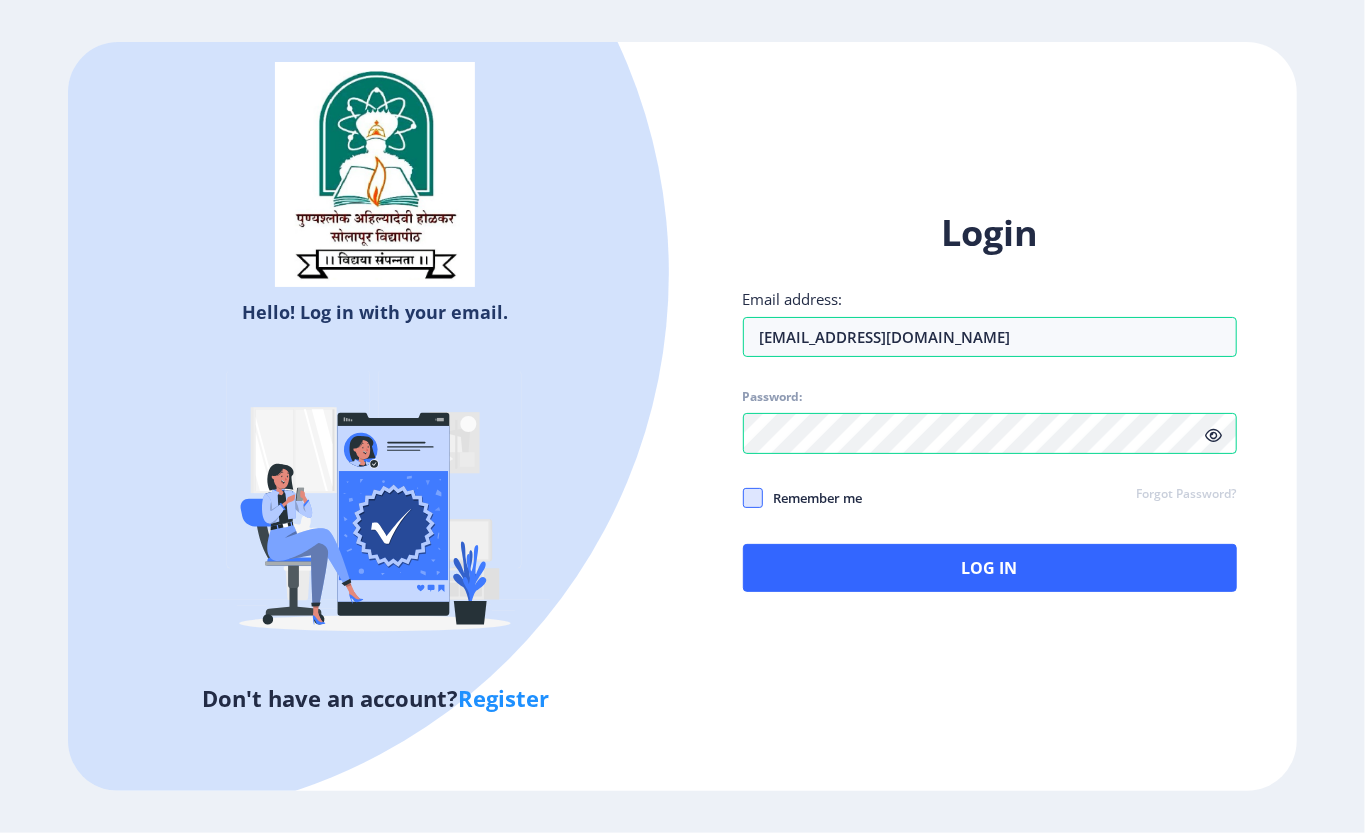 click 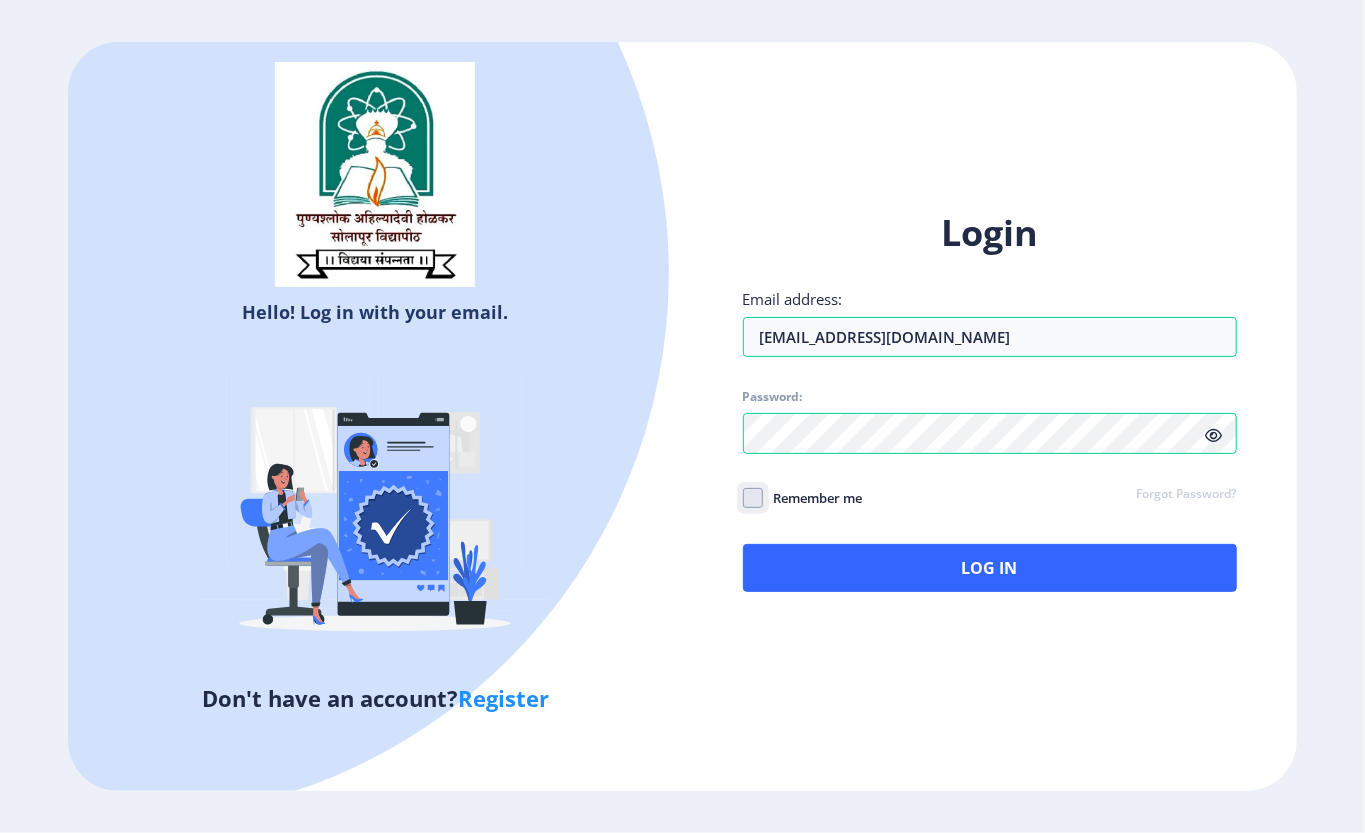 click on "Remember me" 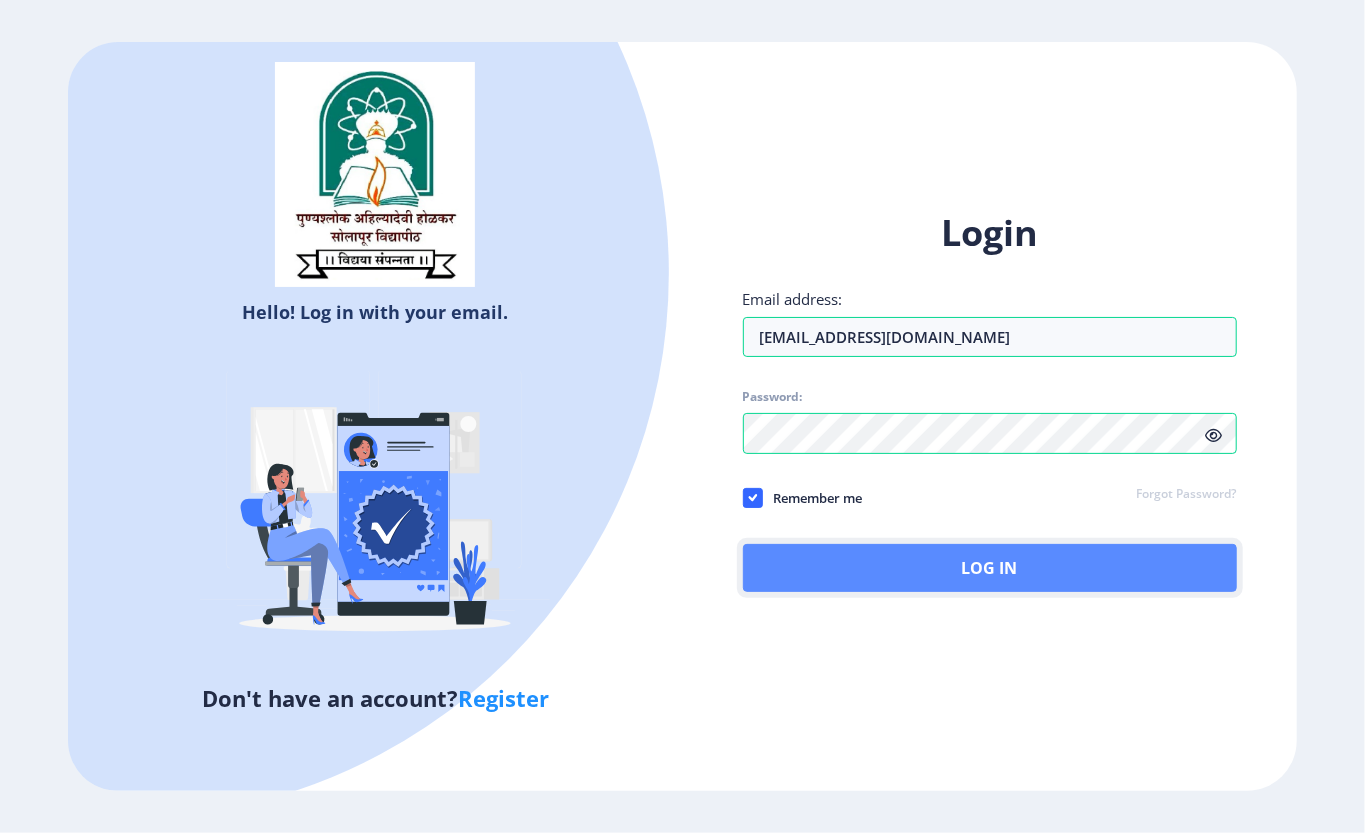 click on "Log In" 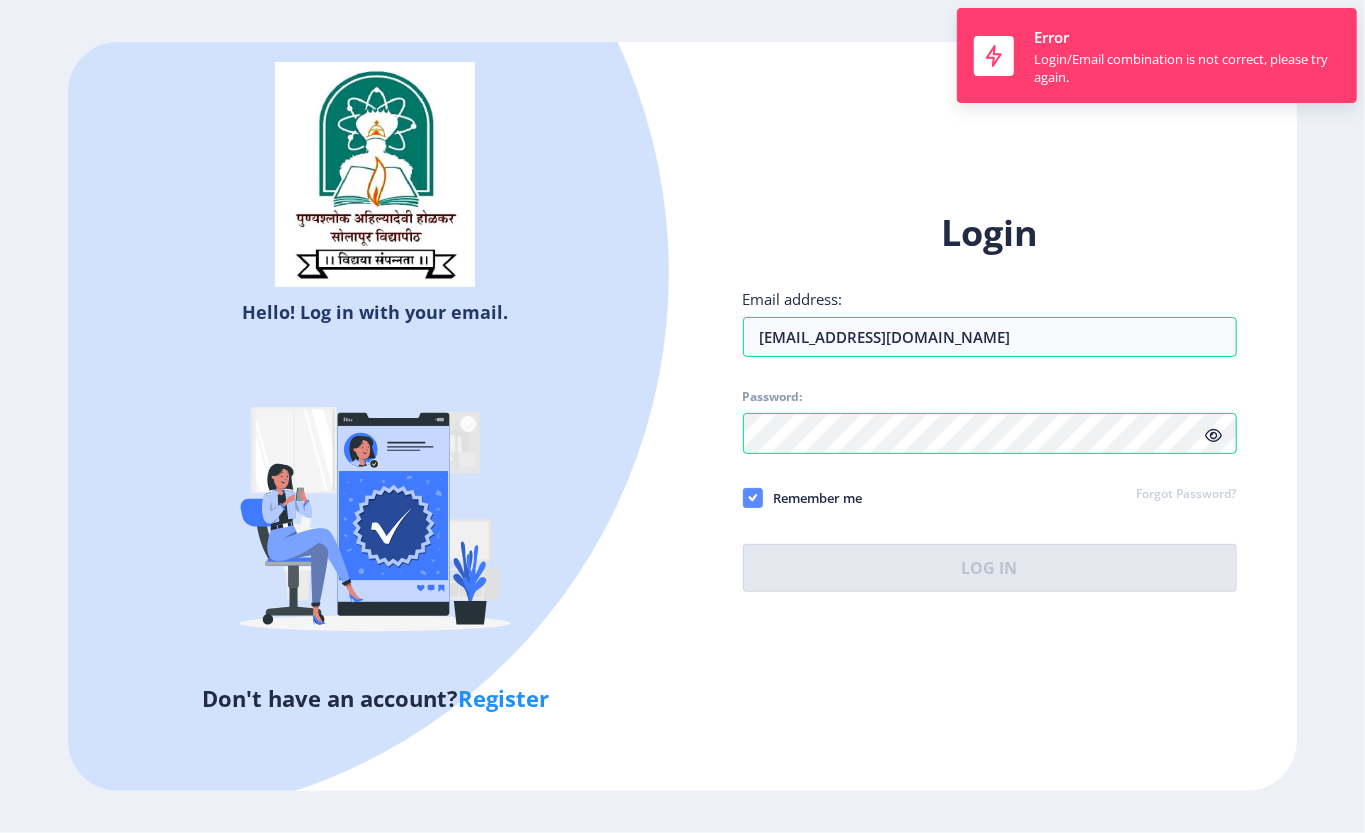 click 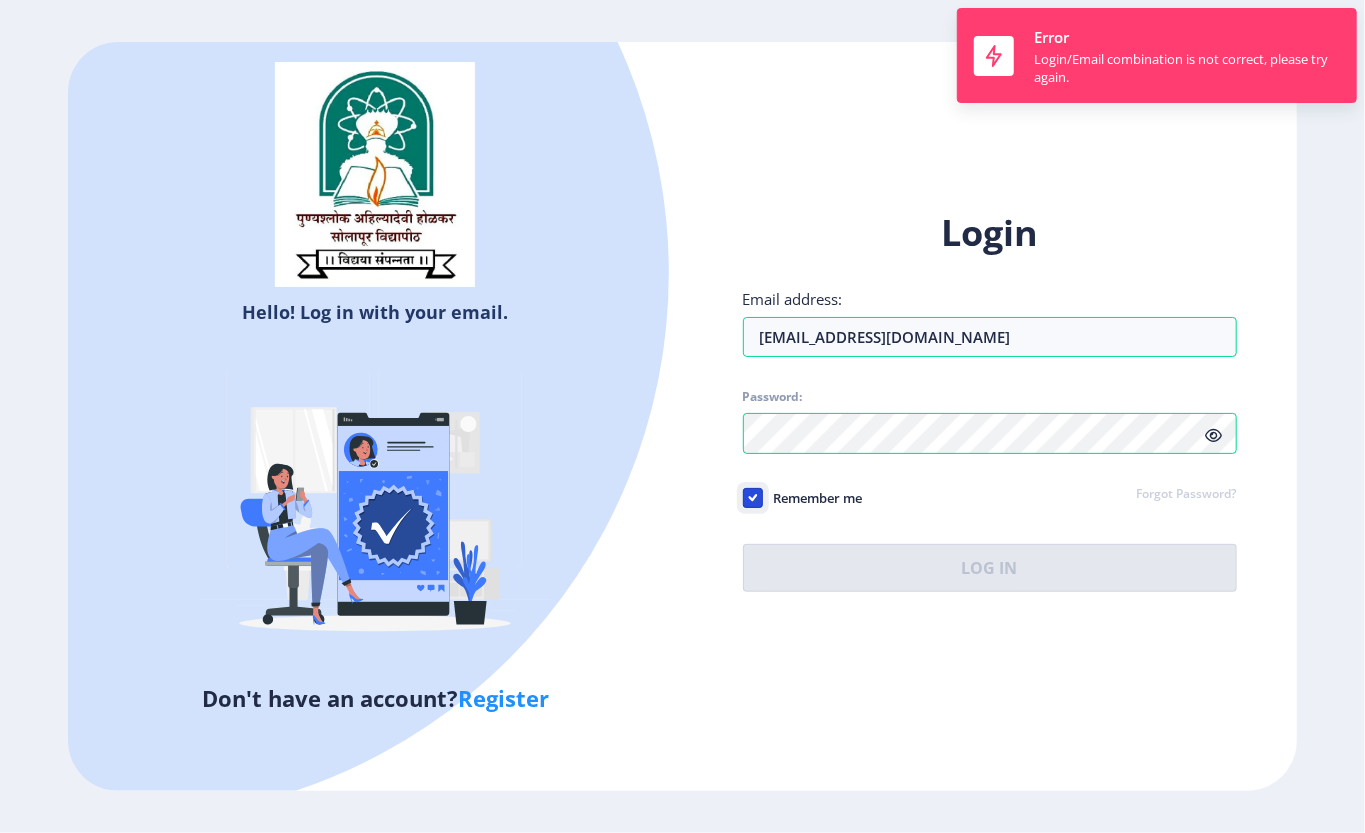 click on "Remember me" 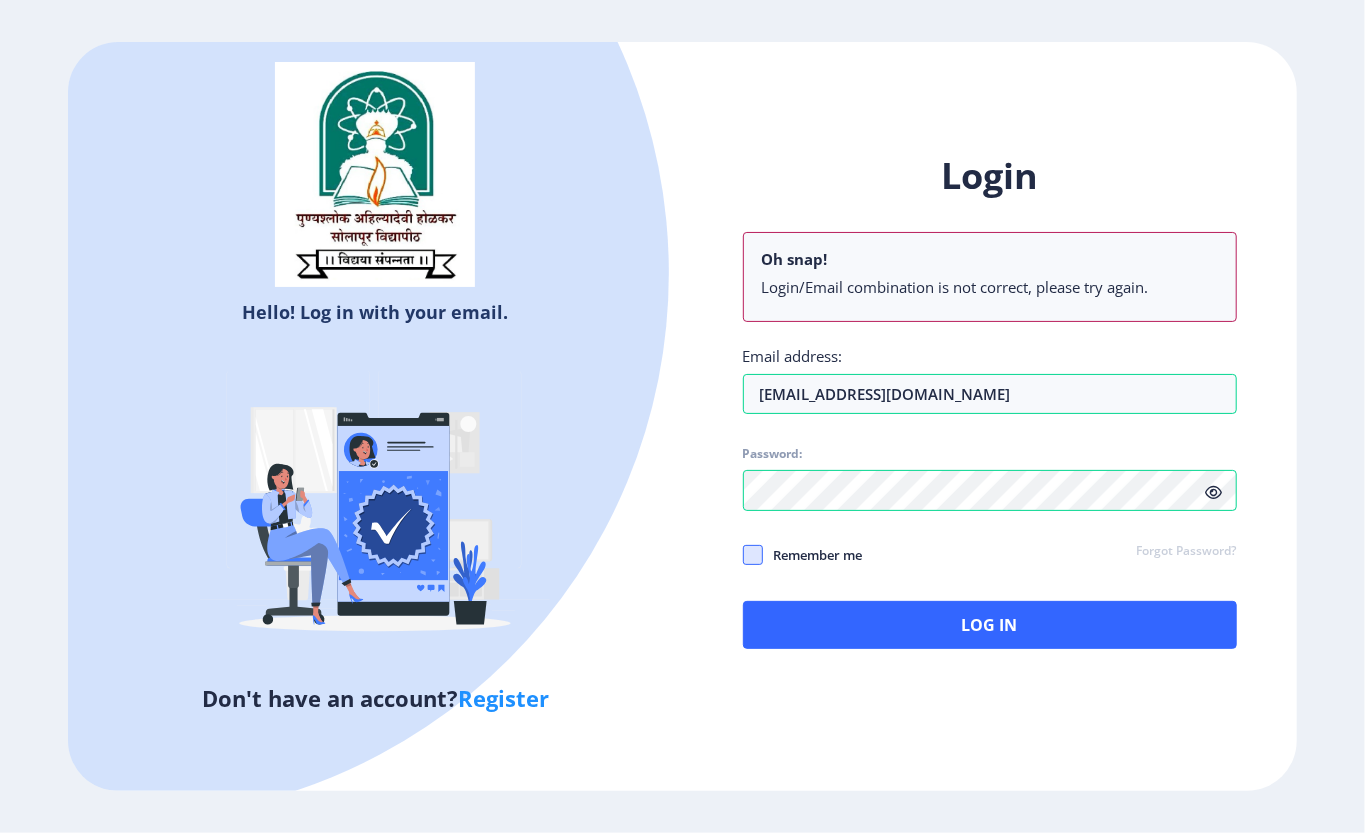 click on "Oh snap! Login/Email combination is not correct, please try again." 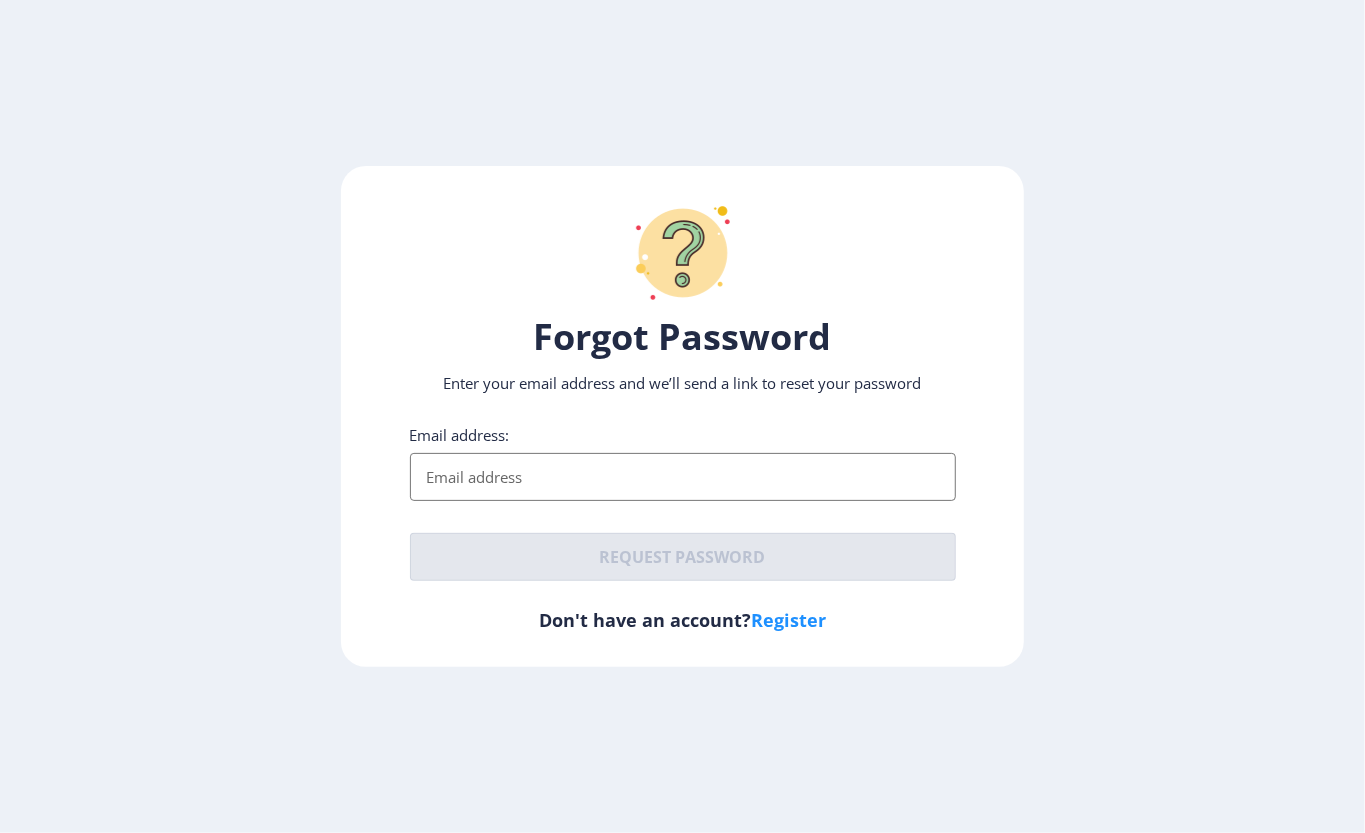 click on "Email address:" at bounding box center (683, 477) 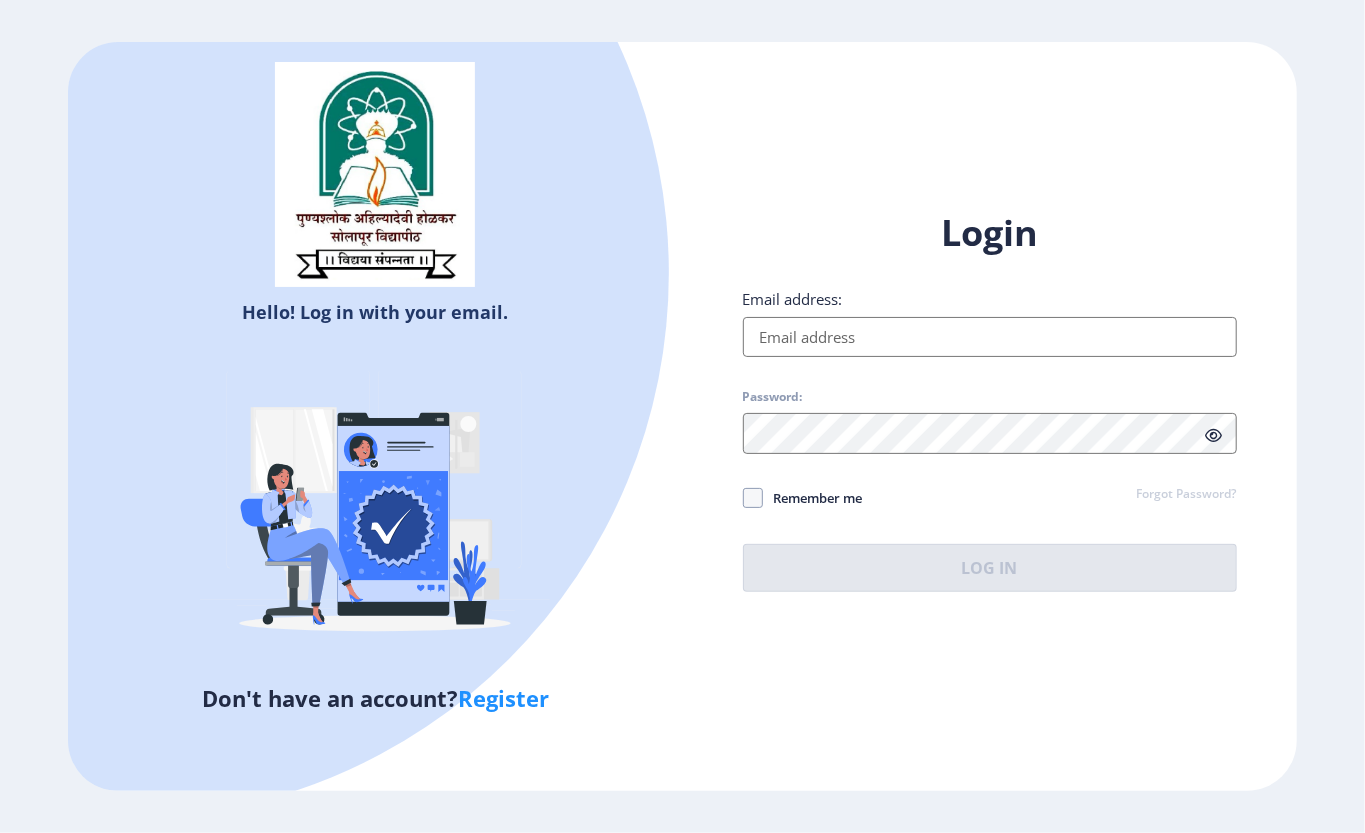 click on "Login Email address: Password: Remember me Forgot Password?  Log In   Don't have an account?  Register" 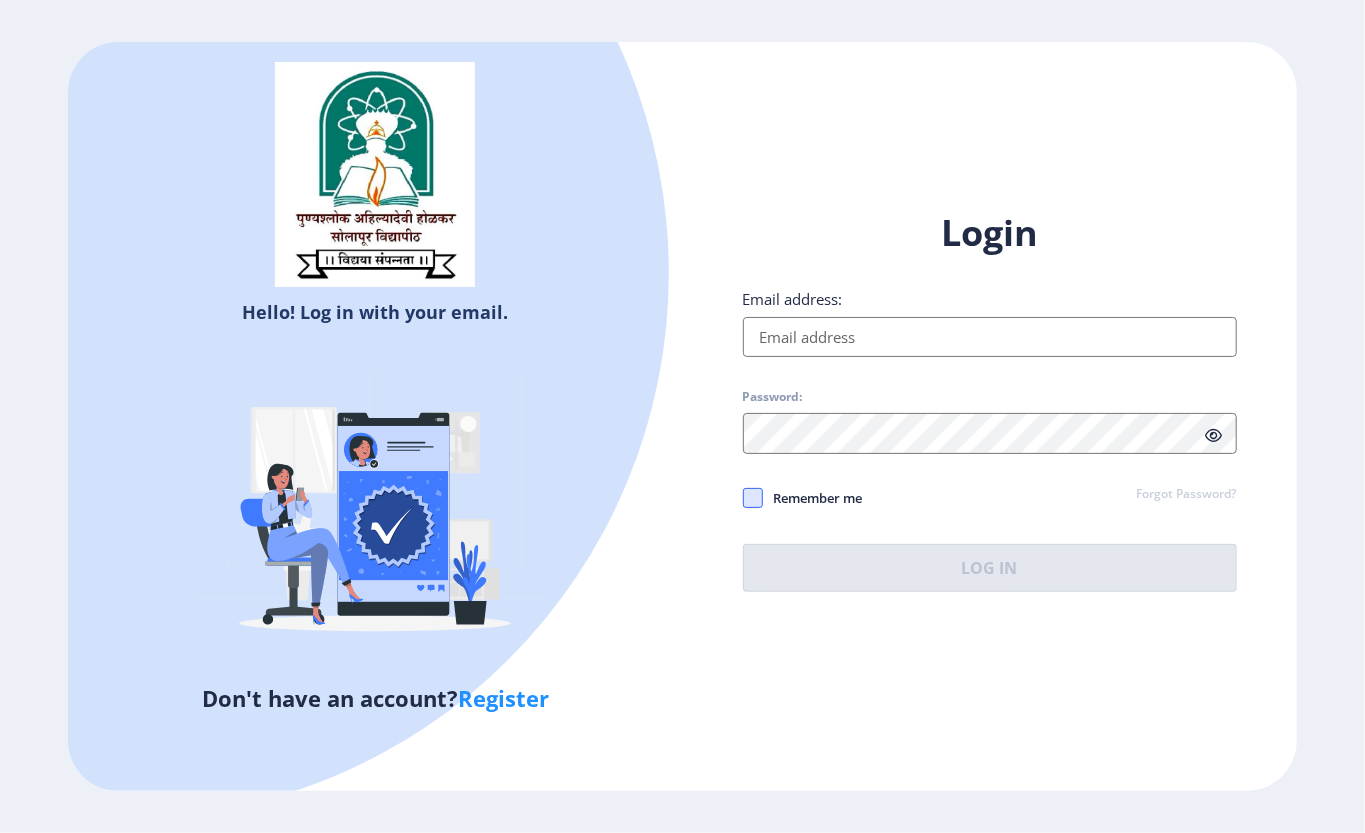 click 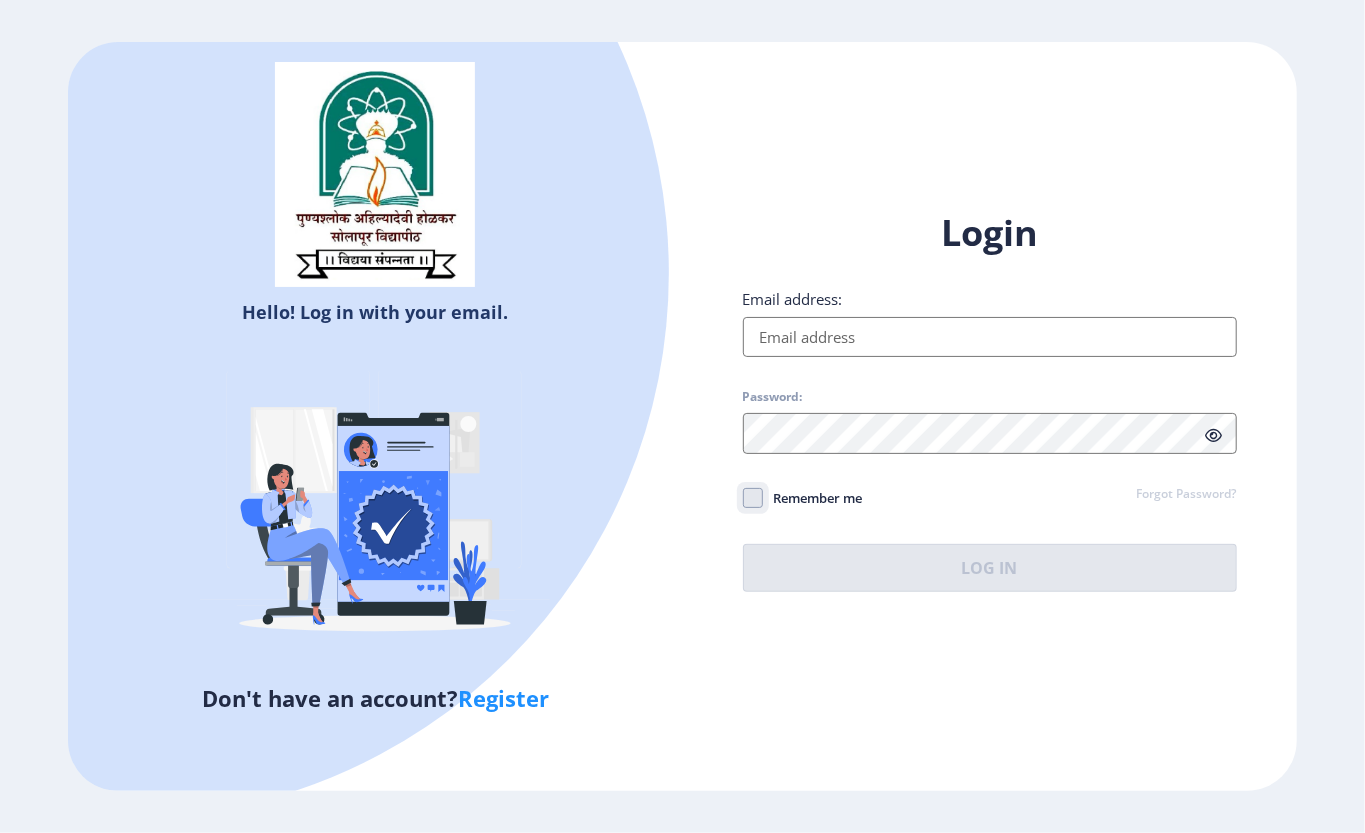 click on "Remember me" 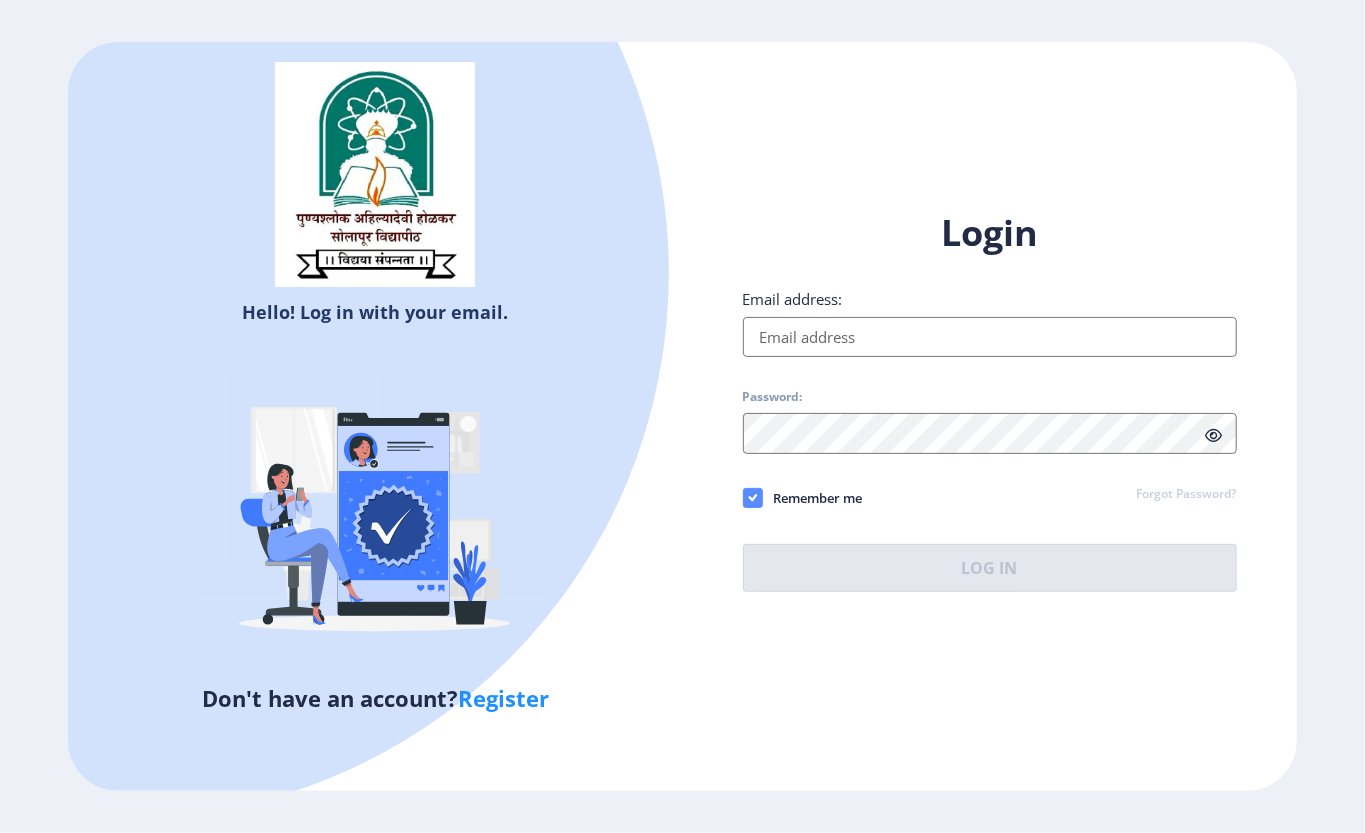 click 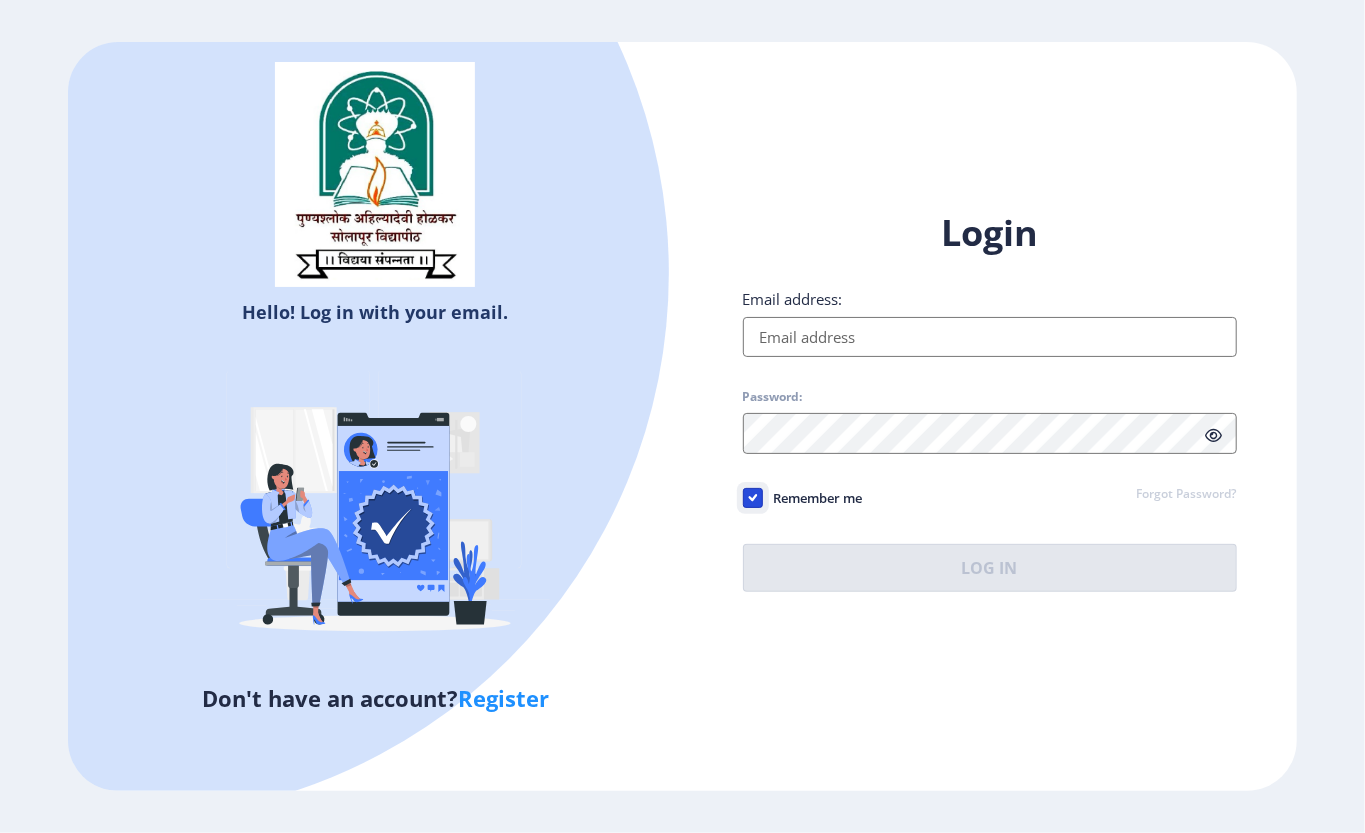 click on "Remember me" 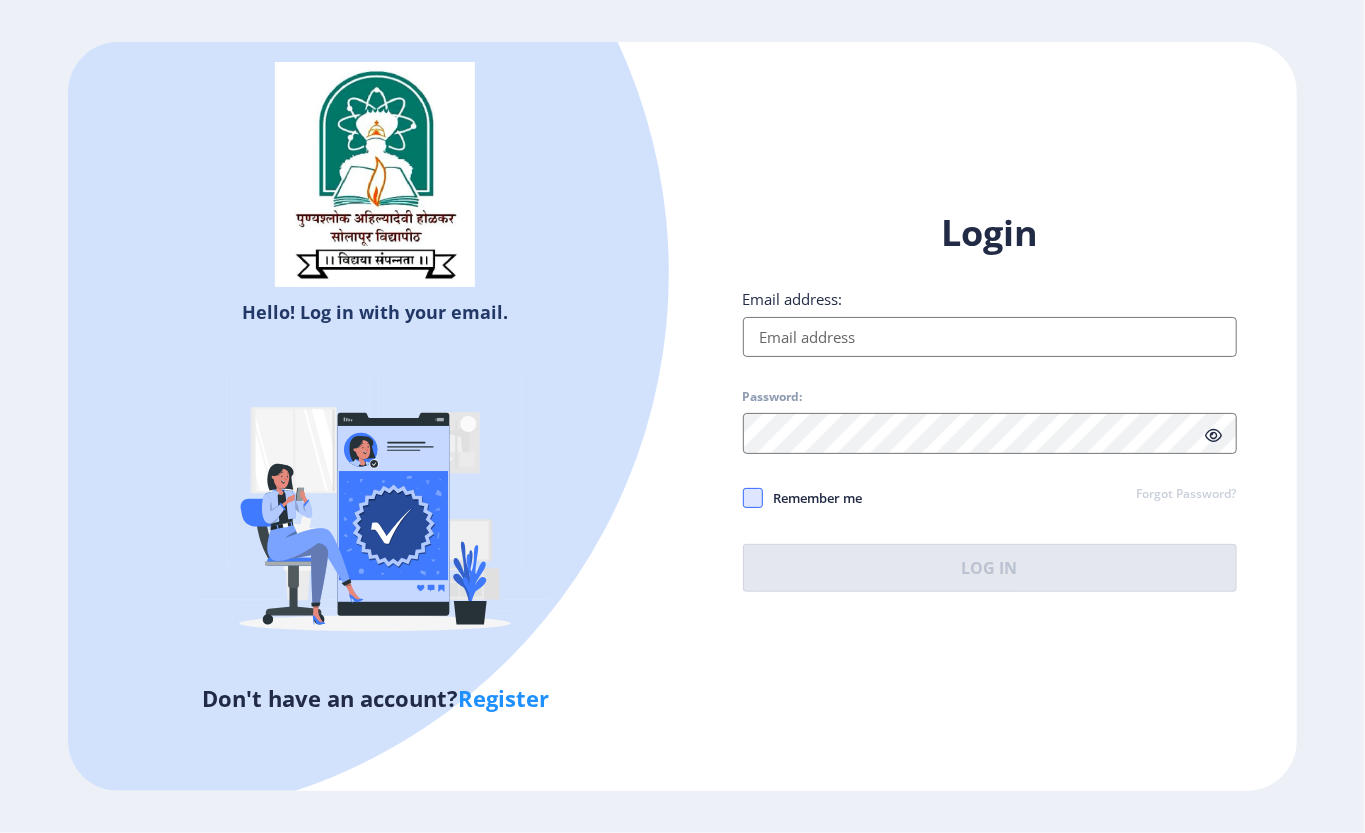 click 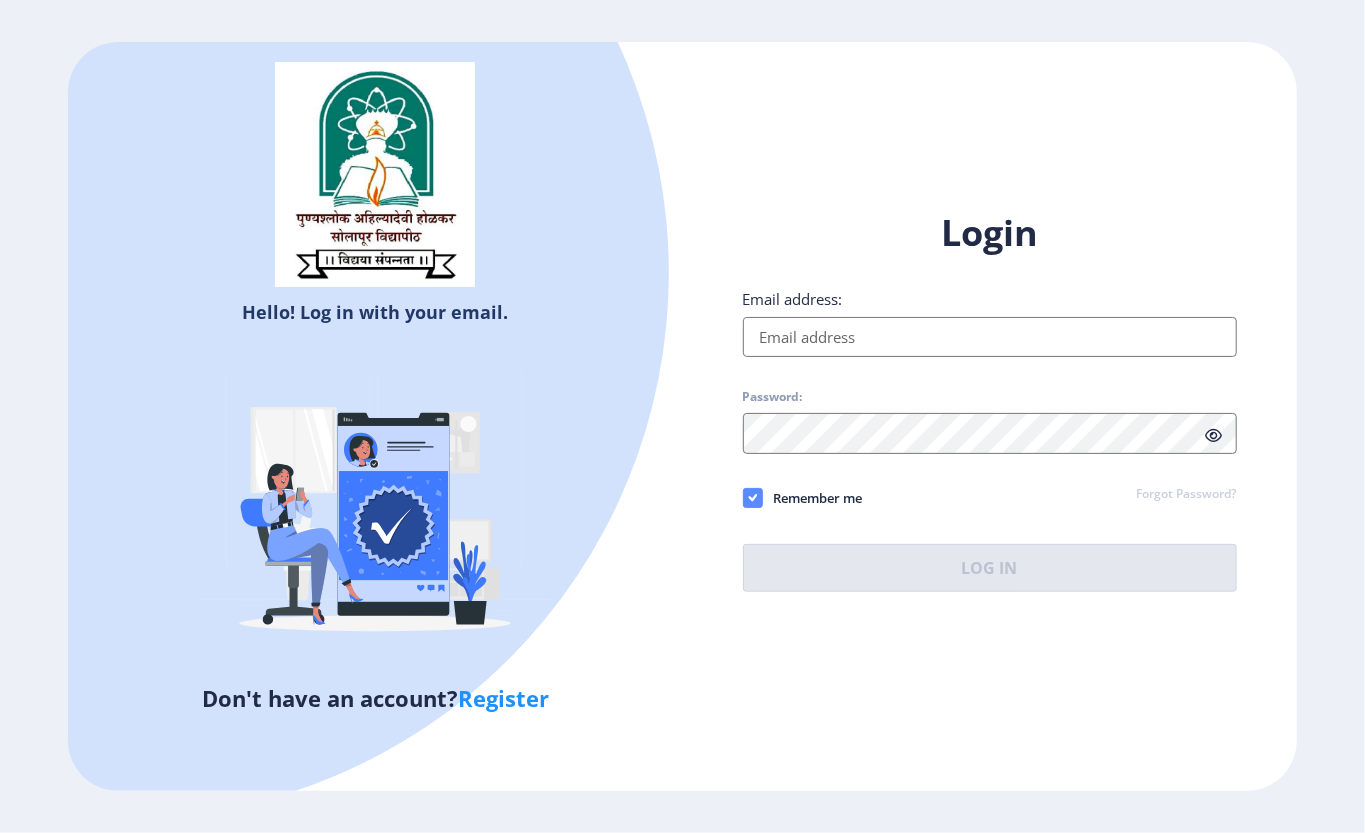click on "Email address:" at bounding box center (990, 337) 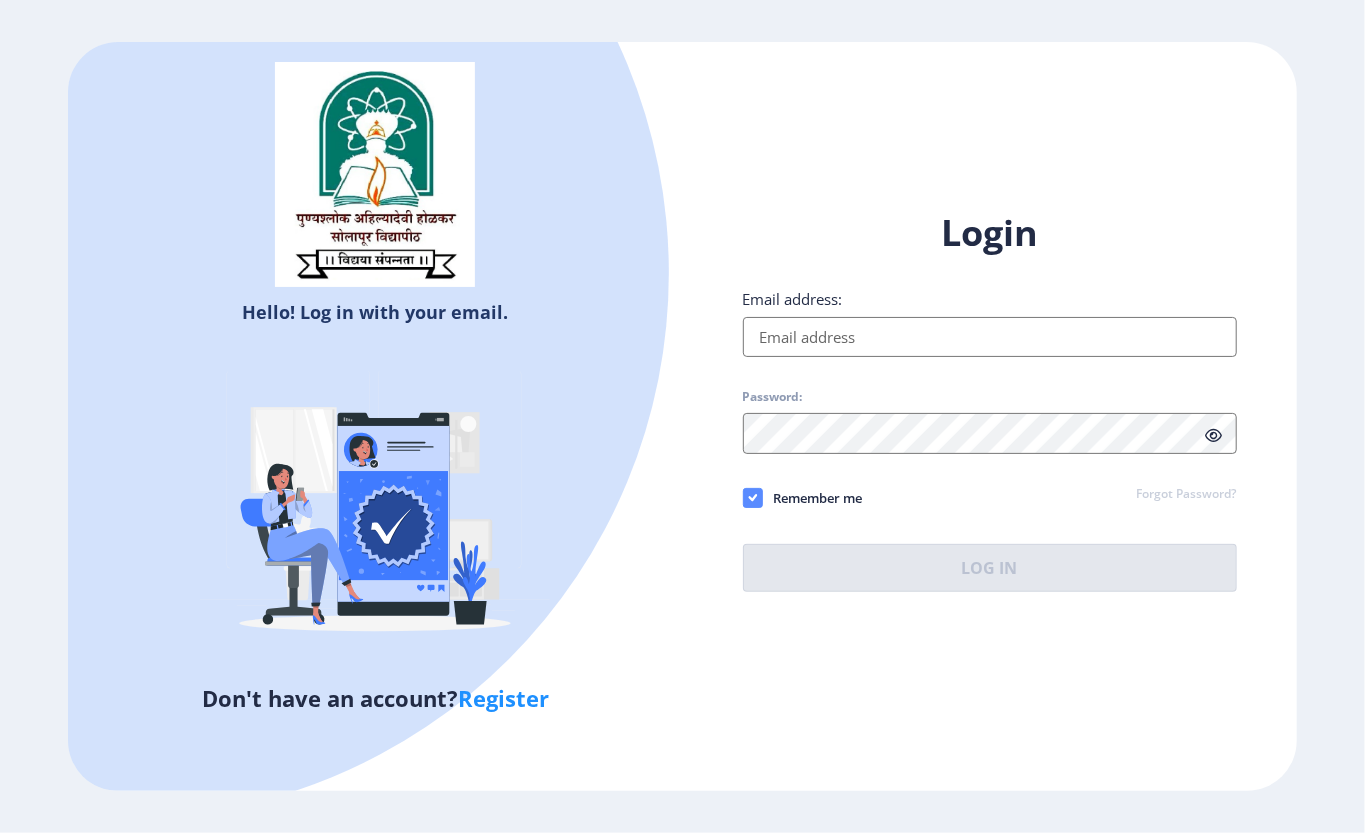 paste on "[EMAIL_ADDRESS][DOMAIN_NAME]" 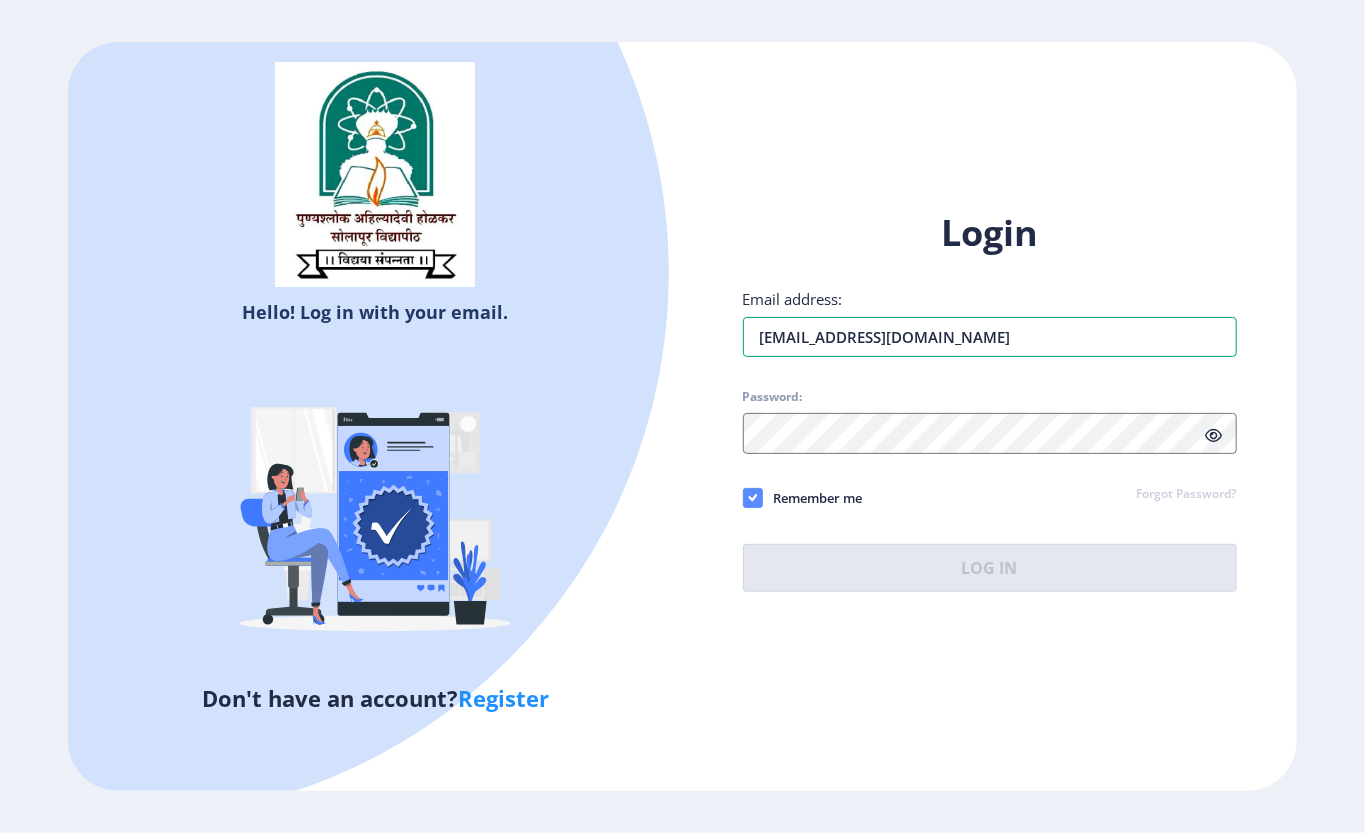 type on "[EMAIL_ADDRESS][DOMAIN_NAME]" 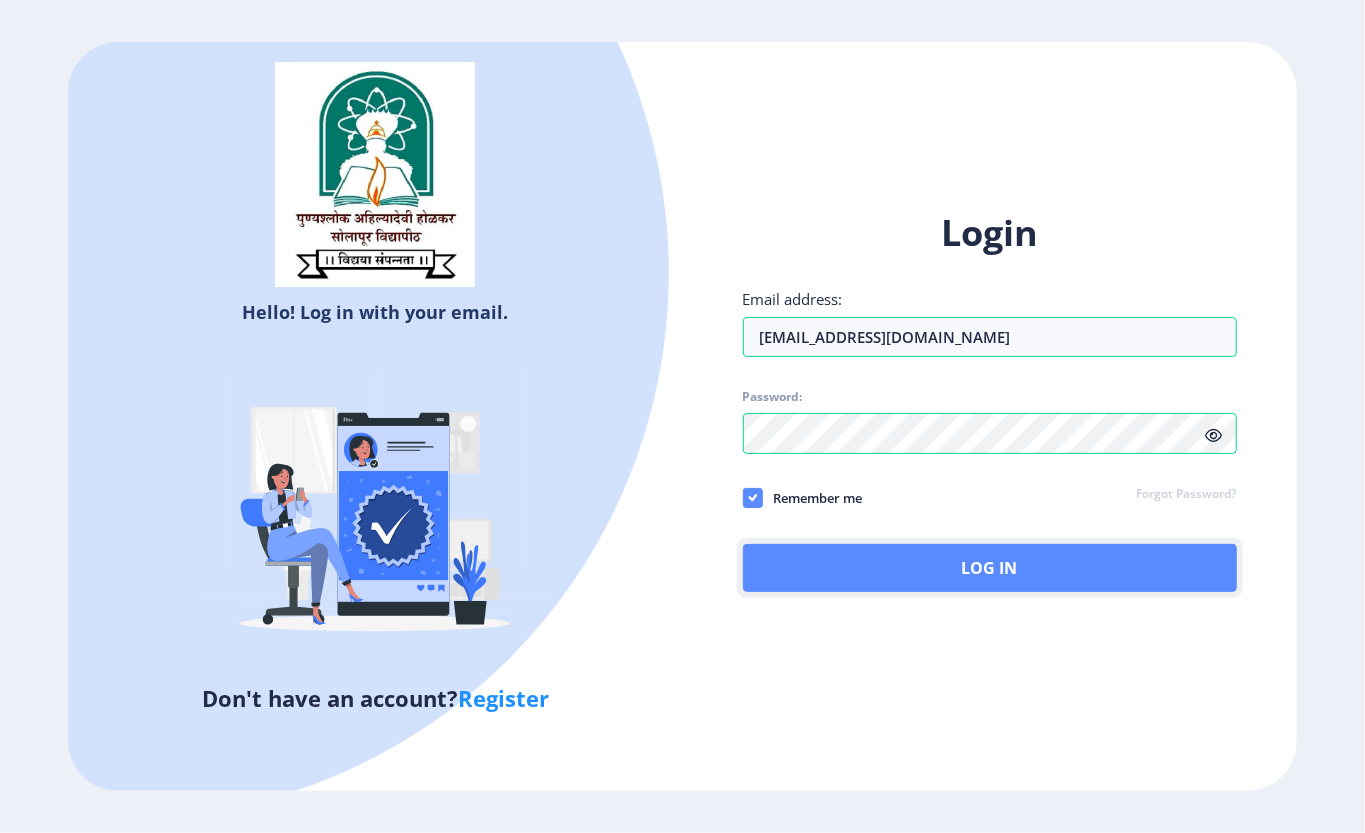 click on "Log In" 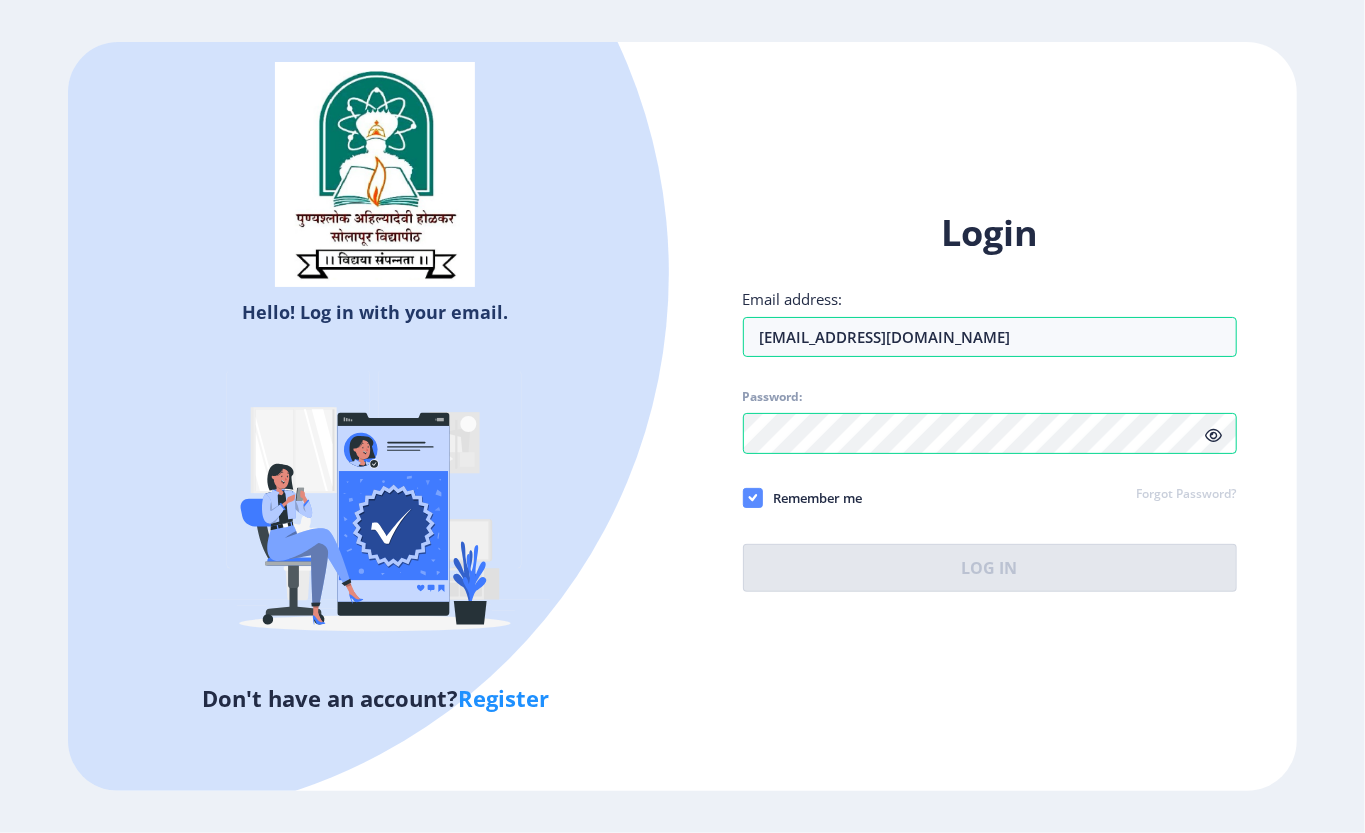 click on "Forgot Password?" 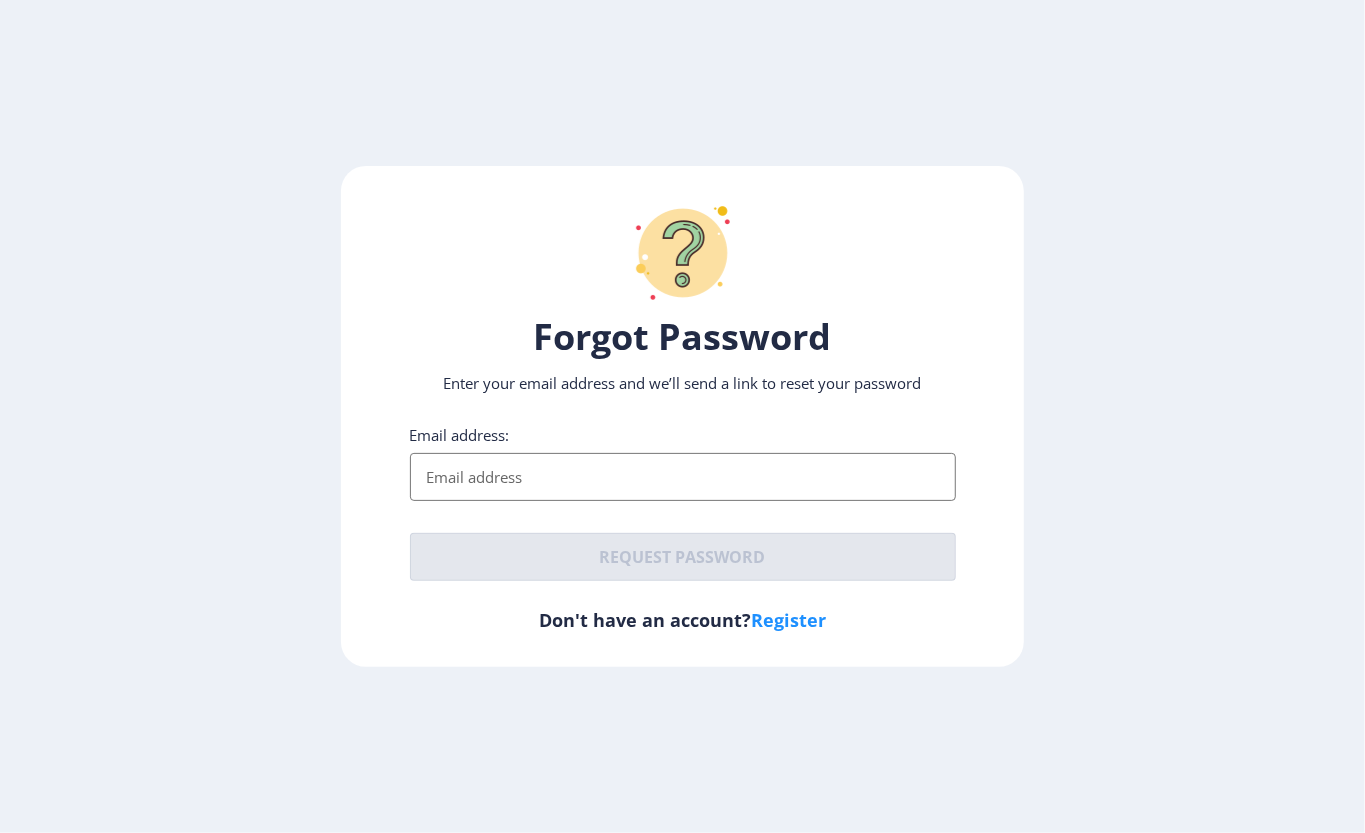 click on "Email address:" at bounding box center [683, 477] 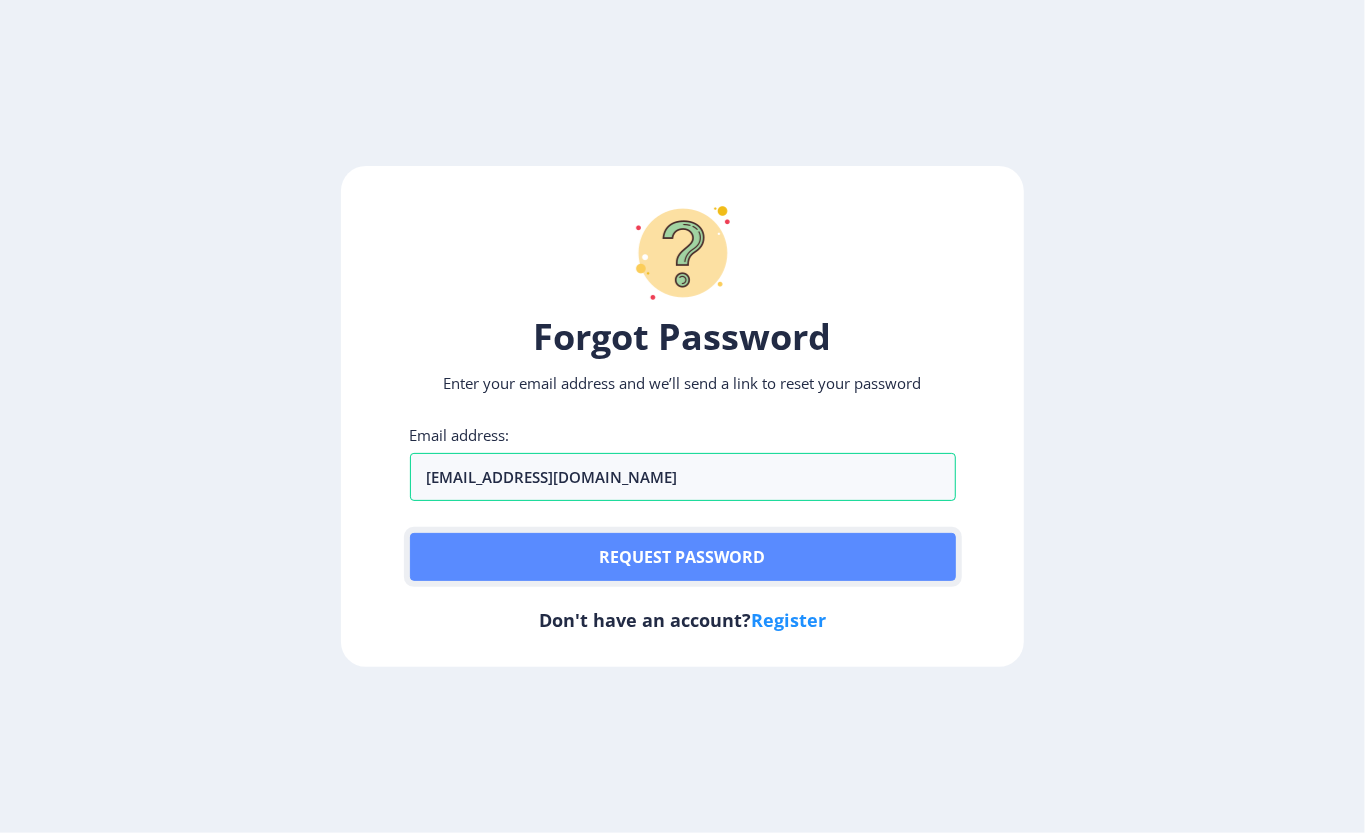 click on "Request password" 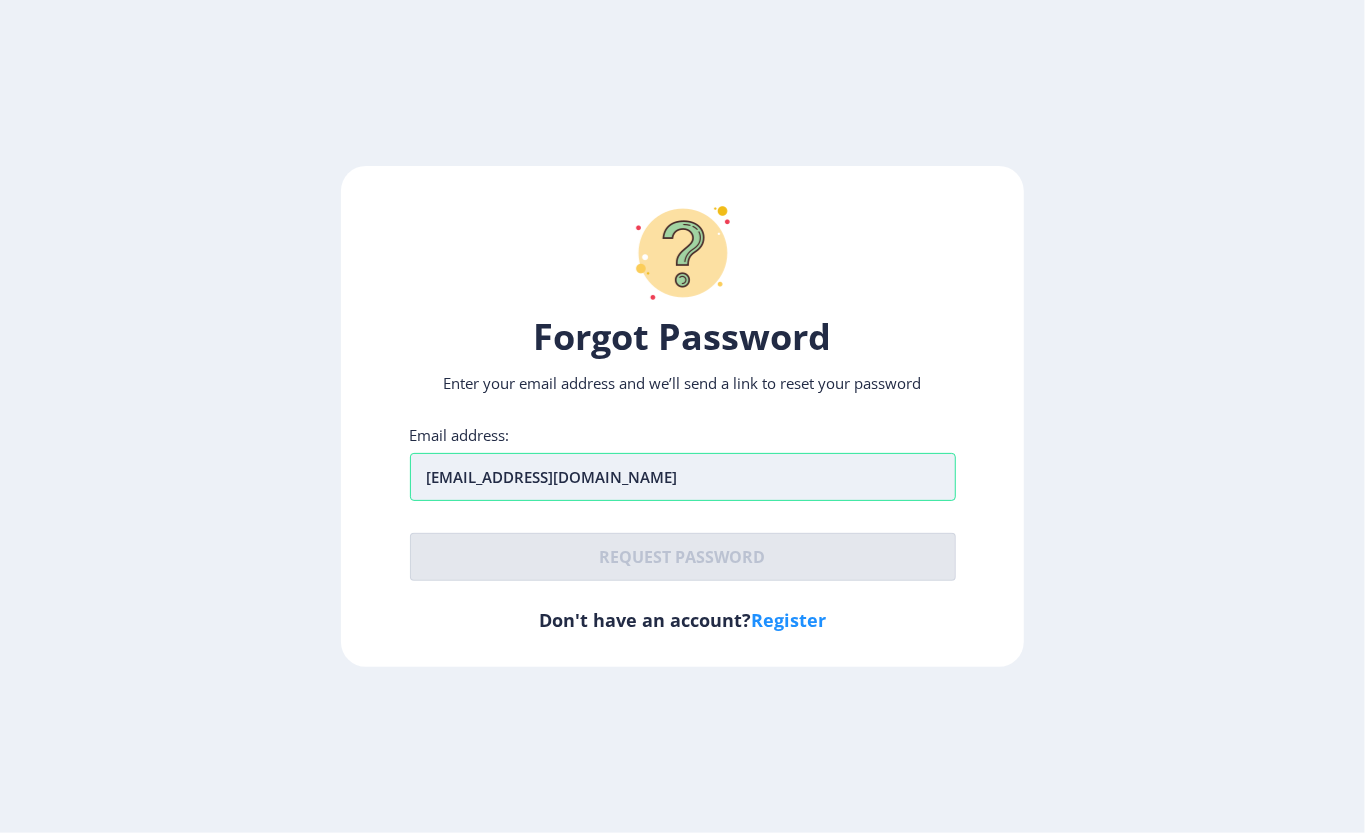 click on "[EMAIL_ADDRESS][DOMAIN_NAME]" at bounding box center (683, 477) 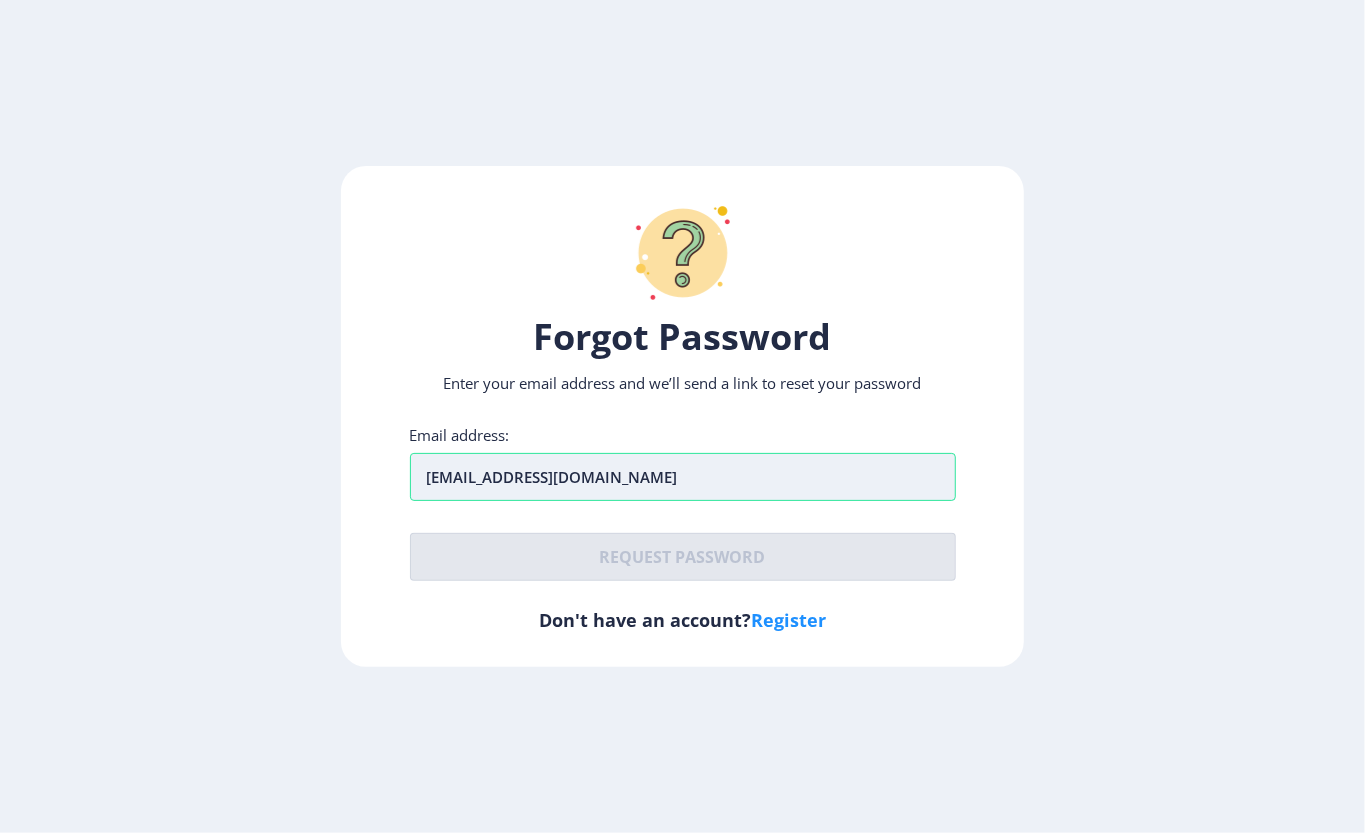 click on "[EMAIL_ADDRESS][DOMAIN_NAME]" at bounding box center [683, 477] 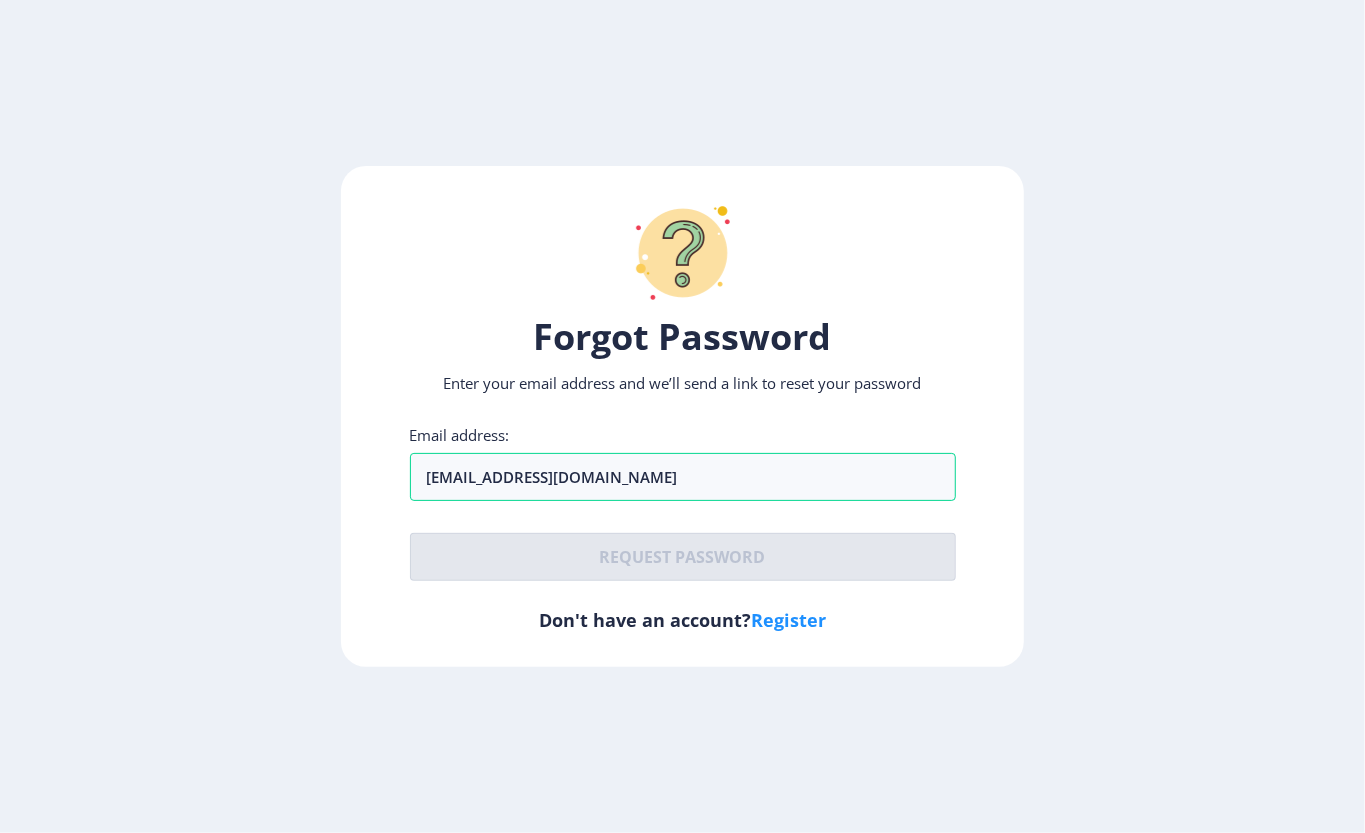 click on "Forgot Password Enter your email address and we’ll send a link to reset your password Email address: nimbalkarsagar835@gmail.com  Request password   Don't have an account?  Register" 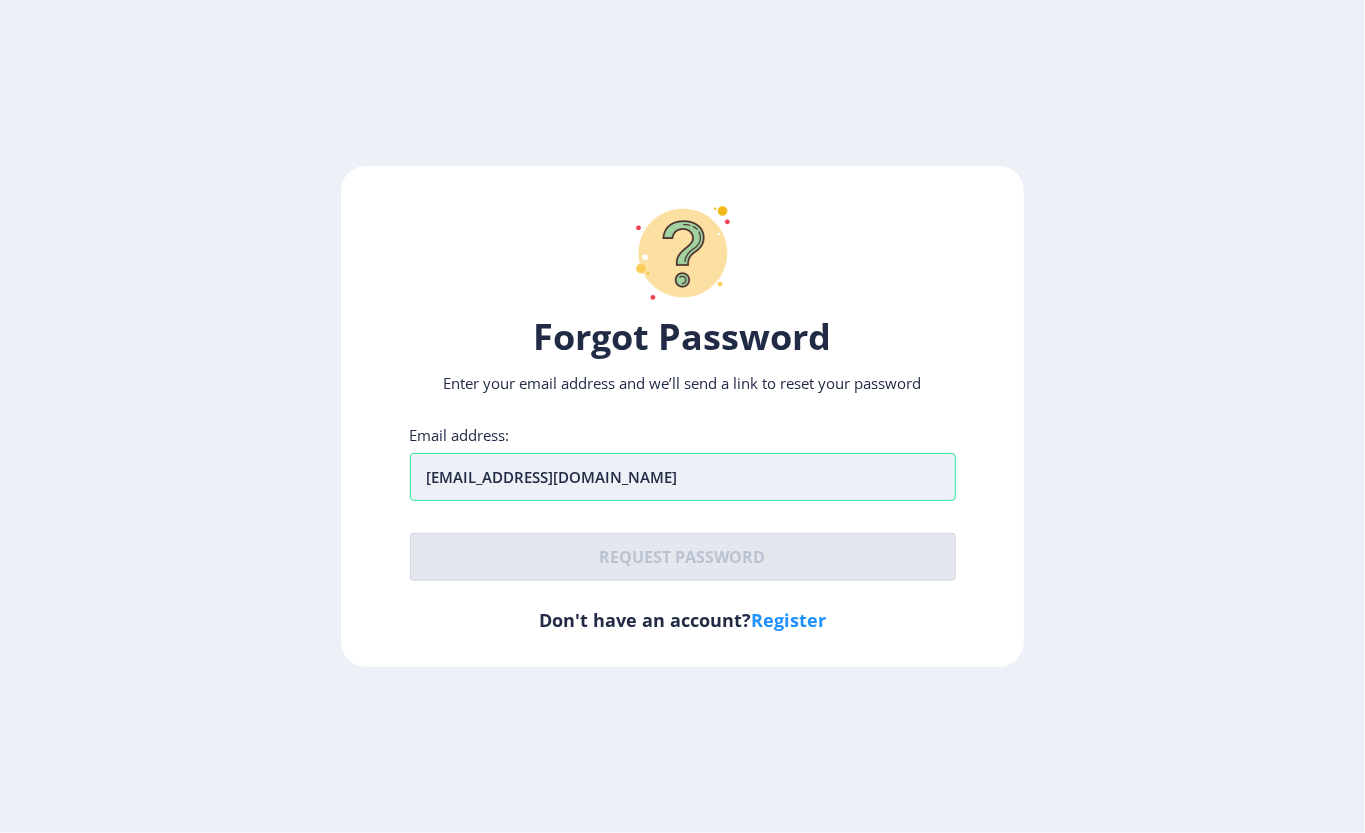 click on "[EMAIL_ADDRESS][DOMAIN_NAME]" at bounding box center [683, 477] 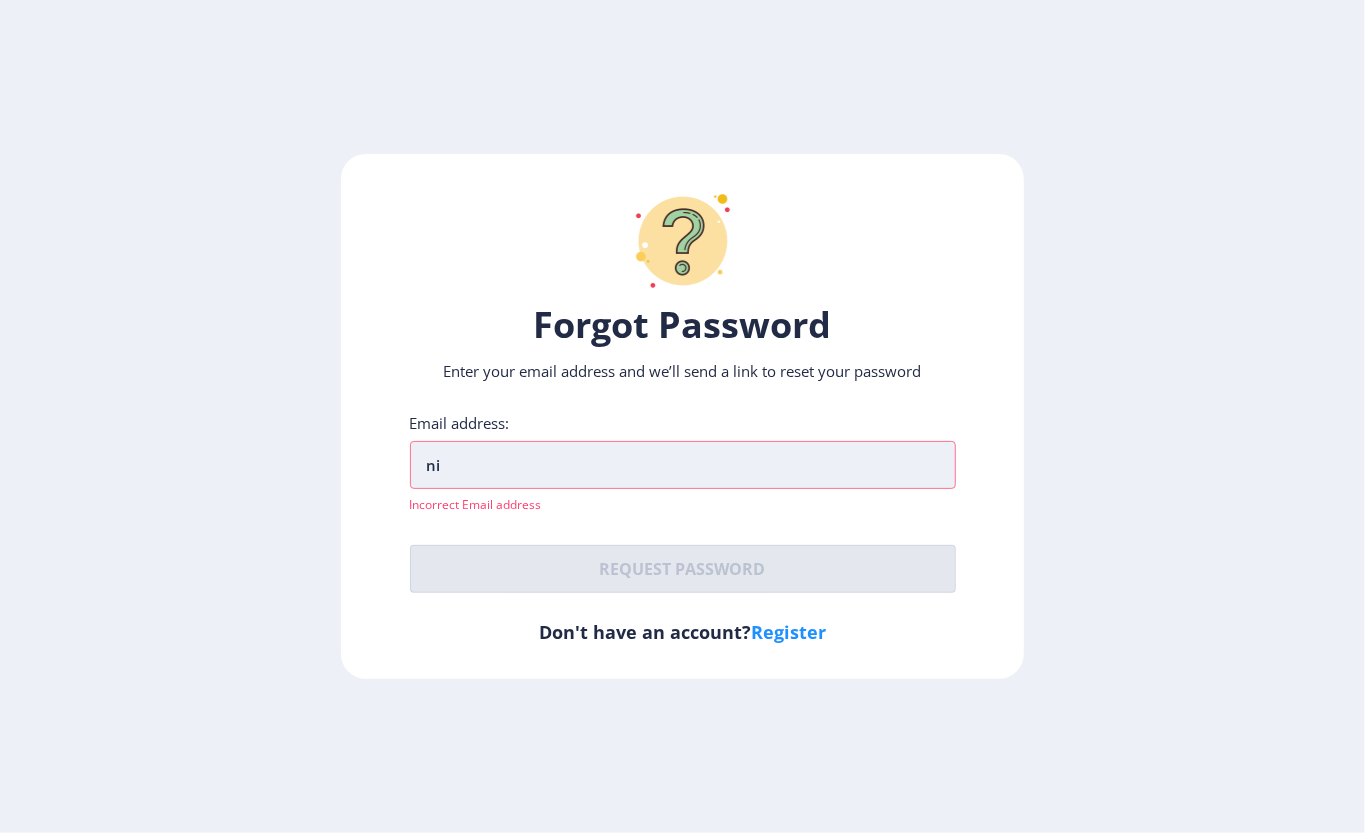 type on "n" 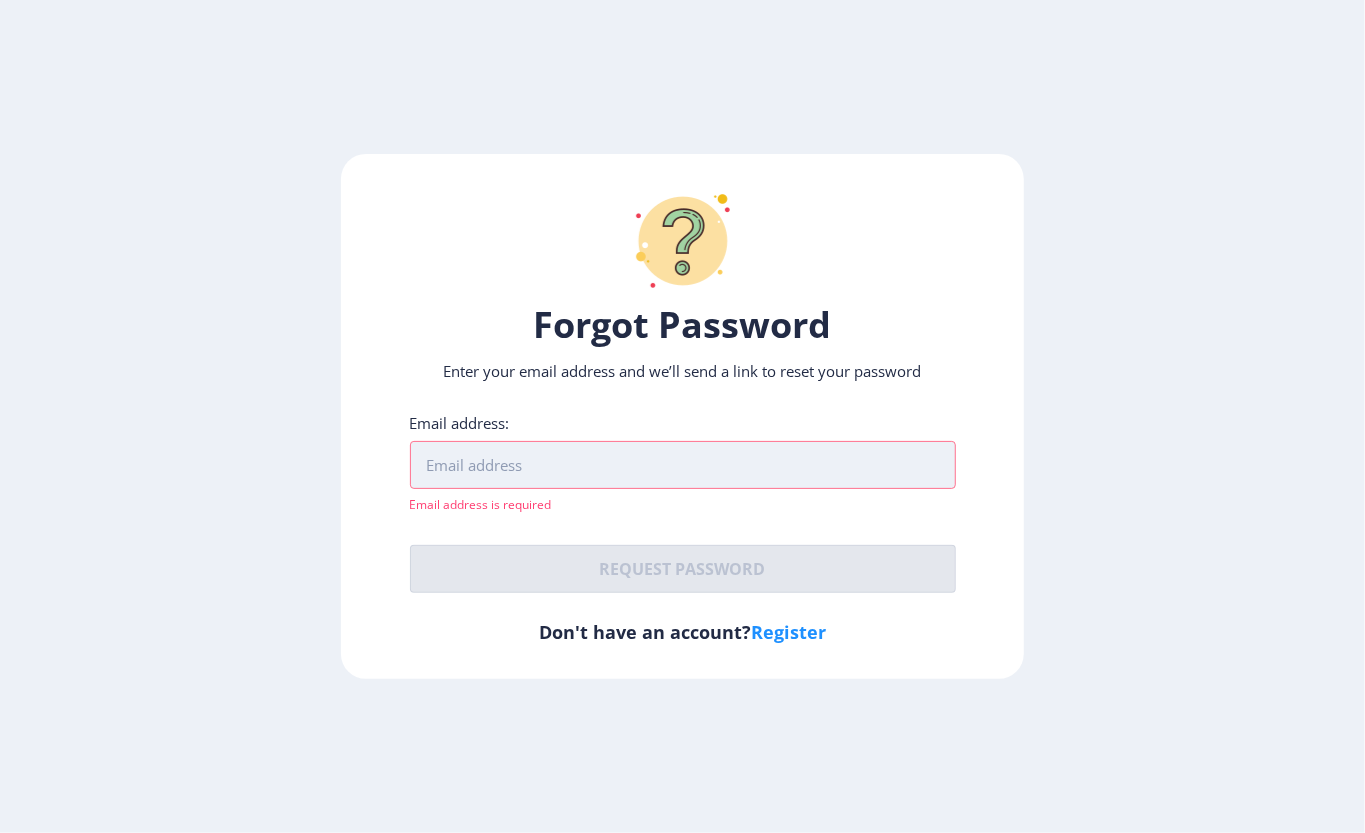 paste on "[EMAIL_ADDRESS][DOMAIN_NAME]" 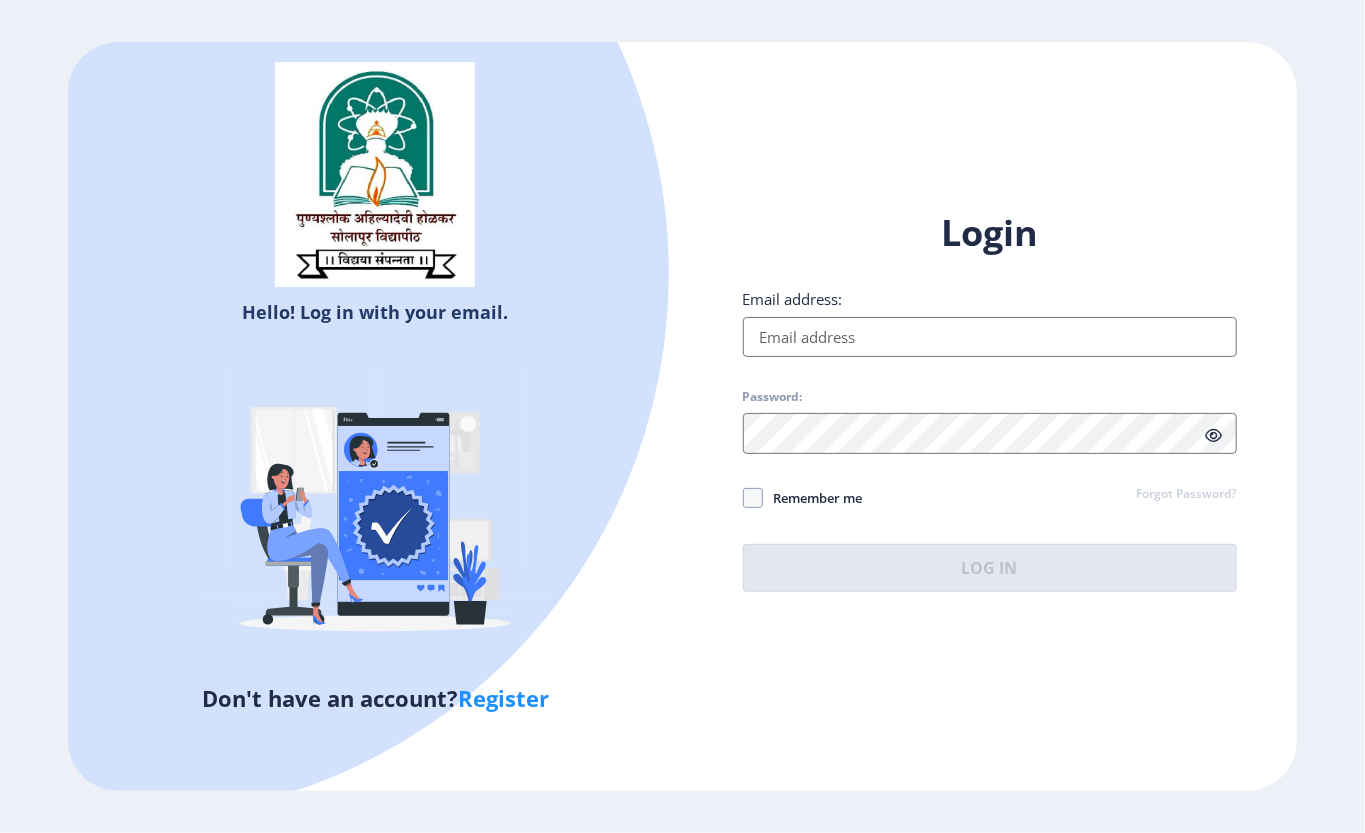 click on "Forgot Password?" 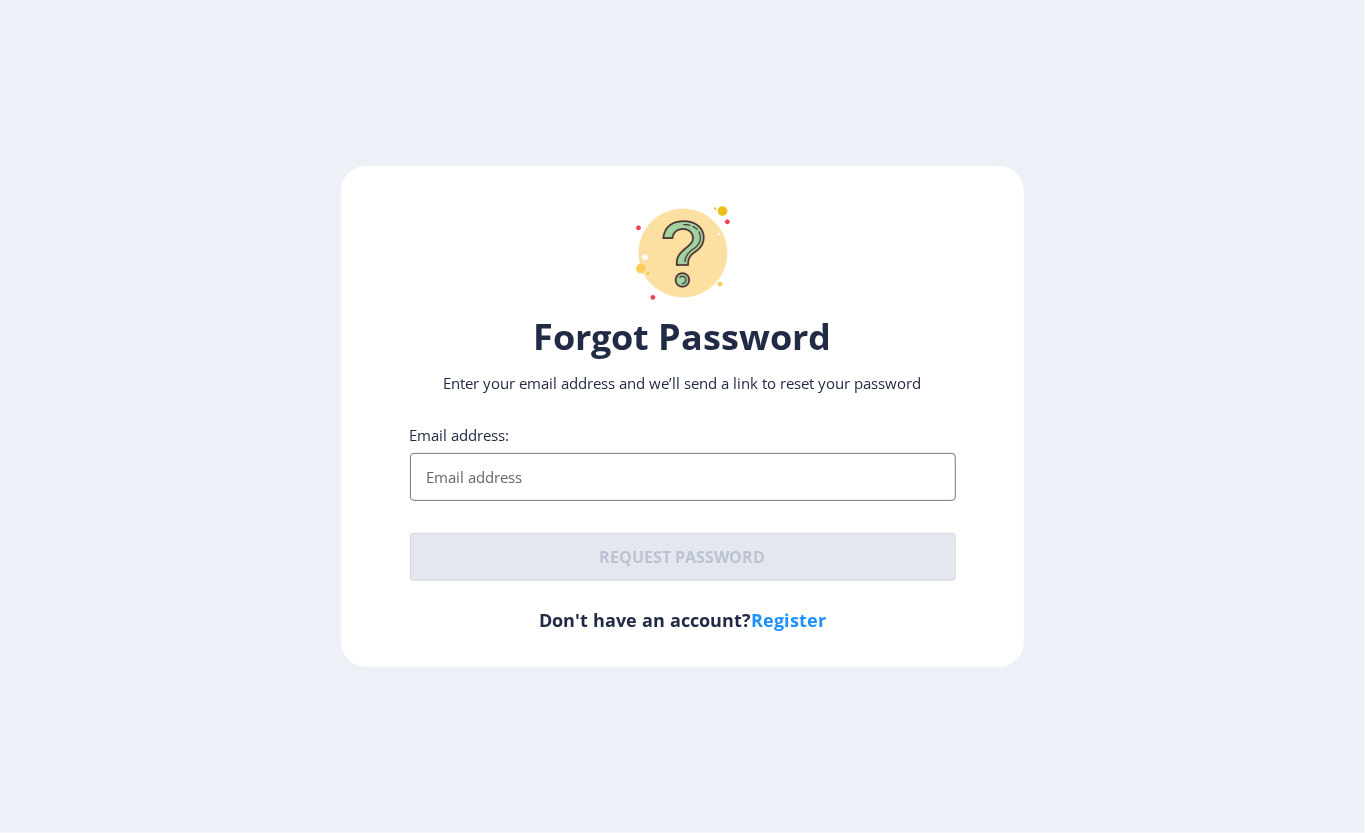 click on "Email address:" at bounding box center (683, 477) 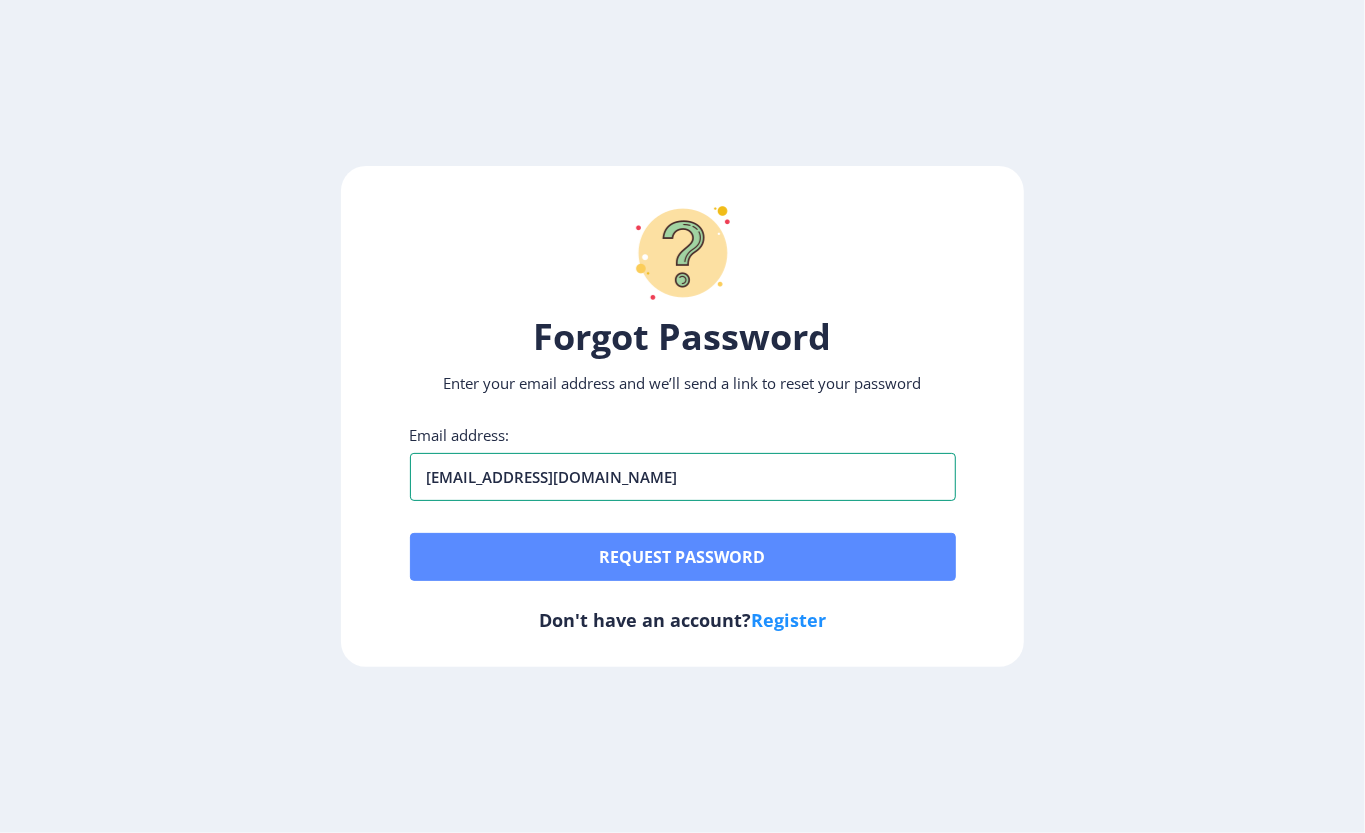 type on "[EMAIL_ADDRESS][DOMAIN_NAME]" 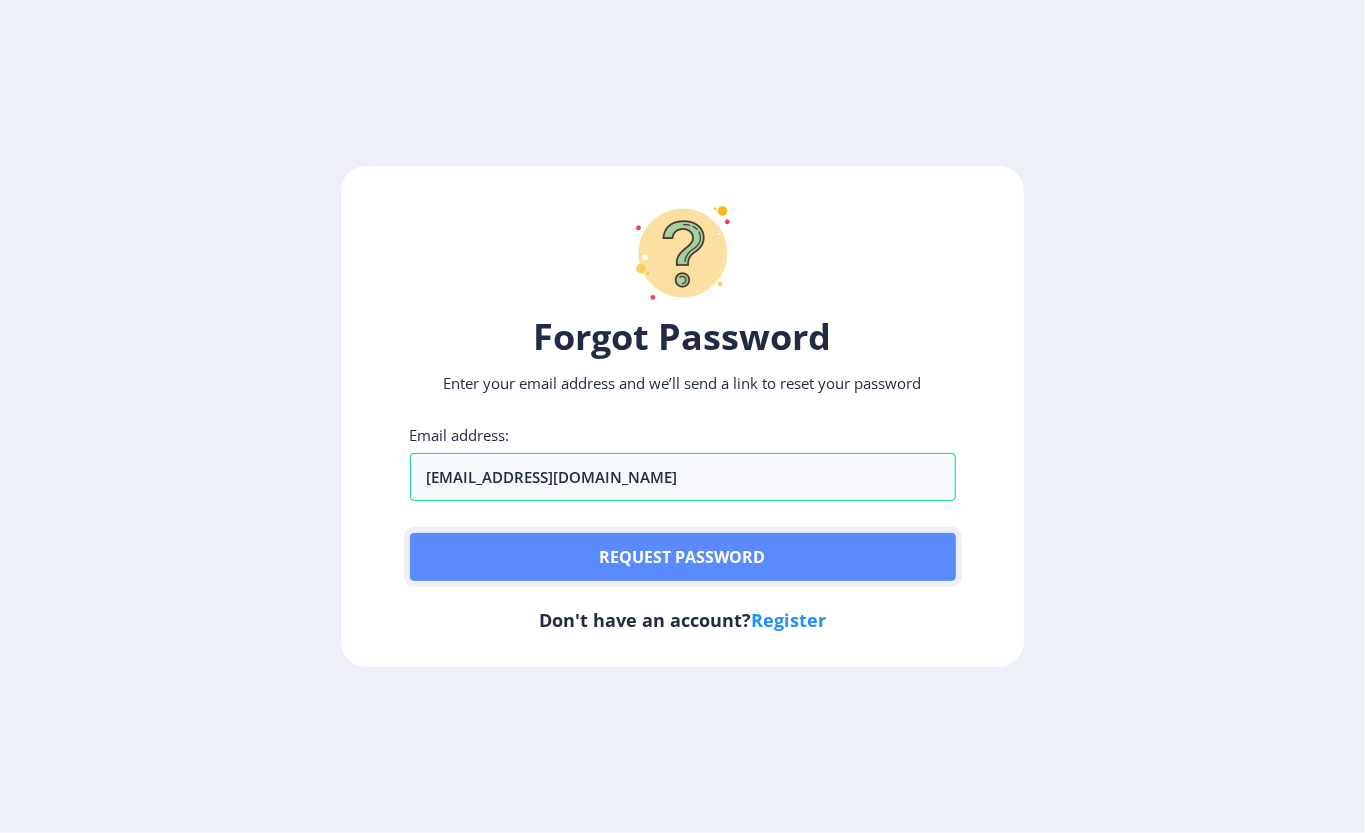 click on "Request password" 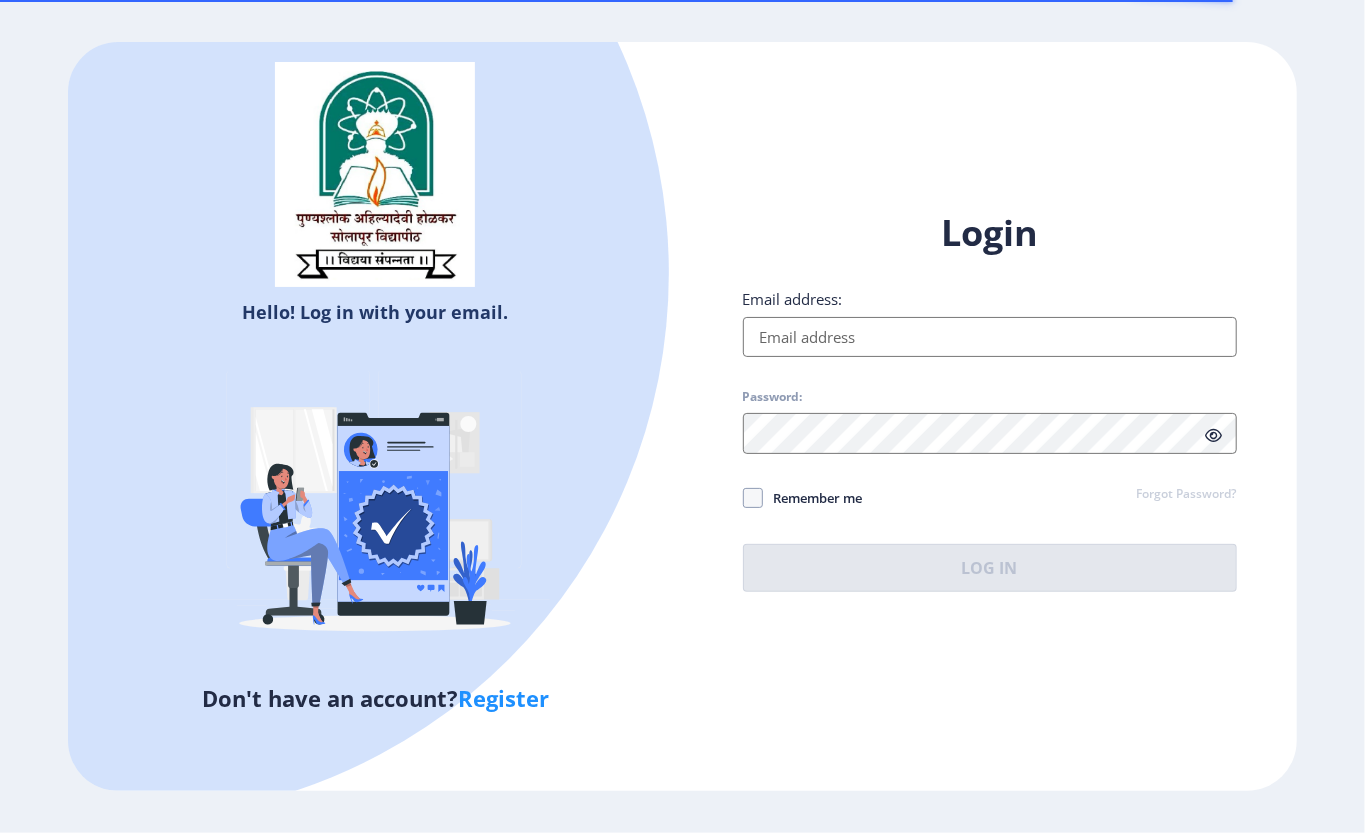 click on "Email address:" at bounding box center (990, 337) 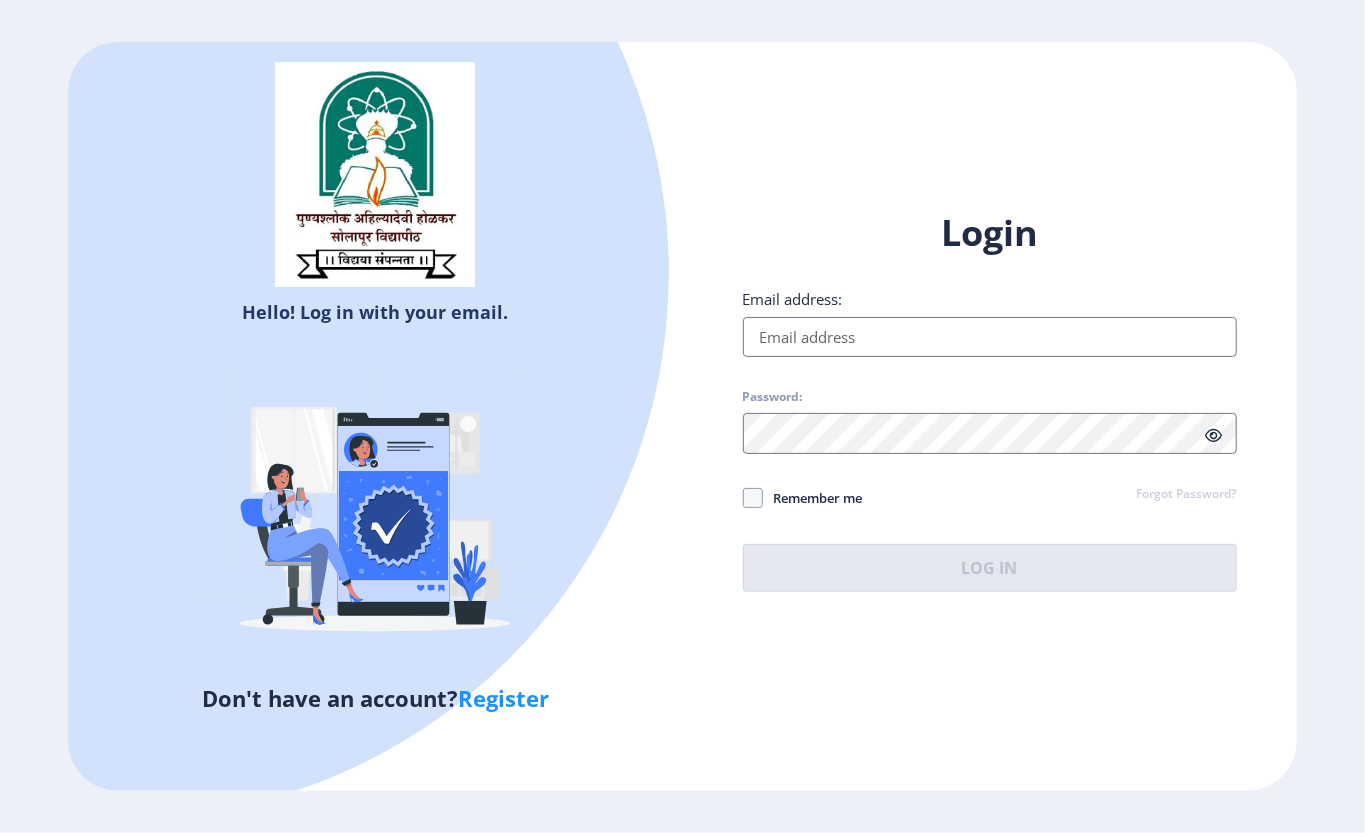paste on "[EMAIL_ADDRESS][DOMAIN_NAME]" 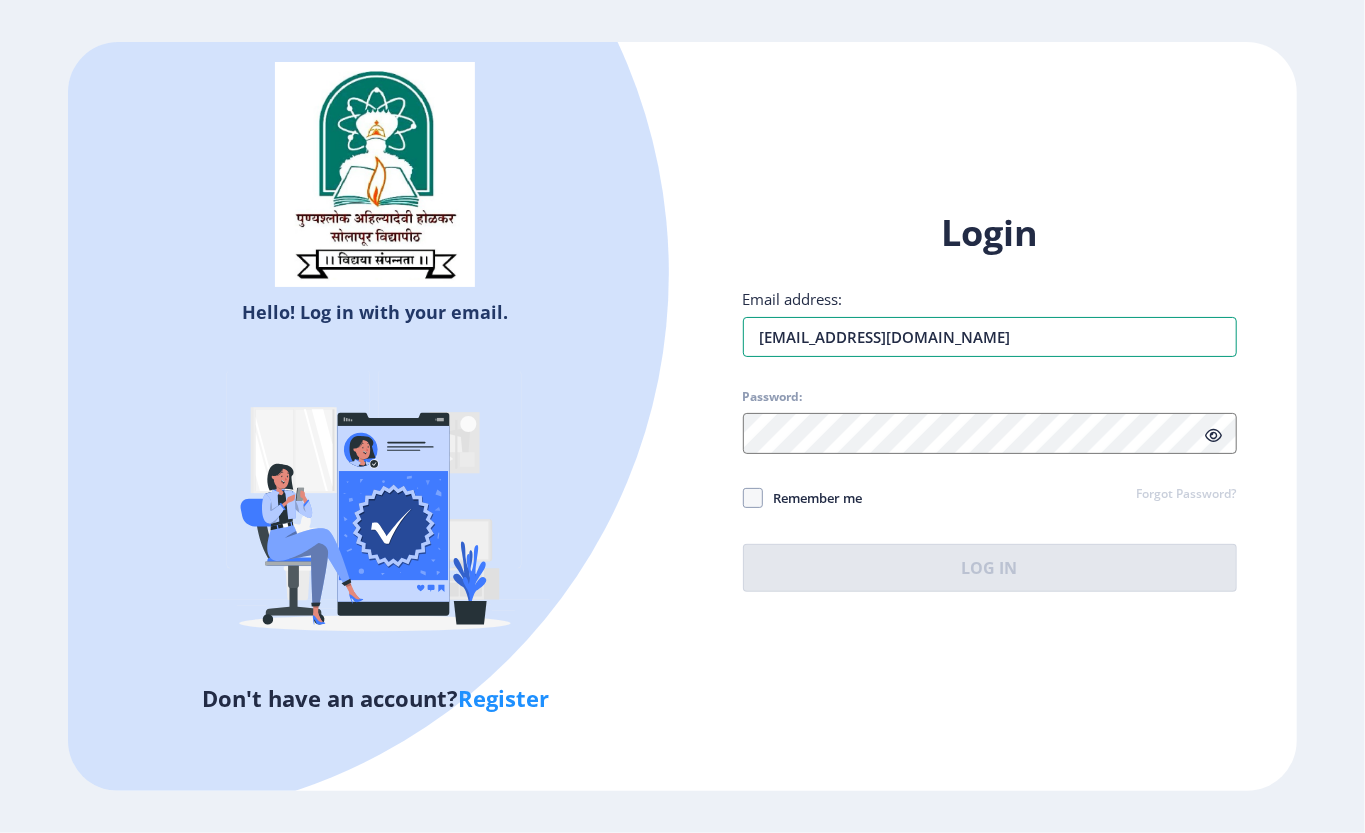 type on "[EMAIL_ADDRESS][DOMAIN_NAME]" 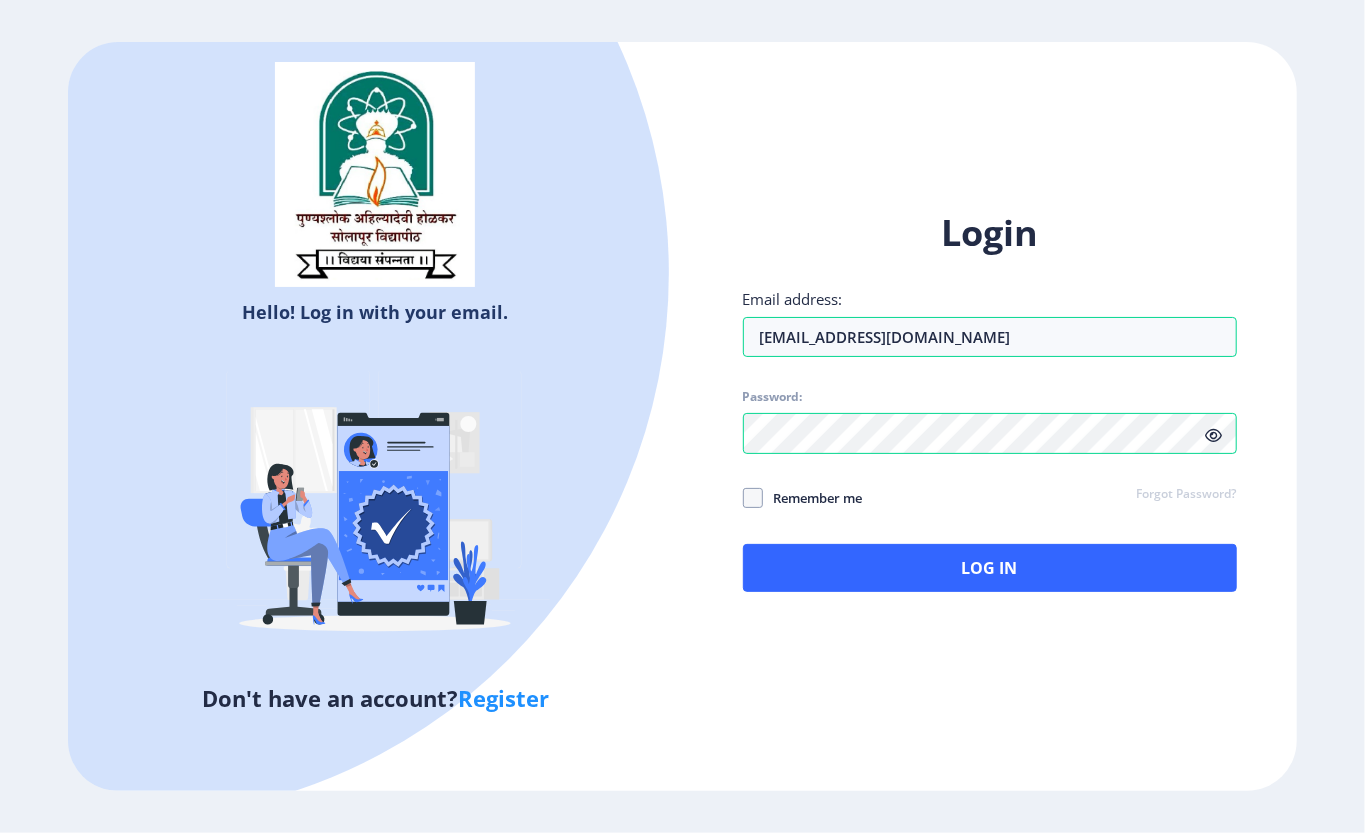click 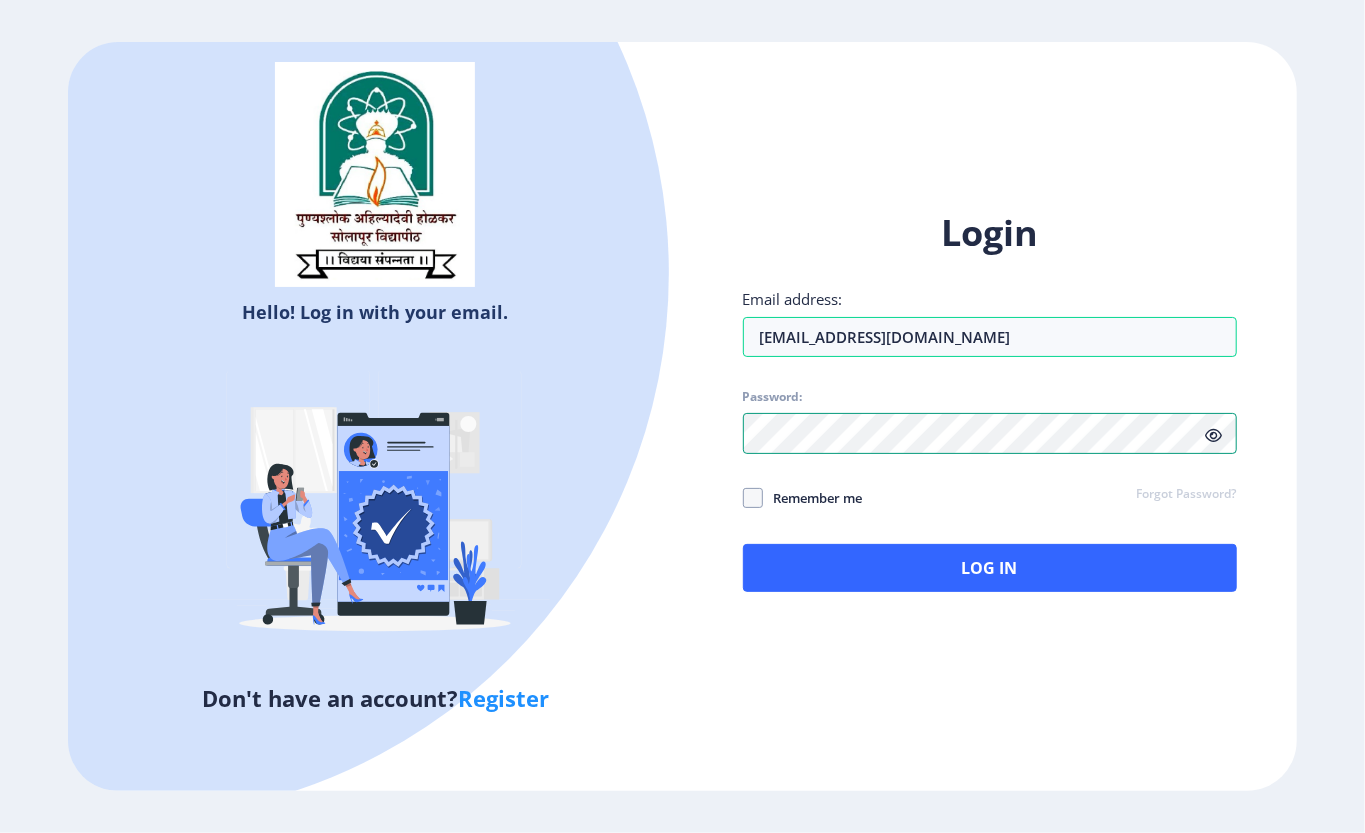 click on "Login Email address: nimbalkarsagar835@gmail.com Password: Remember me Forgot Password?  Log In   Don't have an account?  Register" 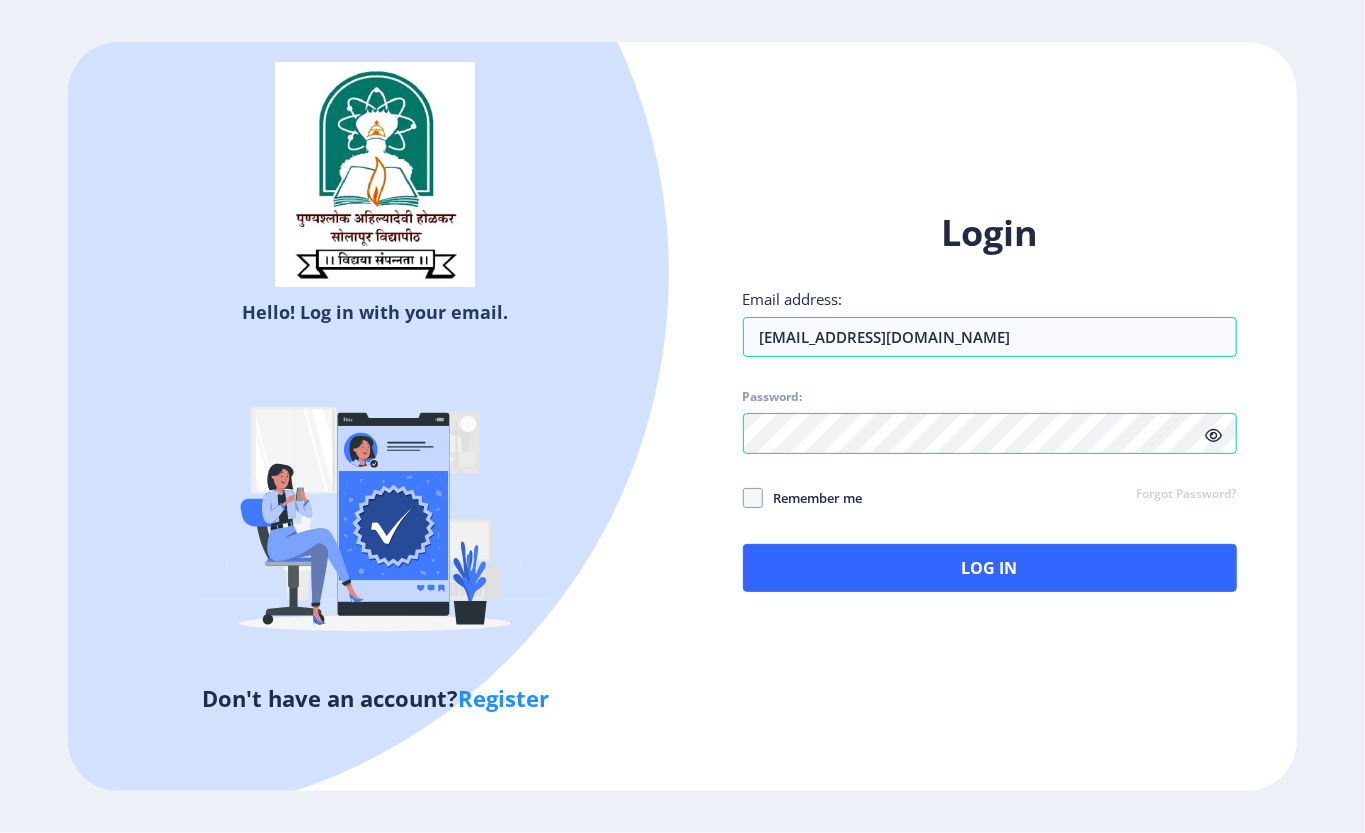 click on "Remember me" 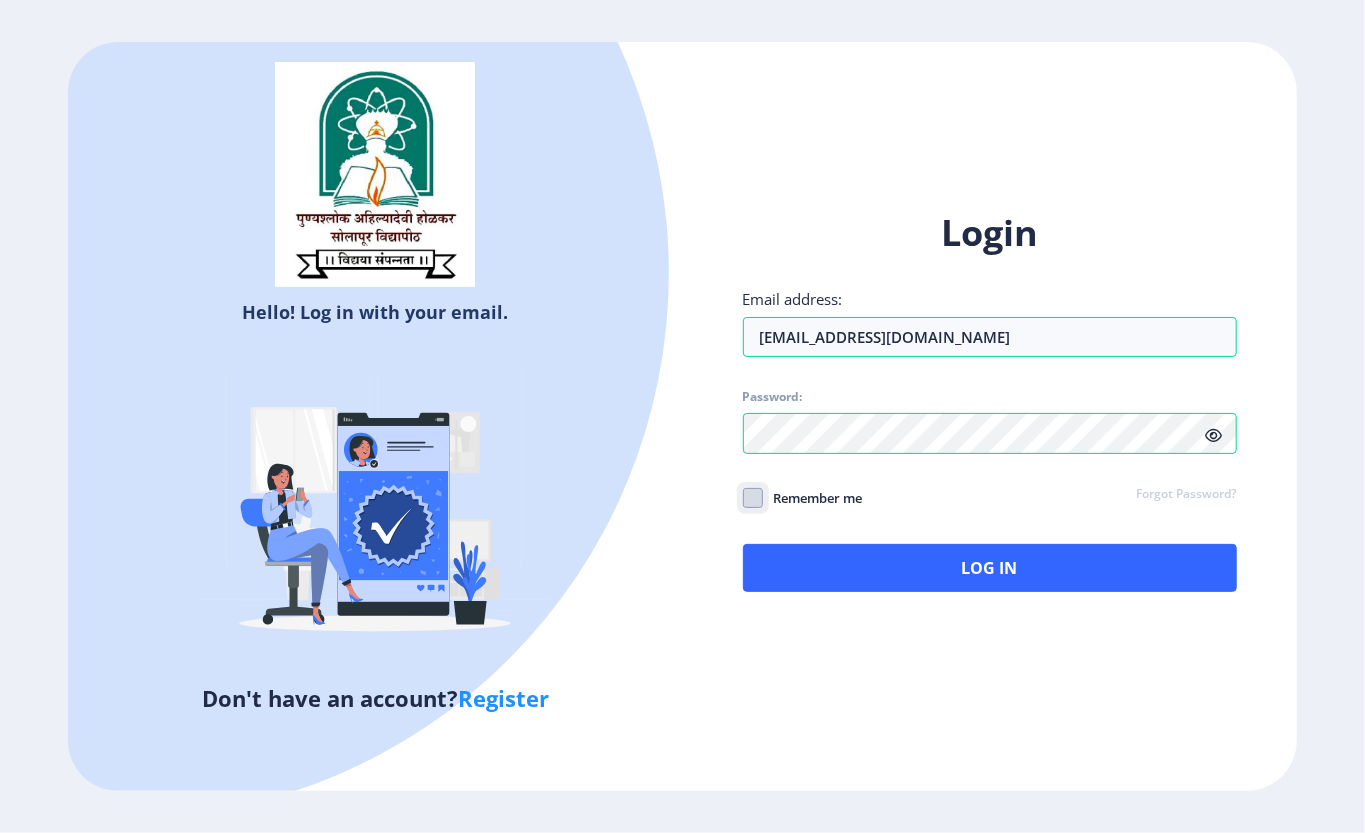 click on "Remember me" 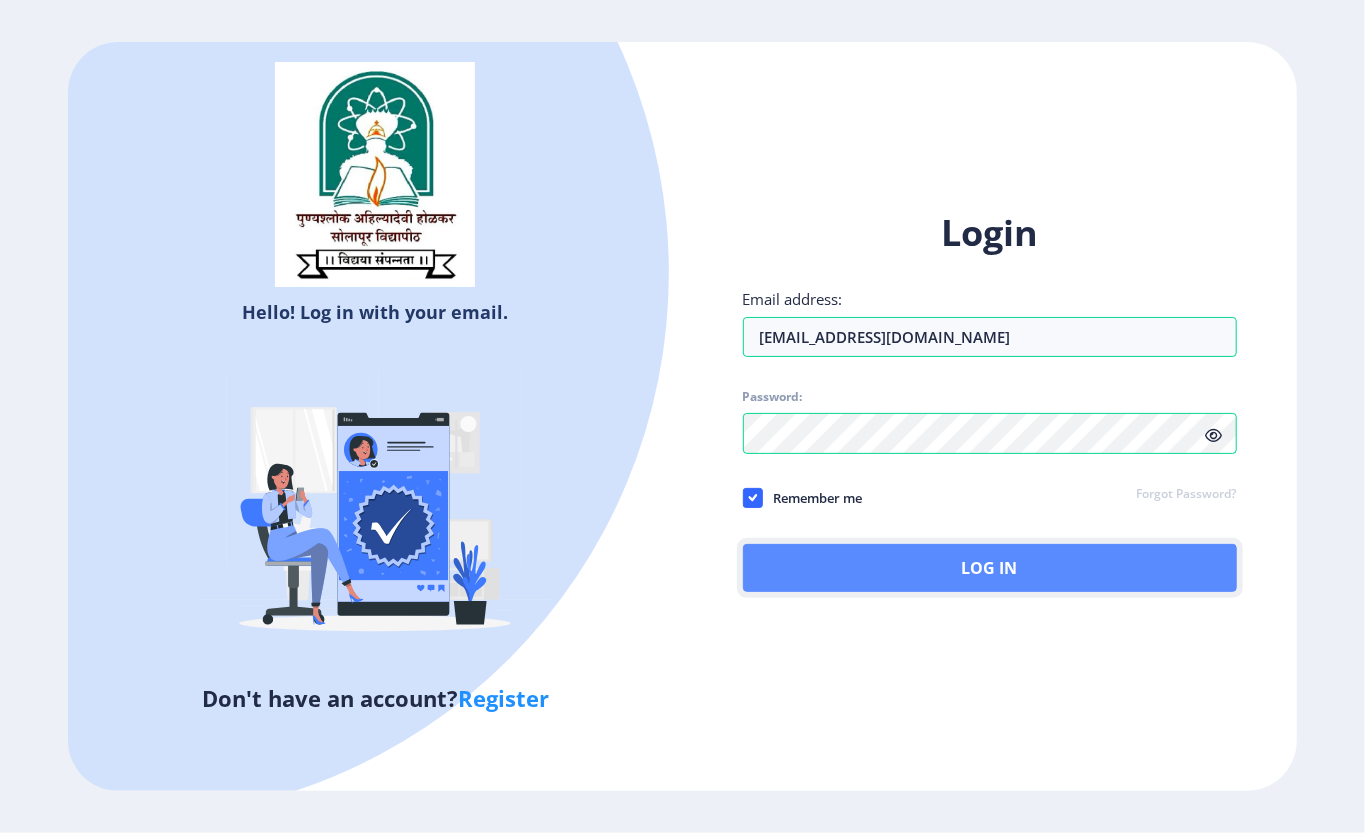 click on "Log In" 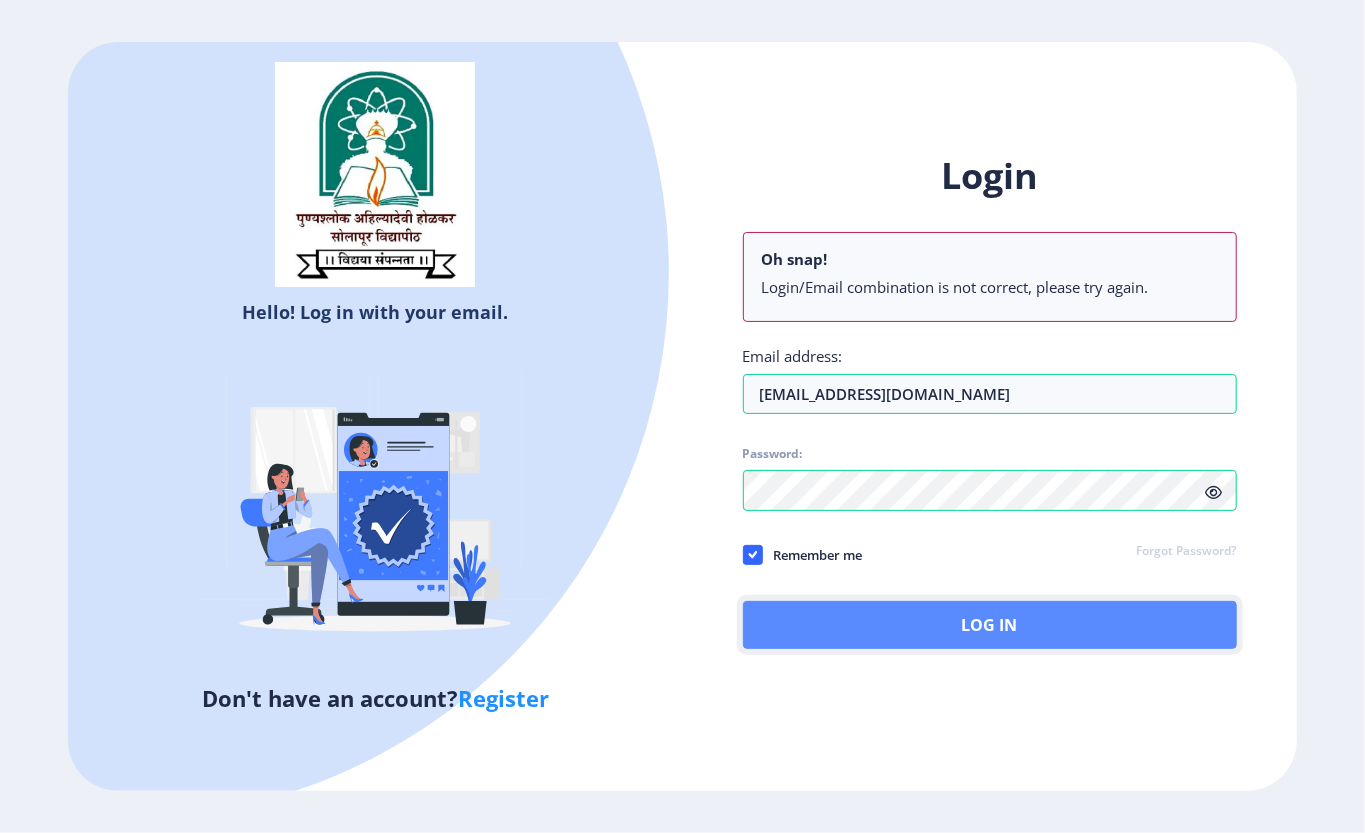 click on "Log In" 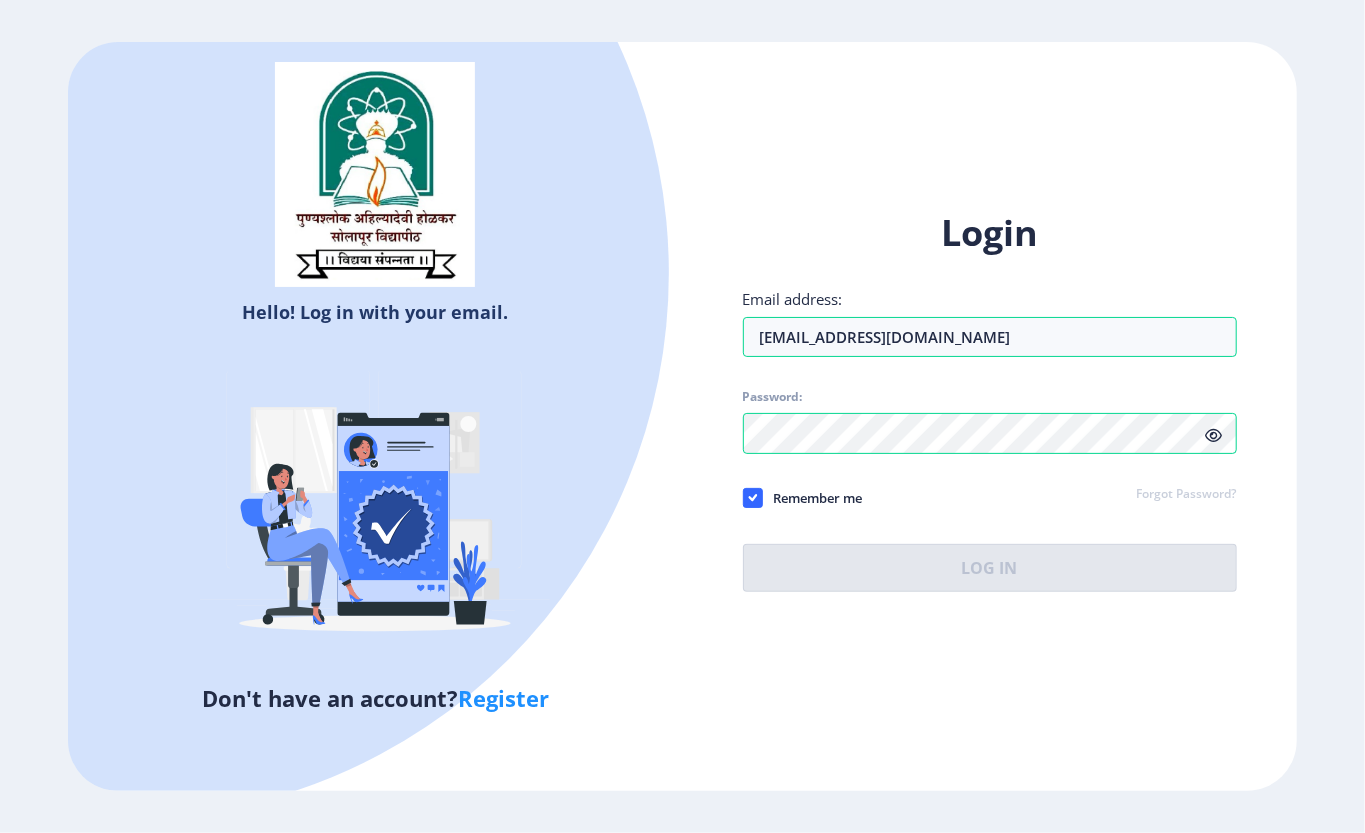 click on "Forgot Password?" 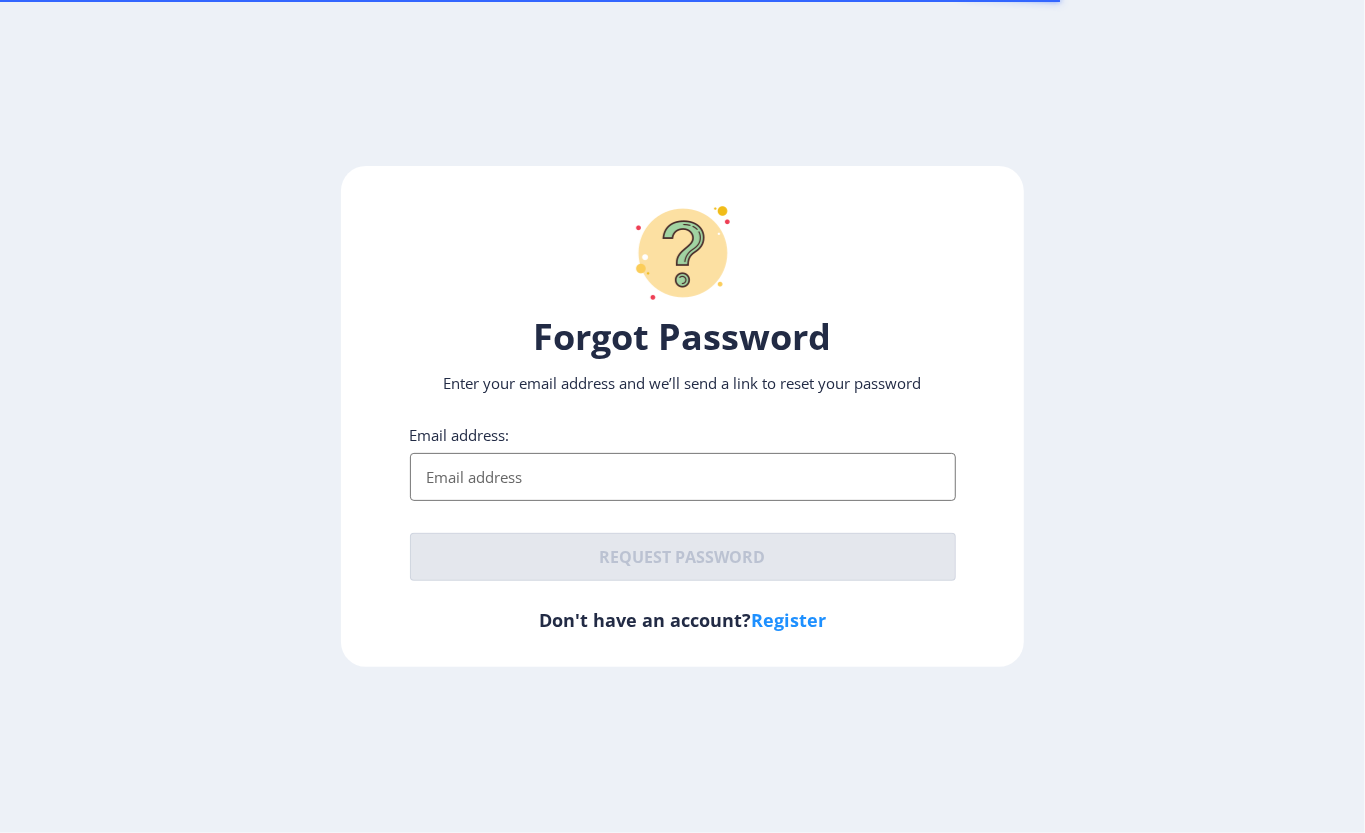 click on "Email address:" 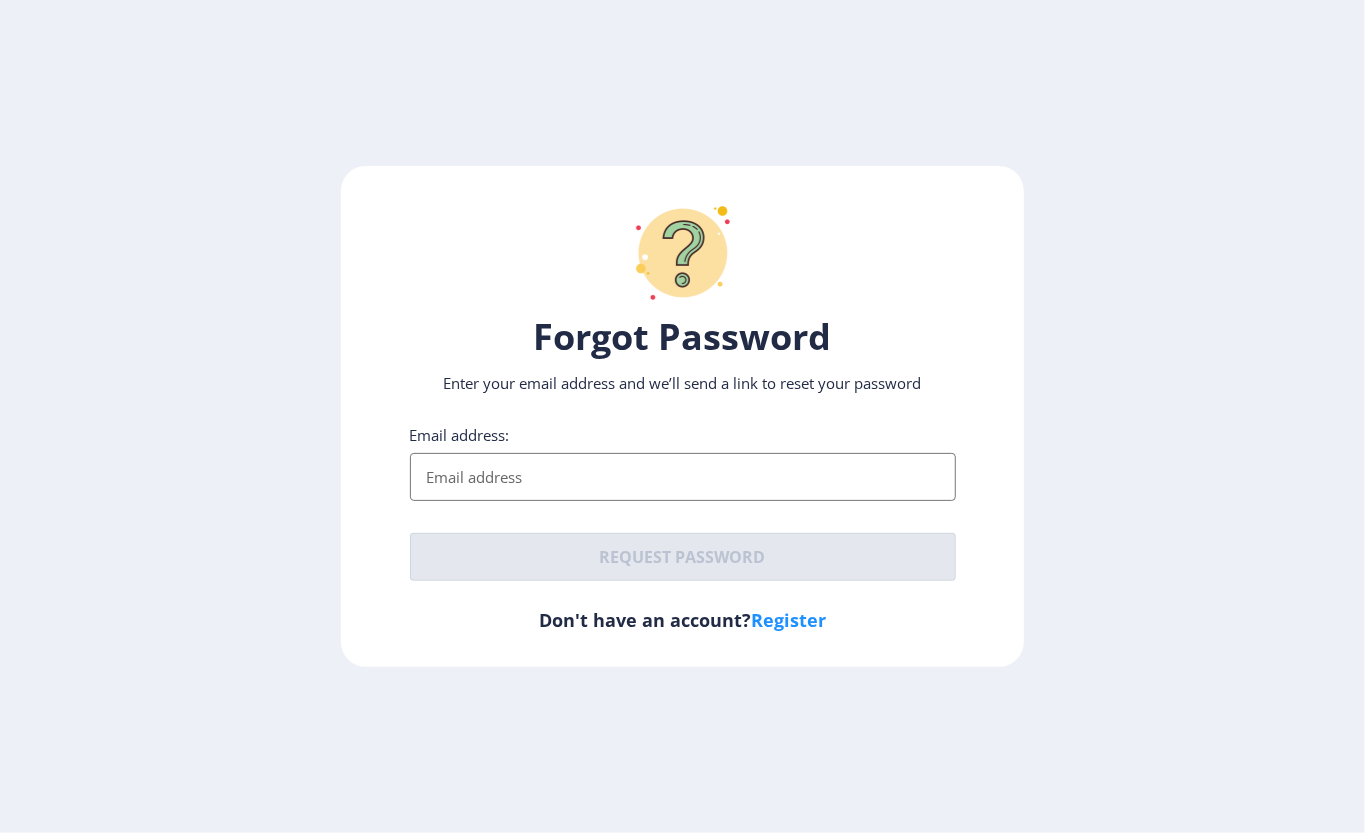 click on "Email address:" at bounding box center [683, 477] 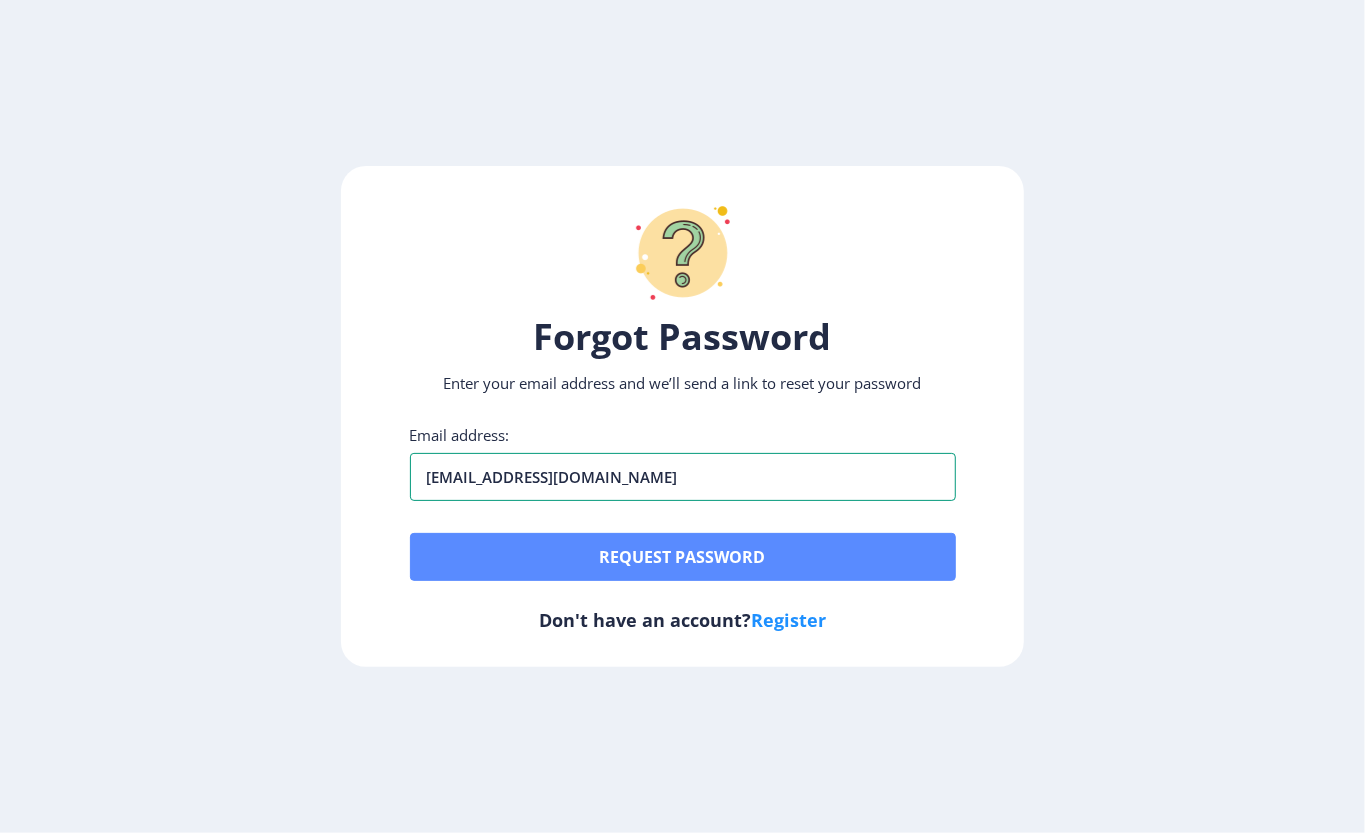 type on "[EMAIL_ADDRESS][DOMAIN_NAME]" 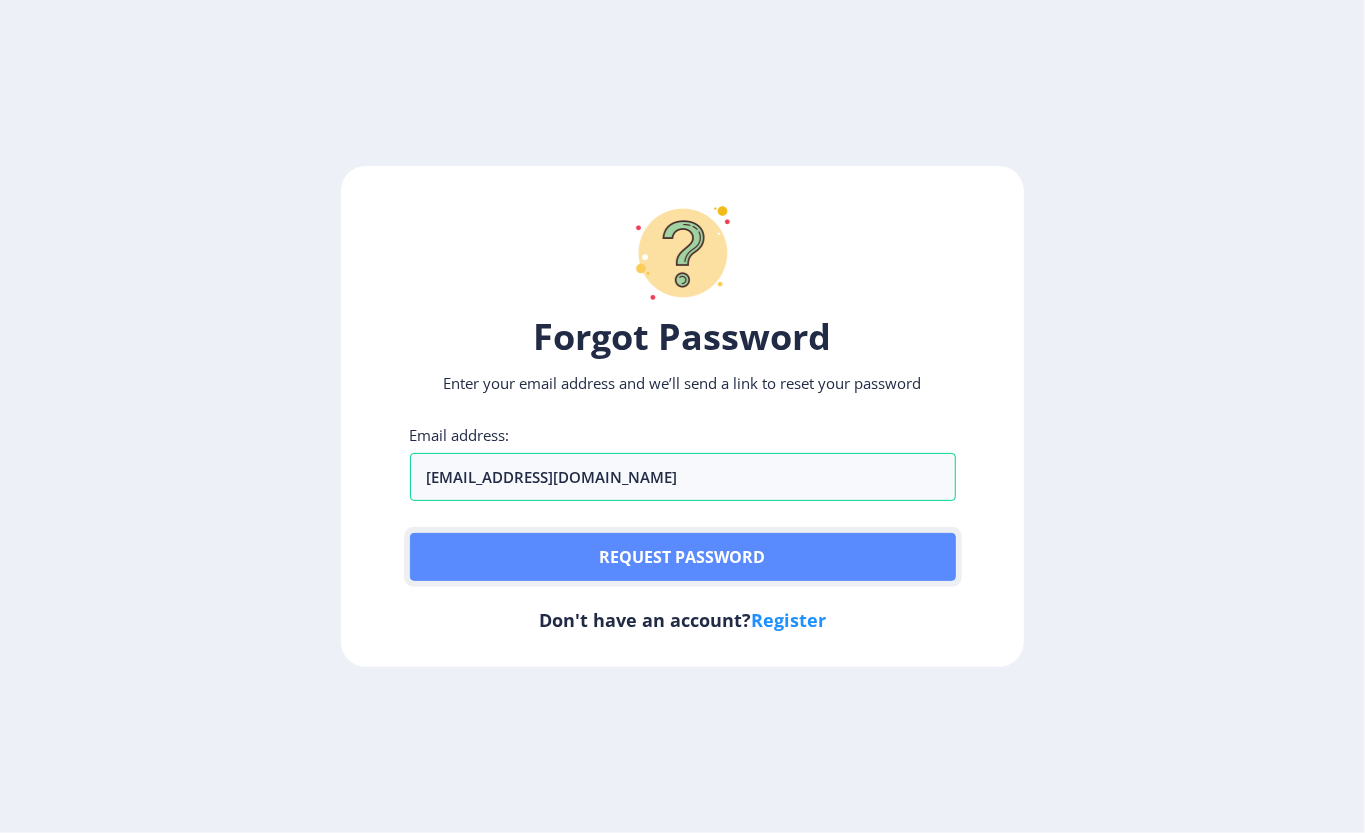 click on "Request password" 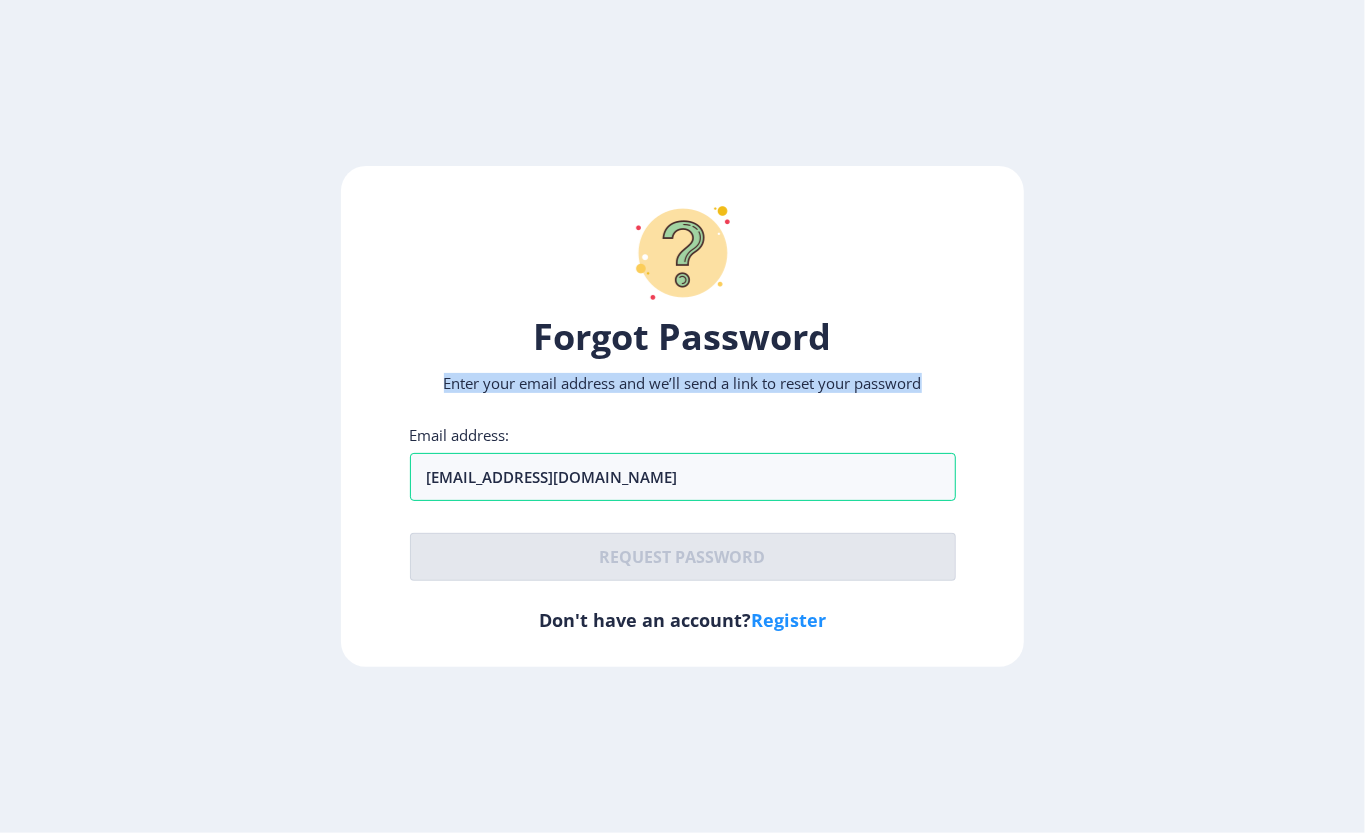 drag, startPoint x: 426, startPoint y: 381, endPoint x: 933, endPoint y: 380, distance: 507.00098 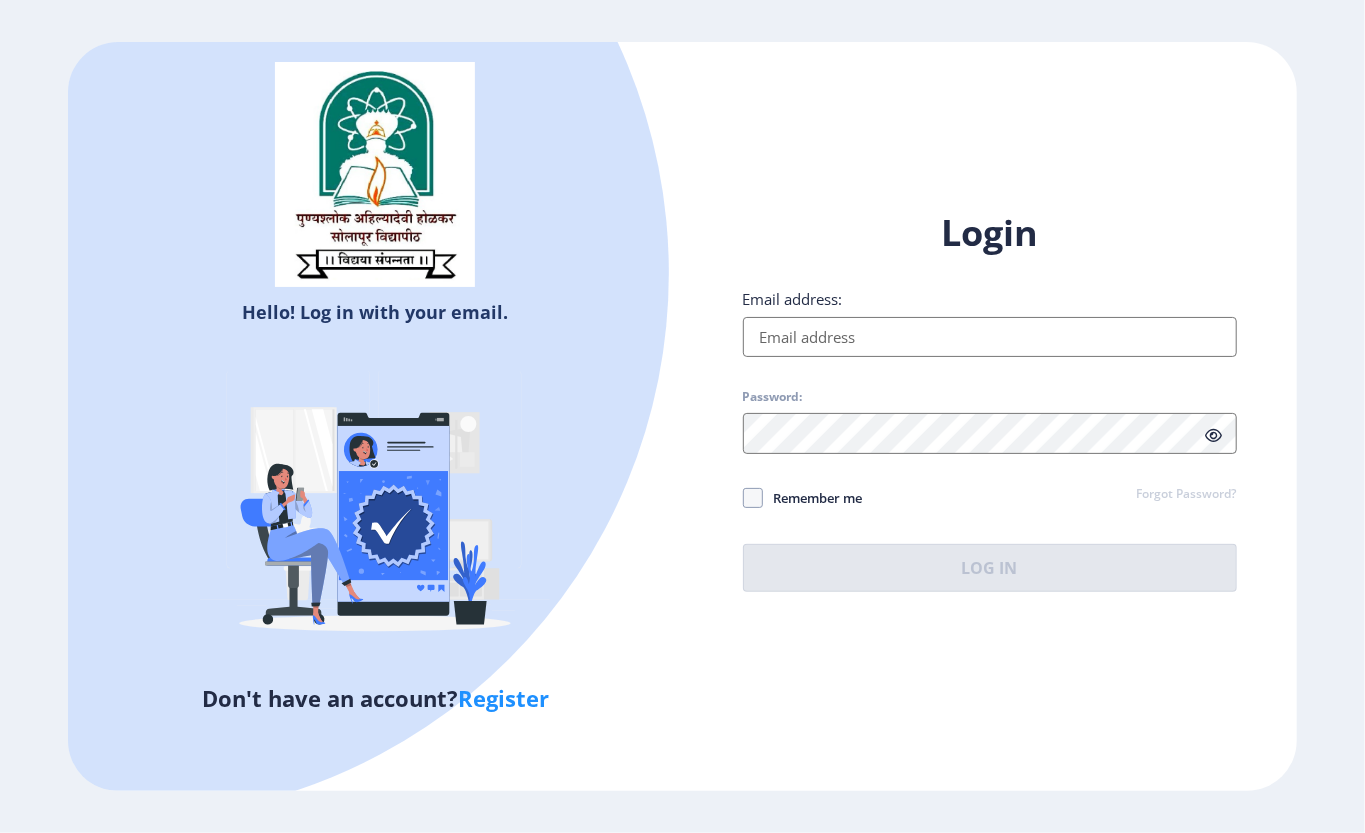 select 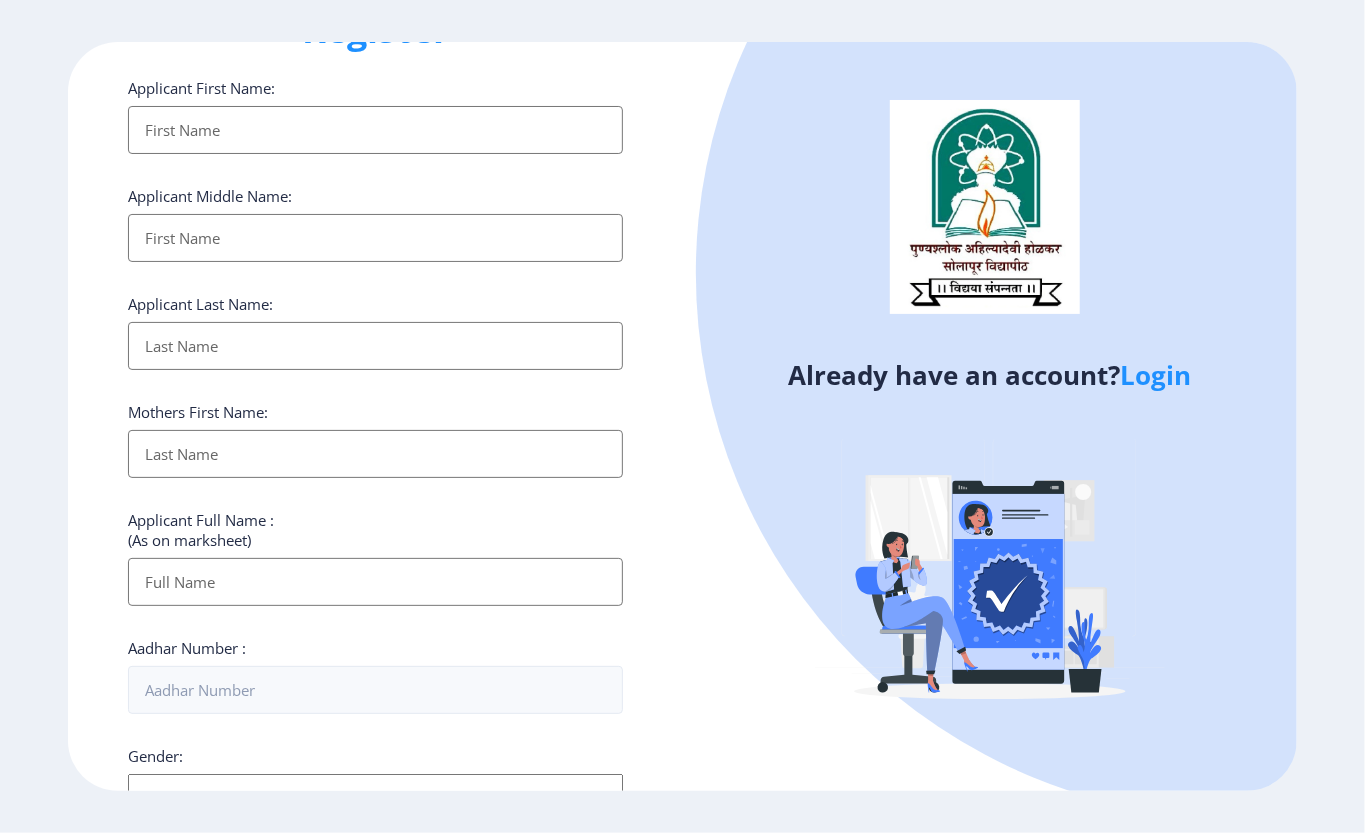scroll, scrollTop: 0, scrollLeft: 0, axis: both 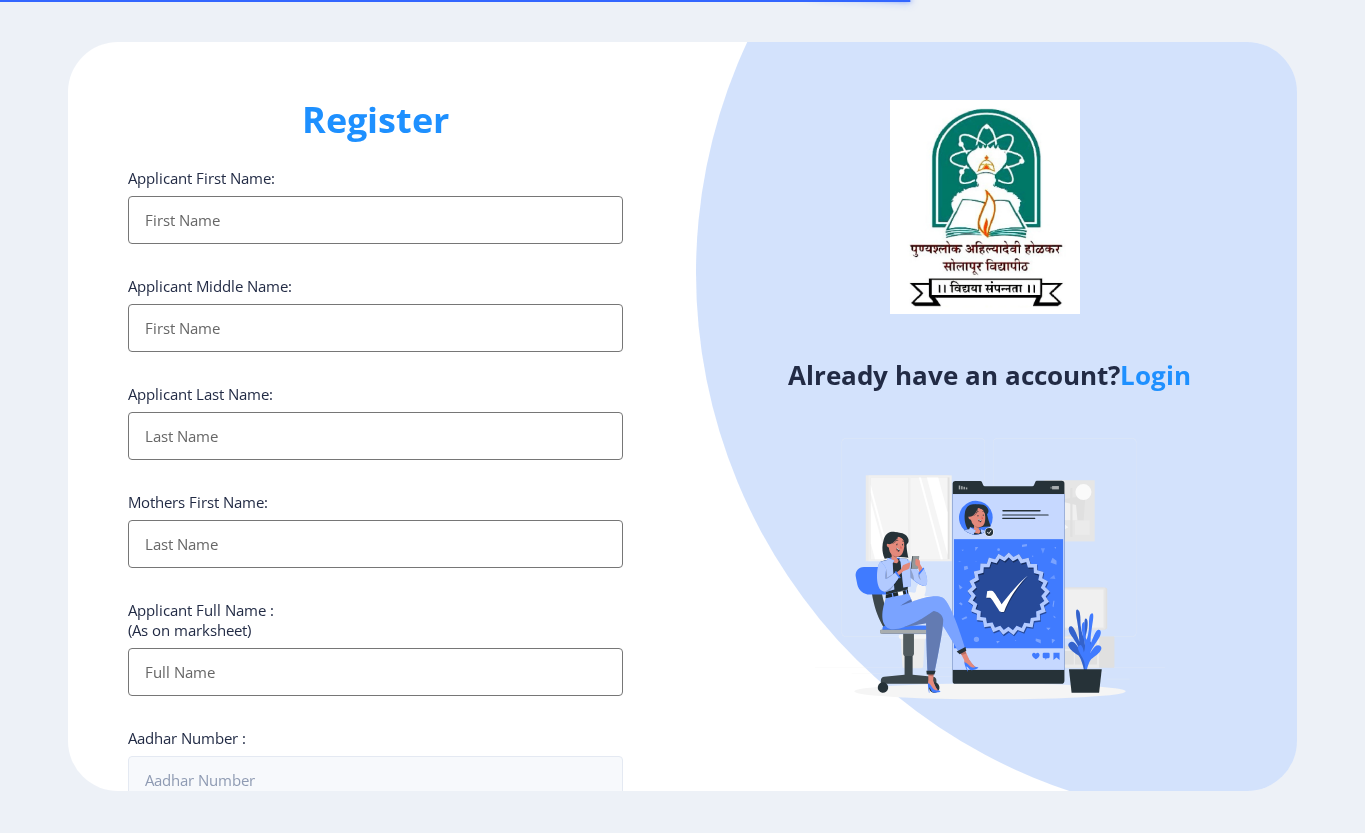 select 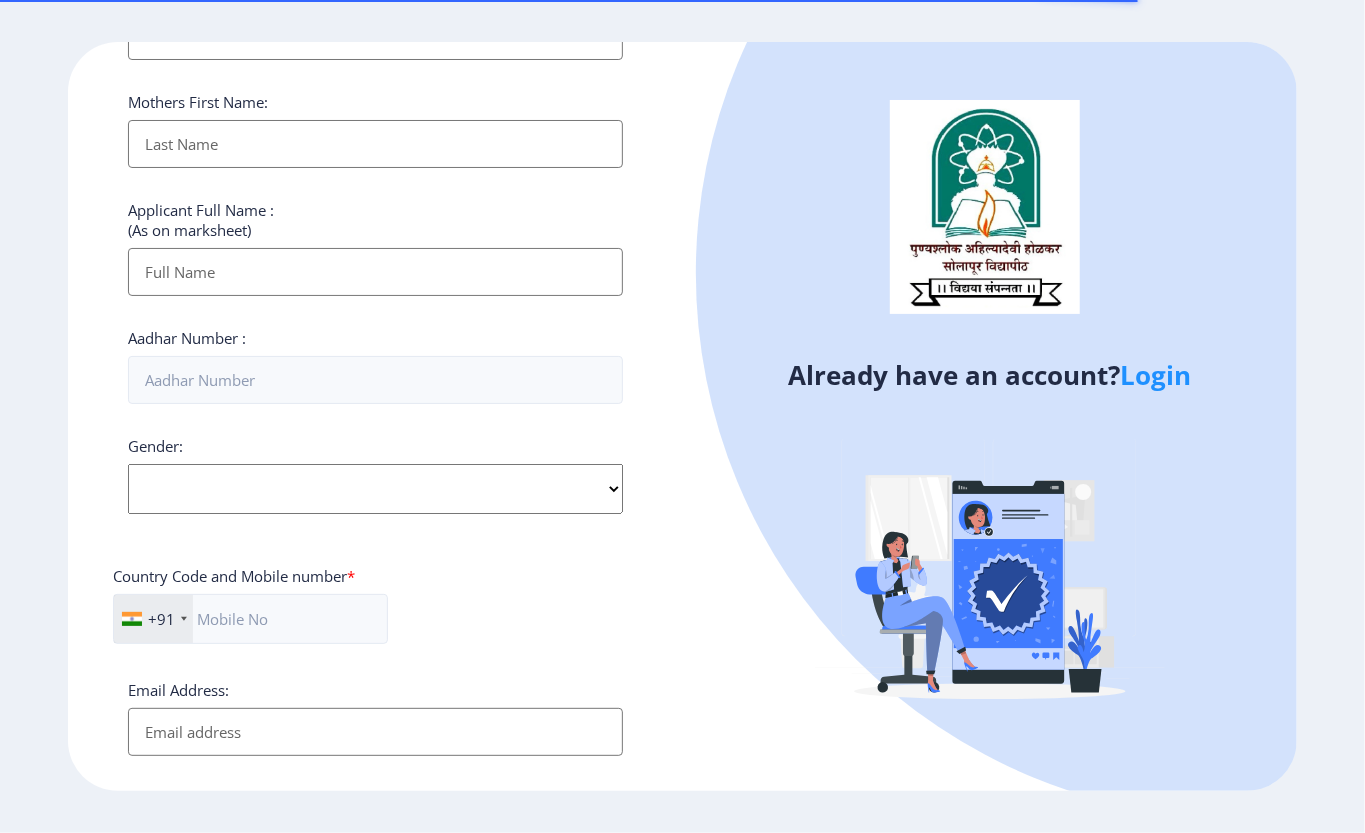scroll, scrollTop: 646, scrollLeft: 0, axis: vertical 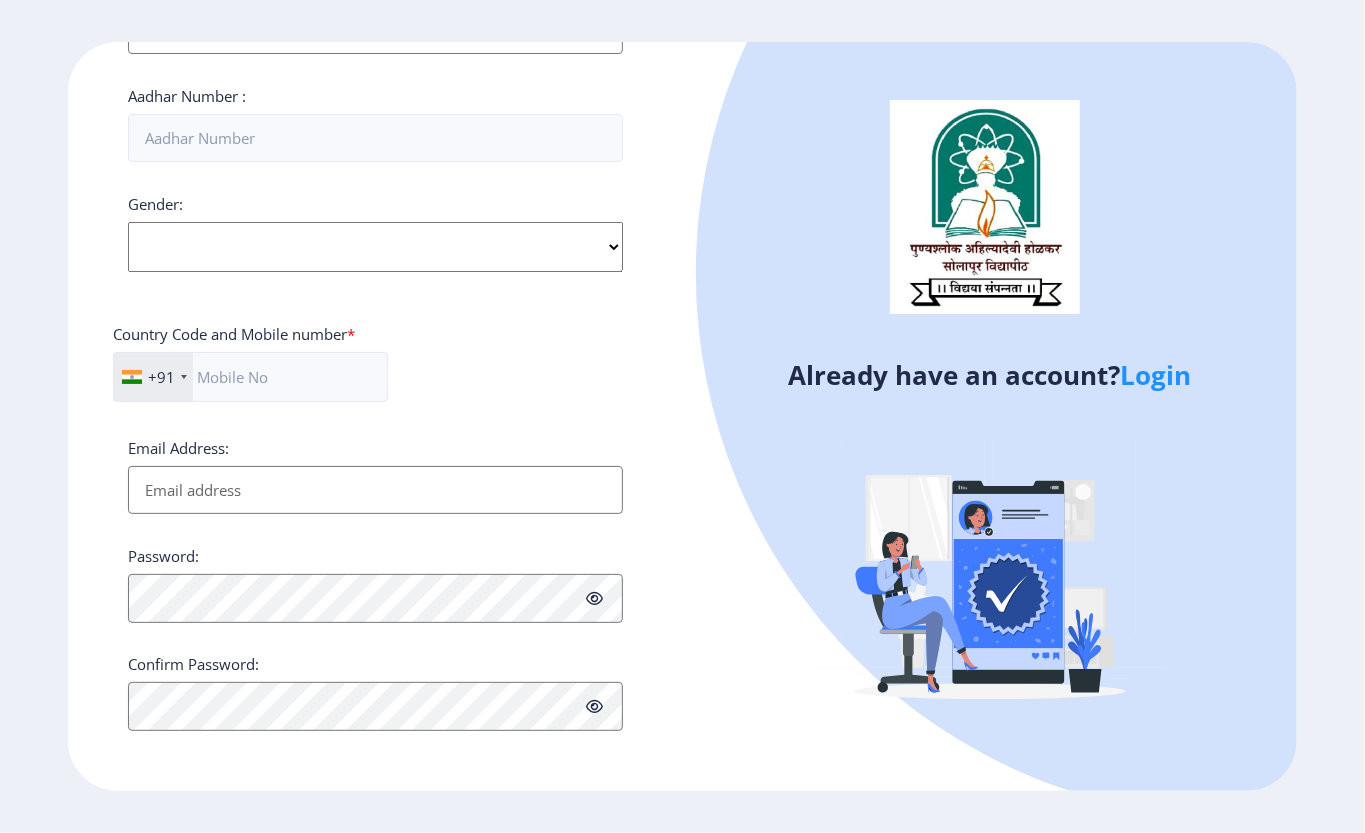 click on "Email Address:" at bounding box center (375, 490) 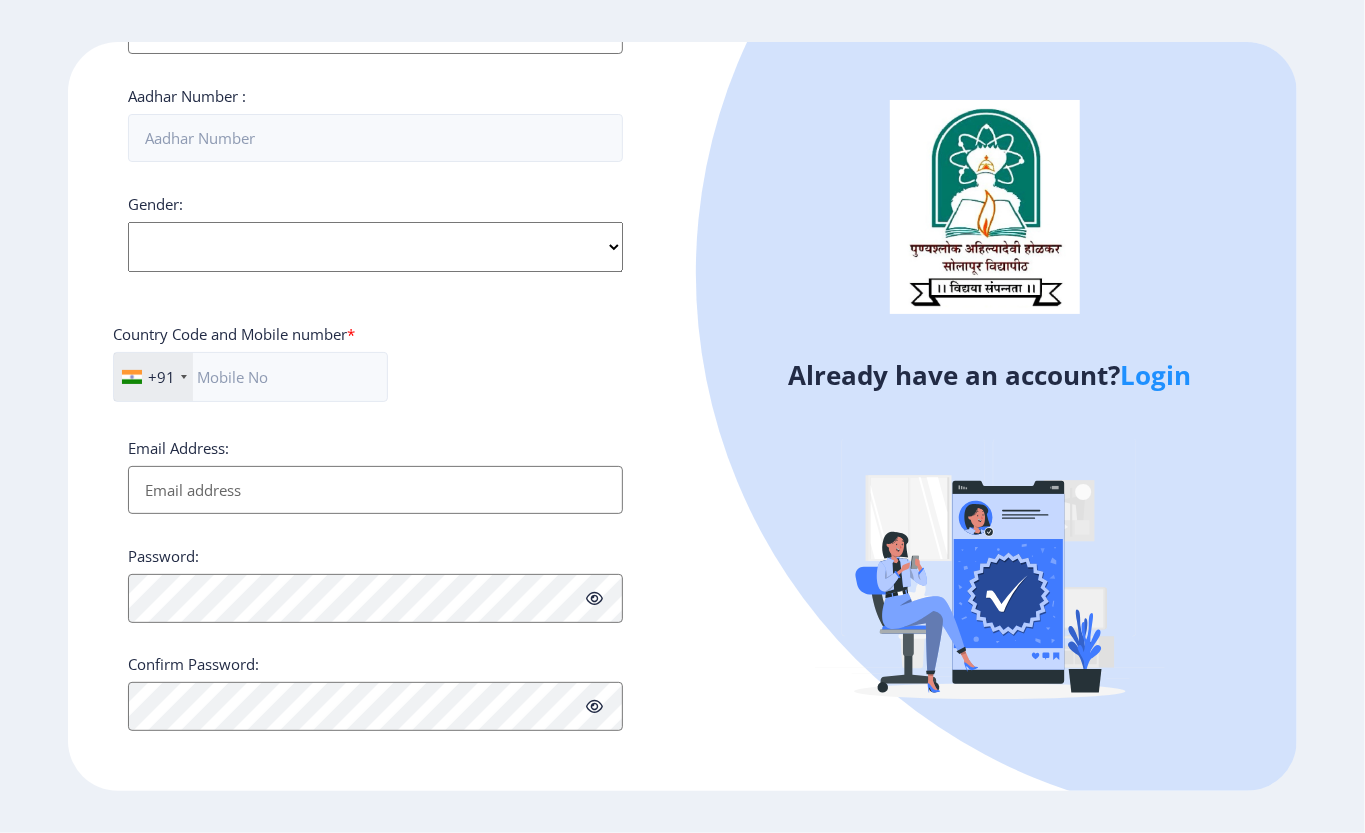 paste on "[EMAIL_ADDRESS][DOMAIN_NAME]" 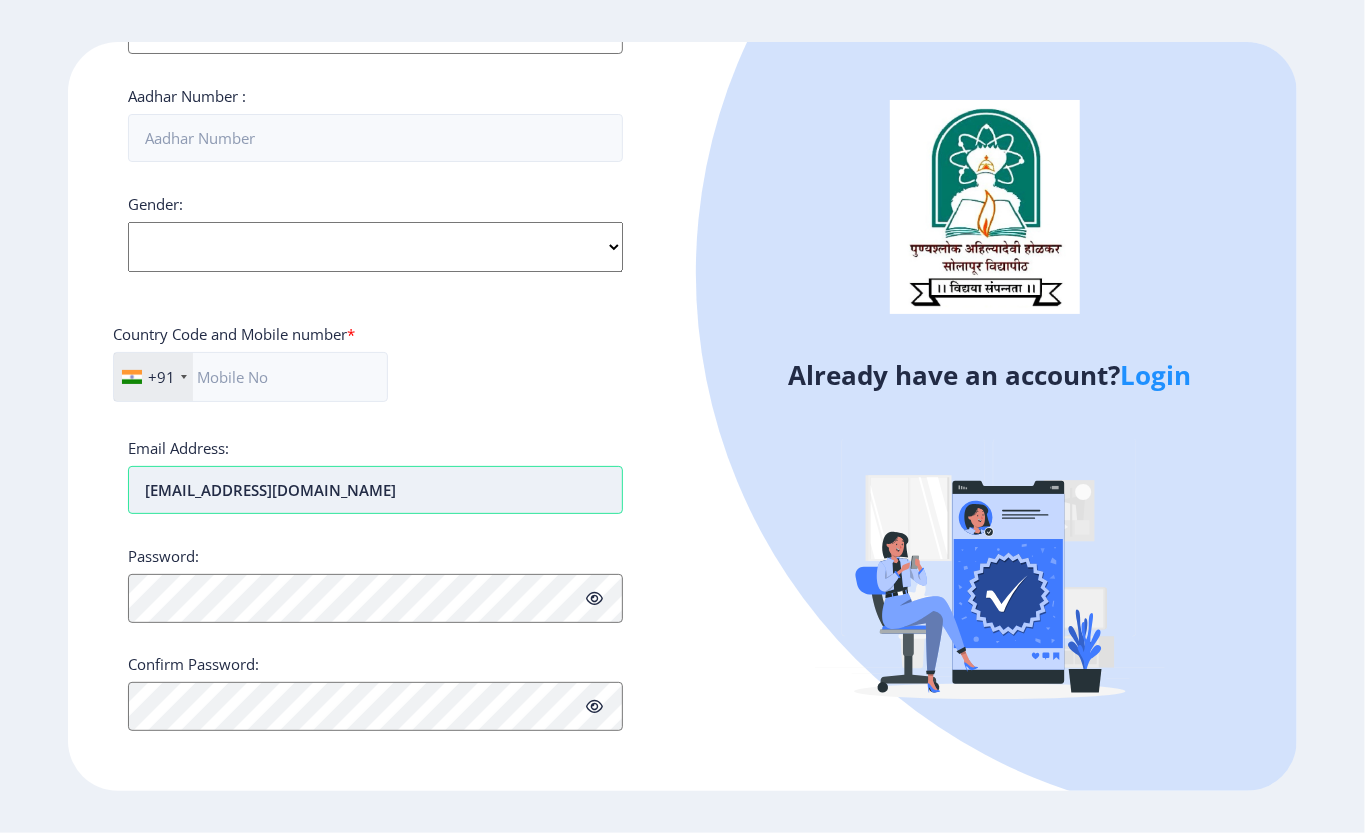 type on "[EMAIL_ADDRESS][DOMAIN_NAME]" 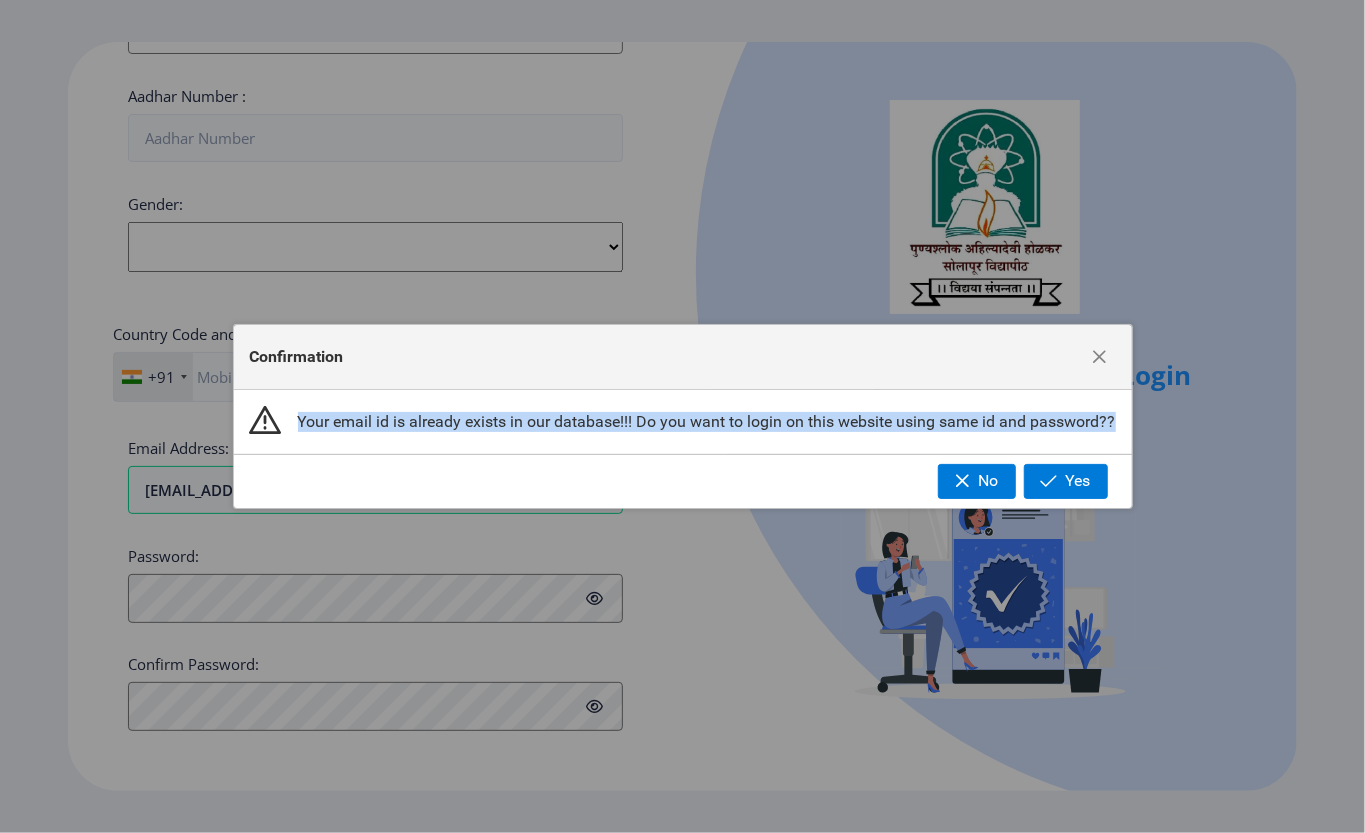 drag, startPoint x: 301, startPoint y: 420, endPoint x: 1160, endPoint y: 414, distance: 859.02094 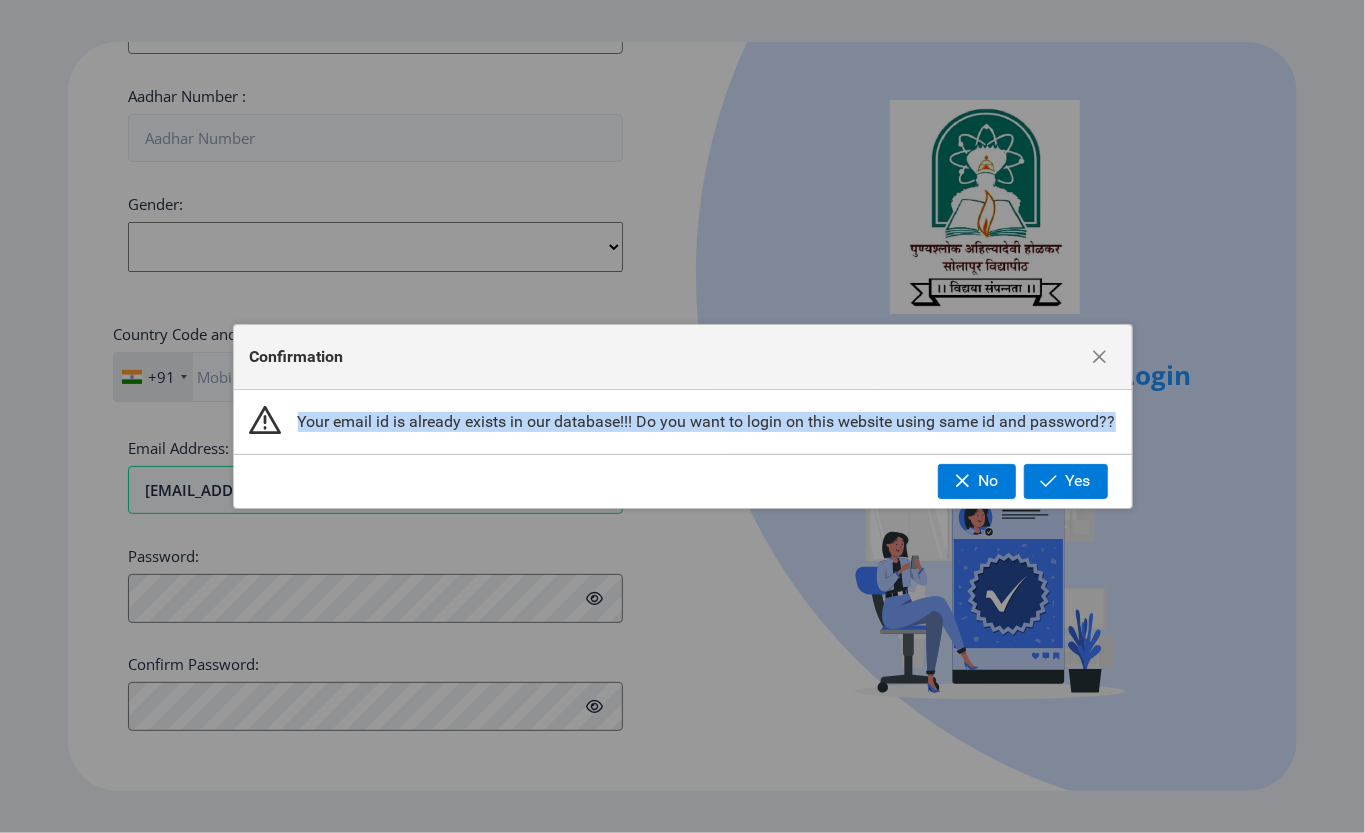 click on "Confirmation Your email id is already exists in our database!!! Do you want to login on this website using same id and password?? No Yes" 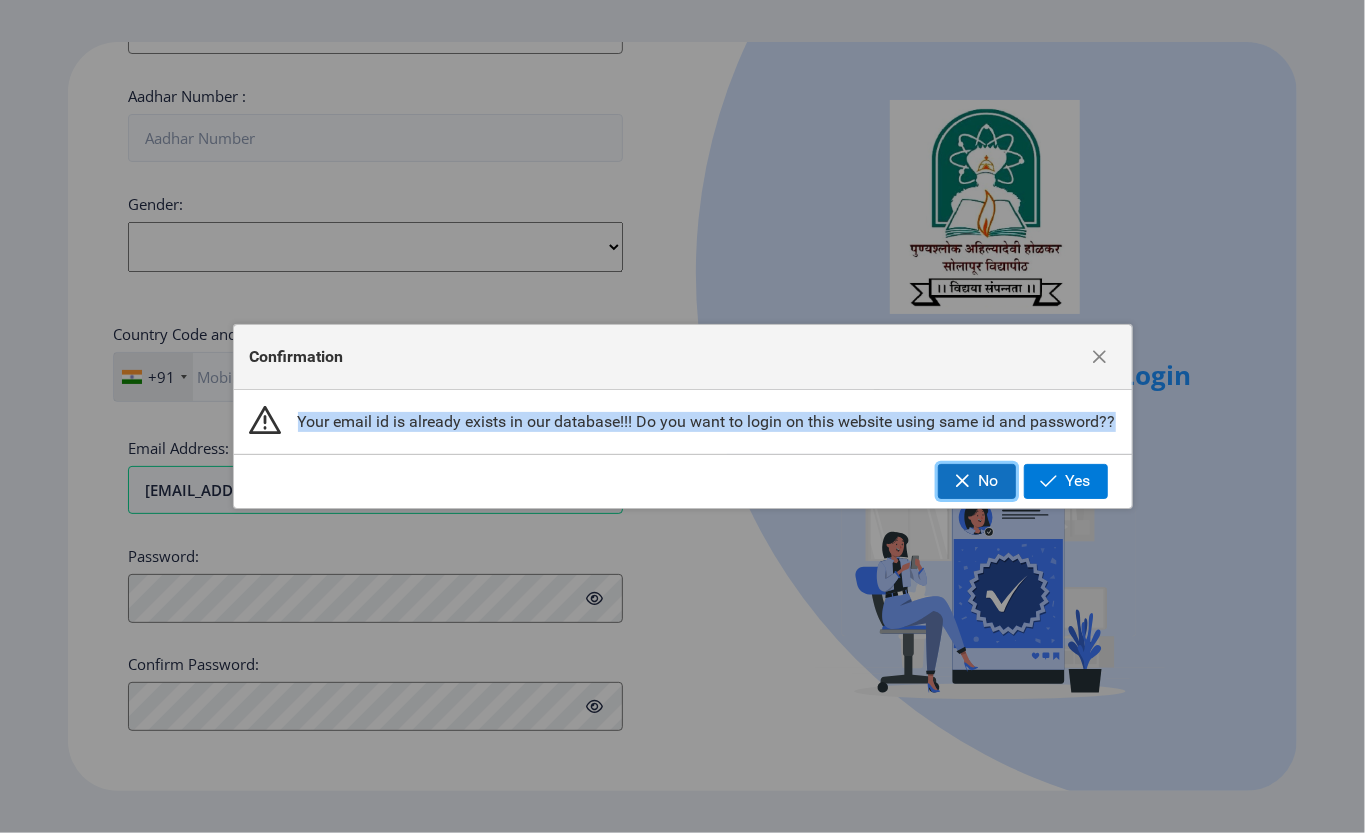 click on "No" 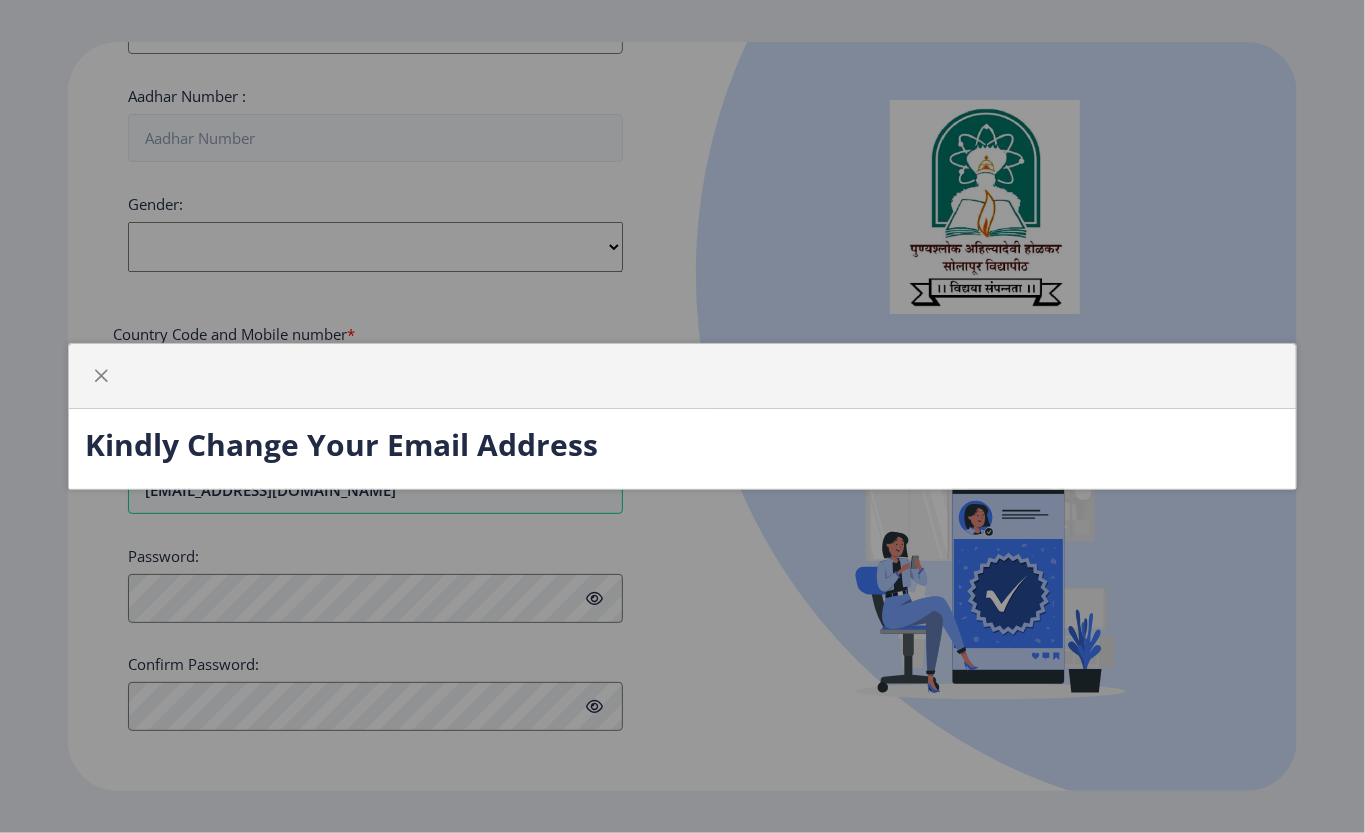 click on "Kindly Change Your Email Address" 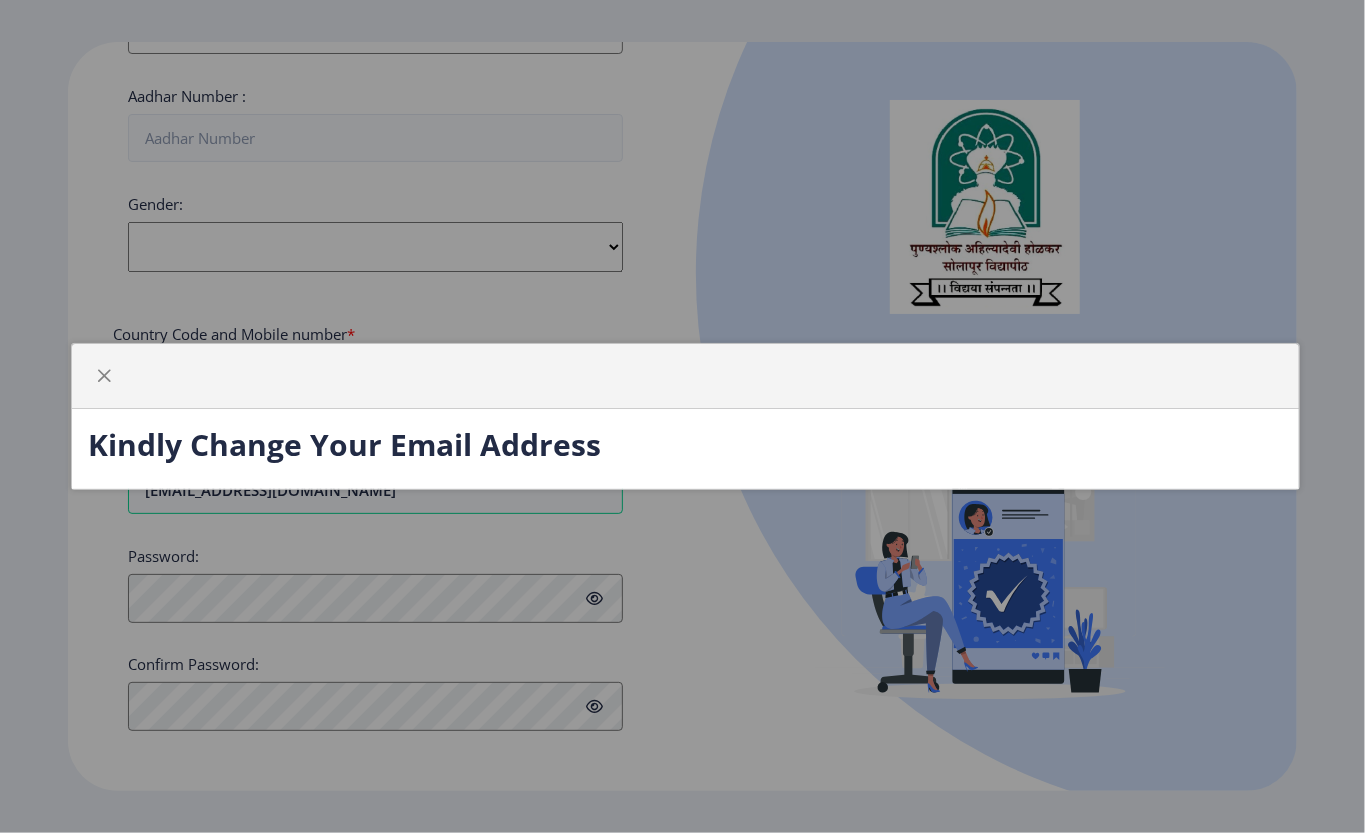 click 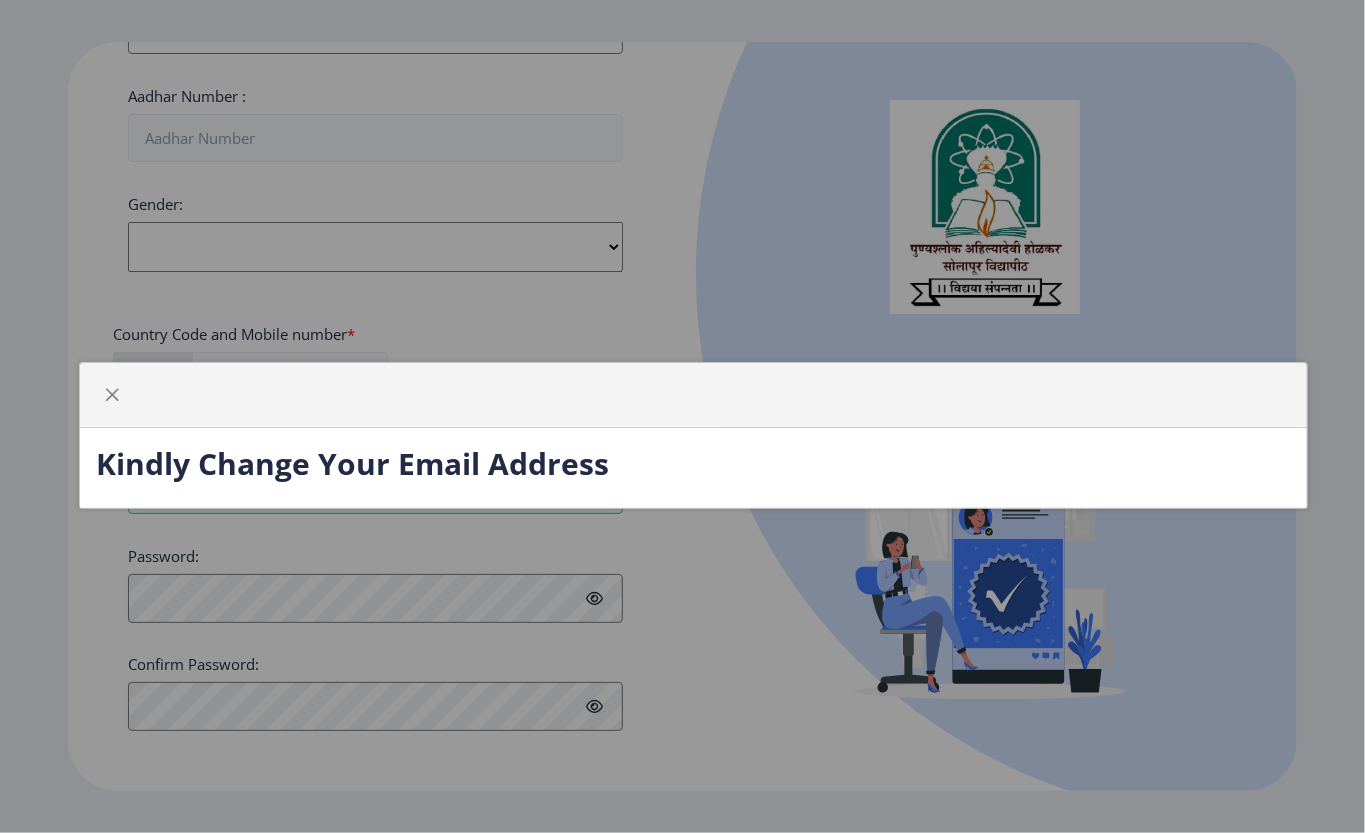 drag, startPoint x: 1004, startPoint y: 388, endPoint x: 1006, endPoint y: 446, distance: 58.034473 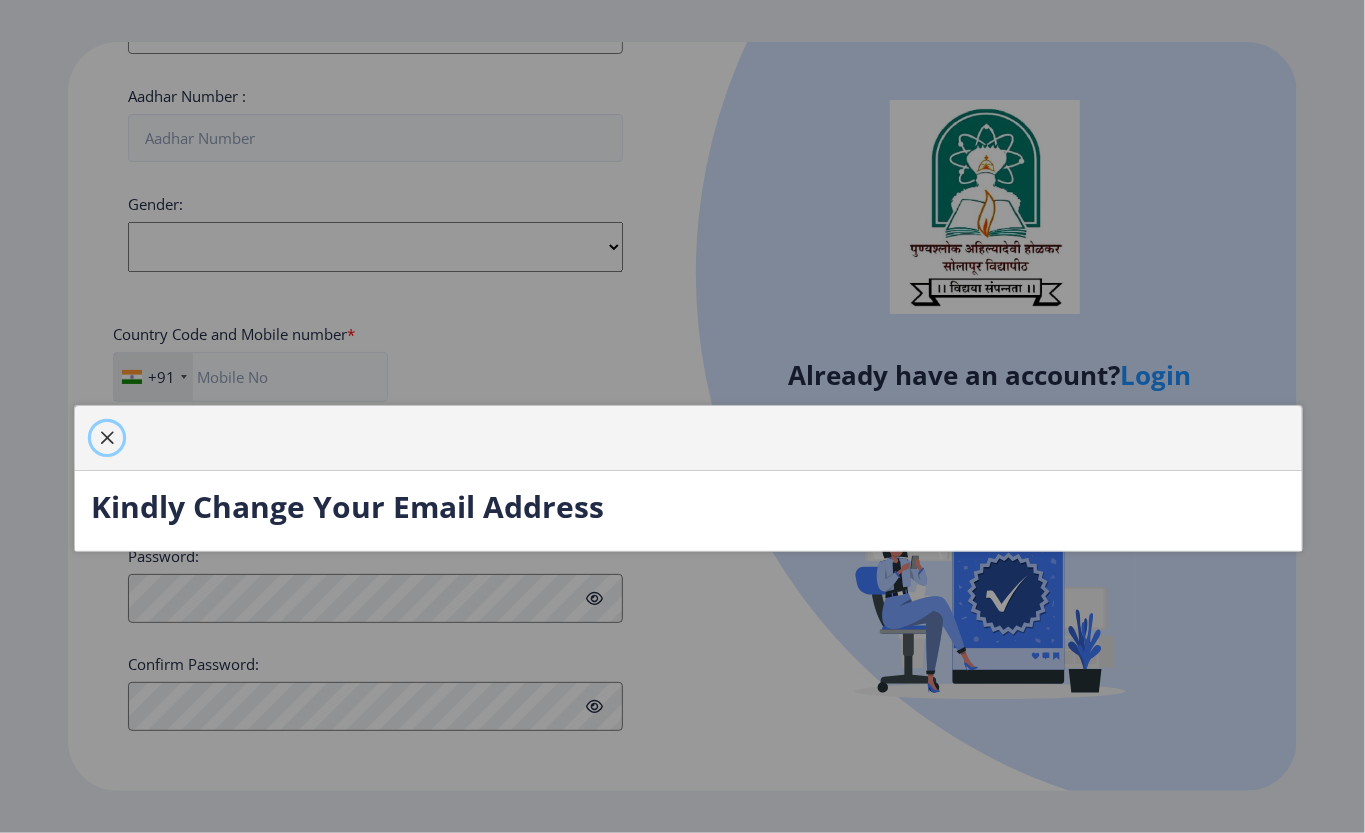 click 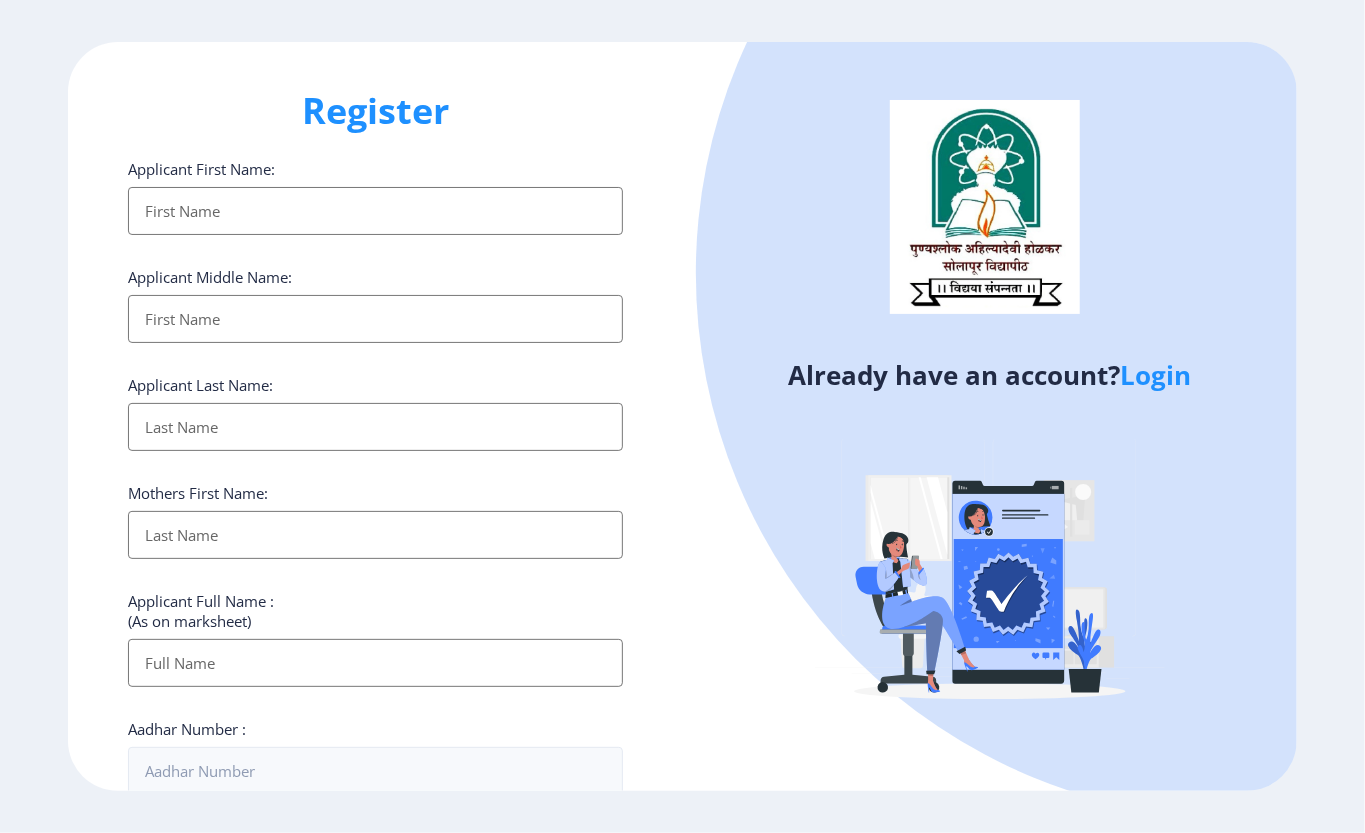 scroll, scrollTop: 0, scrollLeft: 0, axis: both 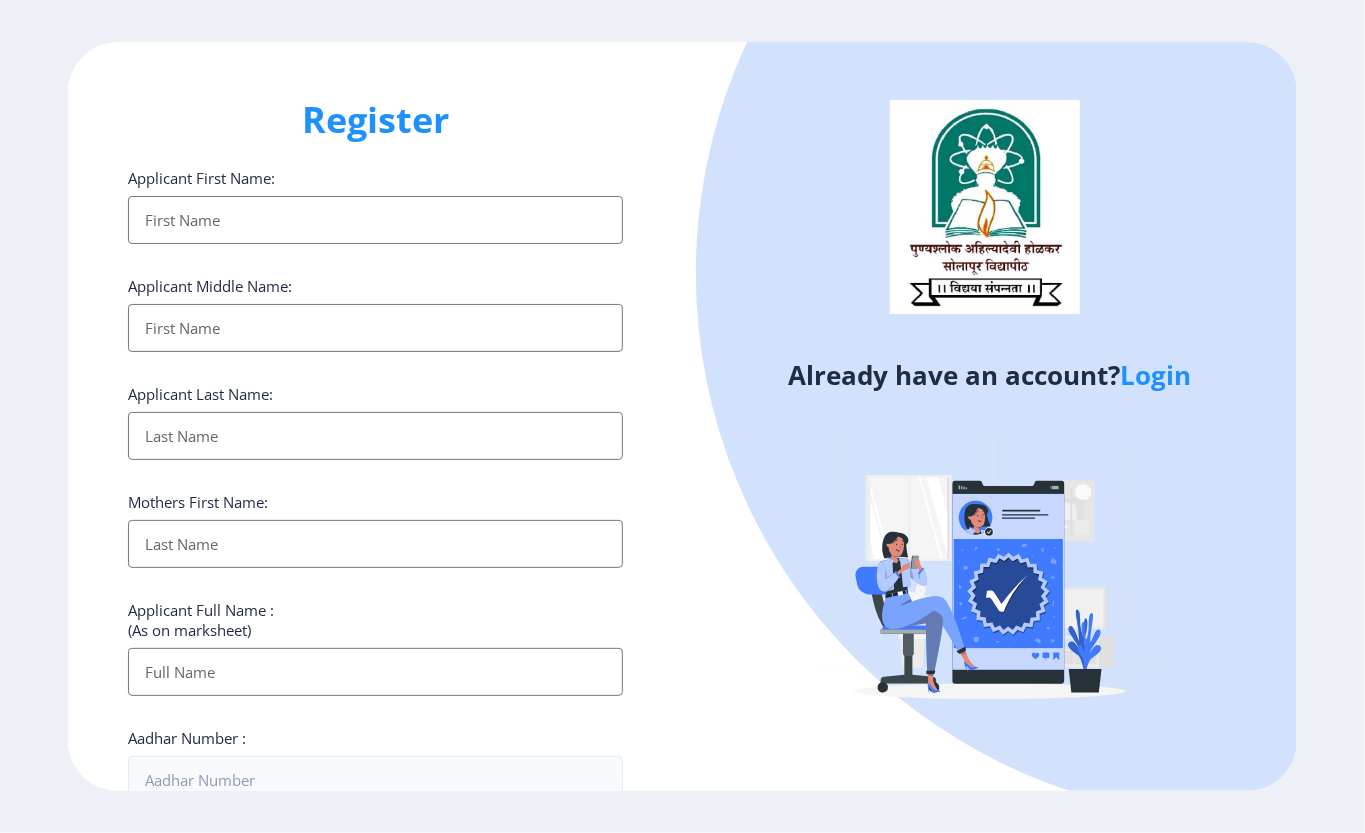 click on "Applicant First Name:" at bounding box center [375, 220] 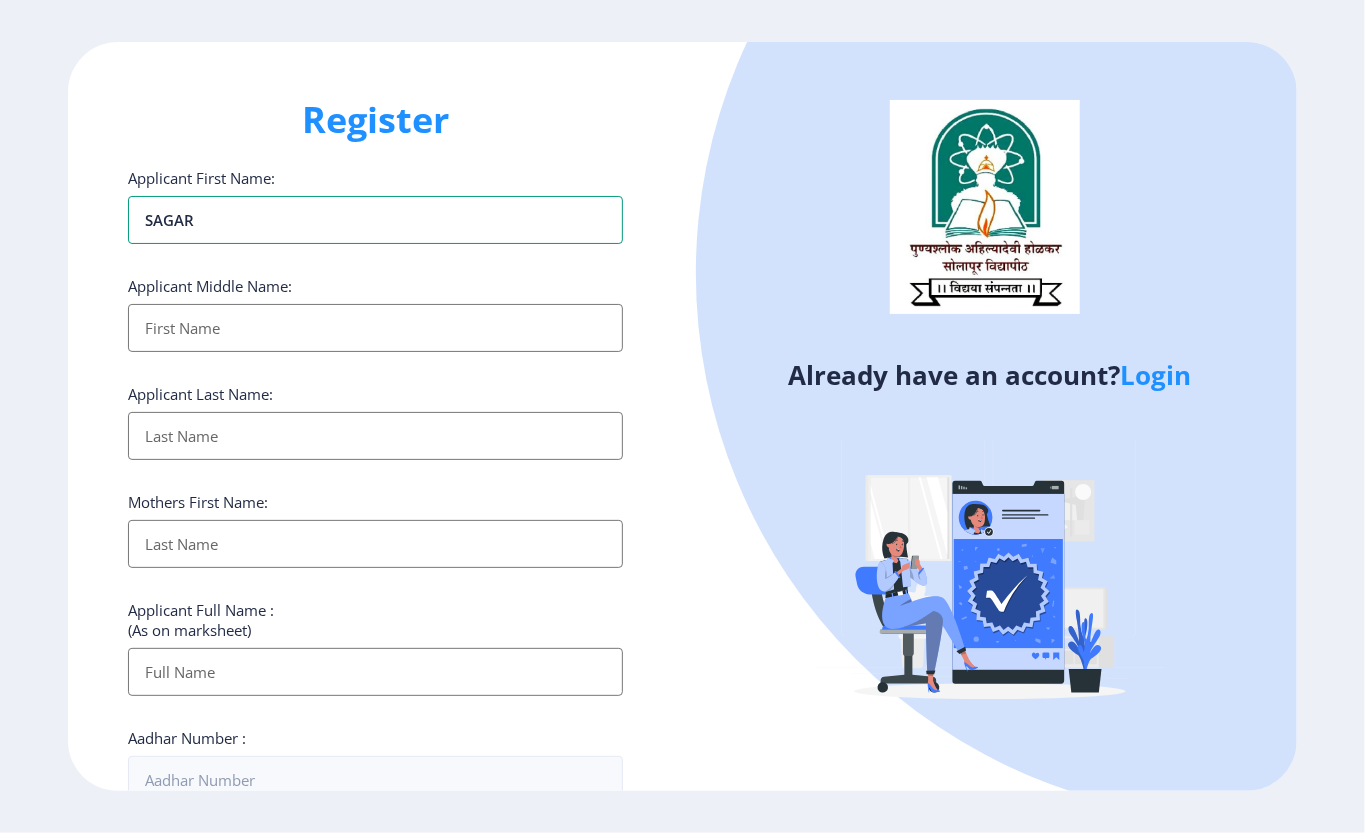 type on "SAGAR" 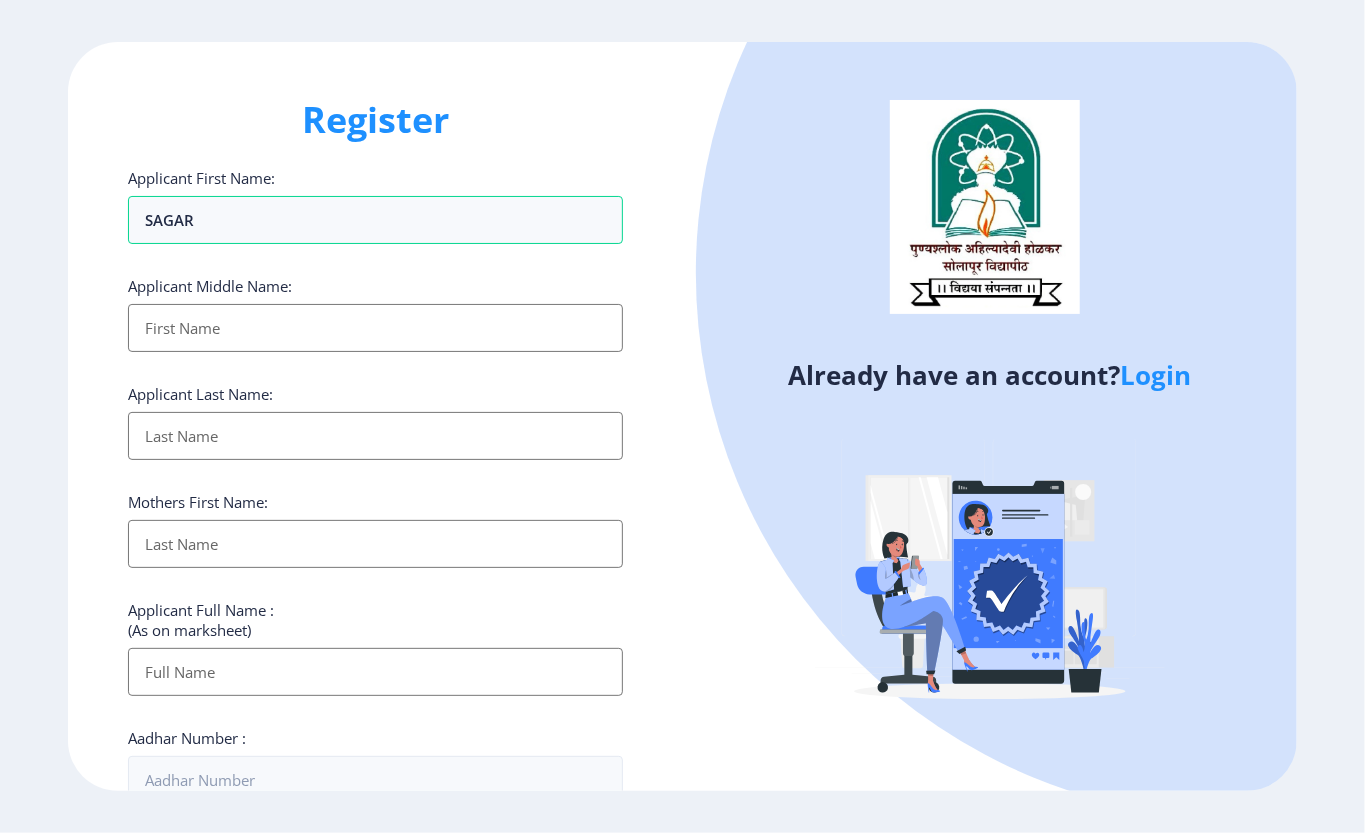 click on "Applicant Middle Name:" 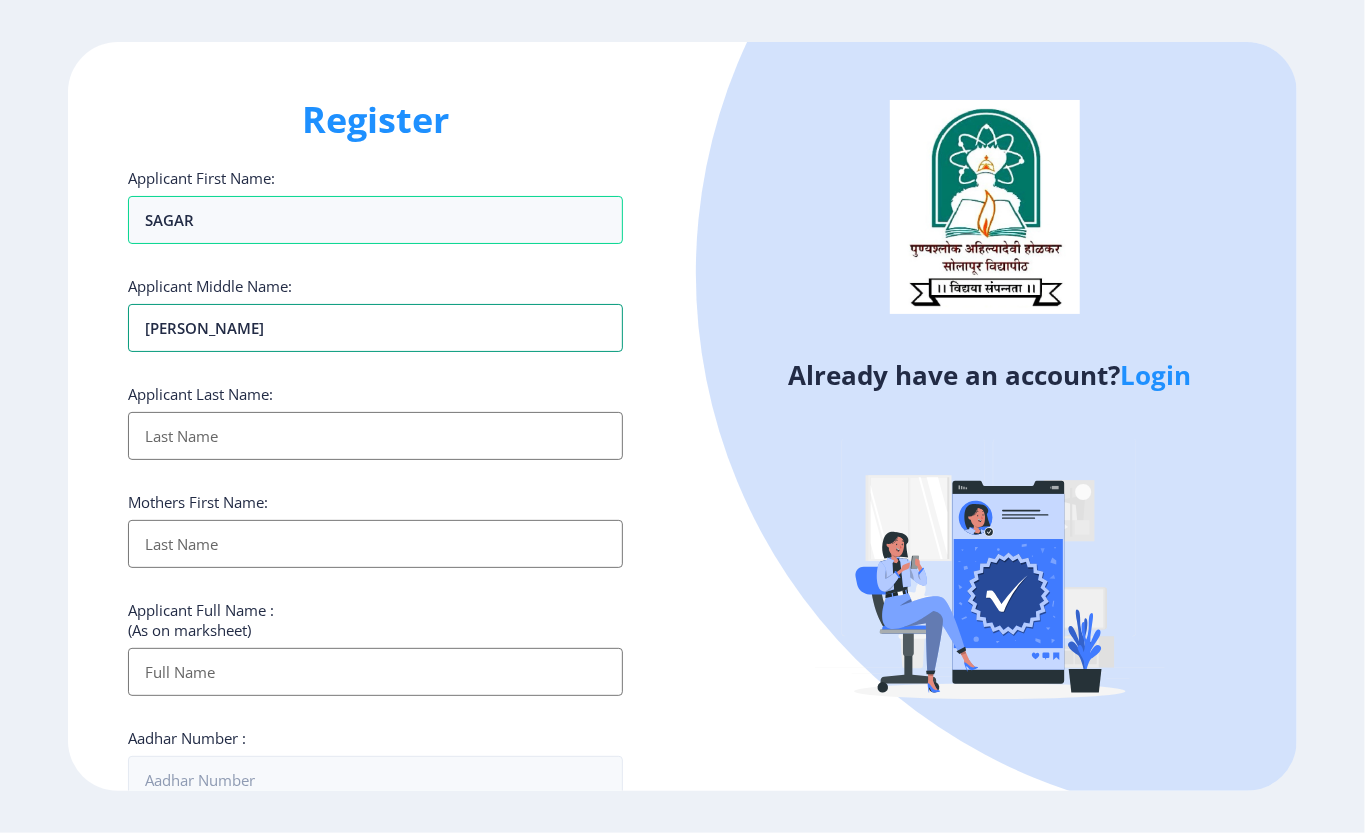 type on "[PERSON_NAME]" 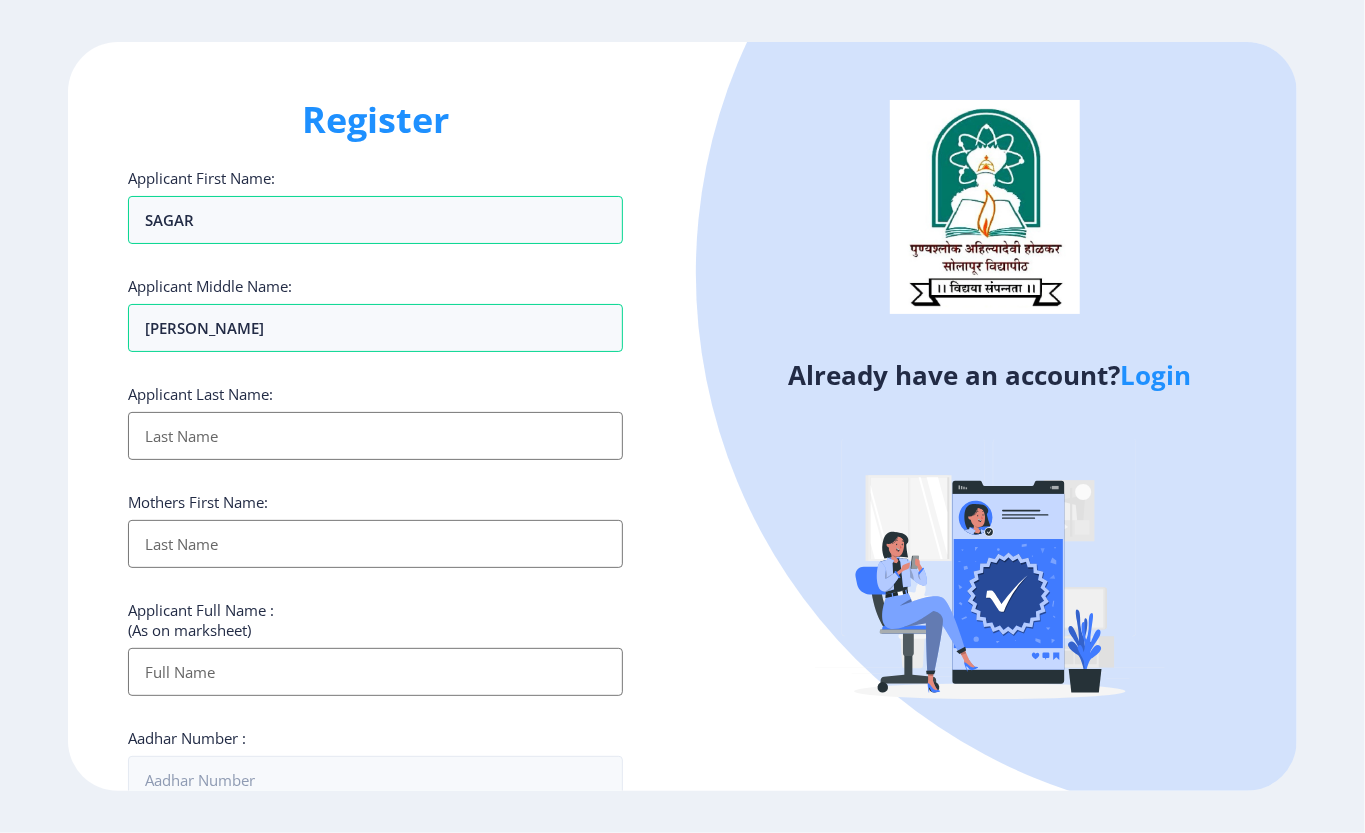 click on "Applicant First Name:" at bounding box center (375, 436) 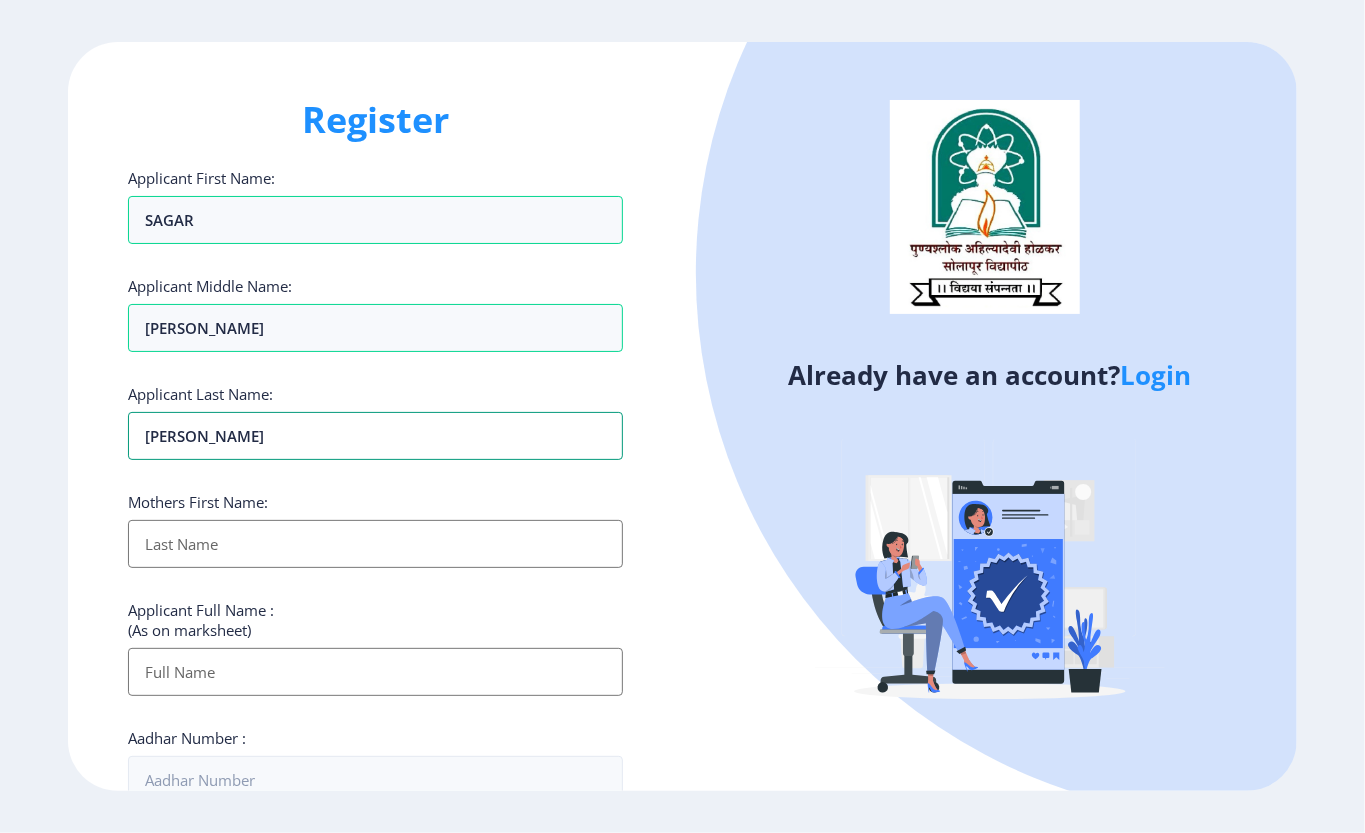 type on "[PERSON_NAME]" 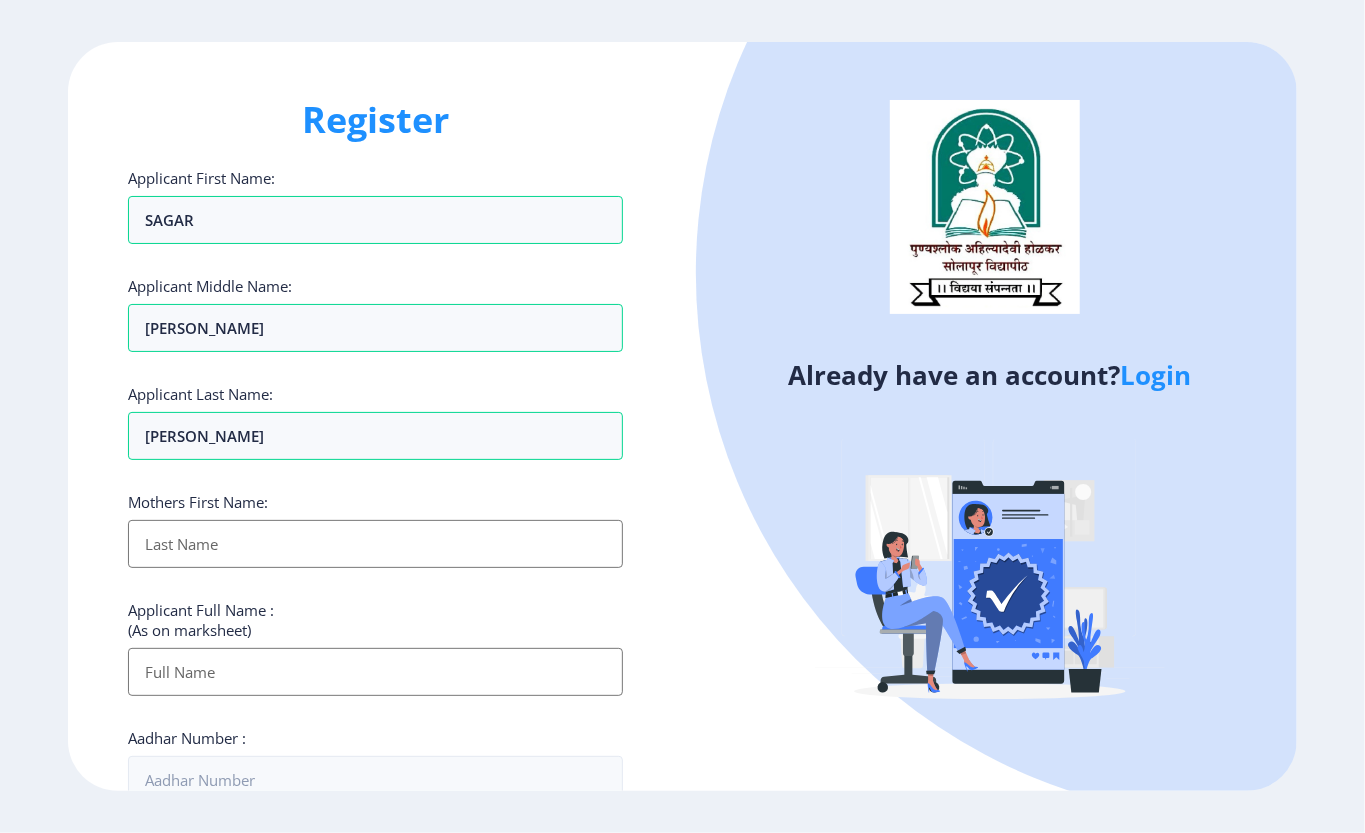 click on "Applicant First Name:" at bounding box center [375, 544] 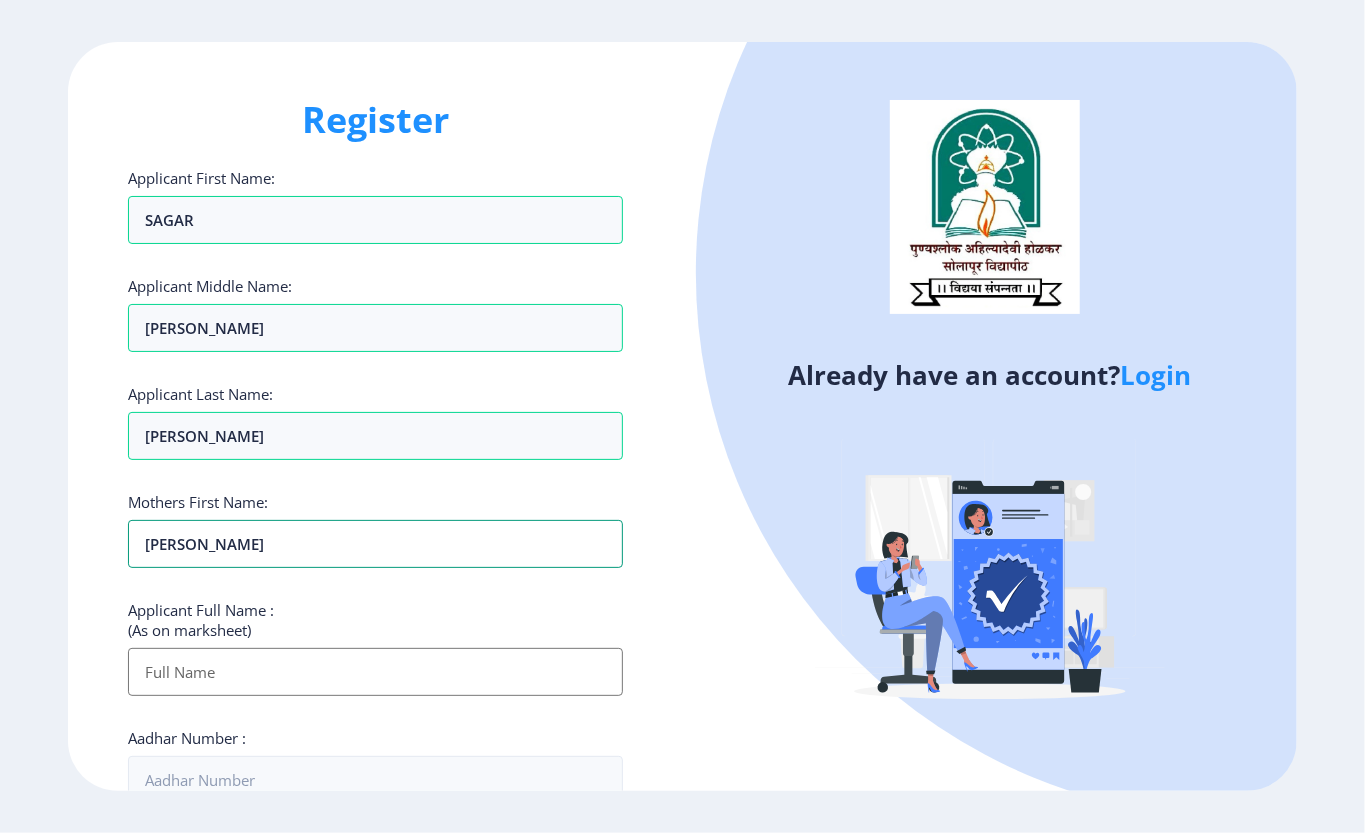 scroll, scrollTop: 266, scrollLeft: 0, axis: vertical 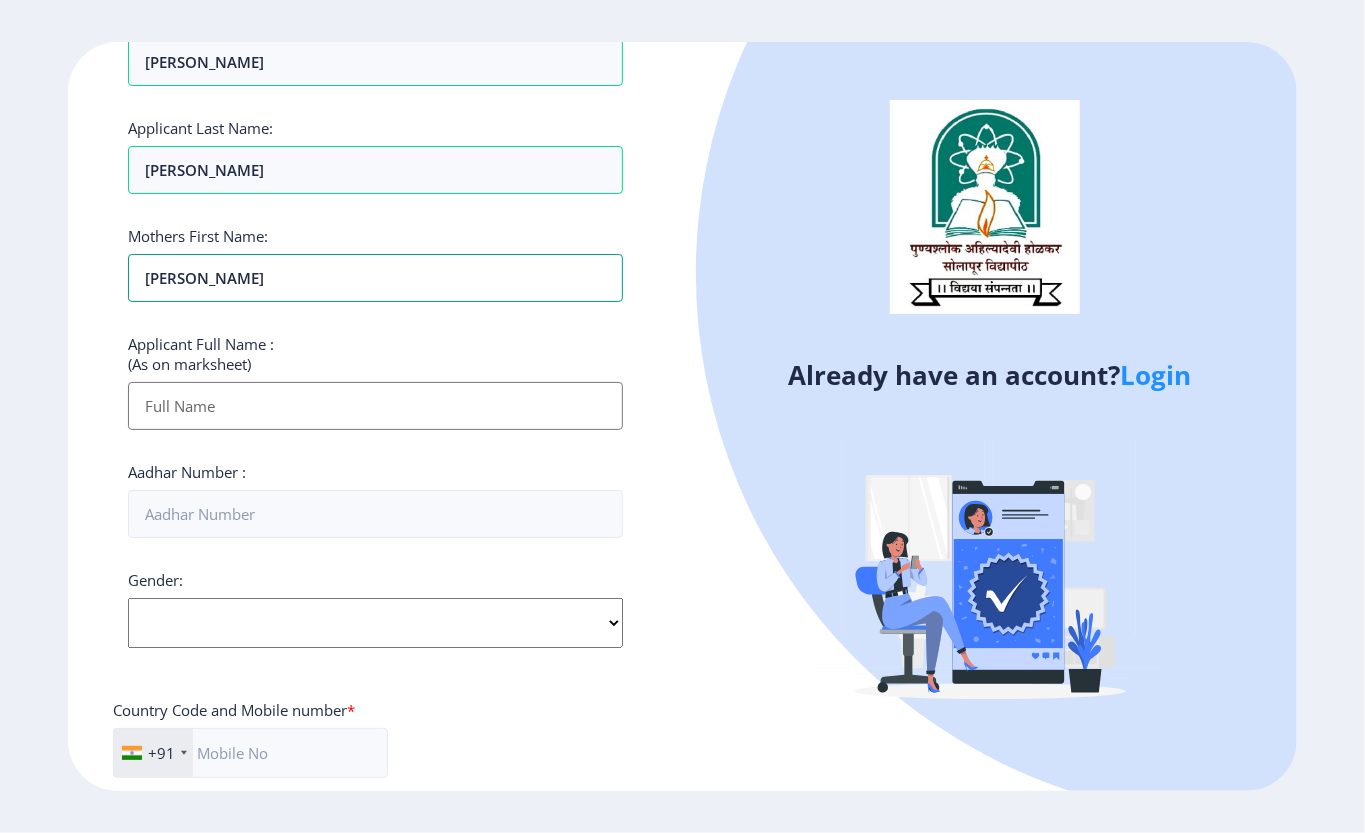 type on "[PERSON_NAME]" 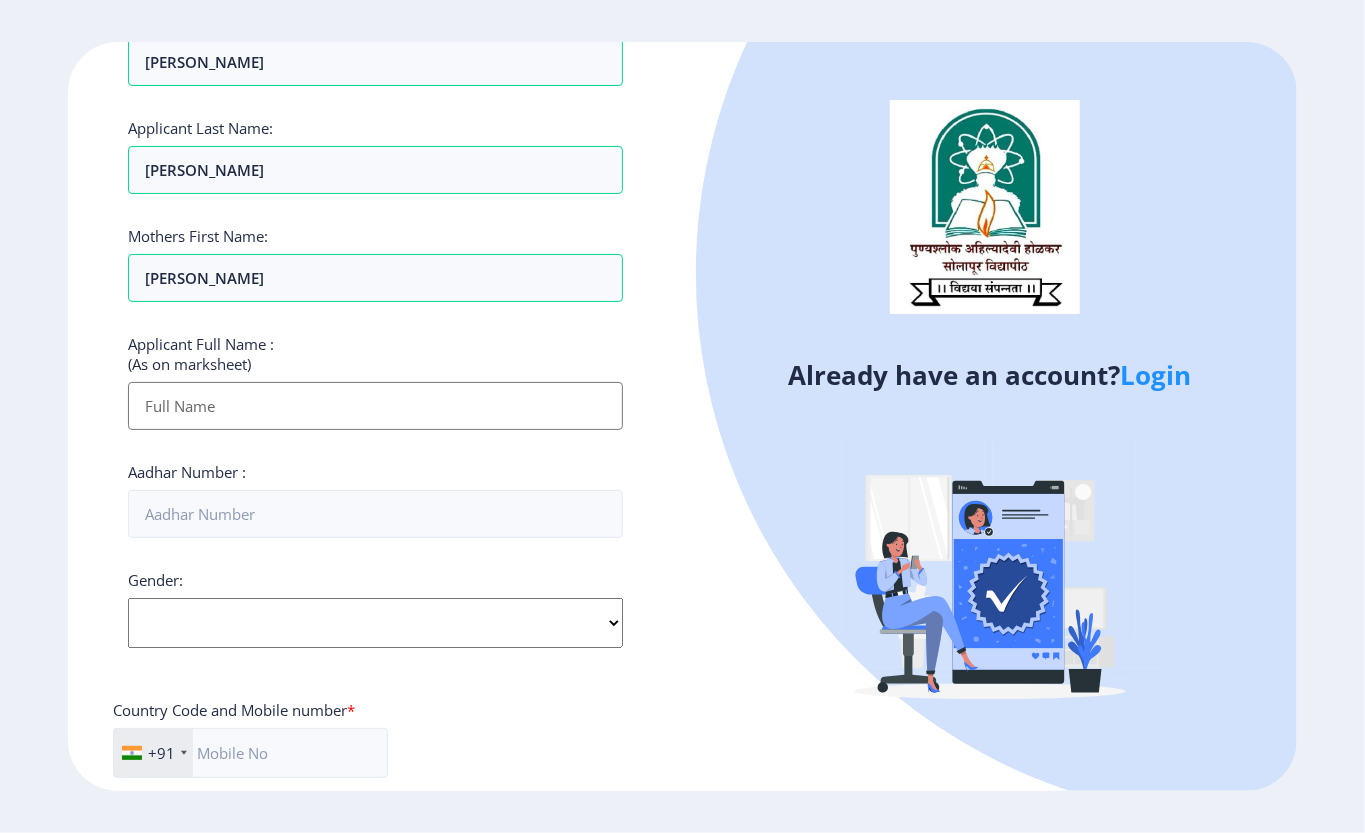 click on "Applicant First Name:" at bounding box center [375, 406] 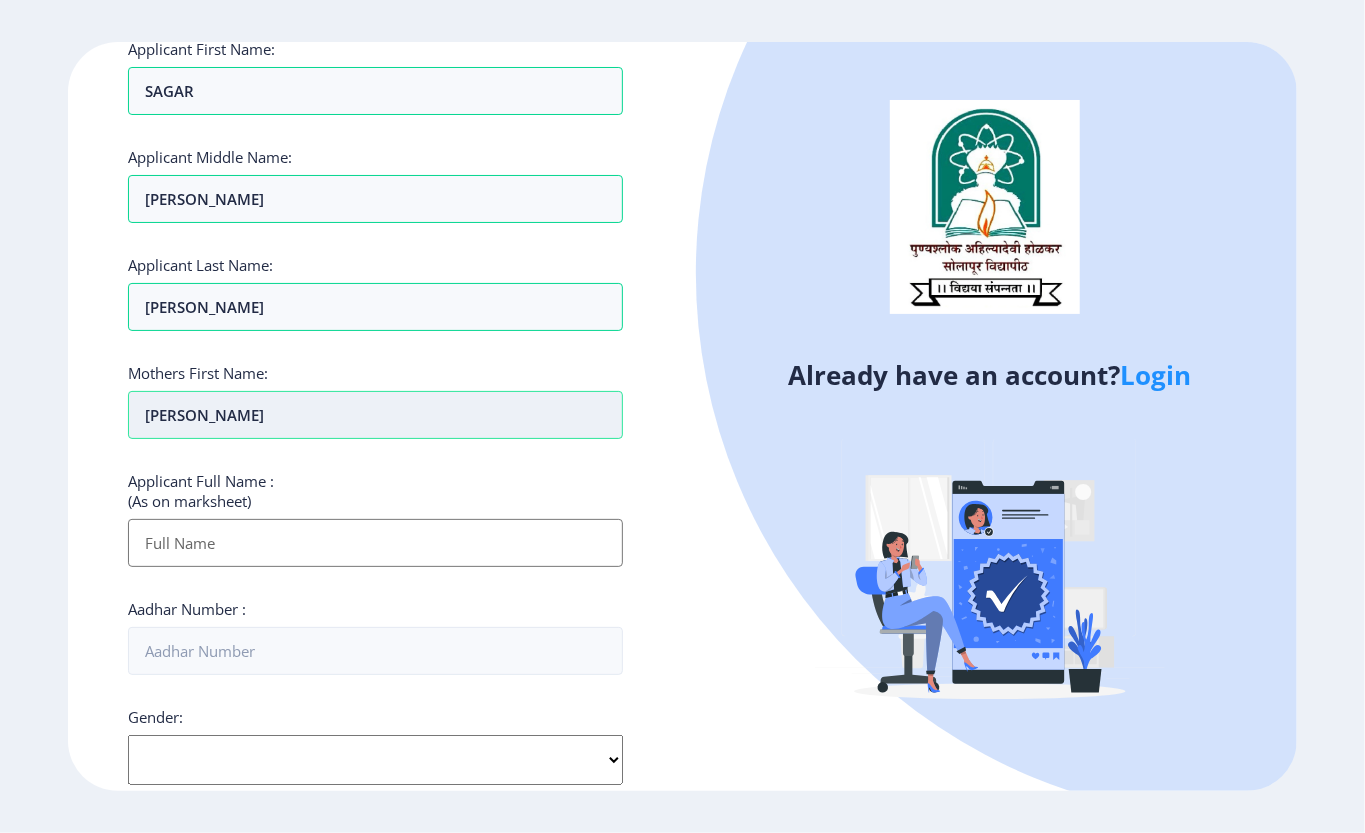 scroll, scrollTop: 0, scrollLeft: 0, axis: both 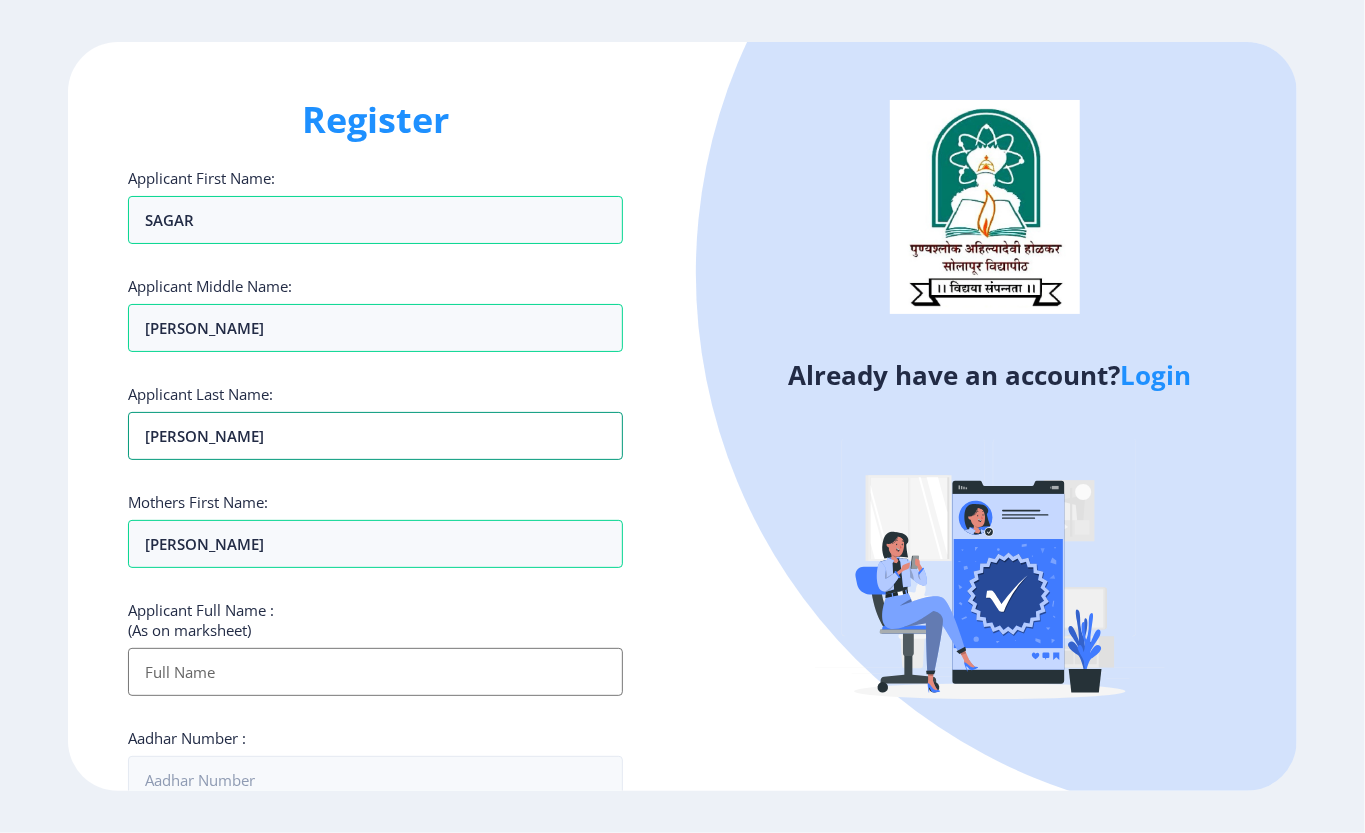 drag, startPoint x: 292, startPoint y: 433, endPoint x: 53, endPoint y: 444, distance: 239.253 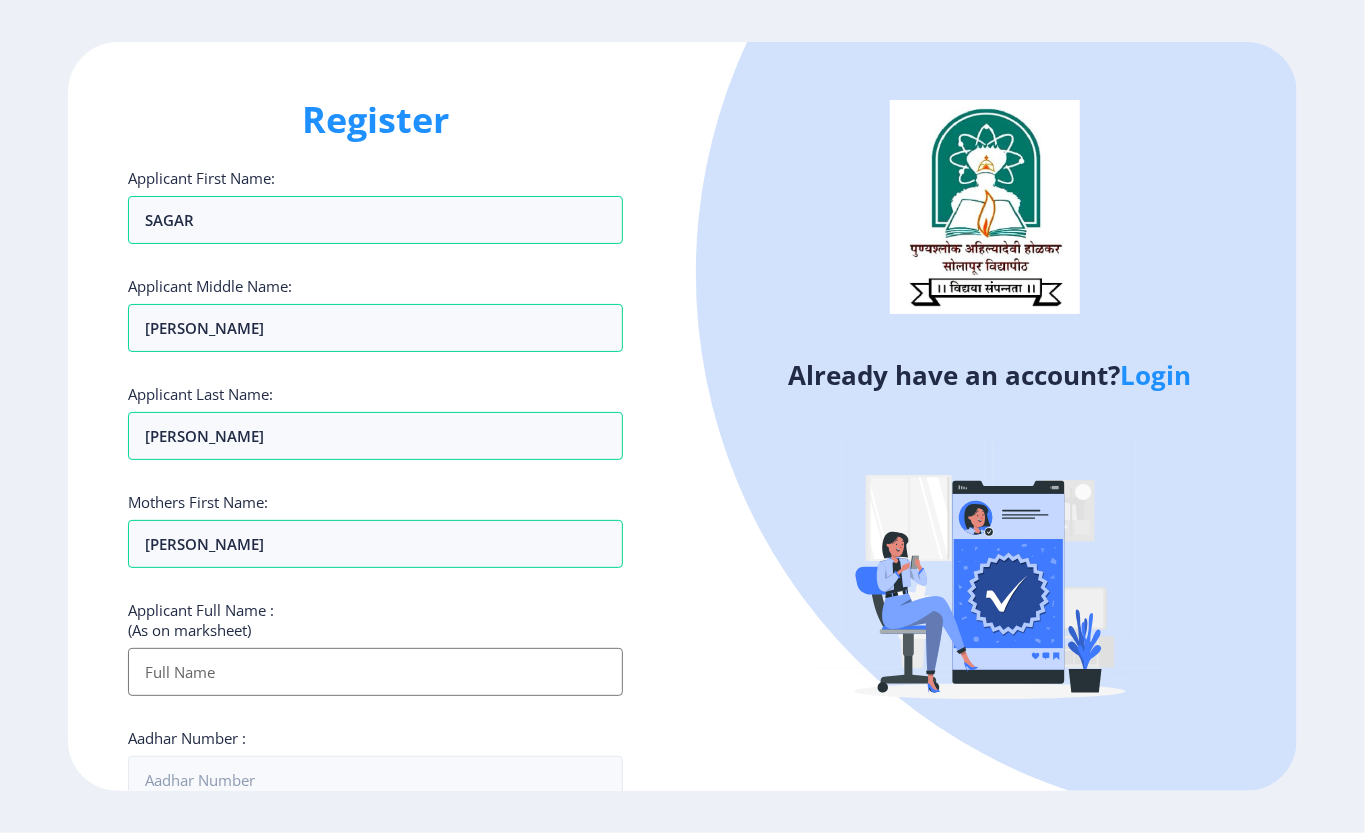 click on "Applicant First Name:" at bounding box center [375, 672] 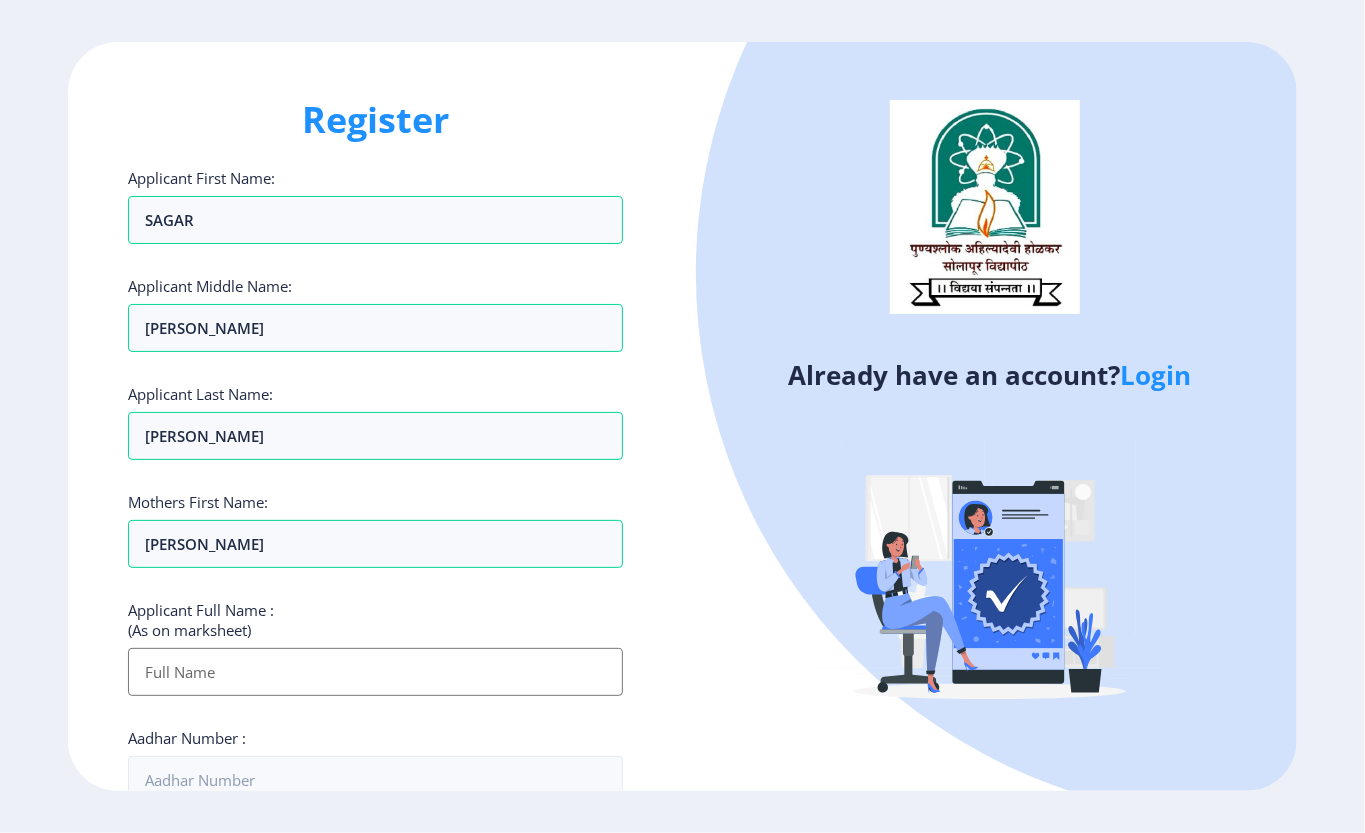 paste on "[PERSON_NAME]" 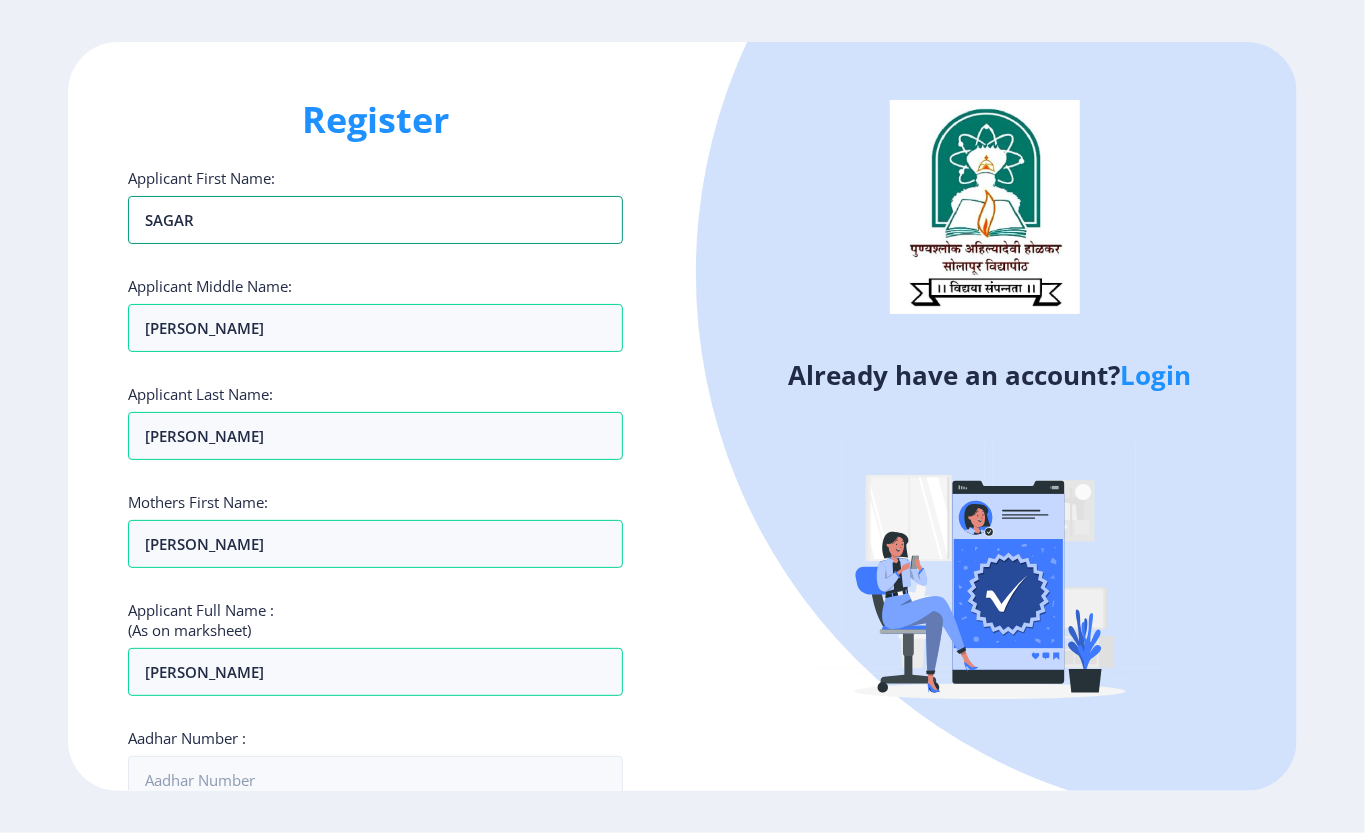 drag, startPoint x: 258, startPoint y: 221, endPoint x: 65, endPoint y: 222, distance: 193.0026 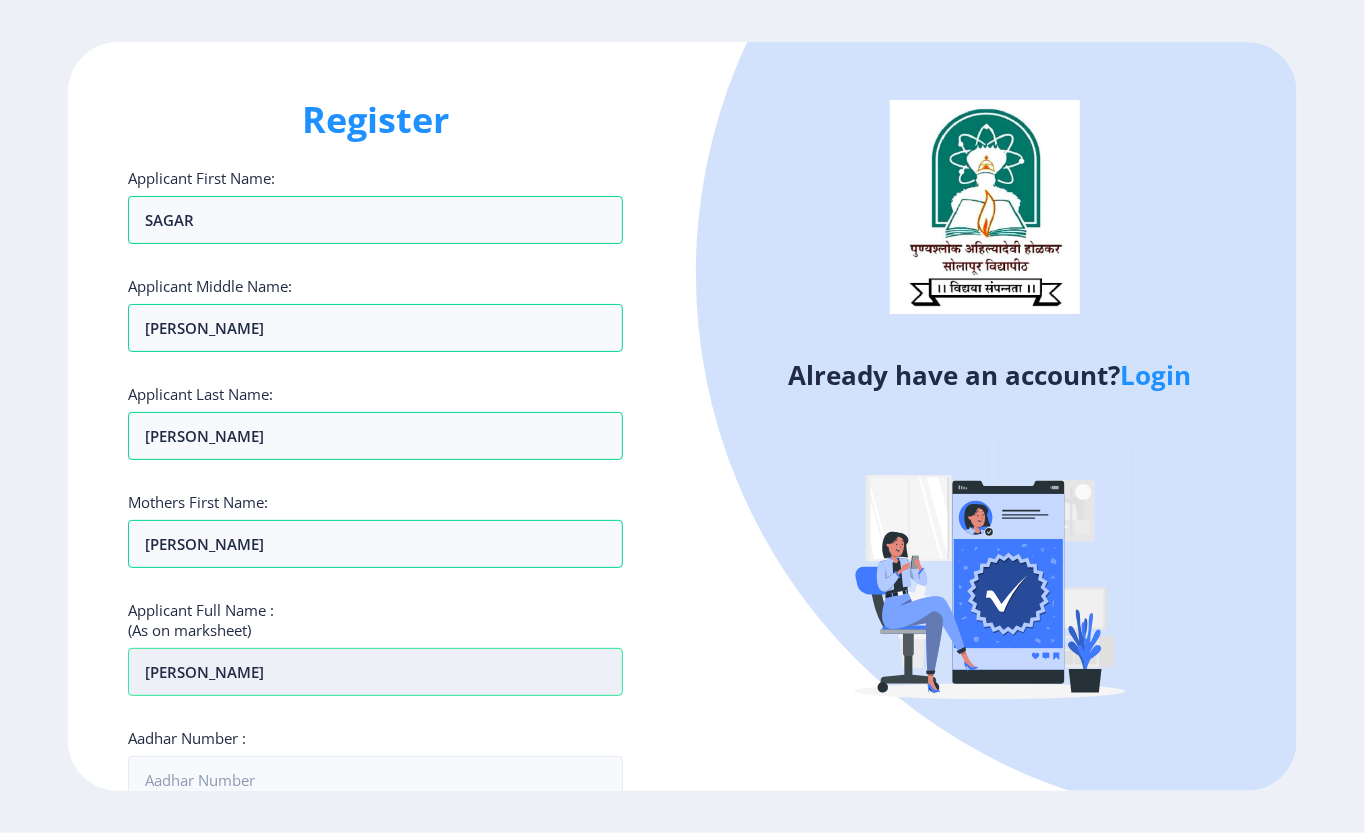 click on "[PERSON_NAME]" at bounding box center [375, 672] 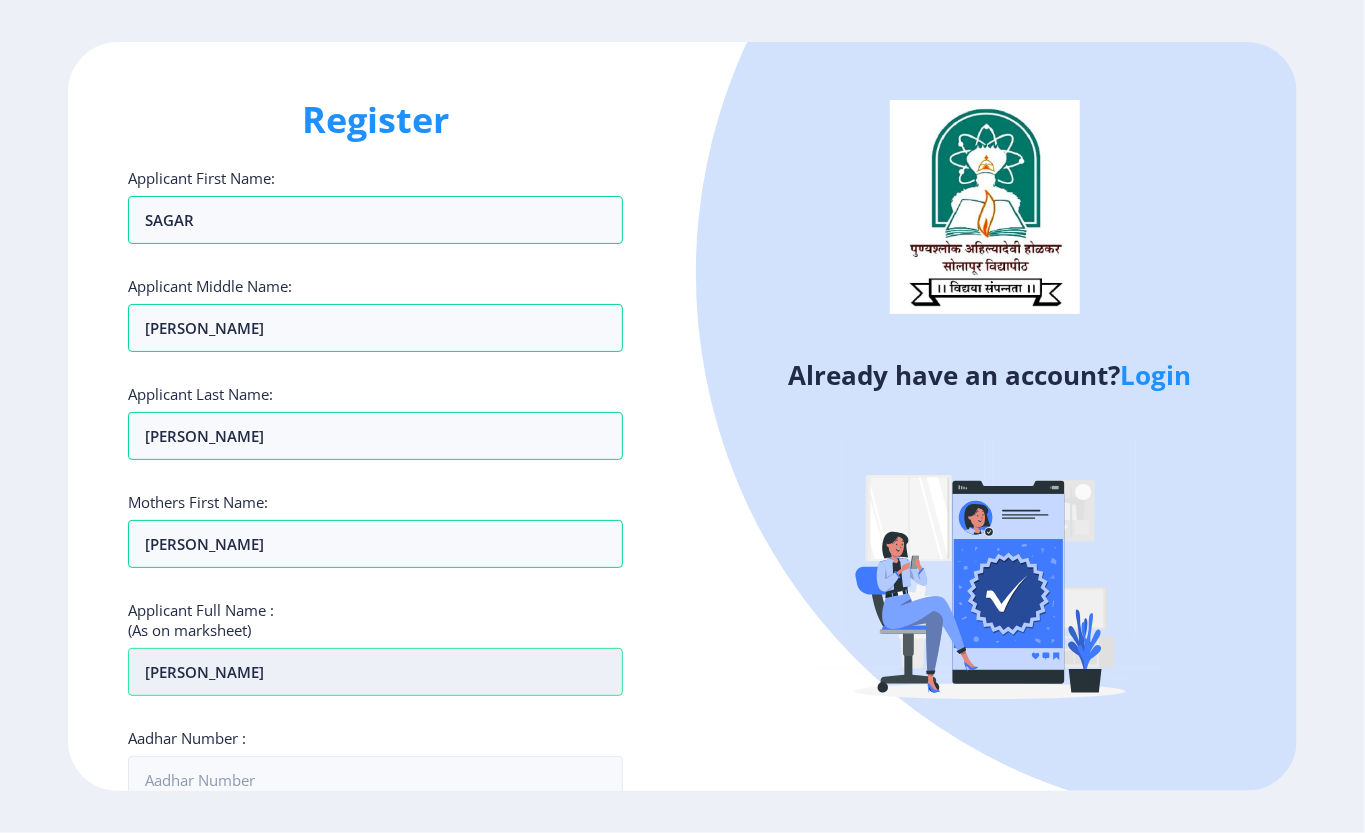 paste on "SAGAR" 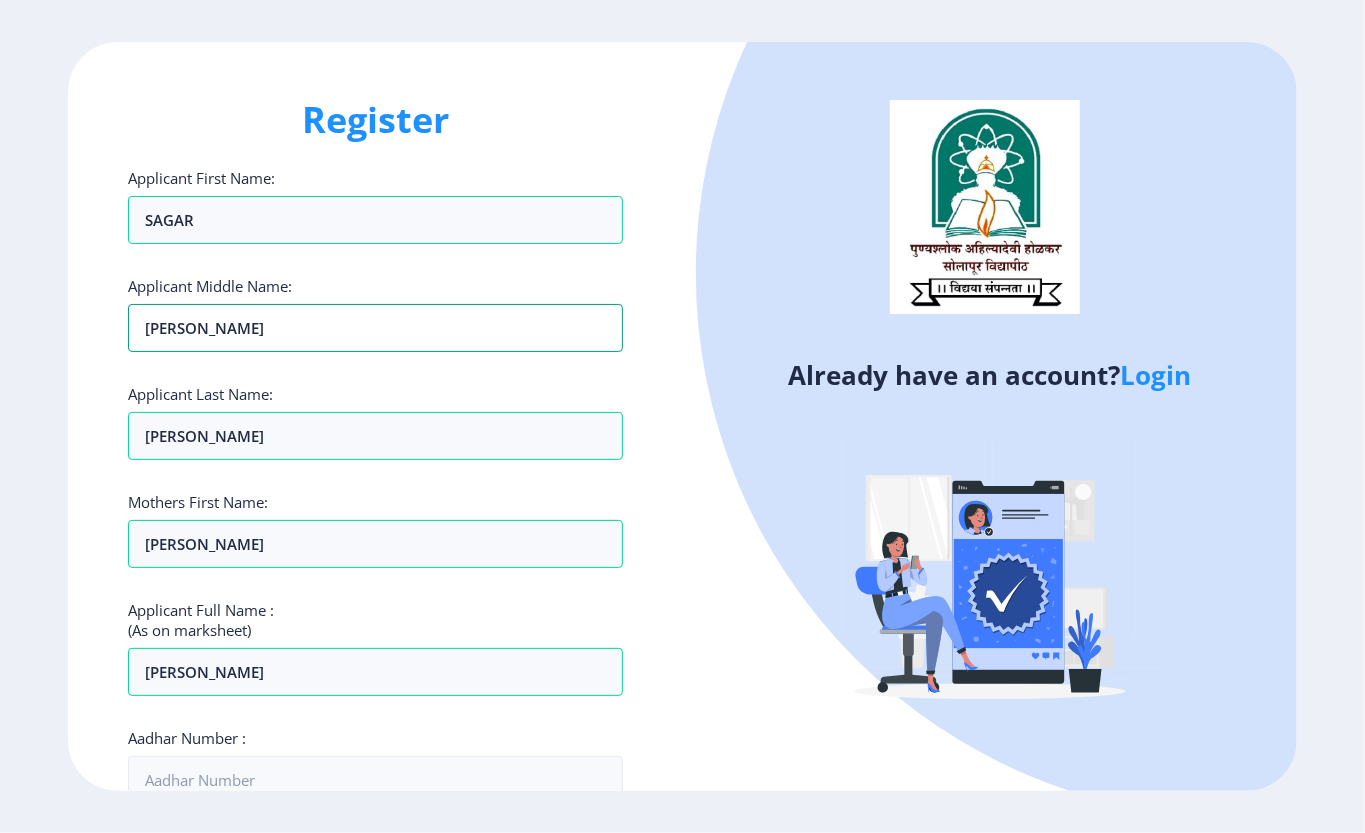 drag, startPoint x: 297, startPoint y: 345, endPoint x: 62, endPoint y: 353, distance: 235.13612 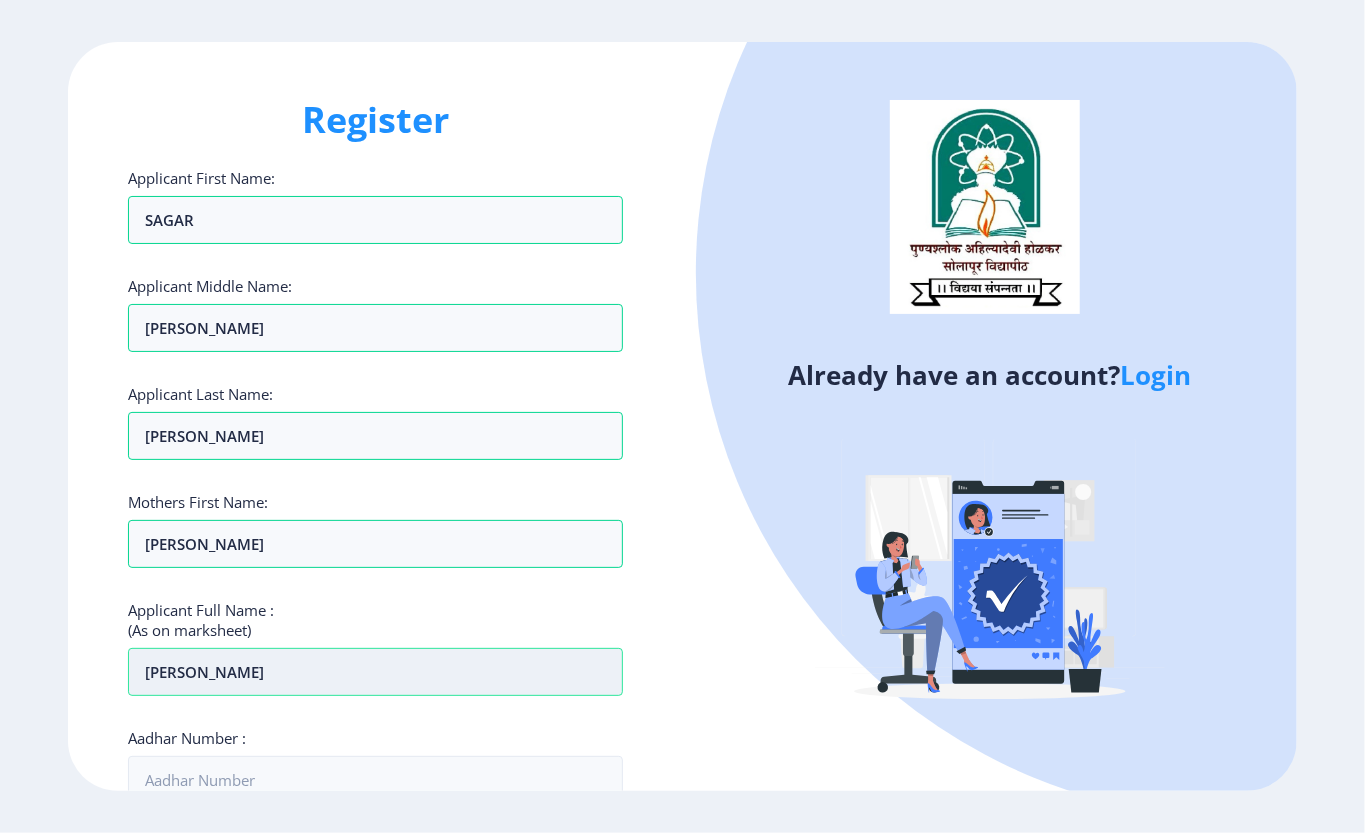 click on "[PERSON_NAME]" at bounding box center [375, 220] 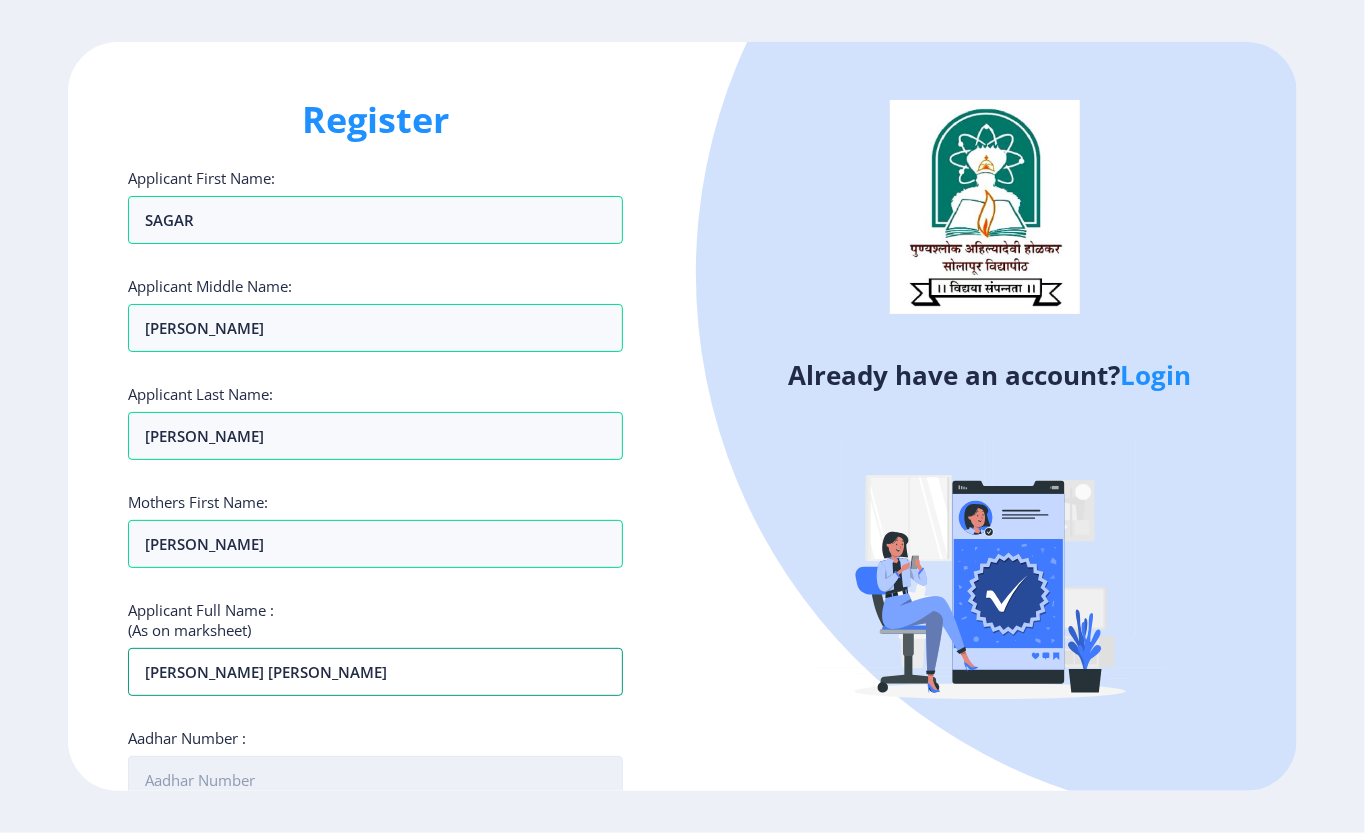 type on "[PERSON_NAME] [PERSON_NAME]" 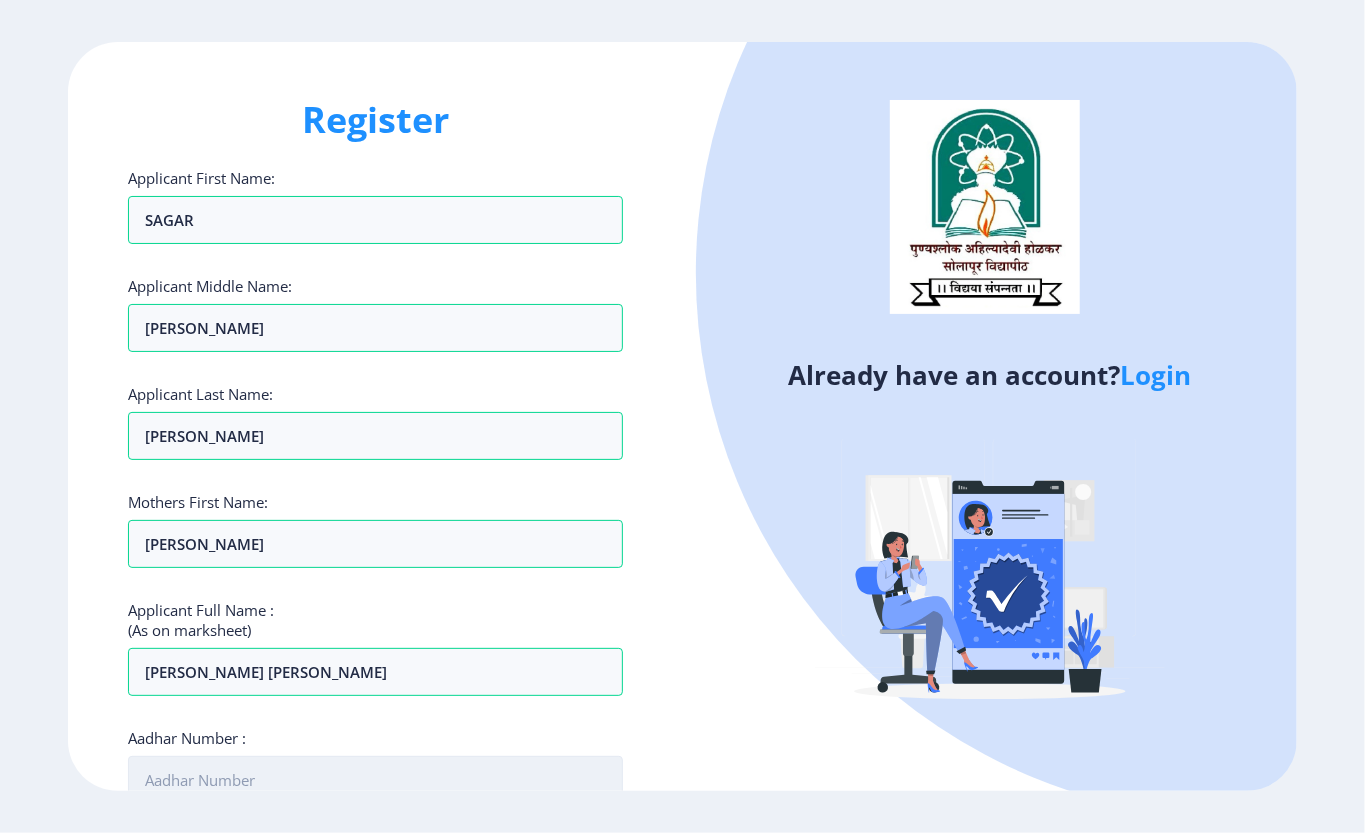 click on "Aadhar Number :" at bounding box center (375, 780) 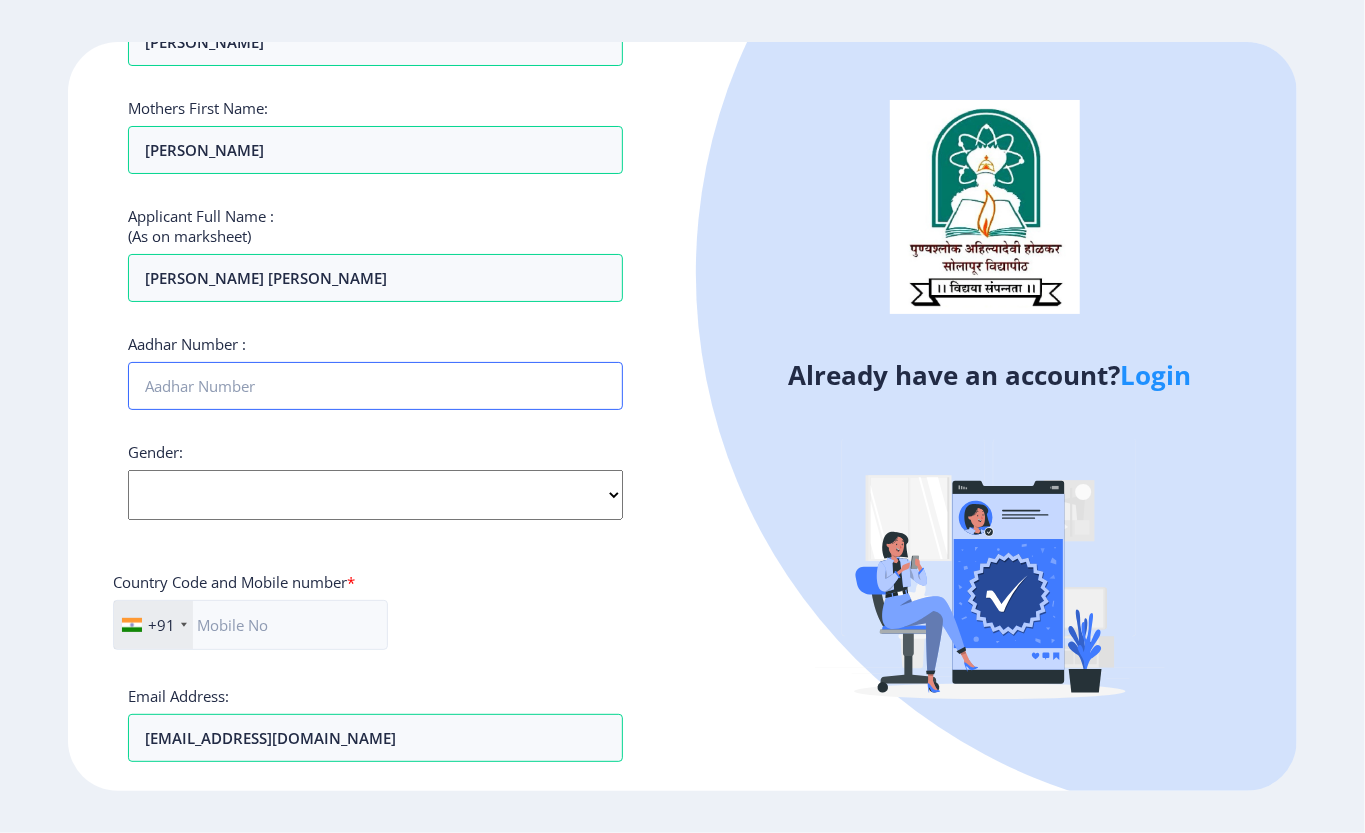 scroll, scrollTop: 400, scrollLeft: 0, axis: vertical 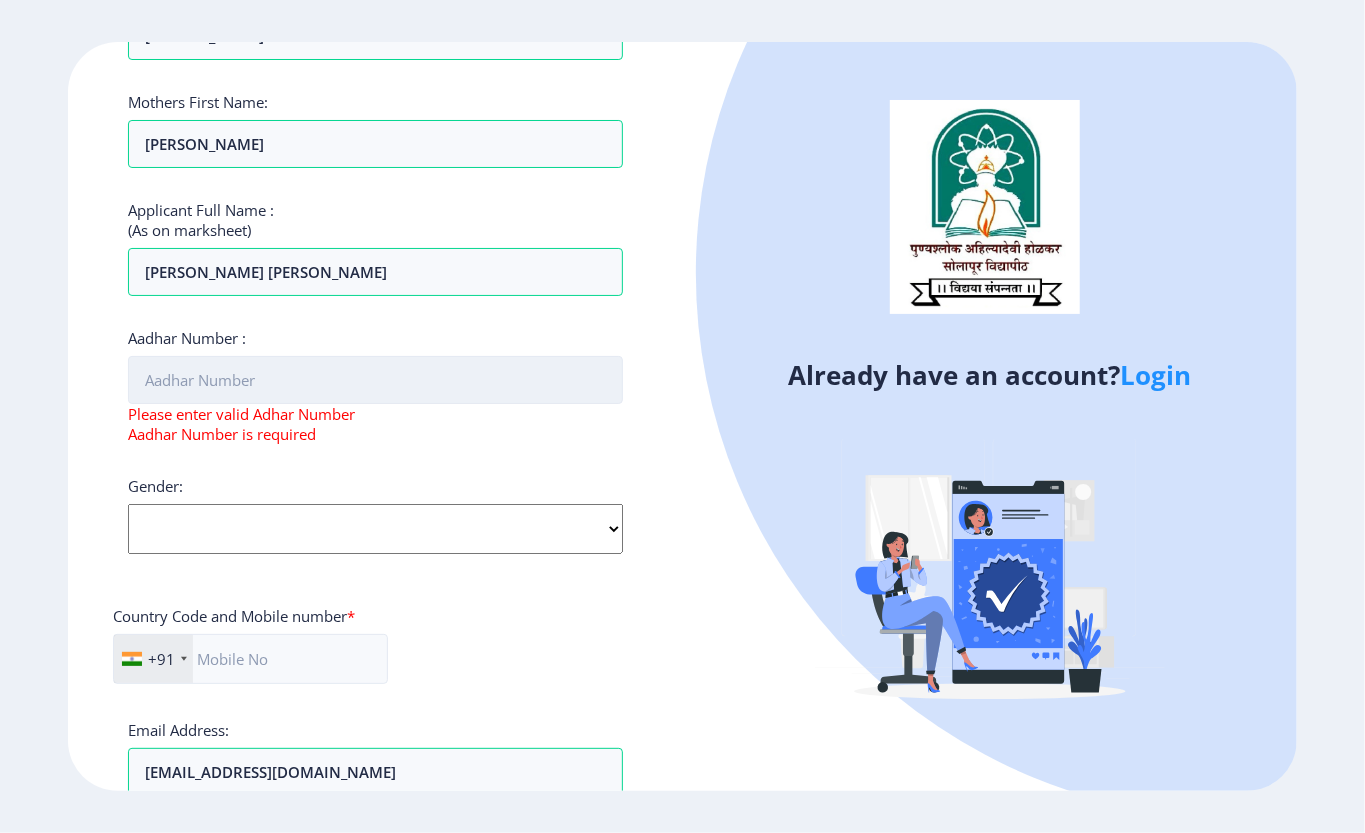 click on "Aadhar Number :" at bounding box center (375, 380) 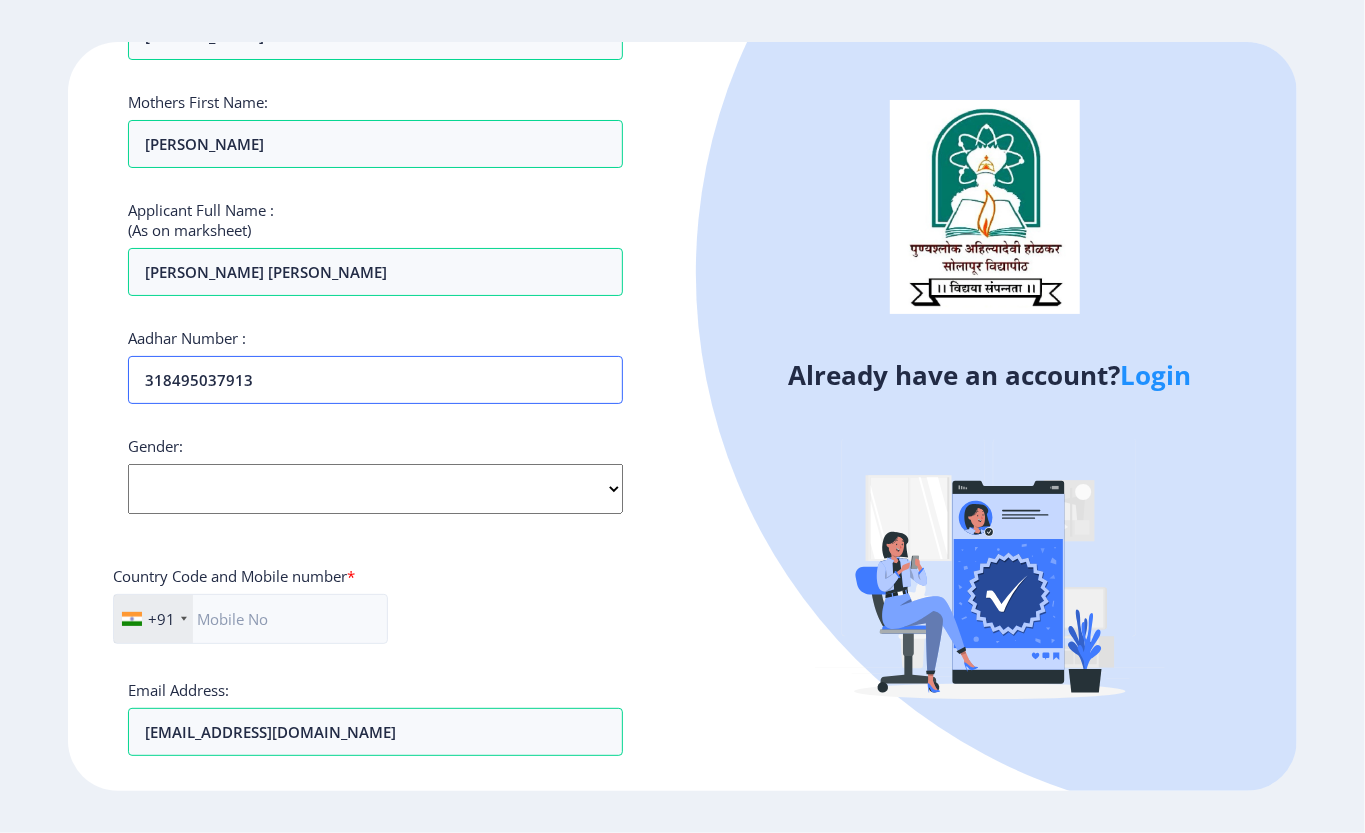 type on "318495037913" 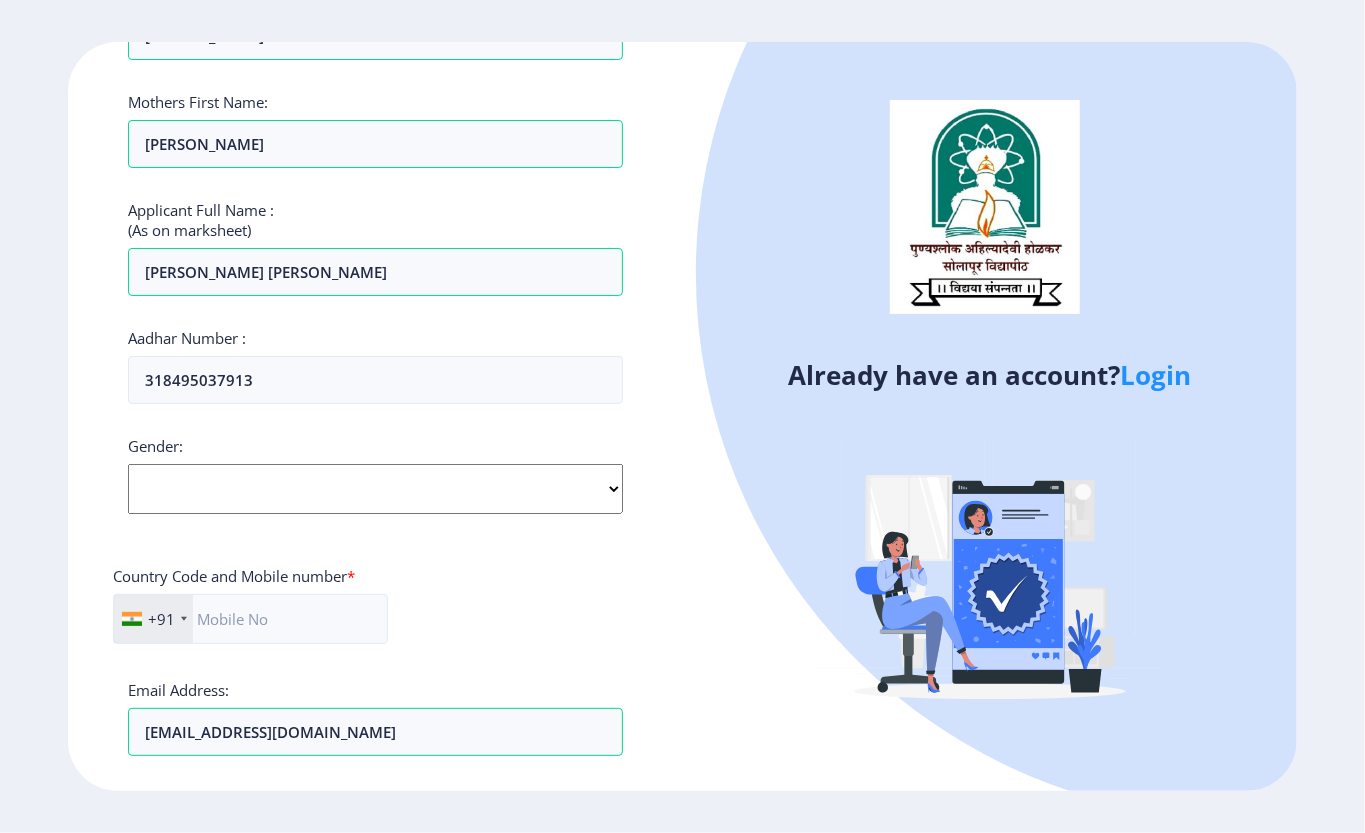 click on "Select Gender [DEMOGRAPHIC_DATA] [DEMOGRAPHIC_DATA] Other" 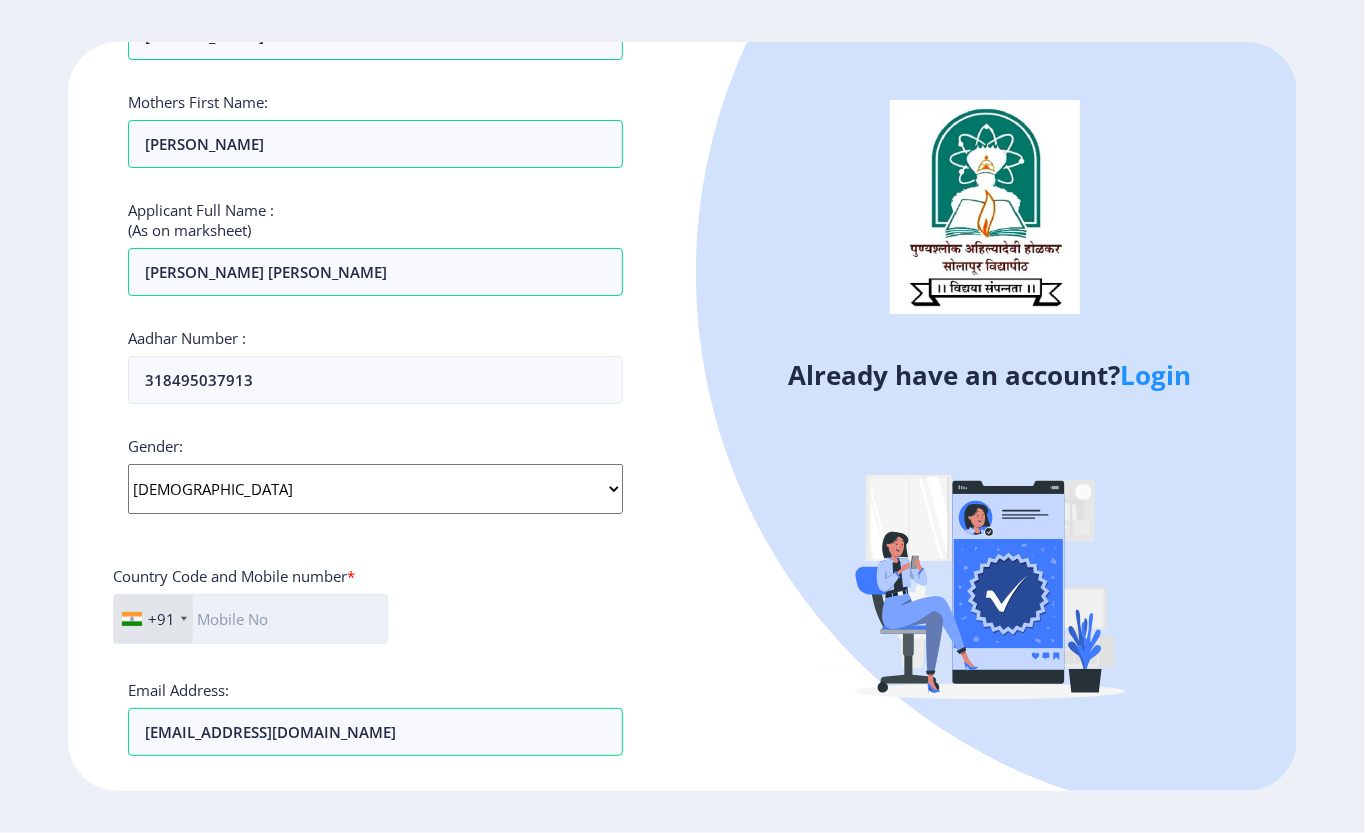 click 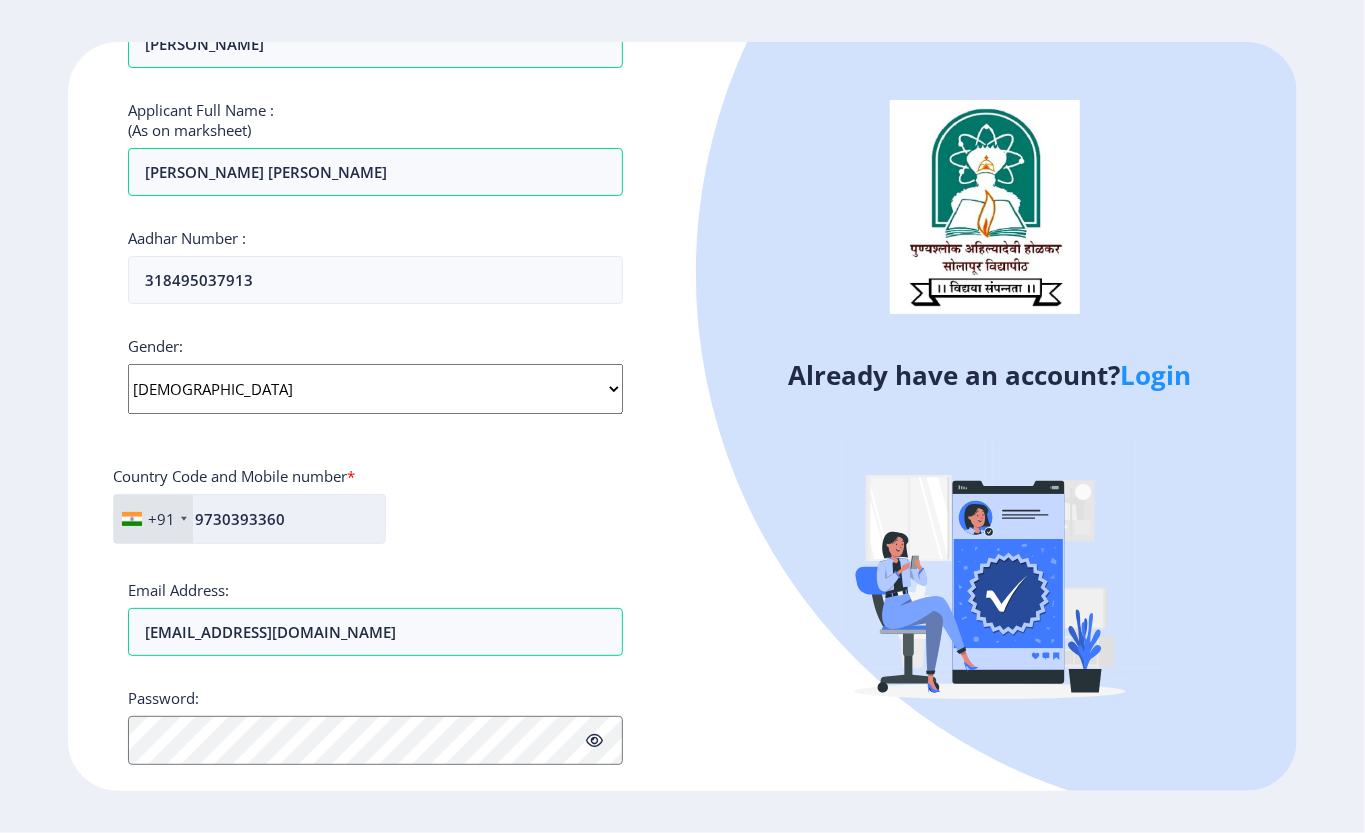 scroll, scrollTop: 646, scrollLeft: 0, axis: vertical 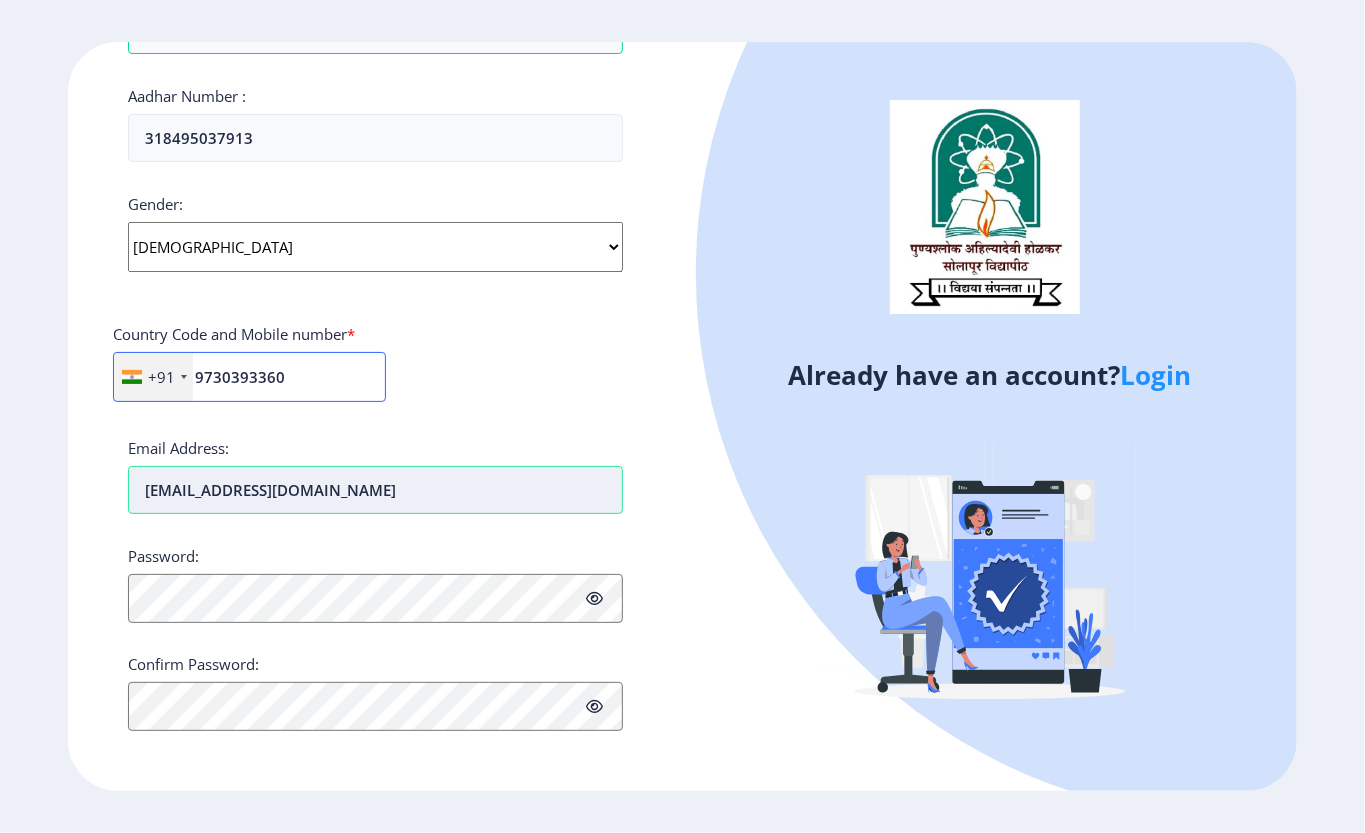 type on "9730393360" 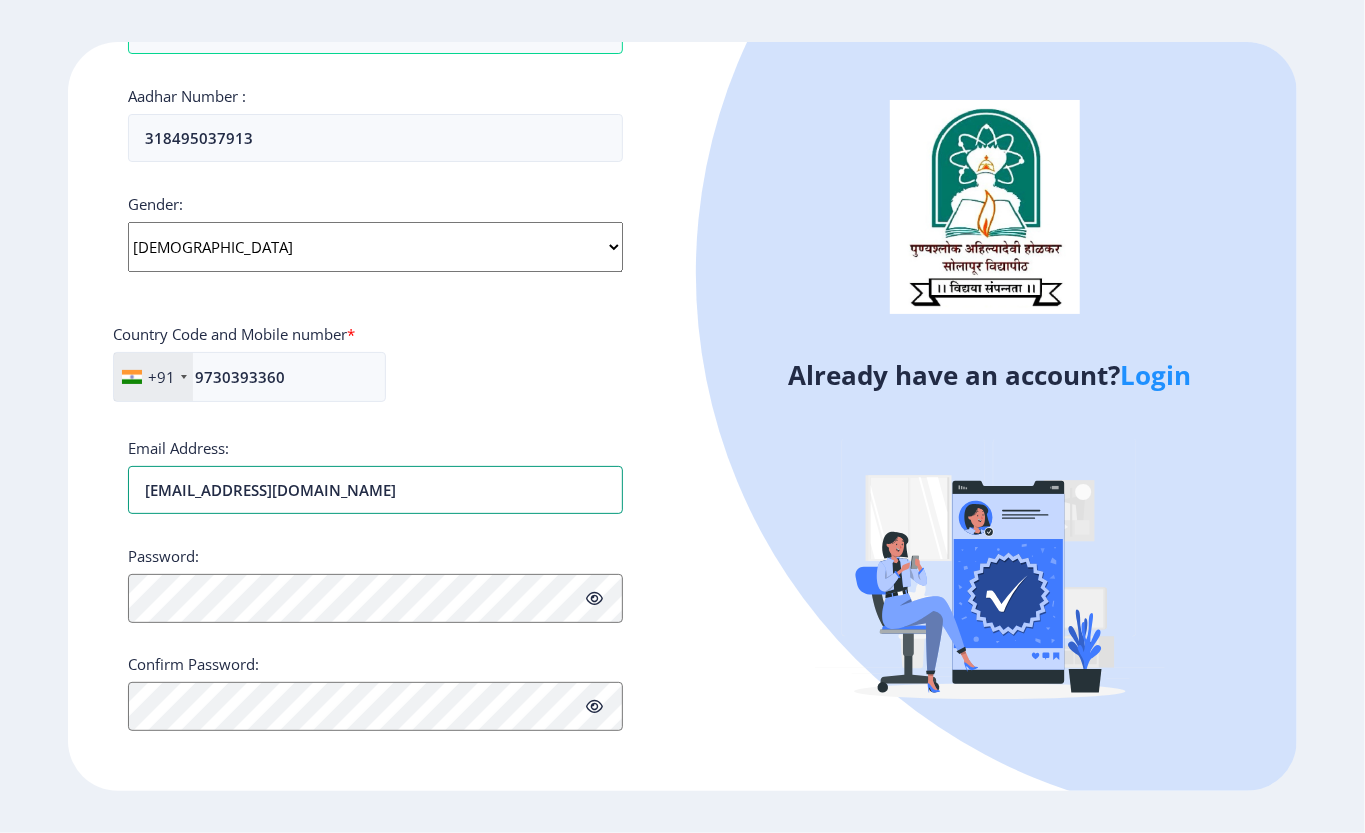 drag, startPoint x: 468, startPoint y: 486, endPoint x: 94, endPoint y: 552, distance: 379.77887 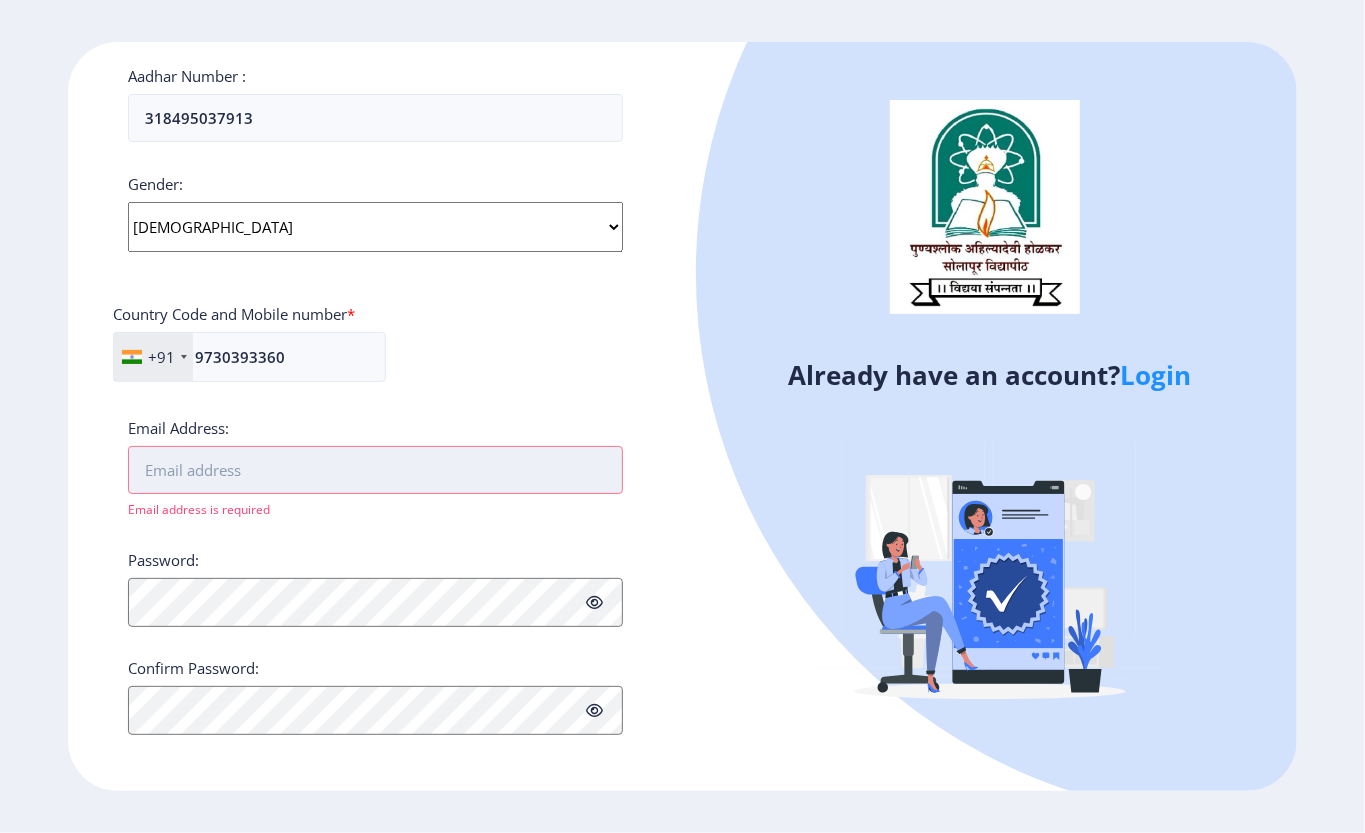 scroll, scrollTop: 670, scrollLeft: 0, axis: vertical 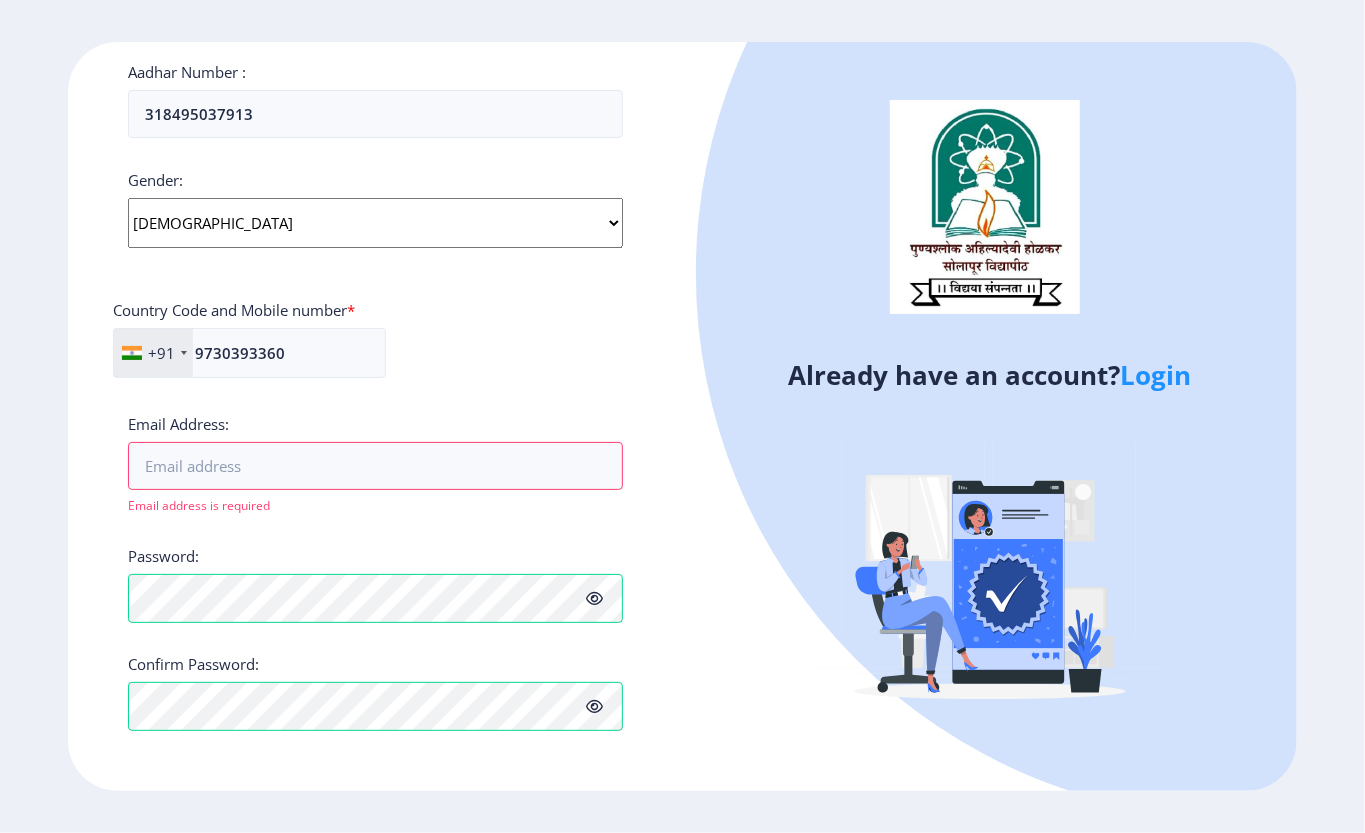 click 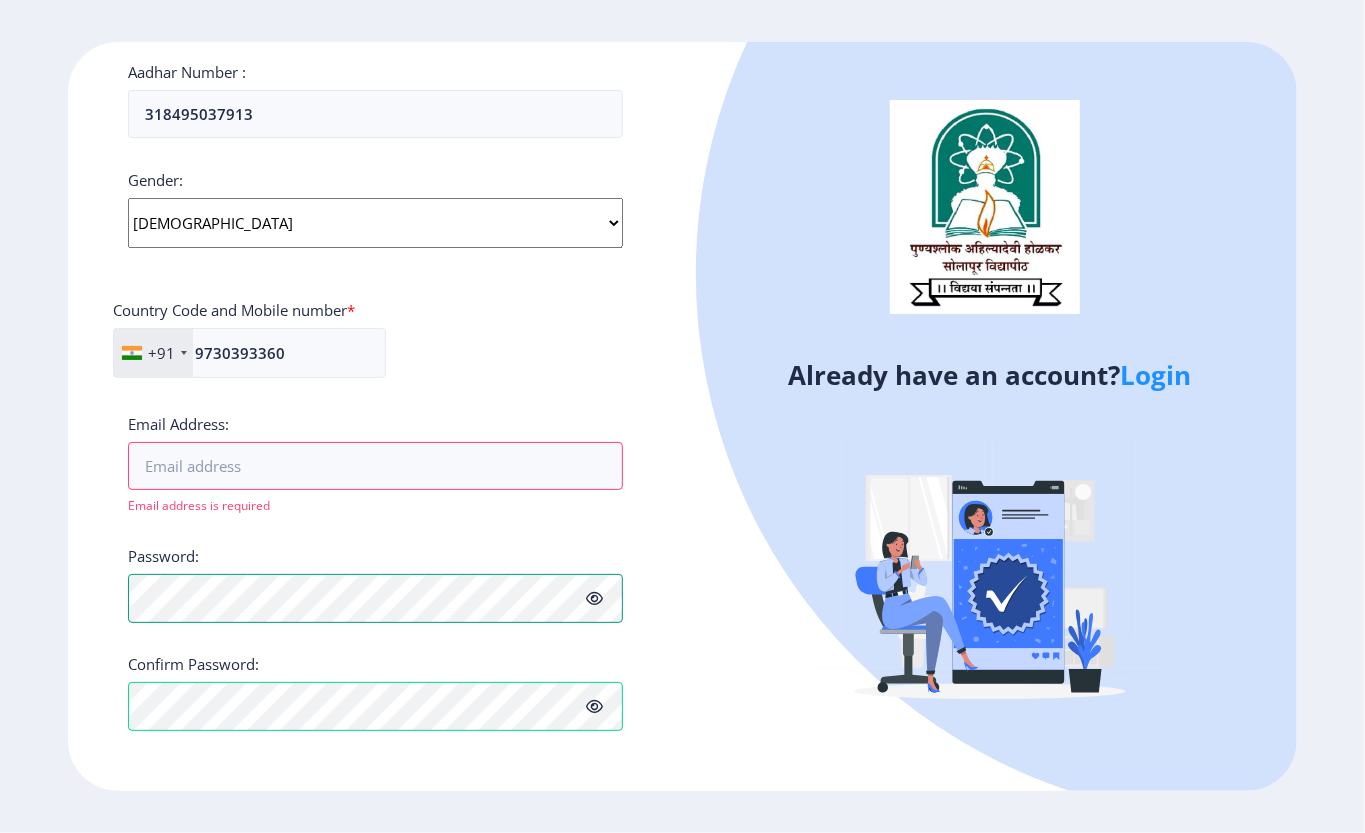 click on "Register Applicant First Name: SAGAR Applicant Middle Name: [PERSON_NAME] Last Name: [PERSON_NAME] Mothers First Name: [PERSON_NAME] Applicant Full Name : (As on marksheet) [PERSON_NAME] [PERSON_NAME] Aadhar Number :  318495037913 Gender: Select Gender [DEMOGRAPHIC_DATA] [DEMOGRAPHIC_DATA] Other  Country Code and Mobile number  *  +91 [GEOGRAPHIC_DATA] ([GEOGRAPHIC_DATA]) +91 [GEOGRAPHIC_DATA] (‫[GEOGRAPHIC_DATA]‬‎) +93 [GEOGRAPHIC_DATA] ([GEOGRAPHIC_DATA]) +355 [GEOGRAPHIC_DATA] (‫[GEOGRAPHIC_DATA]‬‎) +213 [US_STATE] +1 [GEOGRAPHIC_DATA] +376 [GEOGRAPHIC_DATA] +244 [GEOGRAPHIC_DATA] +1 [GEOGRAPHIC_DATA] +1 [GEOGRAPHIC_DATA] +54 [GEOGRAPHIC_DATA] ([GEOGRAPHIC_DATA]) +374 [GEOGRAPHIC_DATA] +297 [GEOGRAPHIC_DATA] +61 [GEOGRAPHIC_DATA] ([GEOGRAPHIC_DATA]) +43 [GEOGRAPHIC_DATA] ([GEOGRAPHIC_DATA]) +994 [GEOGRAPHIC_DATA] +1 [GEOGRAPHIC_DATA] (‫[GEOGRAPHIC_DATA]‬‎) +973 [GEOGRAPHIC_DATA] ([GEOGRAPHIC_DATA]) +880 [GEOGRAPHIC_DATA] +1 [GEOGRAPHIC_DATA] ([GEOGRAPHIC_DATA]) +375 [GEOGRAPHIC_DATA] ([GEOGRAPHIC_DATA]) +32 [GEOGRAPHIC_DATA] +501 [GEOGRAPHIC_DATA] ([GEOGRAPHIC_DATA]) +229 [GEOGRAPHIC_DATA] +1 [GEOGRAPHIC_DATA] (འབྲུག) +975 [GEOGRAPHIC_DATA] +591 [GEOGRAPHIC_DATA] ([GEOGRAPHIC_DATA]) +387 [GEOGRAPHIC_DATA] +267 [GEOGRAPHIC_DATA] ([GEOGRAPHIC_DATA]) +55 [GEOGRAPHIC_DATA] +246 +1" 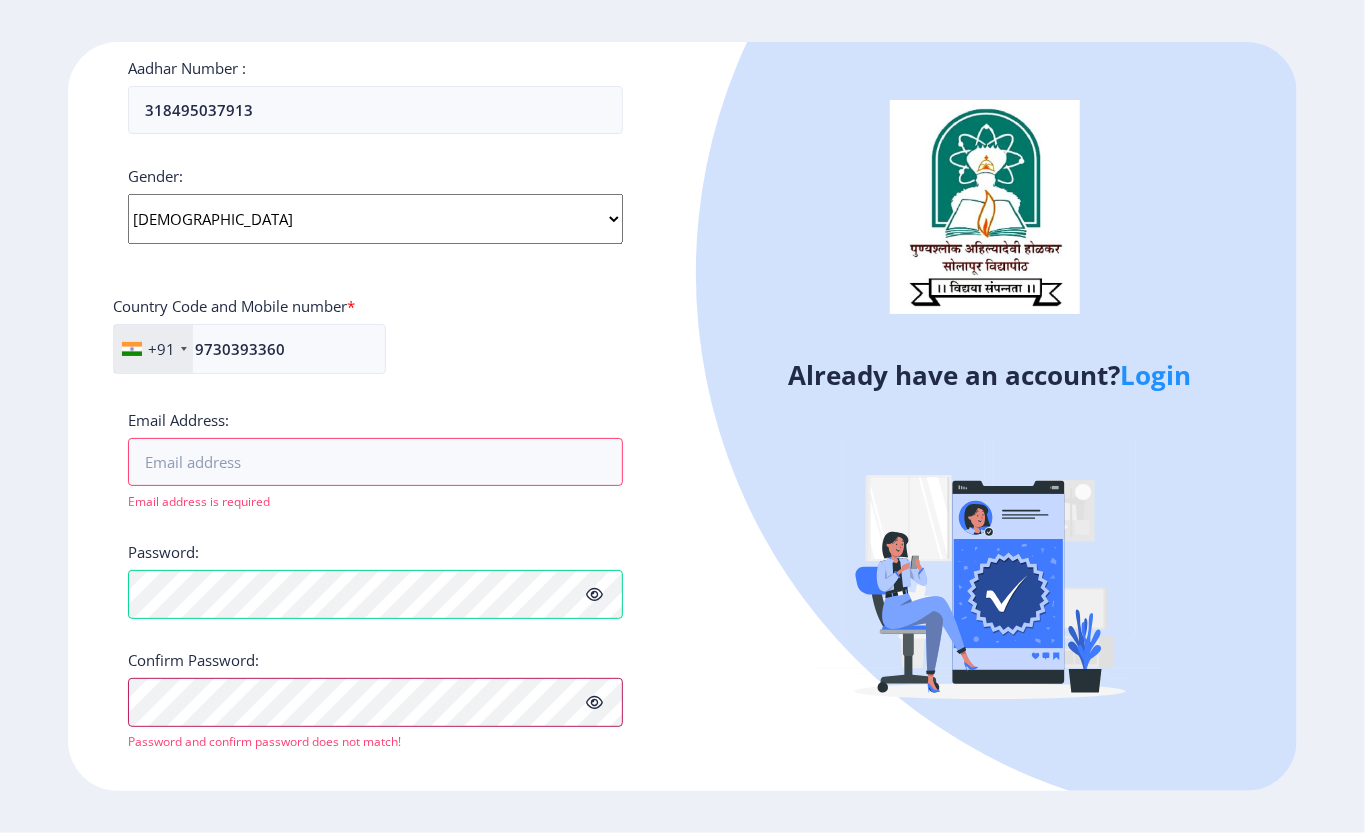 click on "Register Applicant First Name: SAGAR Applicant Middle Name: [PERSON_NAME] Last Name: [PERSON_NAME] Mothers First Name: [PERSON_NAME] Applicant Full Name : (As on marksheet) [PERSON_NAME] [PERSON_NAME] Aadhar Number :  318495037913 Gender: Select Gender [DEMOGRAPHIC_DATA] [DEMOGRAPHIC_DATA] Other  Country Code and Mobile number  *  +91 [GEOGRAPHIC_DATA] ([GEOGRAPHIC_DATA]) +91 [GEOGRAPHIC_DATA] (‫[GEOGRAPHIC_DATA]‬‎) +93 [GEOGRAPHIC_DATA] ([GEOGRAPHIC_DATA]) +355 [GEOGRAPHIC_DATA] (‫[GEOGRAPHIC_DATA]‬‎) +213 [US_STATE] +1 [GEOGRAPHIC_DATA] +376 [GEOGRAPHIC_DATA] +244 [GEOGRAPHIC_DATA] +1 [GEOGRAPHIC_DATA] +1 [GEOGRAPHIC_DATA] +54 [GEOGRAPHIC_DATA] ([GEOGRAPHIC_DATA]) +374 [GEOGRAPHIC_DATA] +297 [GEOGRAPHIC_DATA] +61 [GEOGRAPHIC_DATA] ([GEOGRAPHIC_DATA]) +43 [GEOGRAPHIC_DATA] ([GEOGRAPHIC_DATA]) +994 [GEOGRAPHIC_DATA] +1 [GEOGRAPHIC_DATA] (‫[GEOGRAPHIC_DATA]‬‎) +973 [GEOGRAPHIC_DATA] ([GEOGRAPHIC_DATA]) +880 [GEOGRAPHIC_DATA] +1 [GEOGRAPHIC_DATA] ([GEOGRAPHIC_DATA]) +375 [GEOGRAPHIC_DATA] ([GEOGRAPHIC_DATA]) +32 [GEOGRAPHIC_DATA] +501 [GEOGRAPHIC_DATA] ([GEOGRAPHIC_DATA]) +229 [GEOGRAPHIC_DATA] +1 [GEOGRAPHIC_DATA] (འབྲུག) +975 [GEOGRAPHIC_DATA] +591 [GEOGRAPHIC_DATA] ([GEOGRAPHIC_DATA]) +387 [GEOGRAPHIC_DATA] +267 [GEOGRAPHIC_DATA] ([GEOGRAPHIC_DATA]) +55 [GEOGRAPHIC_DATA] +246 +1" 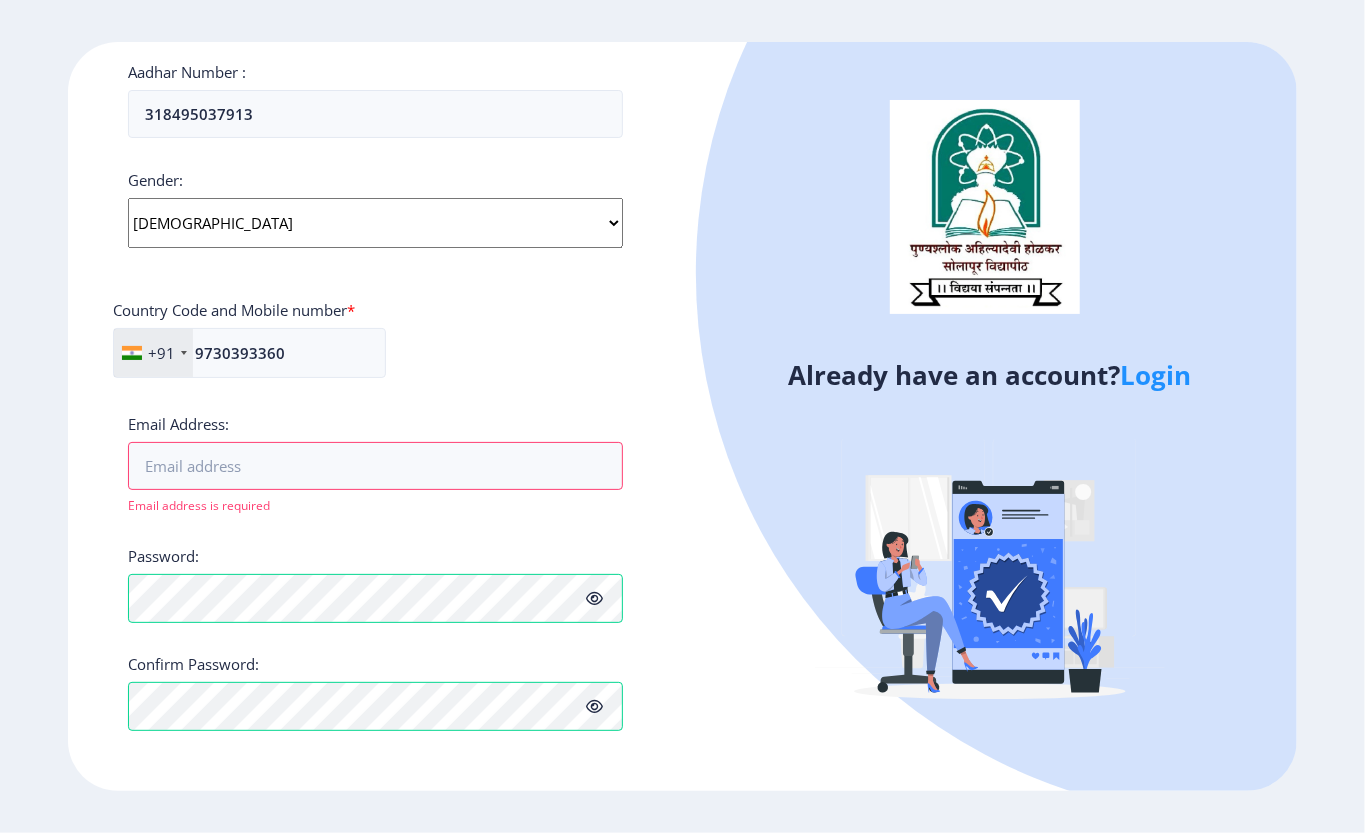 click on "Register Applicant First Name: SAGAR Applicant Middle Name: [PERSON_NAME] Last Name: [PERSON_NAME] Mothers First Name: [PERSON_NAME] Applicant Full Name : (As on marksheet) [PERSON_NAME] [PERSON_NAME] Aadhar Number :  318495037913 Gender: Select Gender [DEMOGRAPHIC_DATA] [DEMOGRAPHIC_DATA] Other  Country Code and Mobile number  *  +91 [GEOGRAPHIC_DATA] ([GEOGRAPHIC_DATA]) +91 [GEOGRAPHIC_DATA] (‫[GEOGRAPHIC_DATA]‬‎) +93 [GEOGRAPHIC_DATA] ([GEOGRAPHIC_DATA]) +355 [GEOGRAPHIC_DATA] (‫[GEOGRAPHIC_DATA]‬‎) +213 [US_STATE] +1 [GEOGRAPHIC_DATA] +376 [GEOGRAPHIC_DATA] +244 [GEOGRAPHIC_DATA] +1 [GEOGRAPHIC_DATA] +1 [GEOGRAPHIC_DATA] +54 [GEOGRAPHIC_DATA] ([GEOGRAPHIC_DATA]) +374 [GEOGRAPHIC_DATA] +297 [GEOGRAPHIC_DATA] +61 [GEOGRAPHIC_DATA] ([GEOGRAPHIC_DATA]) +43 [GEOGRAPHIC_DATA] ([GEOGRAPHIC_DATA]) +994 [GEOGRAPHIC_DATA] +1 [GEOGRAPHIC_DATA] (‫[GEOGRAPHIC_DATA]‬‎) +973 [GEOGRAPHIC_DATA] ([GEOGRAPHIC_DATA]) +880 [GEOGRAPHIC_DATA] +1 [GEOGRAPHIC_DATA] ([GEOGRAPHIC_DATA]) +375 [GEOGRAPHIC_DATA] ([GEOGRAPHIC_DATA]) +32 [GEOGRAPHIC_DATA] +501 [GEOGRAPHIC_DATA] ([GEOGRAPHIC_DATA]) +229 [GEOGRAPHIC_DATA] +1 [GEOGRAPHIC_DATA] (འབྲུག) +975 [GEOGRAPHIC_DATA] +591 [GEOGRAPHIC_DATA] ([GEOGRAPHIC_DATA]) +387 [GEOGRAPHIC_DATA] +267 [GEOGRAPHIC_DATA] ([GEOGRAPHIC_DATA]) +55 [GEOGRAPHIC_DATA] +246 +1" 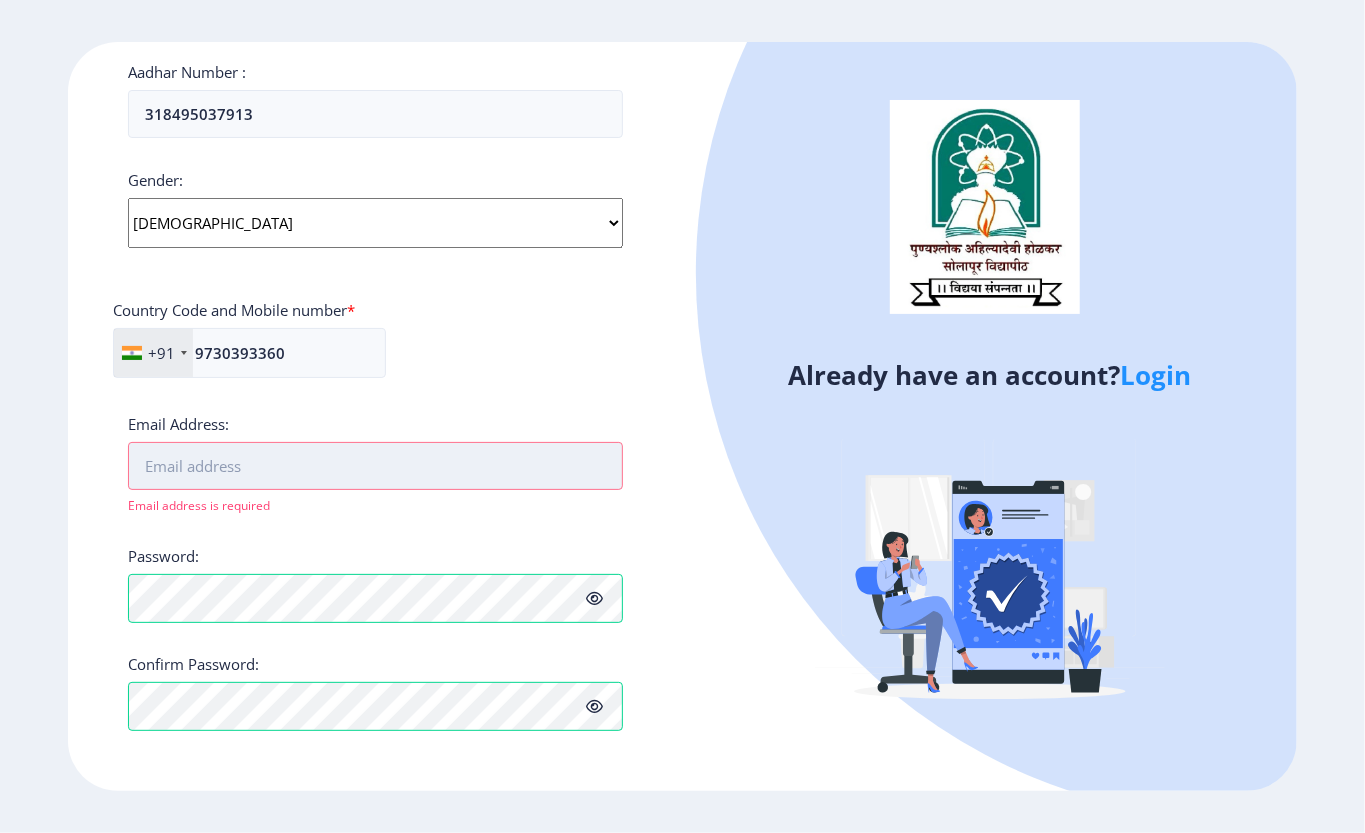 drag, startPoint x: 240, startPoint y: 430, endPoint x: 238, endPoint y: 449, distance: 19.104973 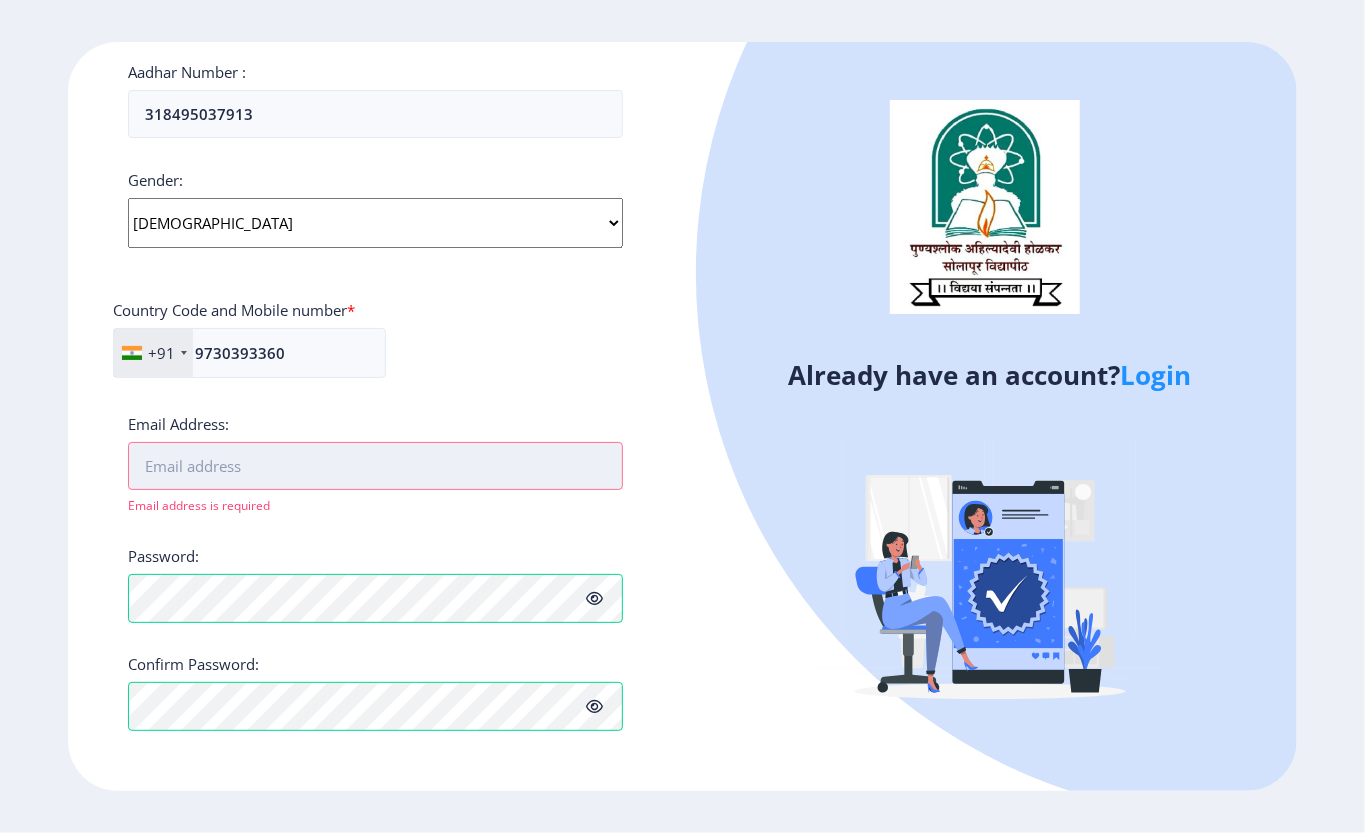 click on "Email Address:" at bounding box center [375, 466] 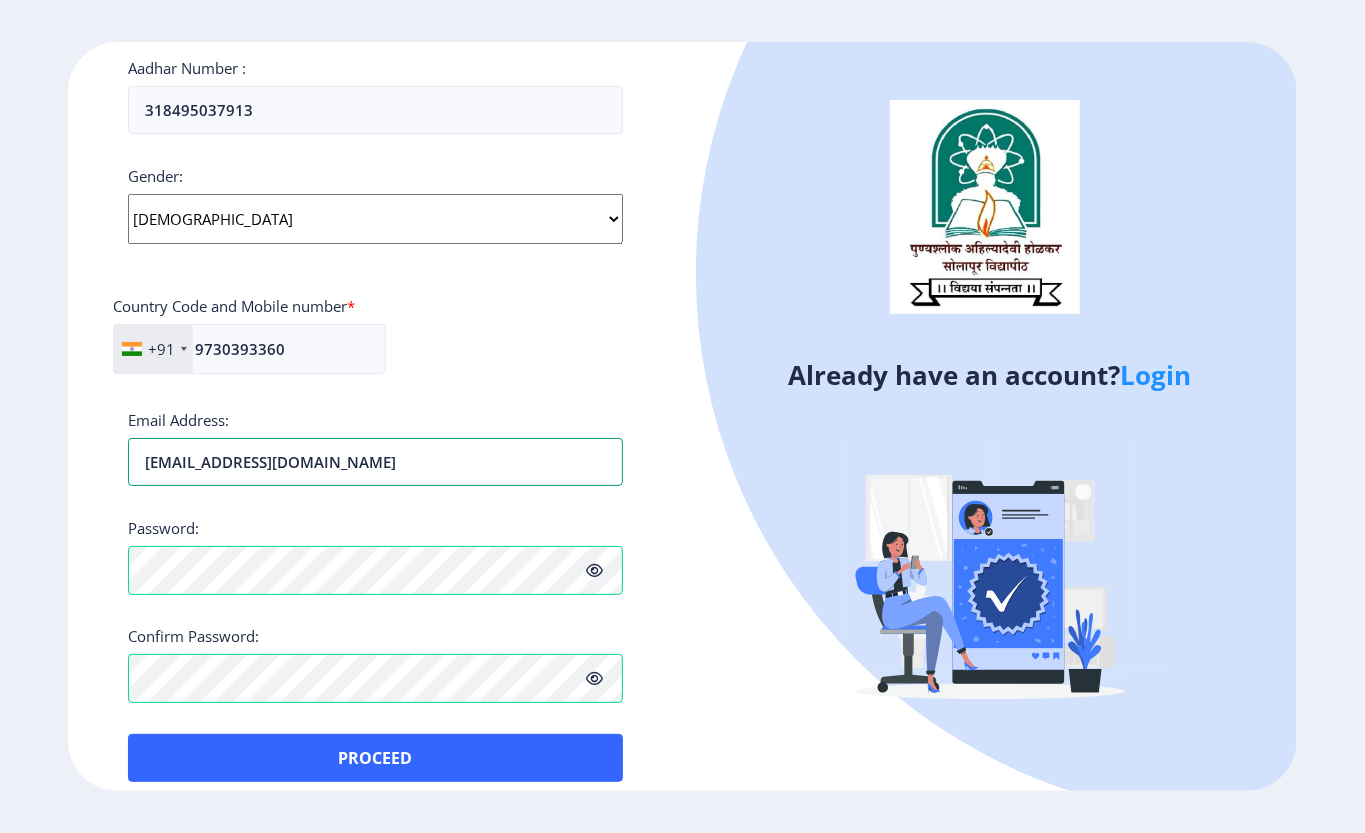 type on "[EMAIL_ADDRESS][DOMAIN_NAME]" 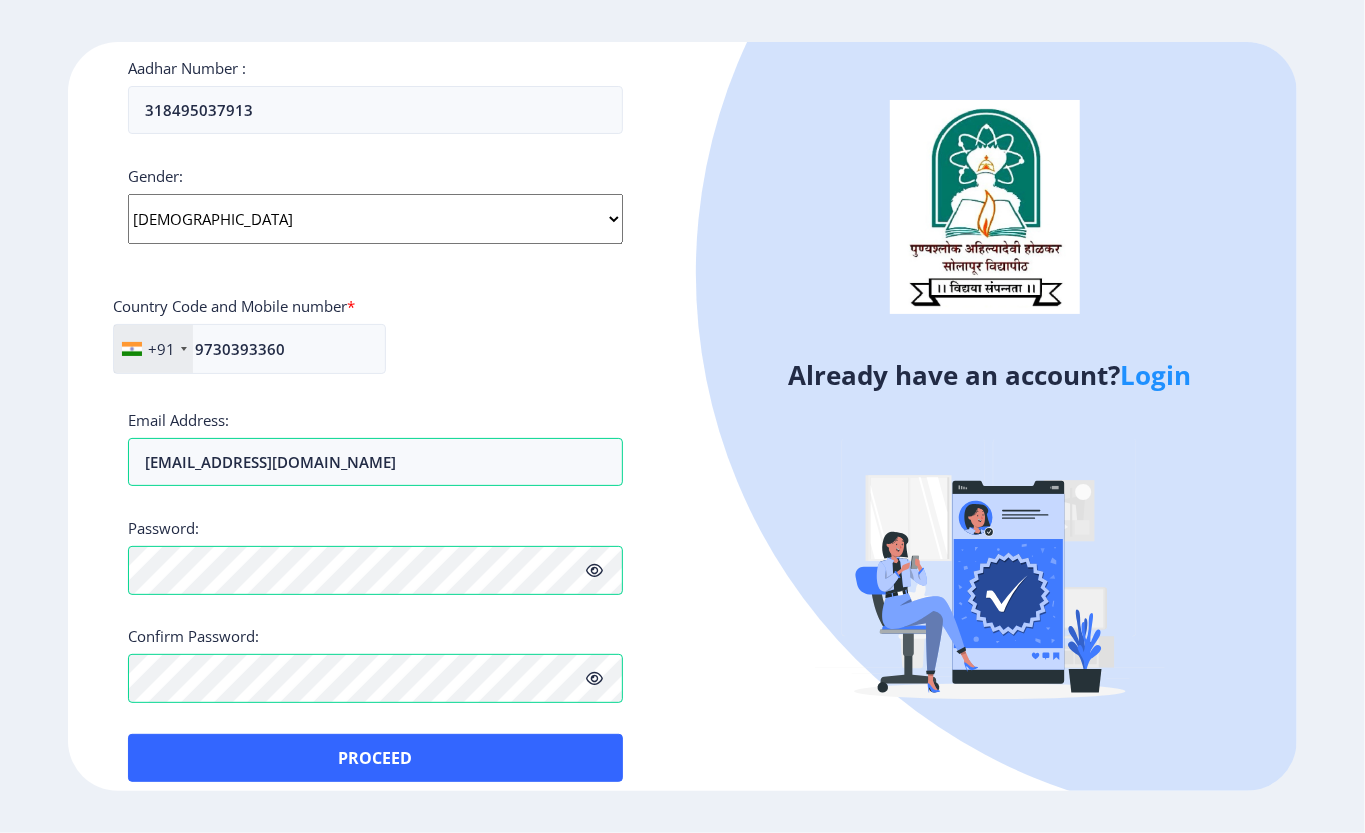 click on "+91 [GEOGRAPHIC_DATA] ([GEOGRAPHIC_DATA]) +91 [GEOGRAPHIC_DATA] (‫[GEOGRAPHIC_DATA]‬‎) +93 [GEOGRAPHIC_DATA] ([GEOGRAPHIC_DATA]) +355 [GEOGRAPHIC_DATA] (‫[GEOGRAPHIC_DATA]‬‎) +213 [US_STATE] +1 [GEOGRAPHIC_DATA] +376 [GEOGRAPHIC_DATA] +244 [GEOGRAPHIC_DATA] +1 [GEOGRAPHIC_DATA] +1 [GEOGRAPHIC_DATA] +54 [GEOGRAPHIC_DATA] ([GEOGRAPHIC_DATA]) +374 [GEOGRAPHIC_DATA] +297 [GEOGRAPHIC_DATA] +61 [GEOGRAPHIC_DATA] ([GEOGRAPHIC_DATA]) +43 [GEOGRAPHIC_DATA] ([GEOGRAPHIC_DATA]) +994 [GEOGRAPHIC_DATA] +1 [GEOGRAPHIC_DATA] (‫[GEOGRAPHIC_DATA]‬‎) +973 [GEOGRAPHIC_DATA] ([GEOGRAPHIC_DATA]) +880 [GEOGRAPHIC_DATA] +1 [GEOGRAPHIC_DATA] ([GEOGRAPHIC_DATA]) +375 [GEOGRAPHIC_DATA] ([GEOGRAPHIC_DATA]) +32 [GEOGRAPHIC_DATA] +501 [GEOGRAPHIC_DATA] ([GEOGRAPHIC_DATA]) +229 [GEOGRAPHIC_DATA] +1 [GEOGRAPHIC_DATA] (འབྲུག) +975 [GEOGRAPHIC_DATA] +591 [GEOGRAPHIC_DATA] ([GEOGRAPHIC_DATA]) +387 [GEOGRAPHIC_DATA] +267 [GEOGRAPHIC_DATA] ([GEOGRAPHIC_DATA]) +55 [GEOGRAPHIC_DATA] +246 [GEOGRAPHIC_DATA] +1 [GEOGRAPHIC_DATA] +673 [GEOGRAPHIC_DATA] ([GEOGRAPHIC_DATA]) +359 [GEOGRAPHIC_DATA] +226 [GEOGRAPHIC_DATA] ([GEOGRAPHIC_DATA]) +257 [GEOGRAPHIC_DATA] ([GEOGRAPHIC_DATA]) +855 [GEOGRAPHIC_DATA] ([GEOGRAPHIC_DATA]) +237 [GEOGRAPHIC_DATA] +1 [GEOGRAPHIC_DATA] ([GEOGRAPHIC_DATA]) +238 [GEOGRAPHIC_DATA] [GEOGRAPHIC_DATA] +599 [GEOGRAPHIC_DATA] +1 +236 [GEOGRAPHIC_DATA] ([GEOGRAPHIC_DATA]) +235 [GEOGRAPHIC_DATA] +56 +86" 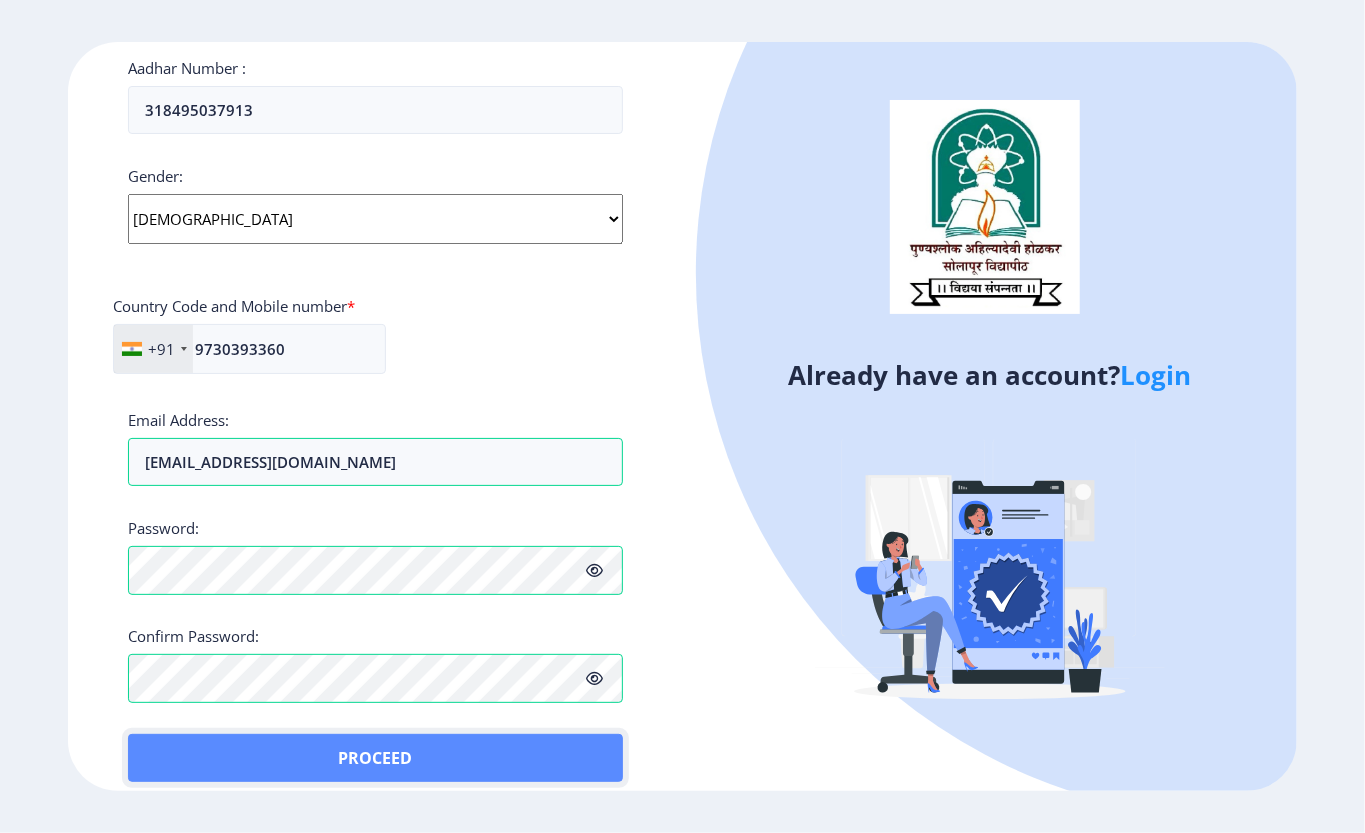 click on "Proceed" 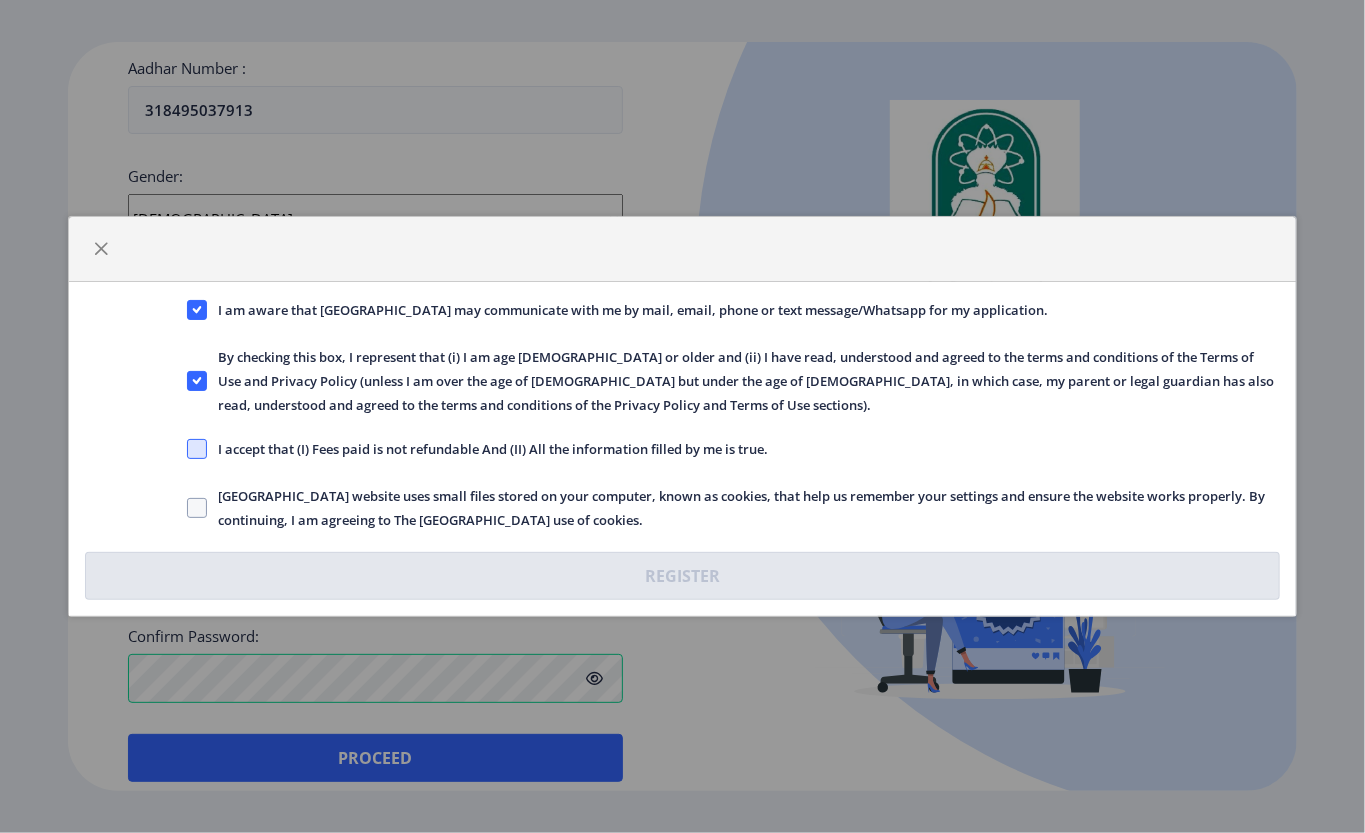 click 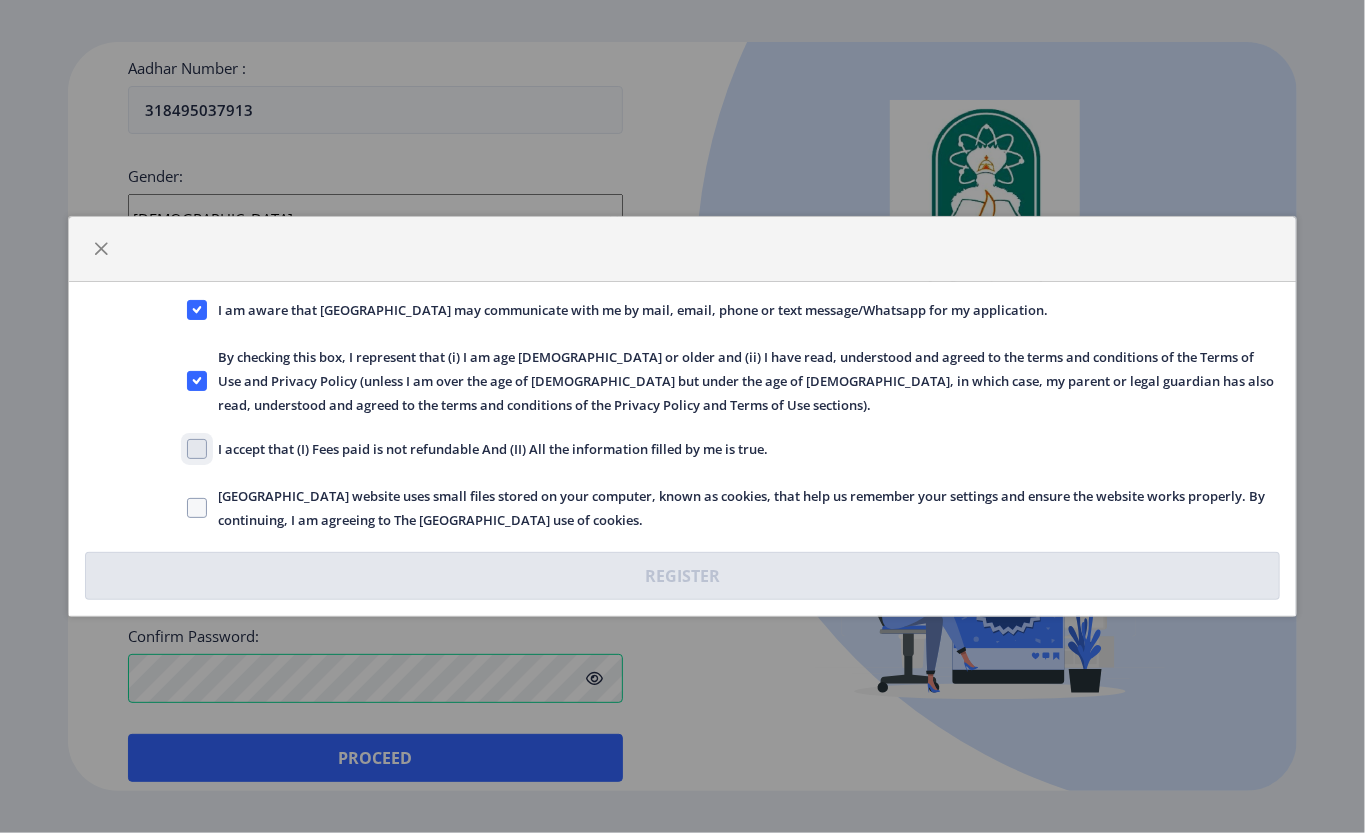 checkbox on "true" 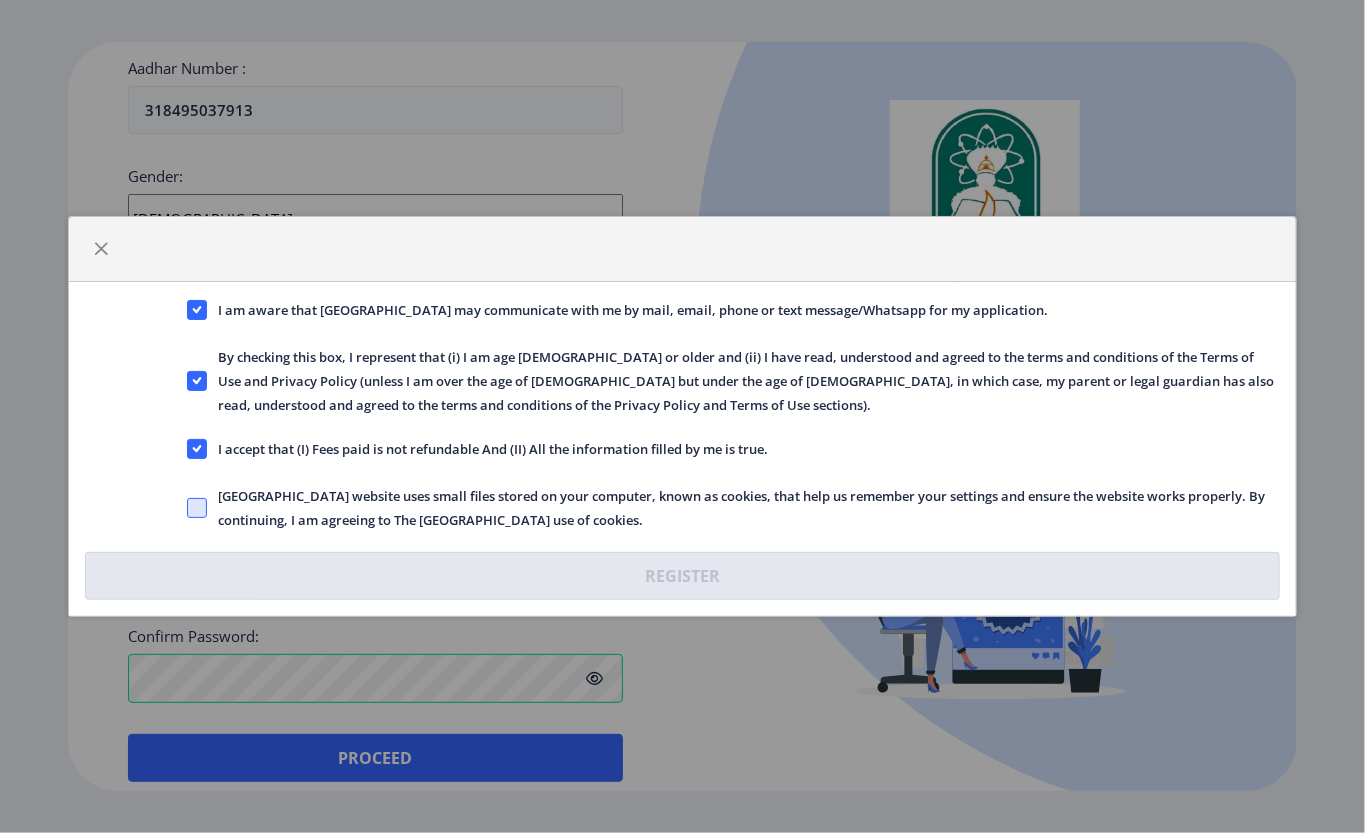 click 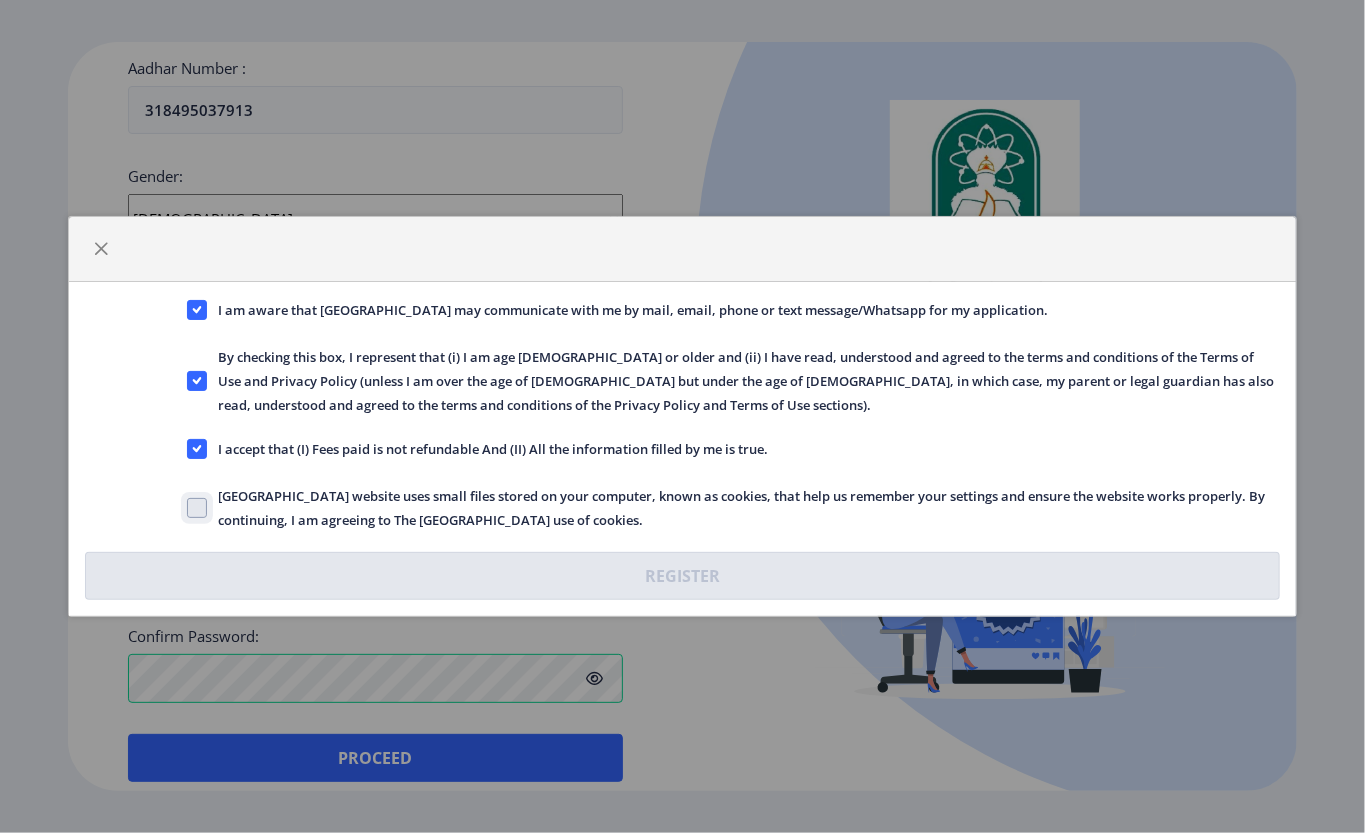 click on "[GEOGRAPHIC_DATA] website uses small files stored on your computer, known as cookies, that help us remember your settings and ensure the website works properly. By continuing, I am agreeing to The [GEOGRAPHIC_DATA] use of cookies." 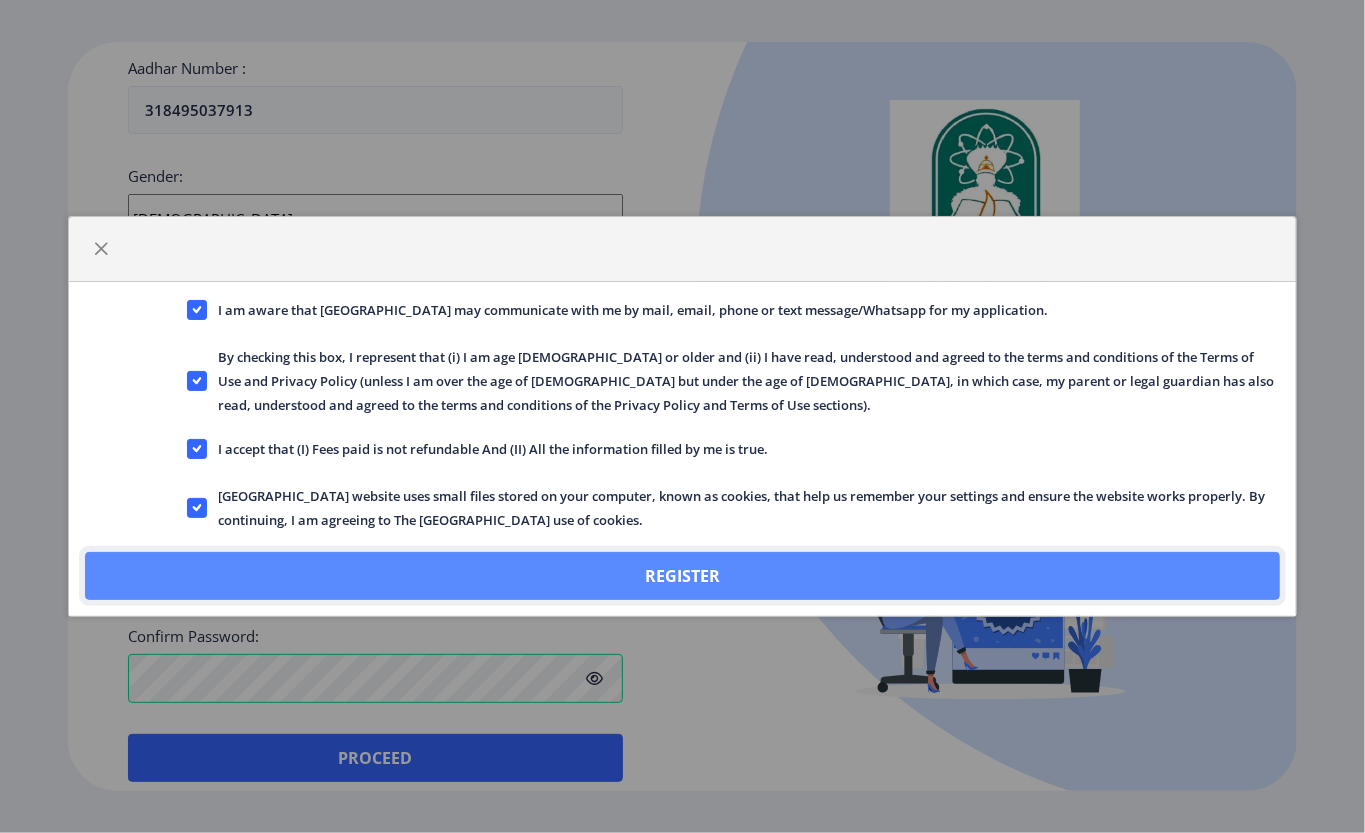 click on "Register" 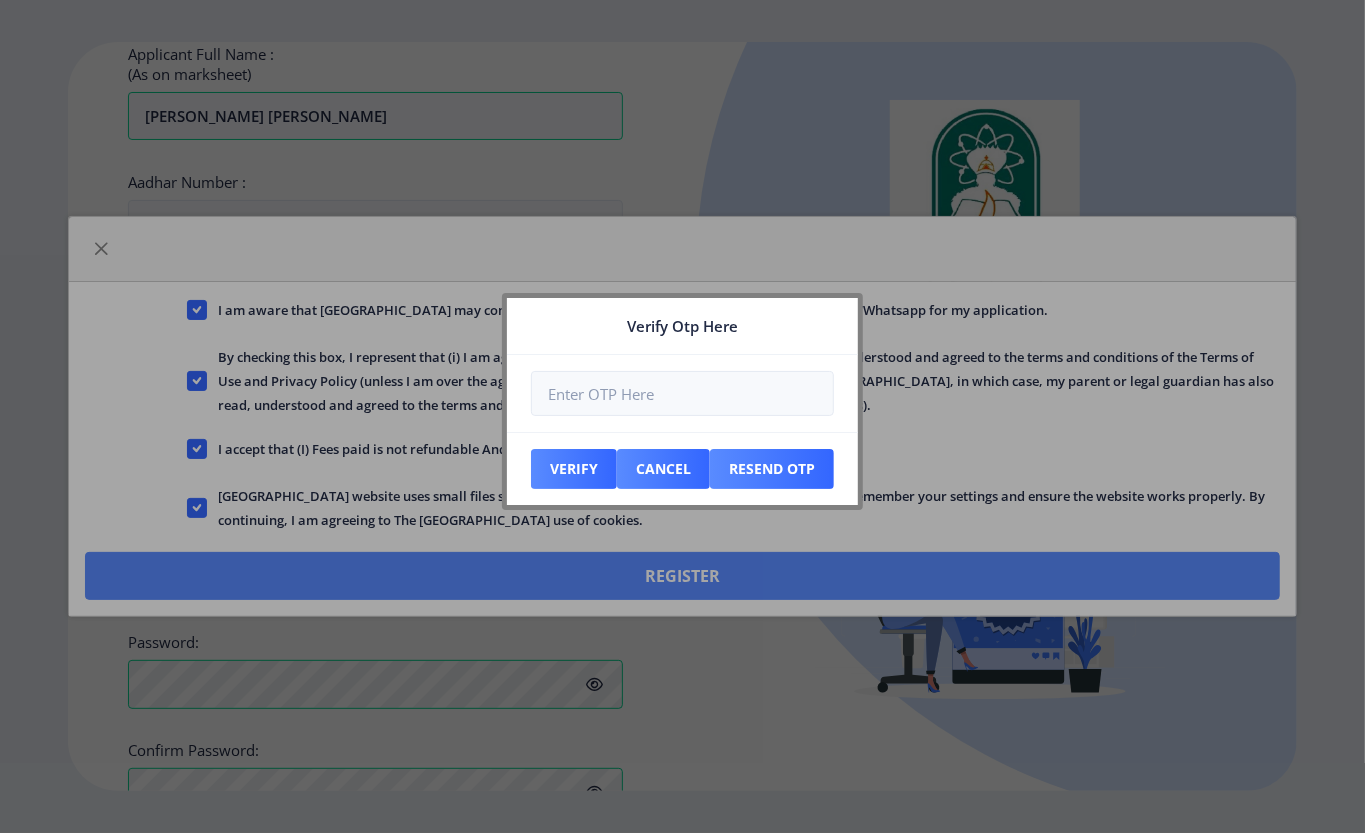 scroll, scrollTop: 785, scrollLeft: 0, axis: vertical 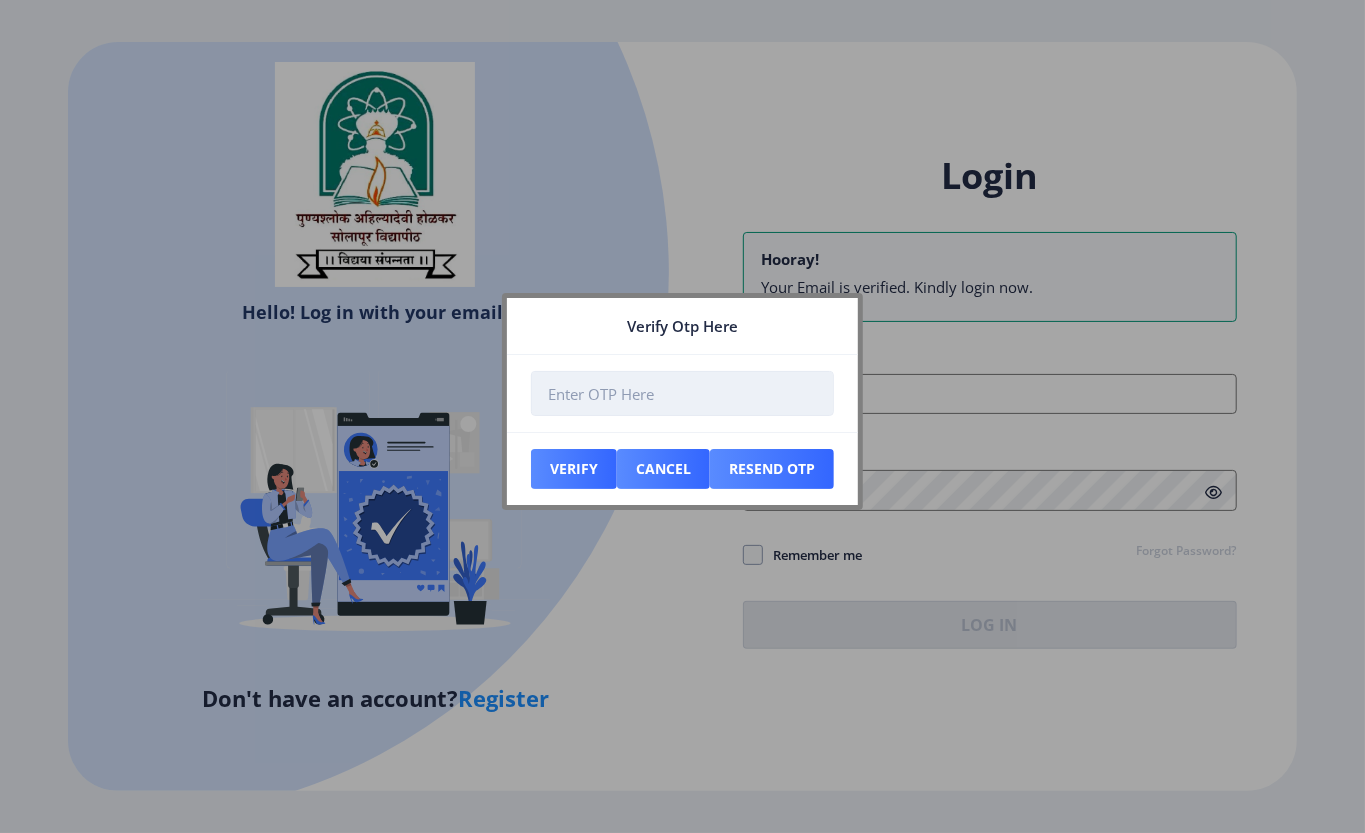 click at bounding box center [682, 393] 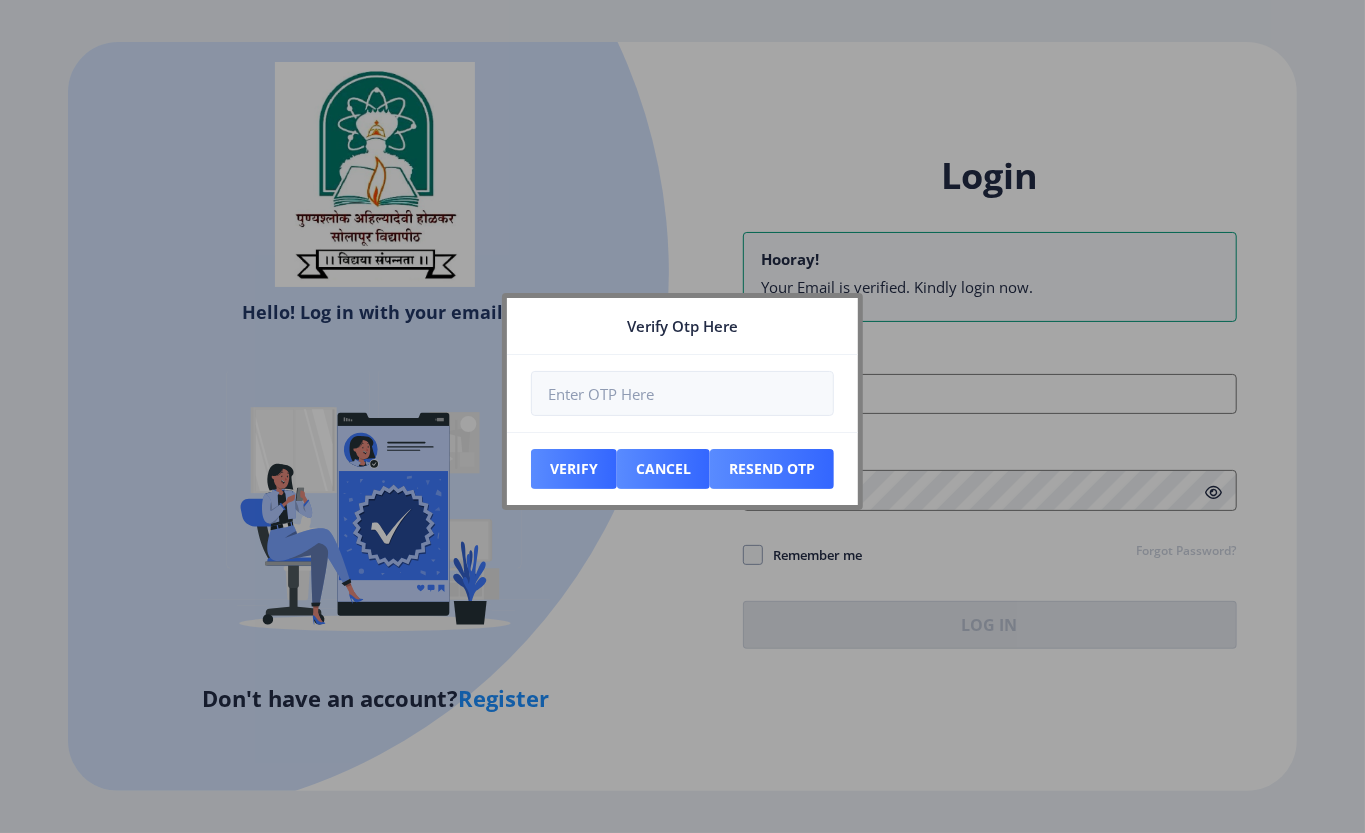 click 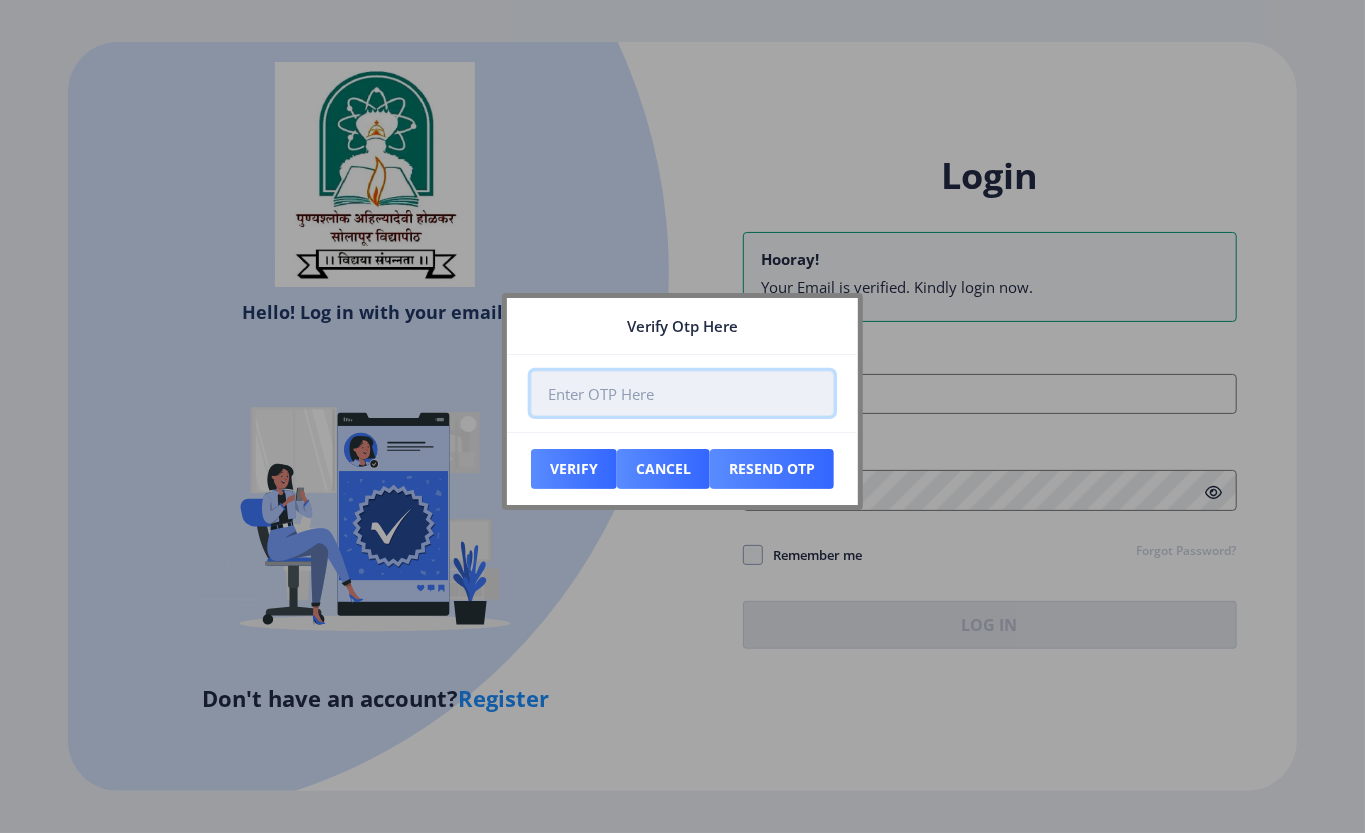 click at bounding box center (682, 393) 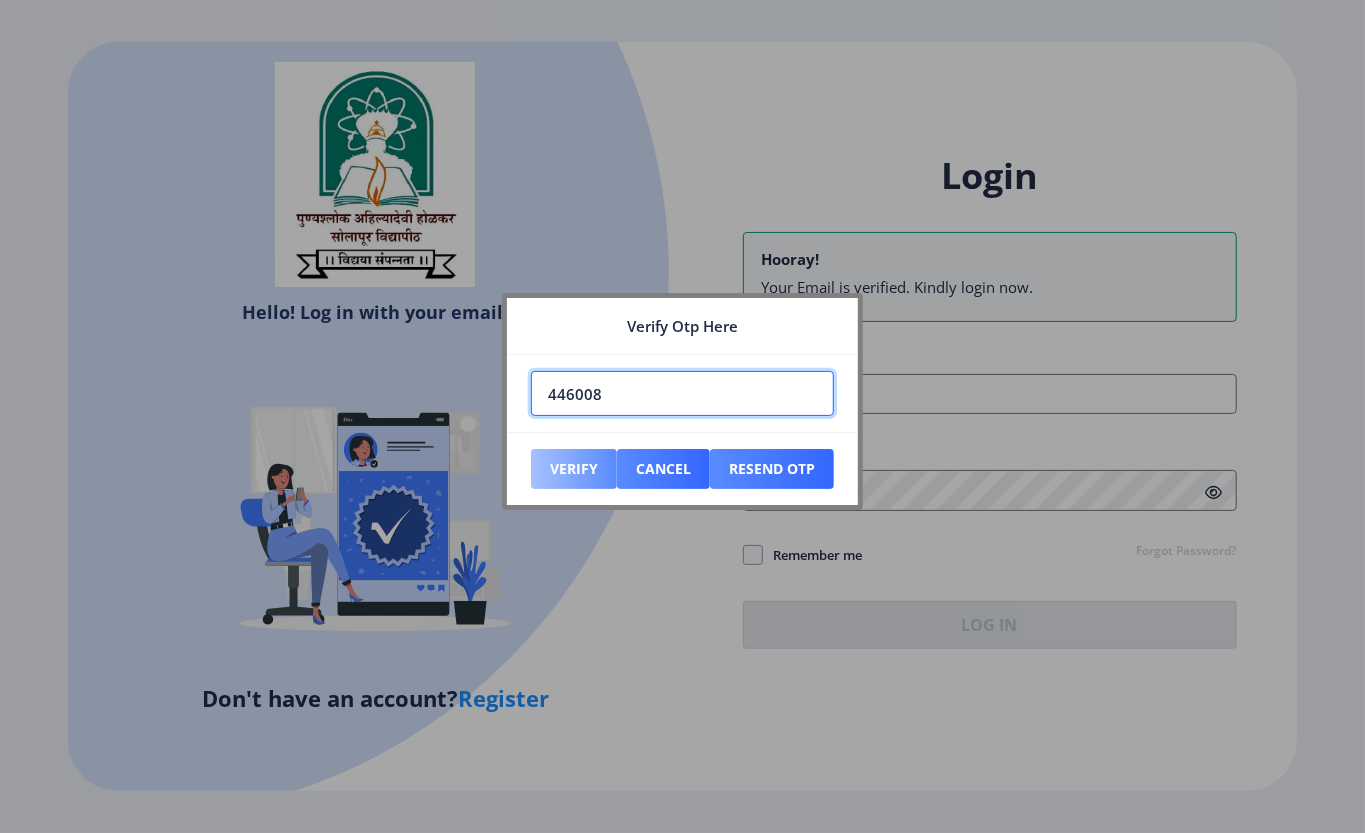type on "446008" 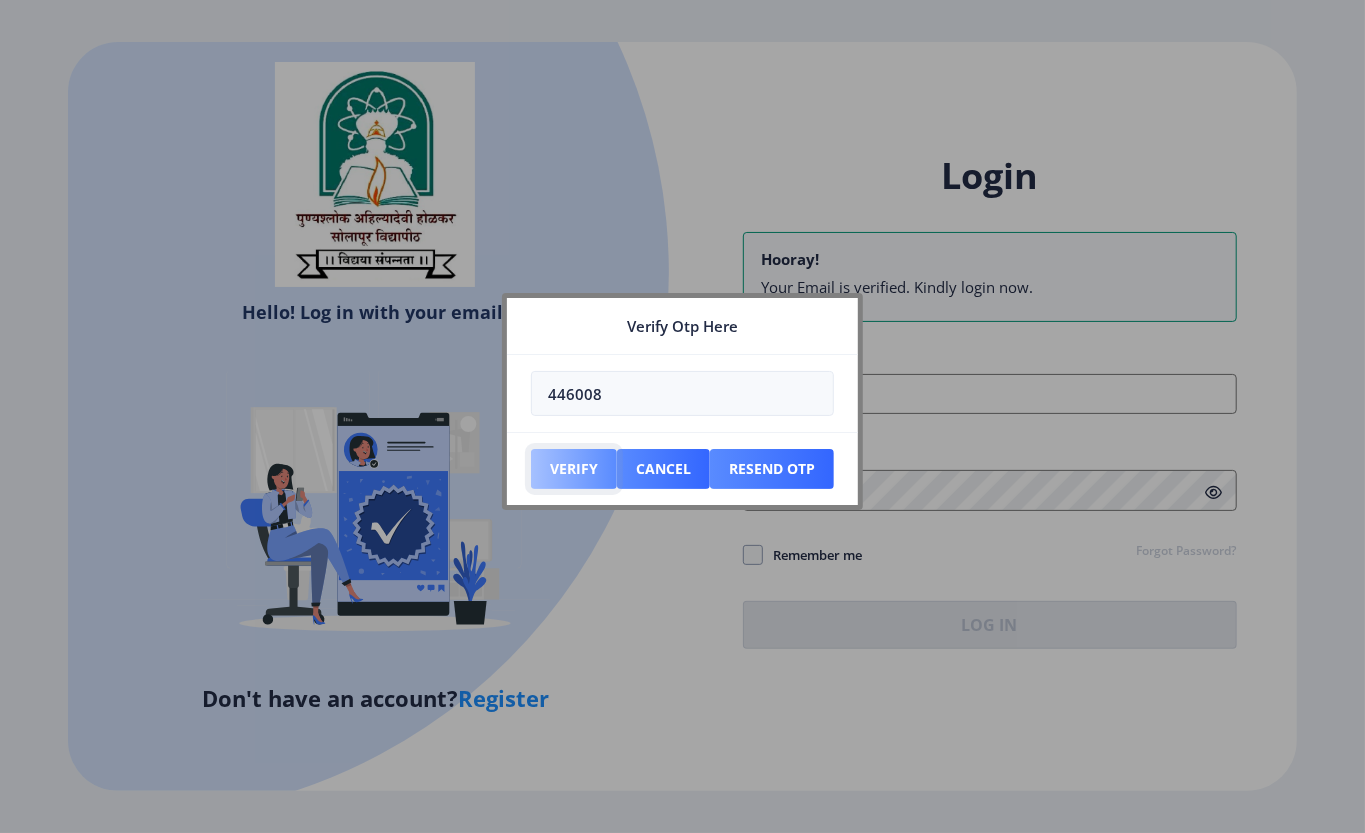 click on "Verify" at bounding box center [574, 469] 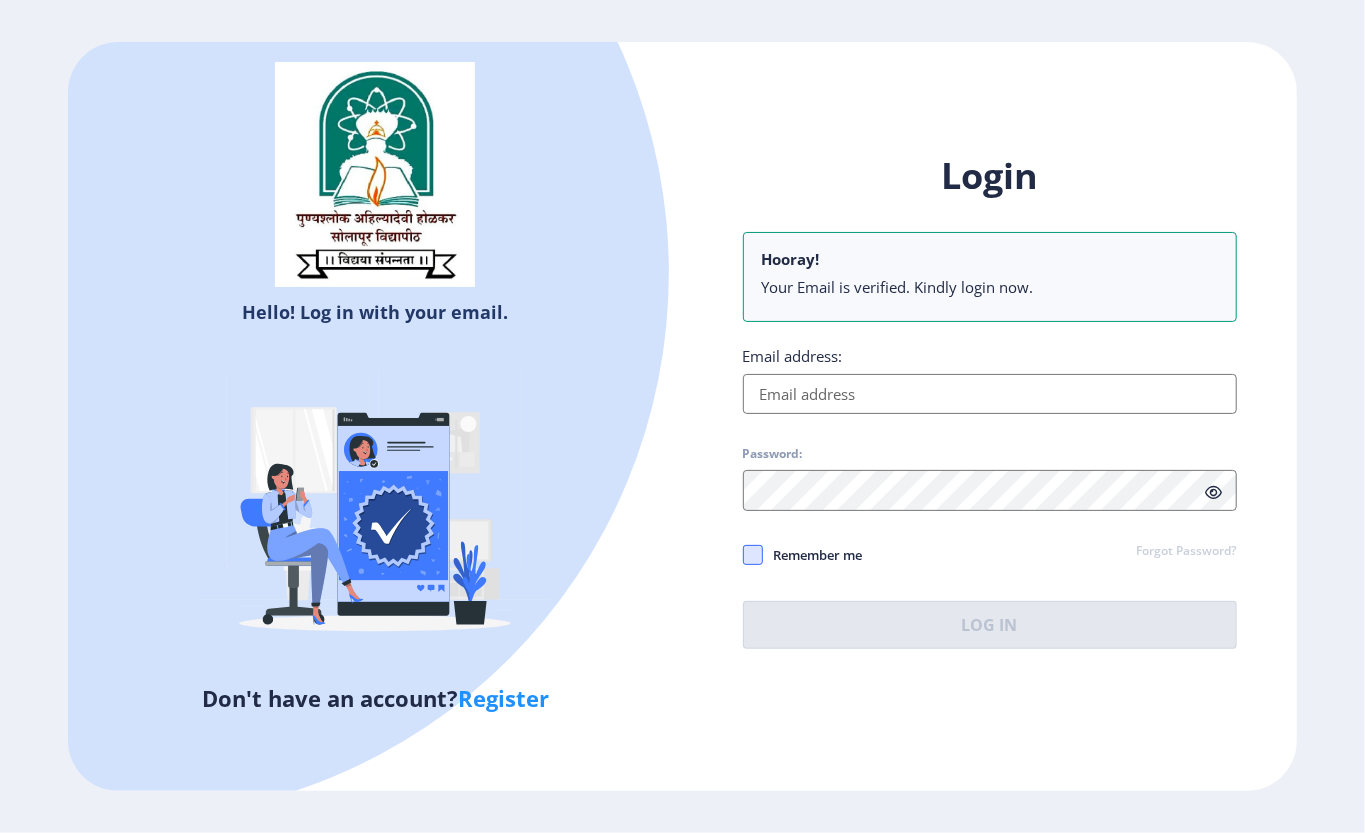 click 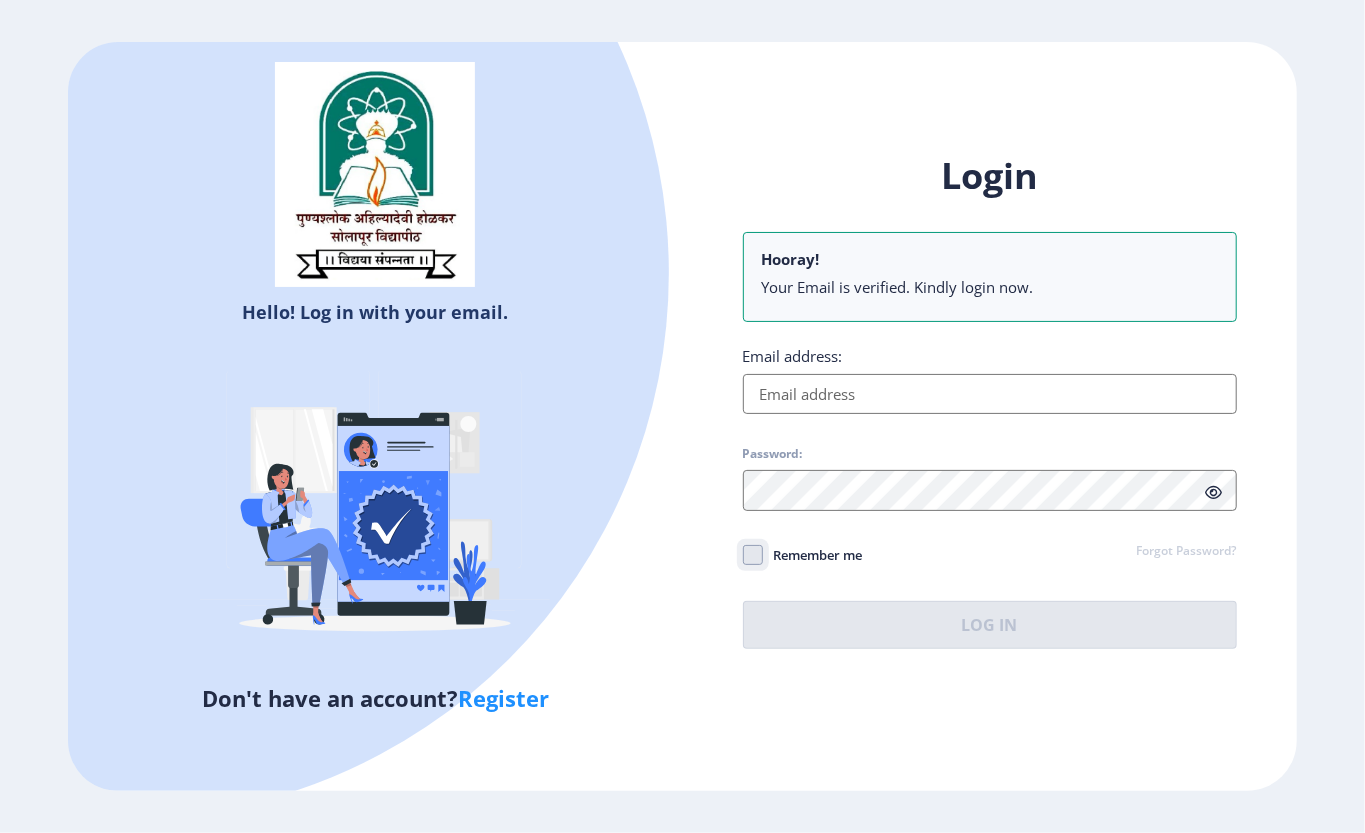 click on "Remember me" 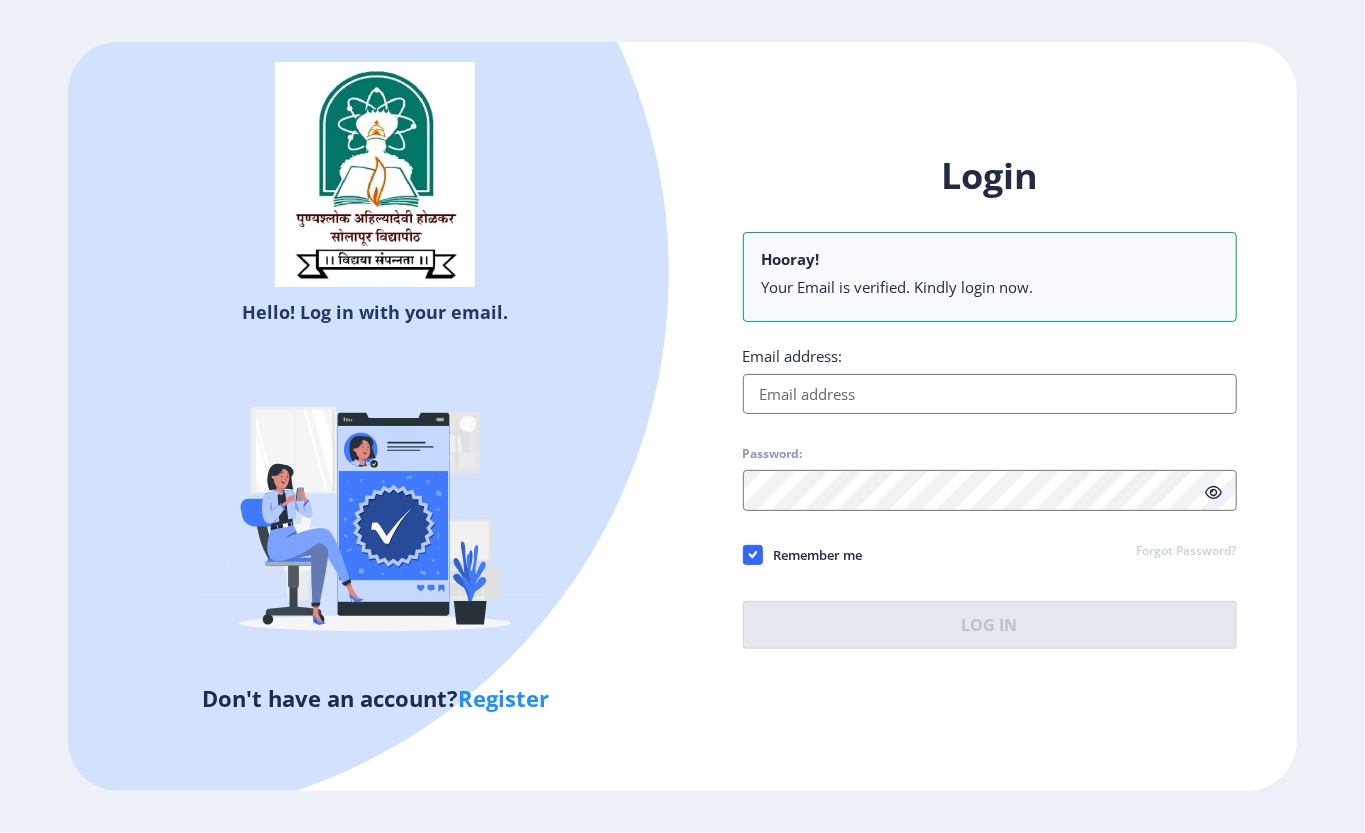 click on "Email address:" at bounding box center (990, 394) 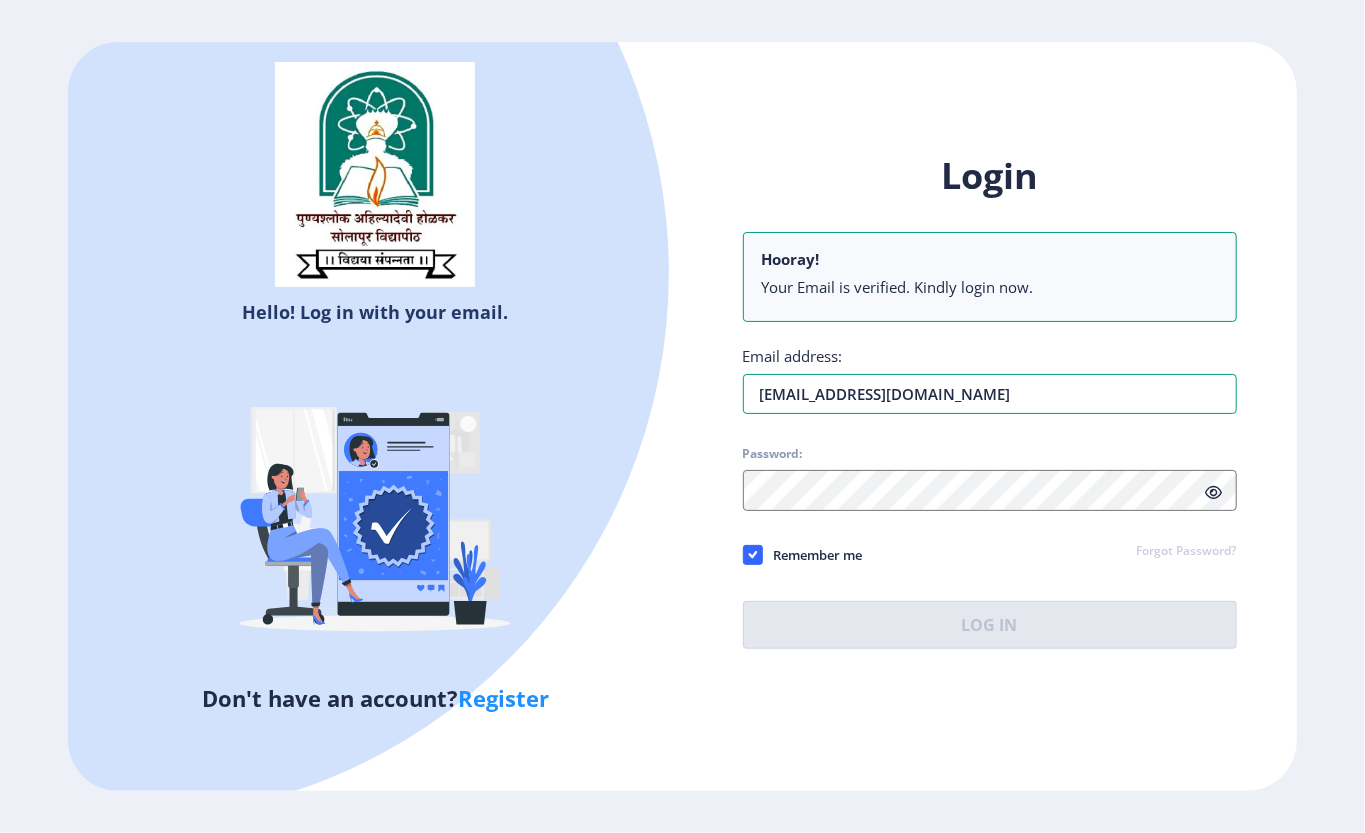 type on "[EMAIL_ADDRESS][DOMAIN_NAME]" 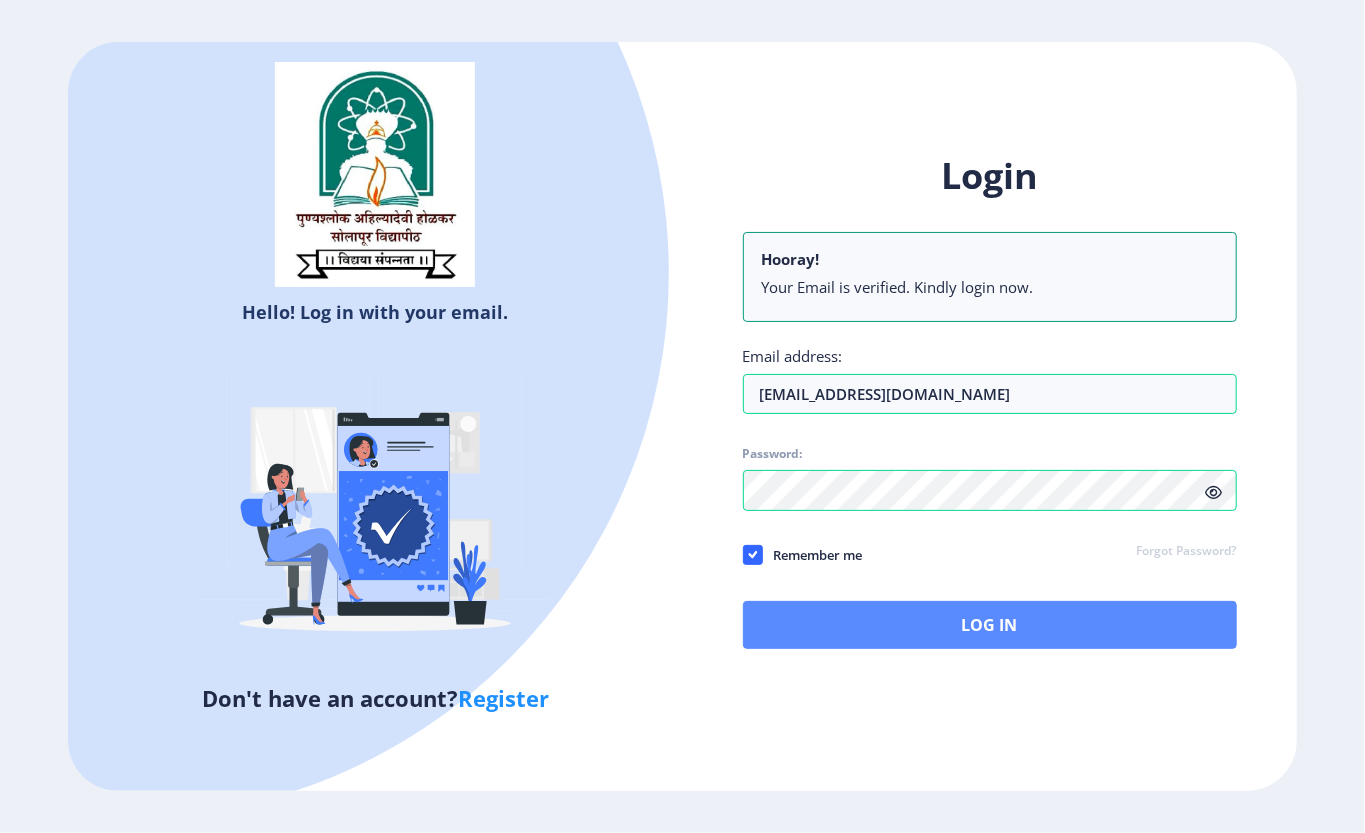 drag, startPoint x: 1017, startPoint y: 665, endPoint x: 1025, endPoint y: 612, distance: 53.600372 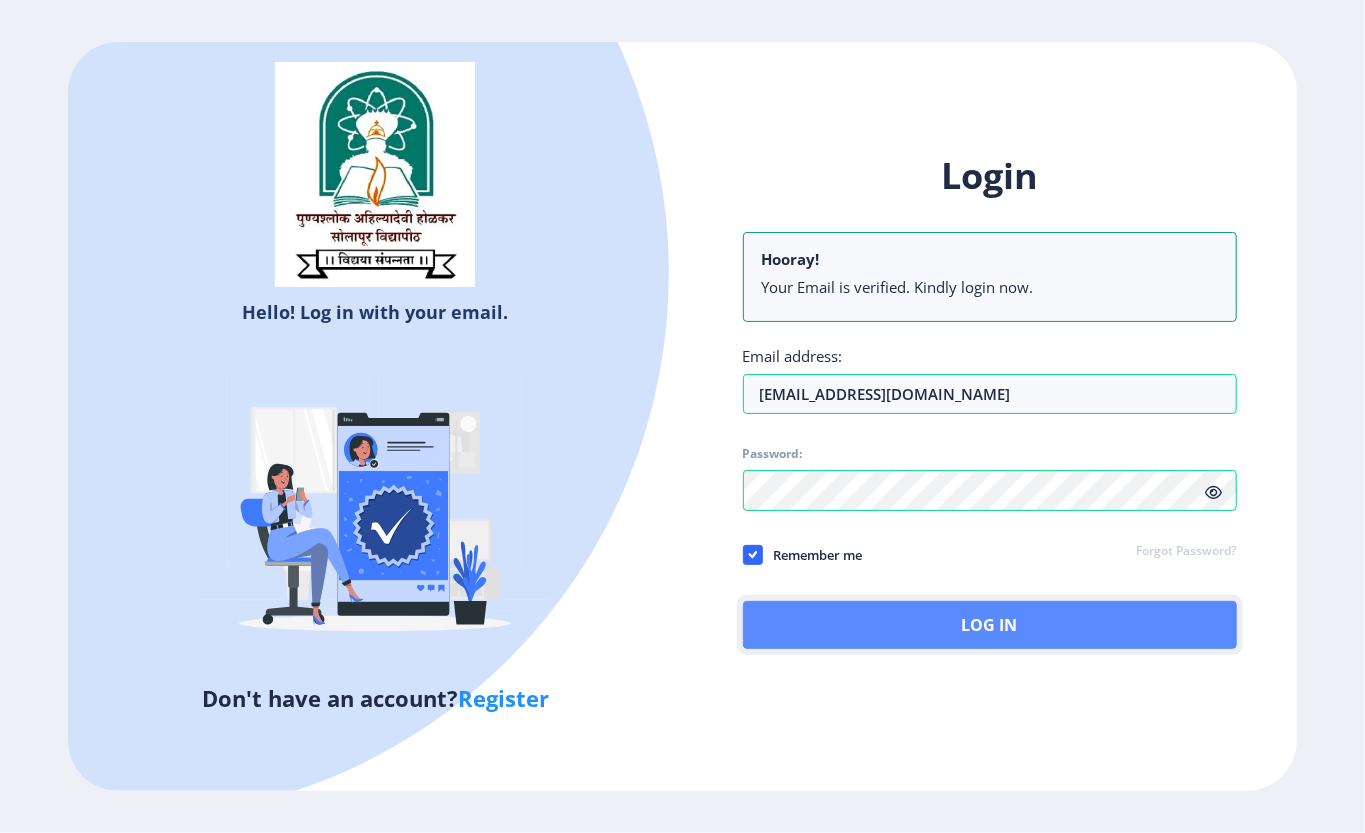 click on "Log In" 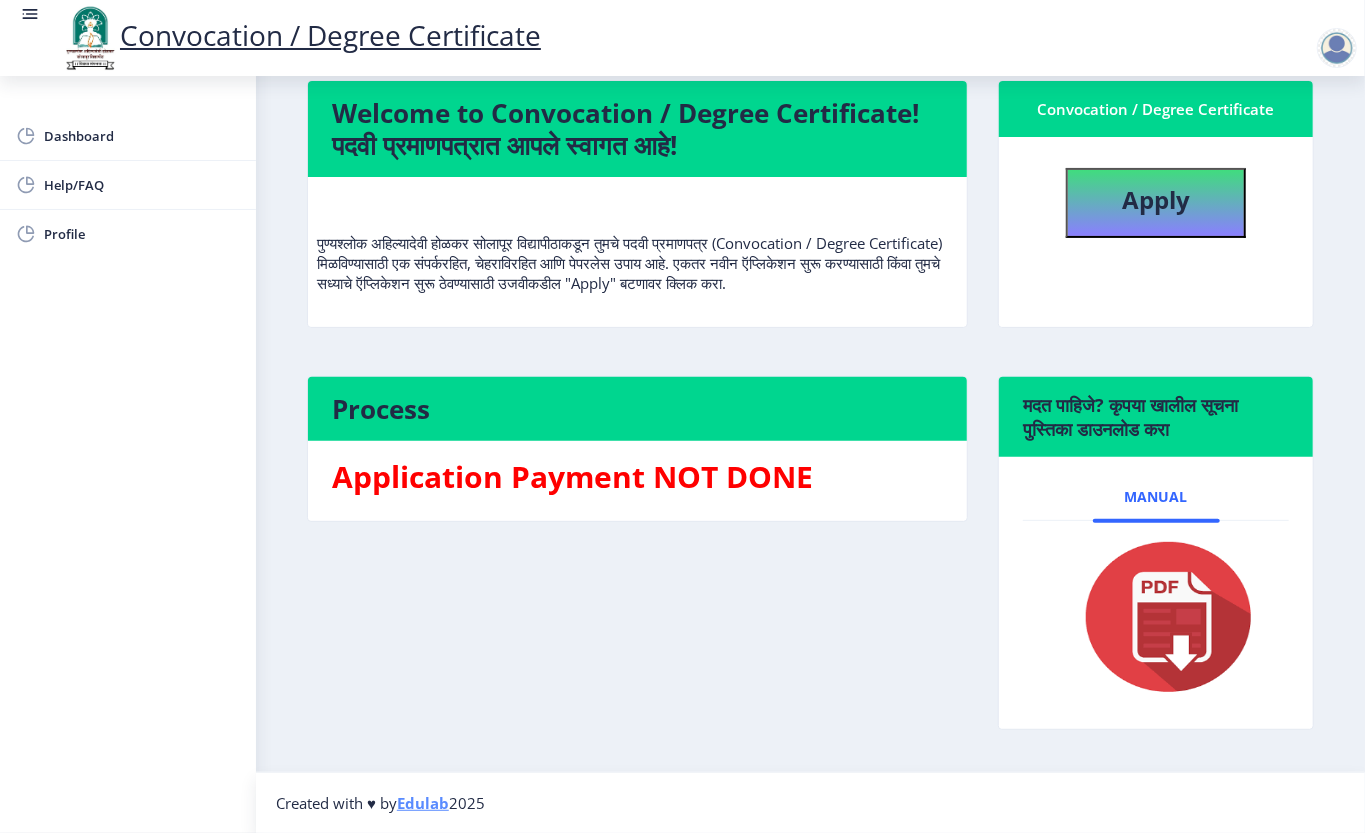 scroll, scrollTop: 24, scrollLeft: 0, axis: vertical 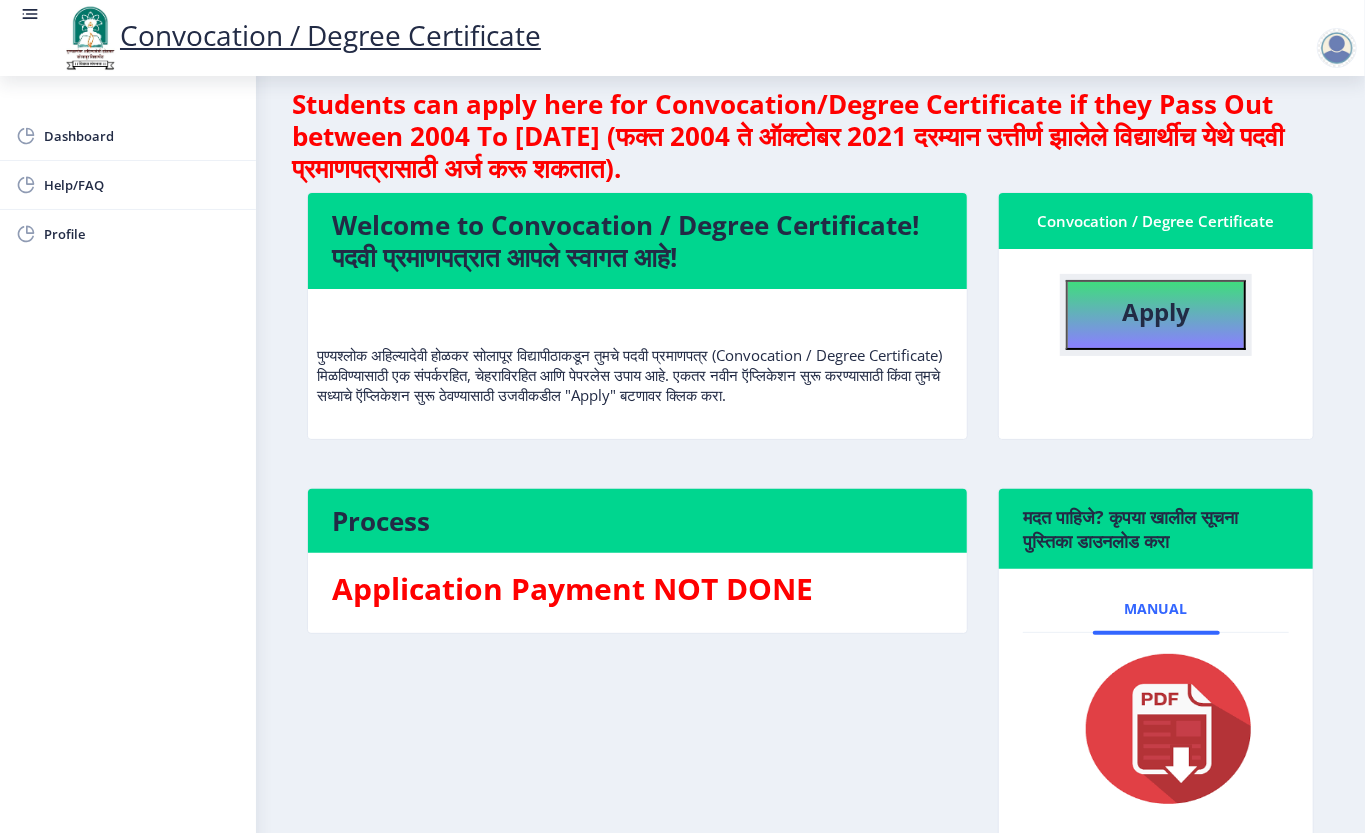 click on "Apply" 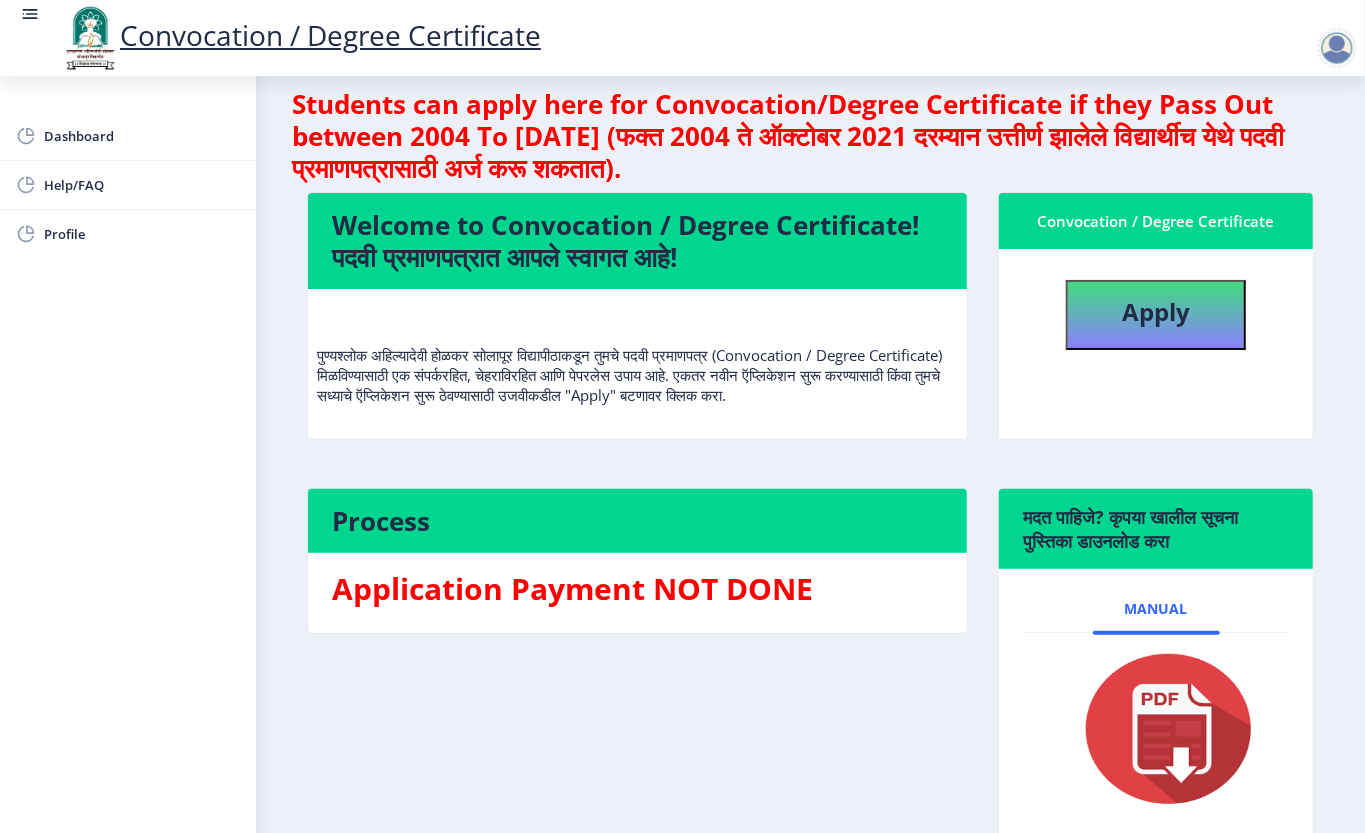 select 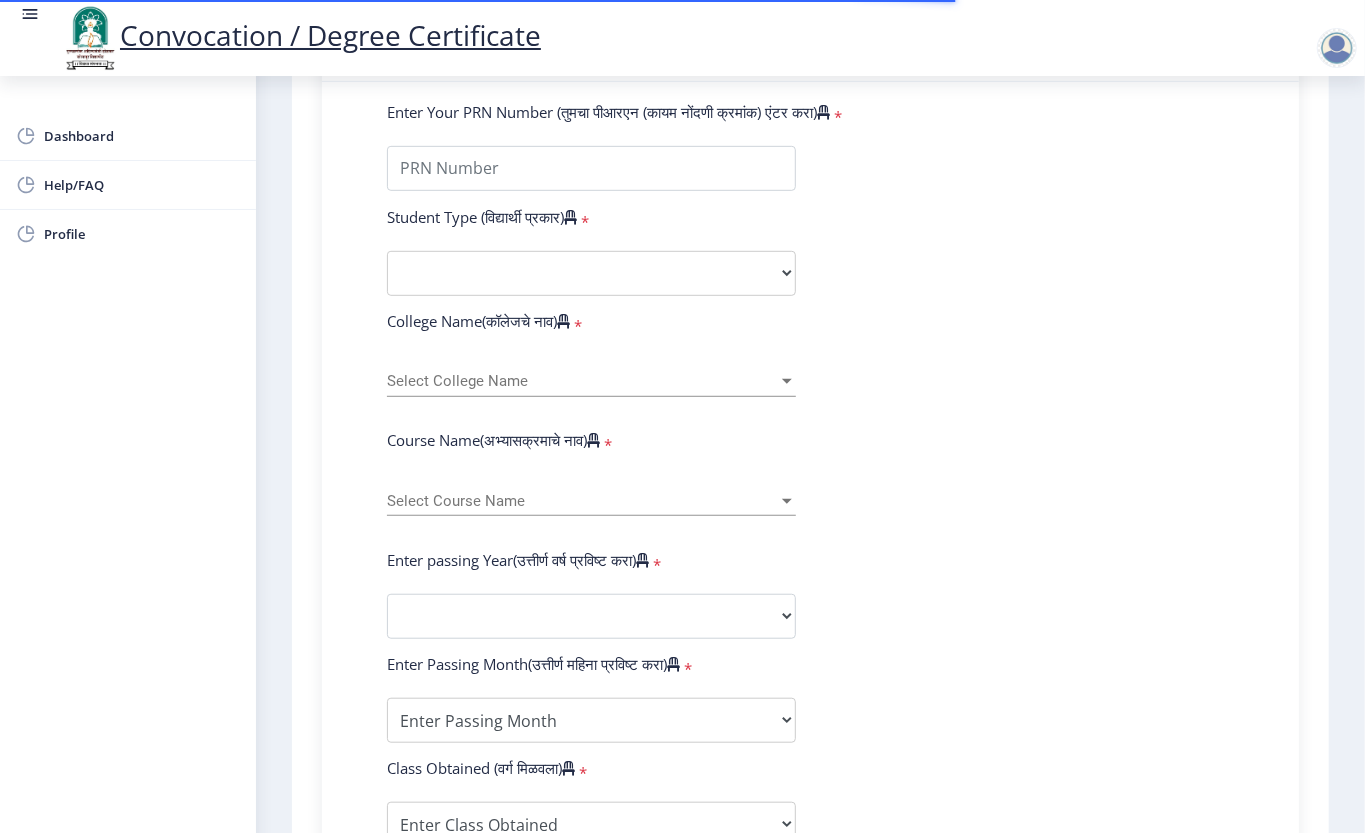 scroll, scrollTop: 400, scrollLeft: 0, axis: vertical 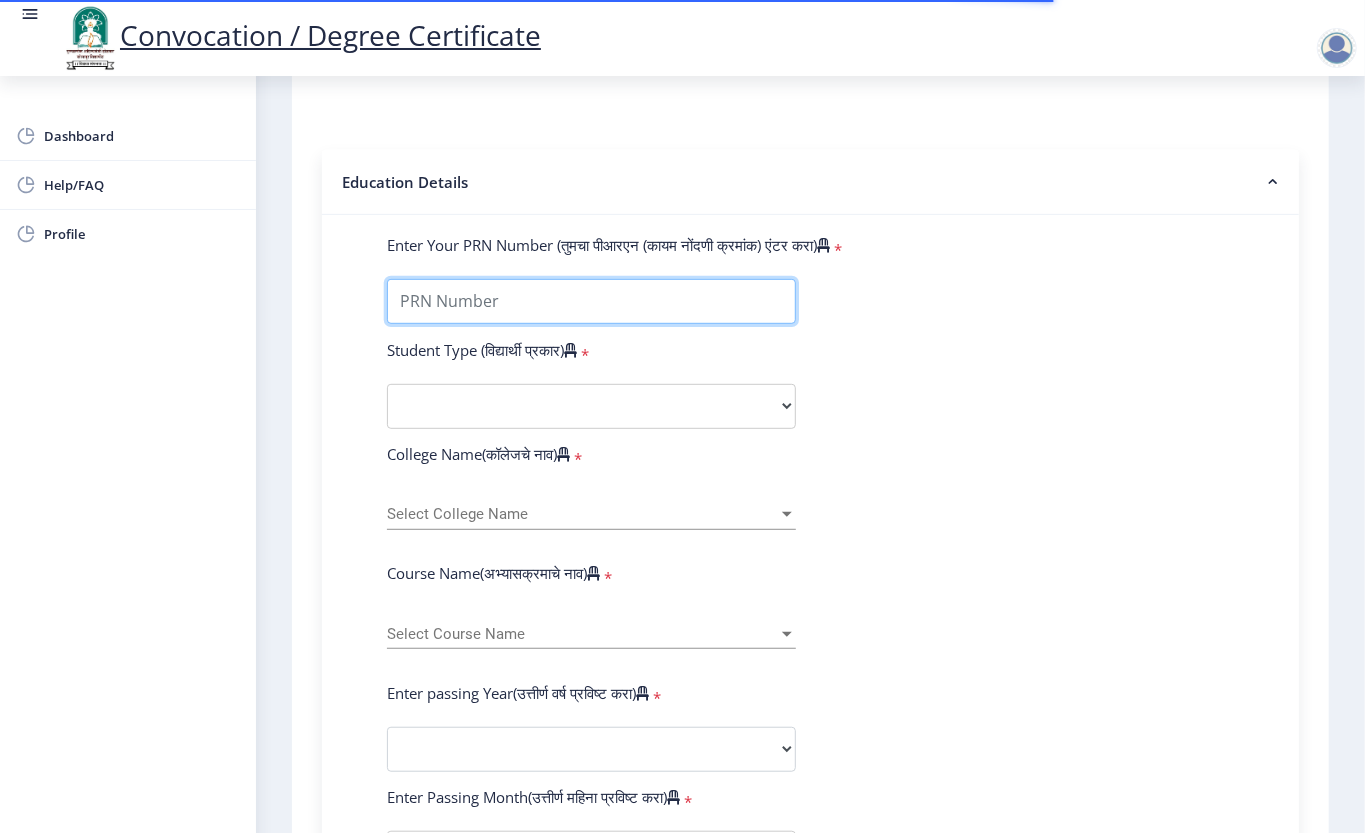 click on "Enter Your PRN Number (तुमचा पीआरएन (कायम नोंदणी क्रमांक) एंटर करा)" at bounding box center [591, 301] 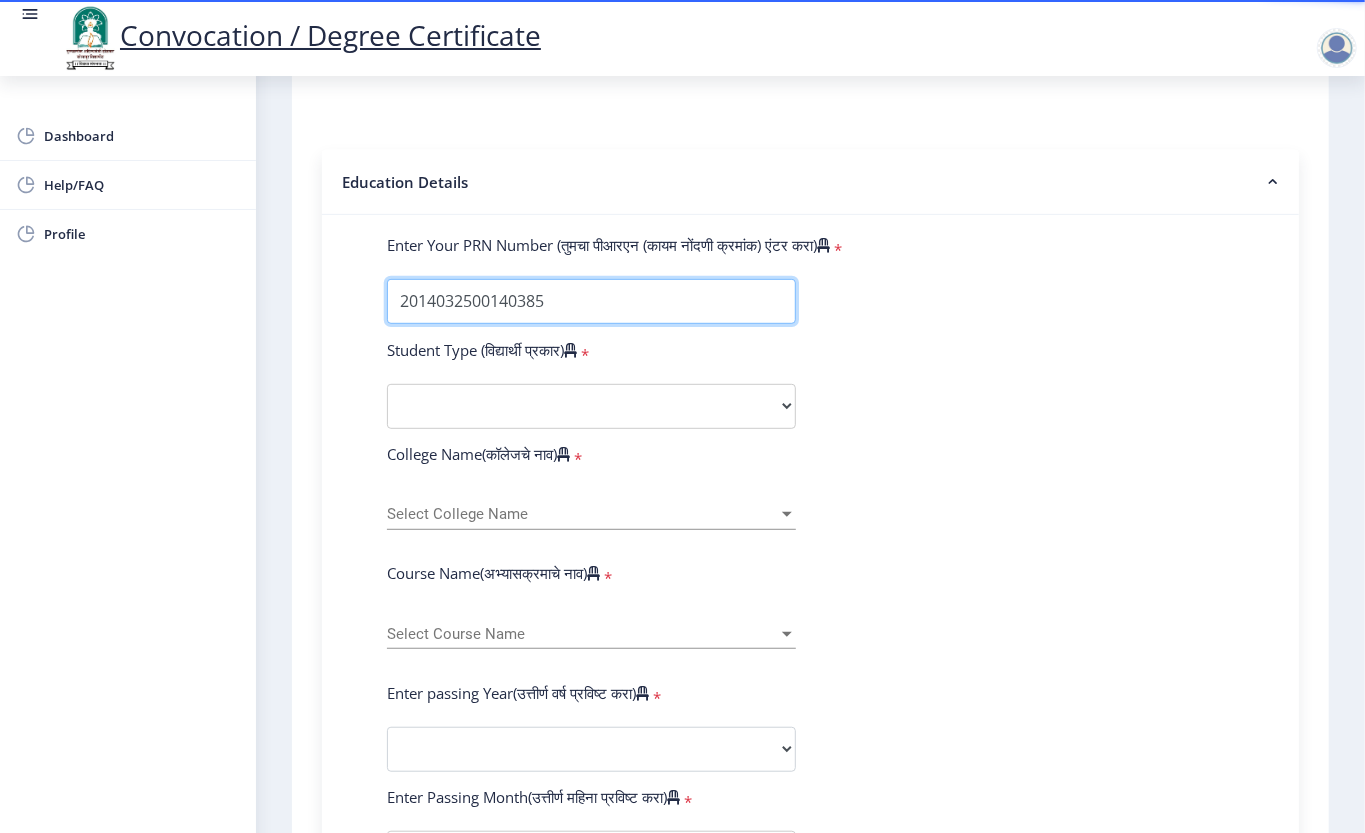 type on "2014032500140385" 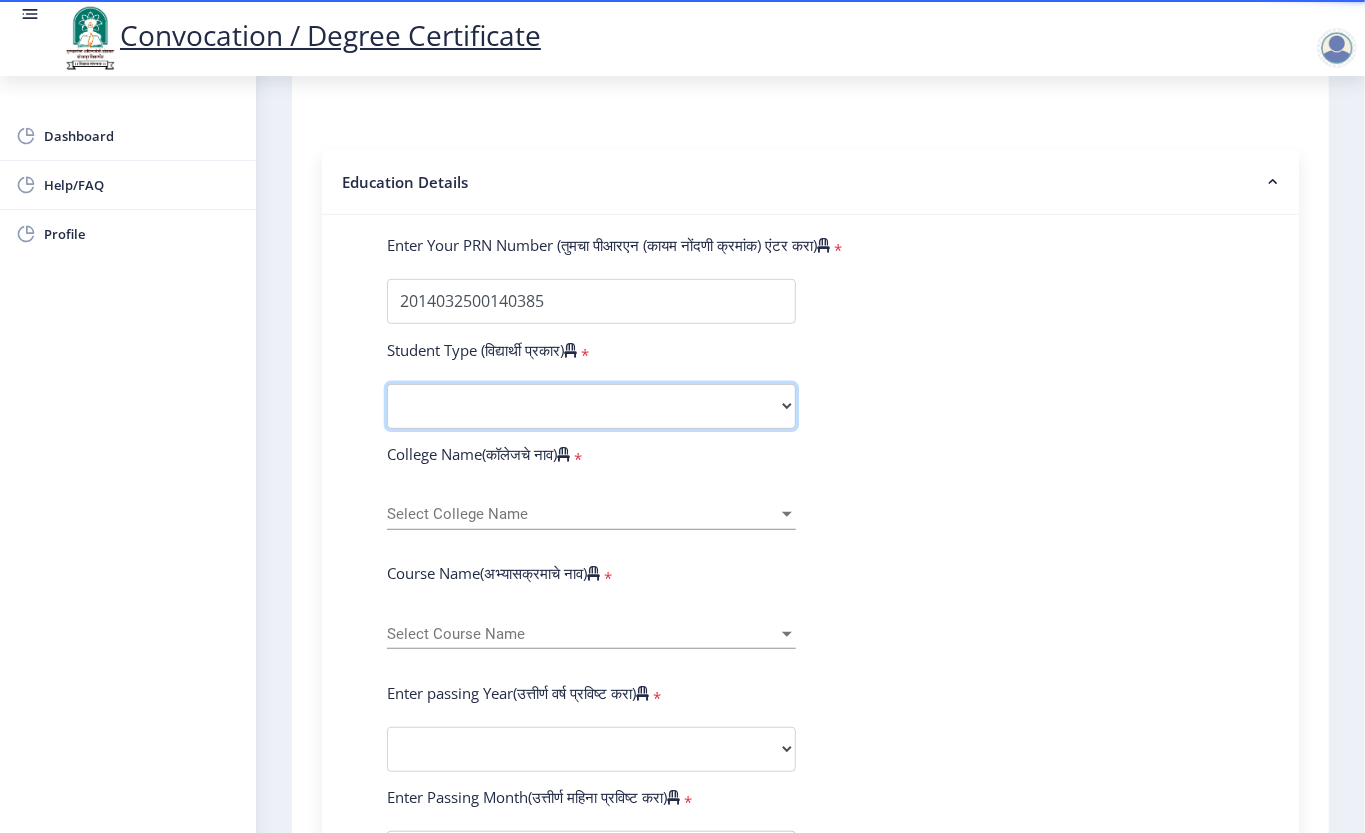 click on "Select Student Type Regular External" at bounding box center [591, 406] 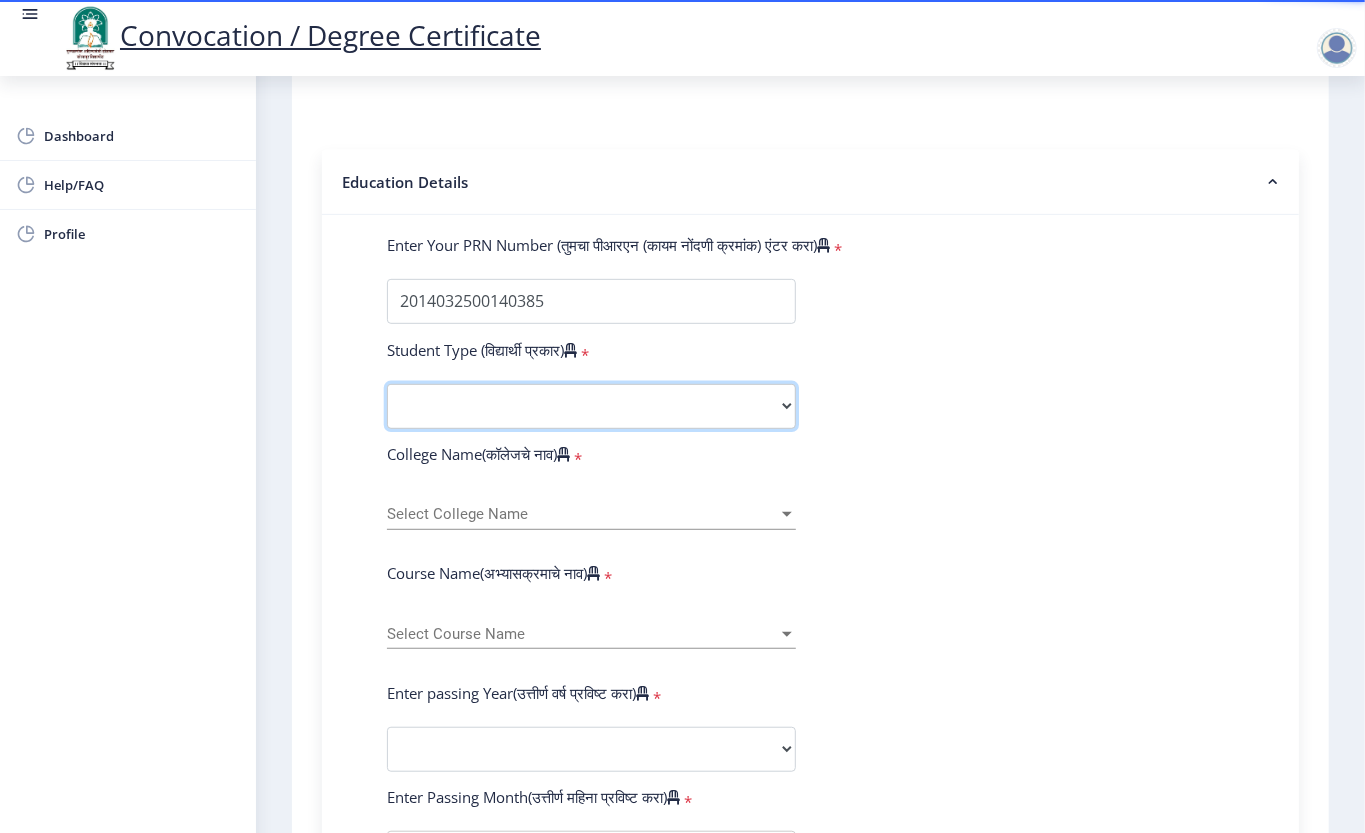 select on "Regular" 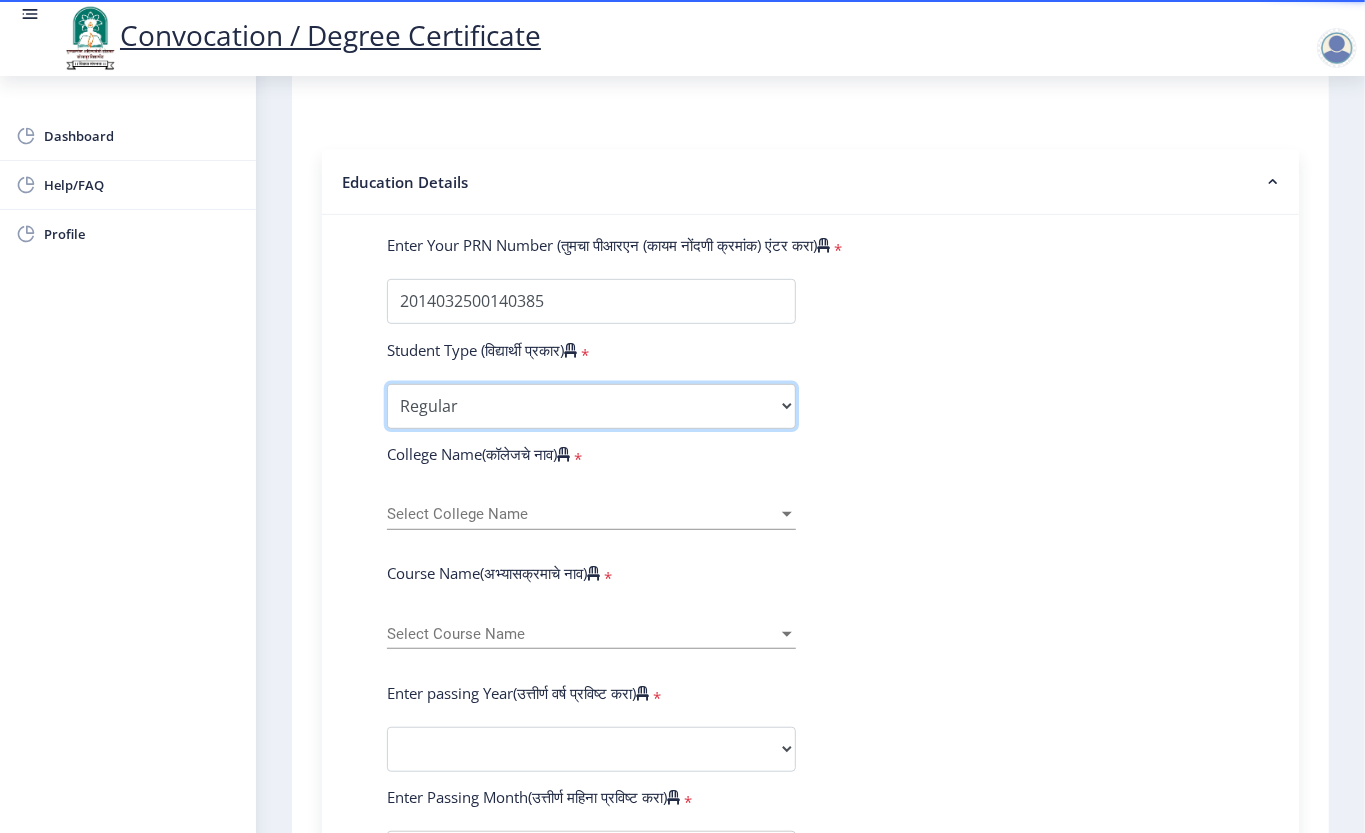 click on "Select Student Type Regular External" at bounding box center [591, 406] 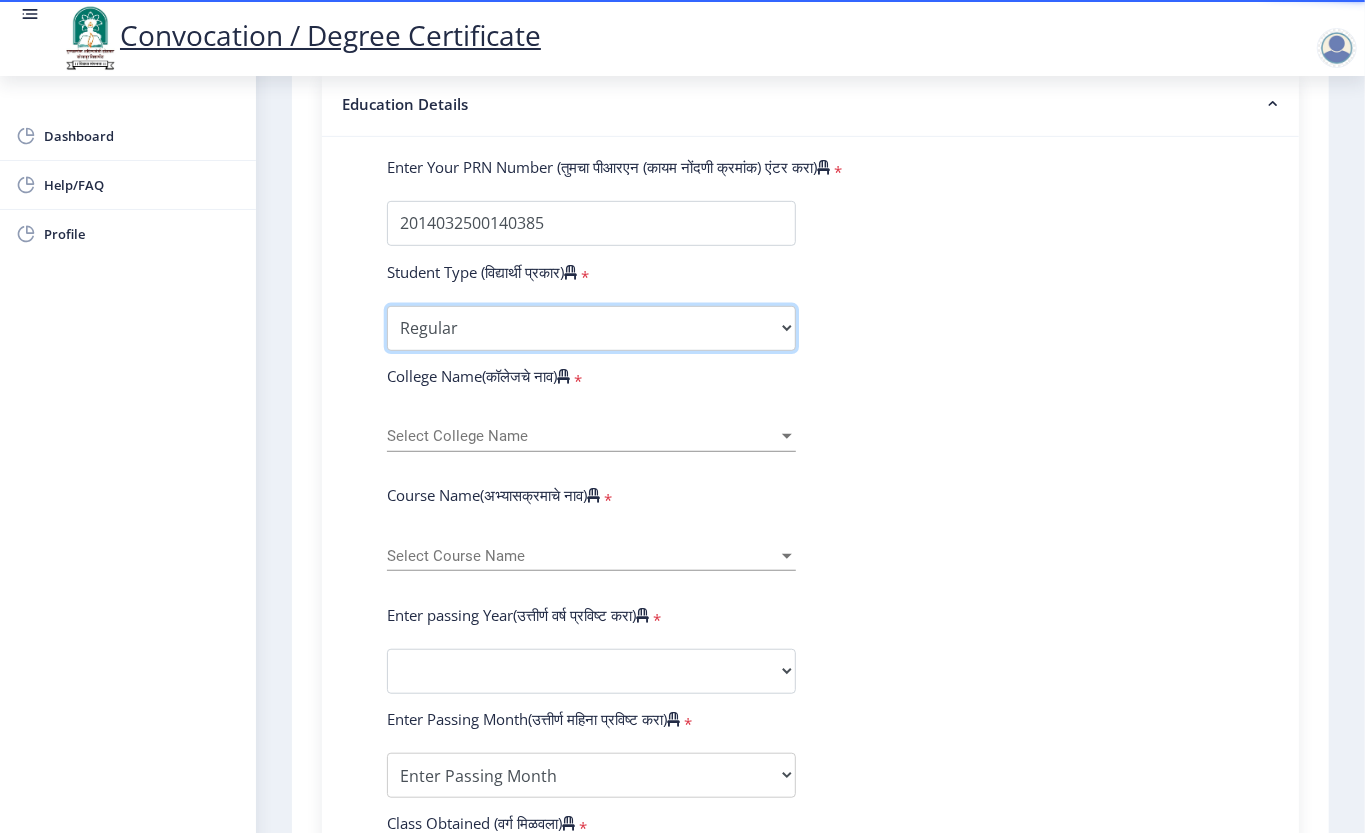 scroll, scrollTop: 666, scrollLeft: 0, axis: vertical 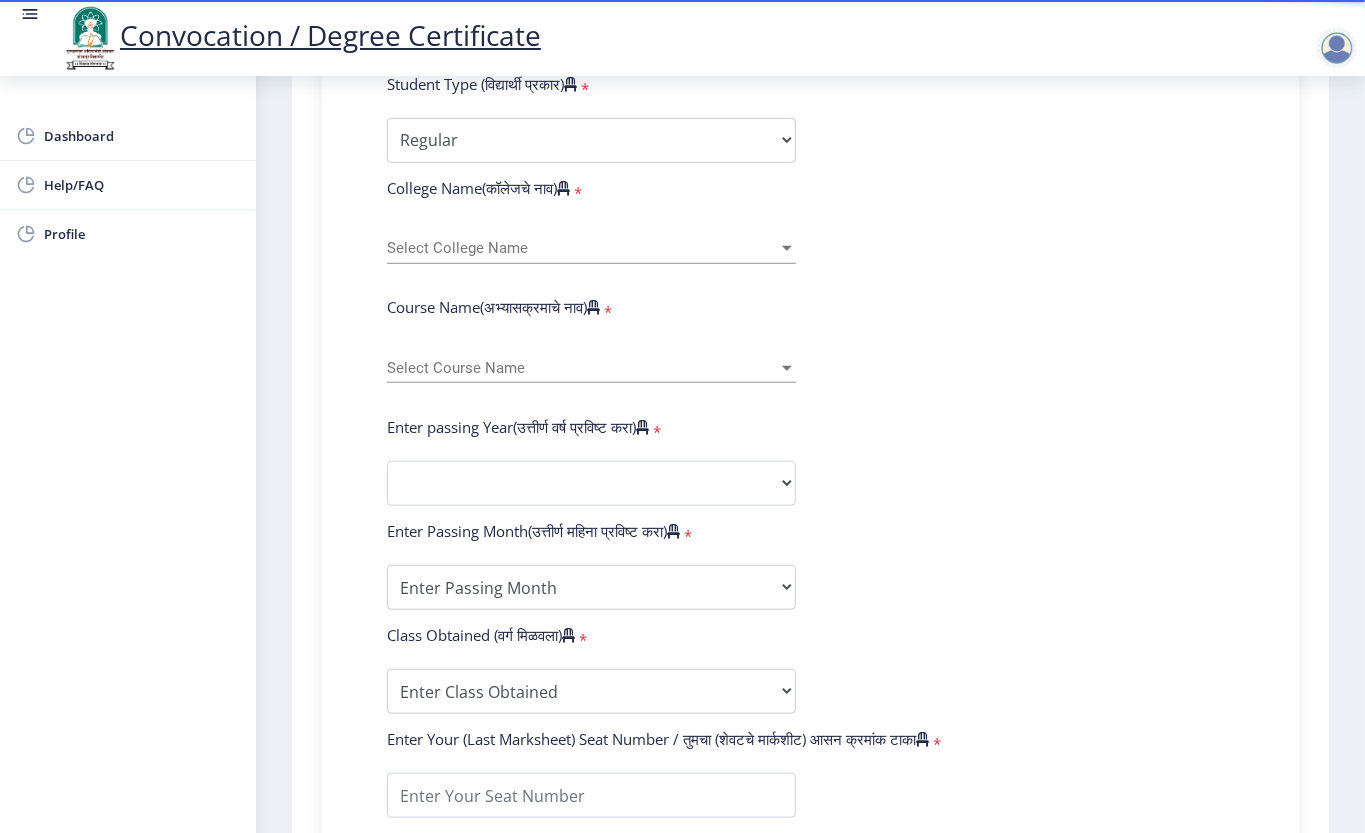 click on "Select College Name Select College Name" 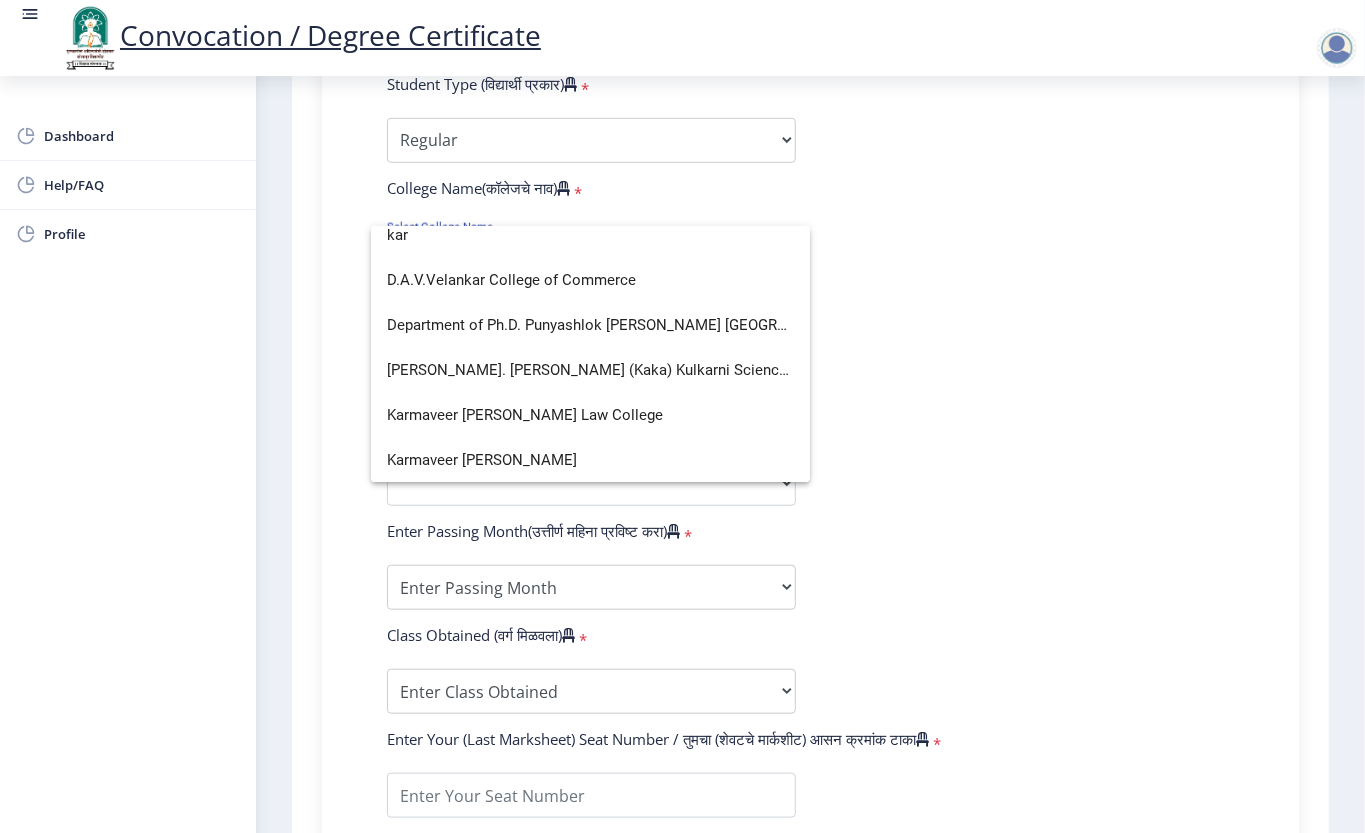 scroll, scrollTop: 12, scrollLeft: 0, axis: vertical 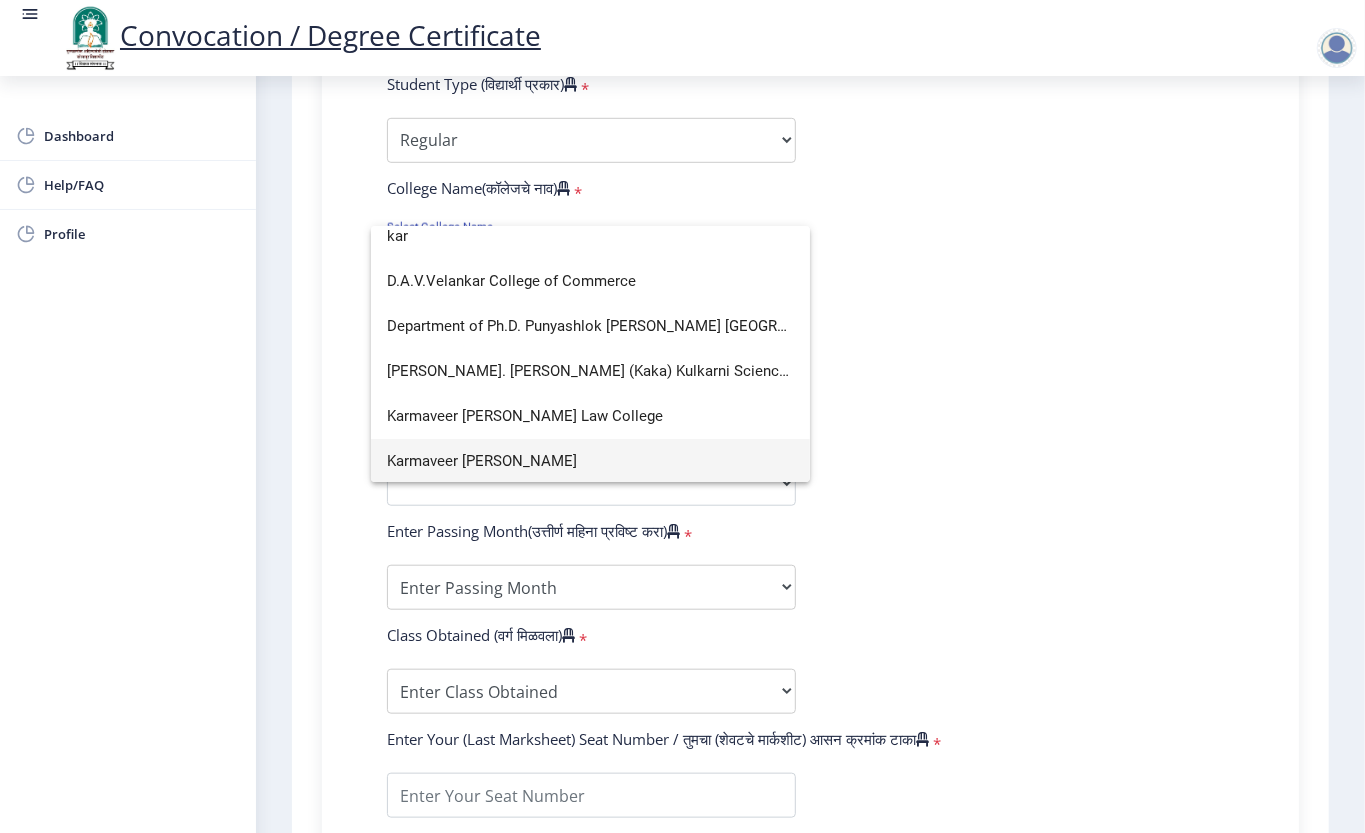 type on "kar" 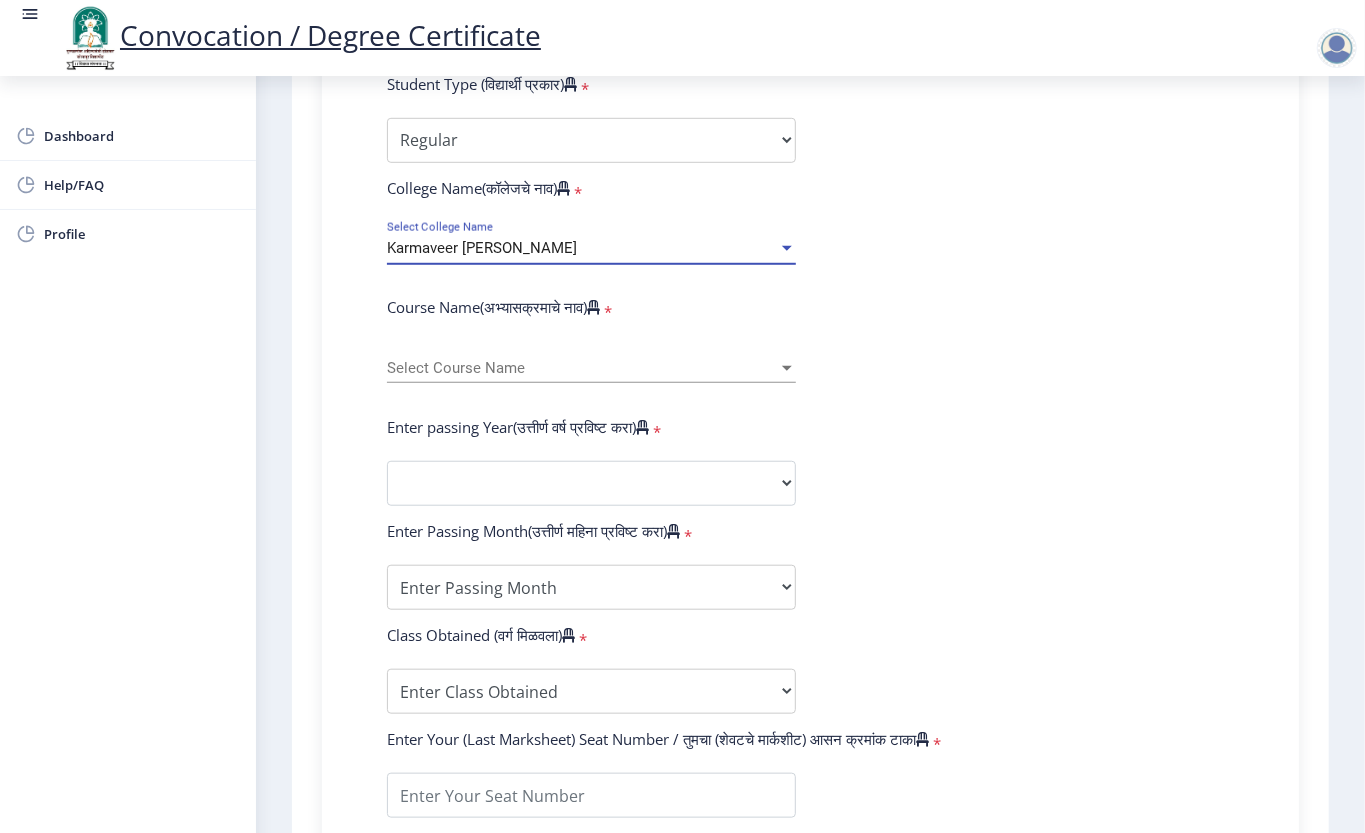 scroll, scrollTop: 13, scrollLeft: 0, axis: vertical 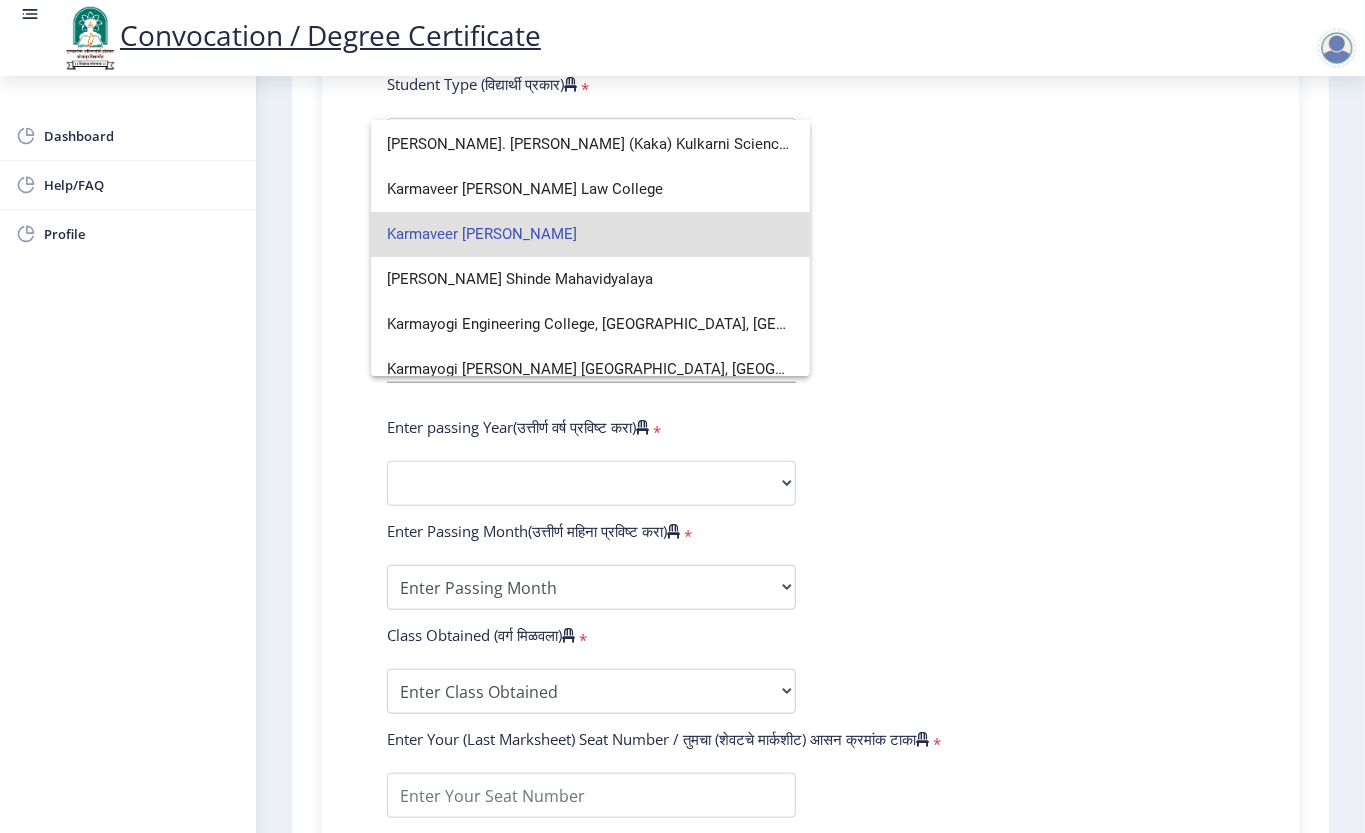 click 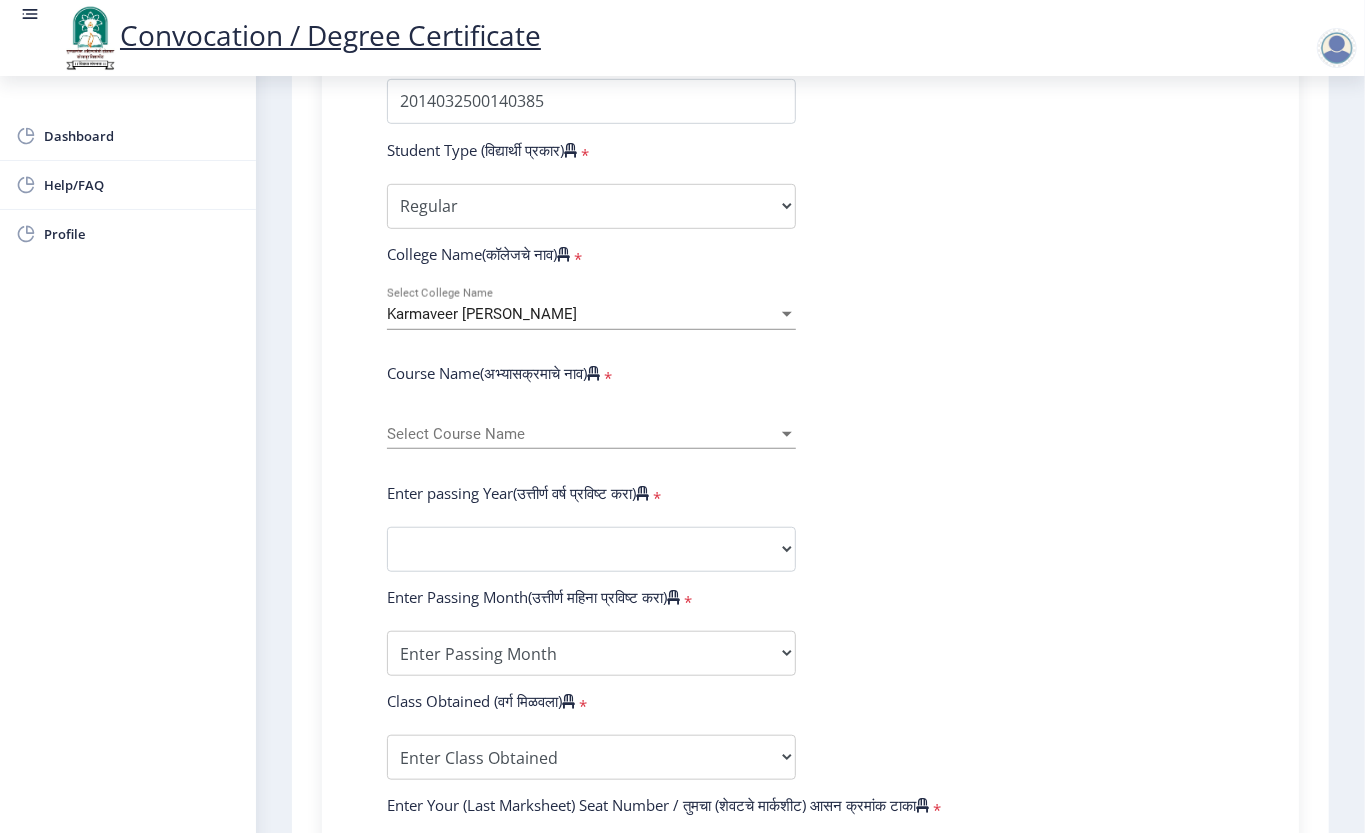 scroll, scrollTop: 666, scrollLeft: 0, axis: vertical 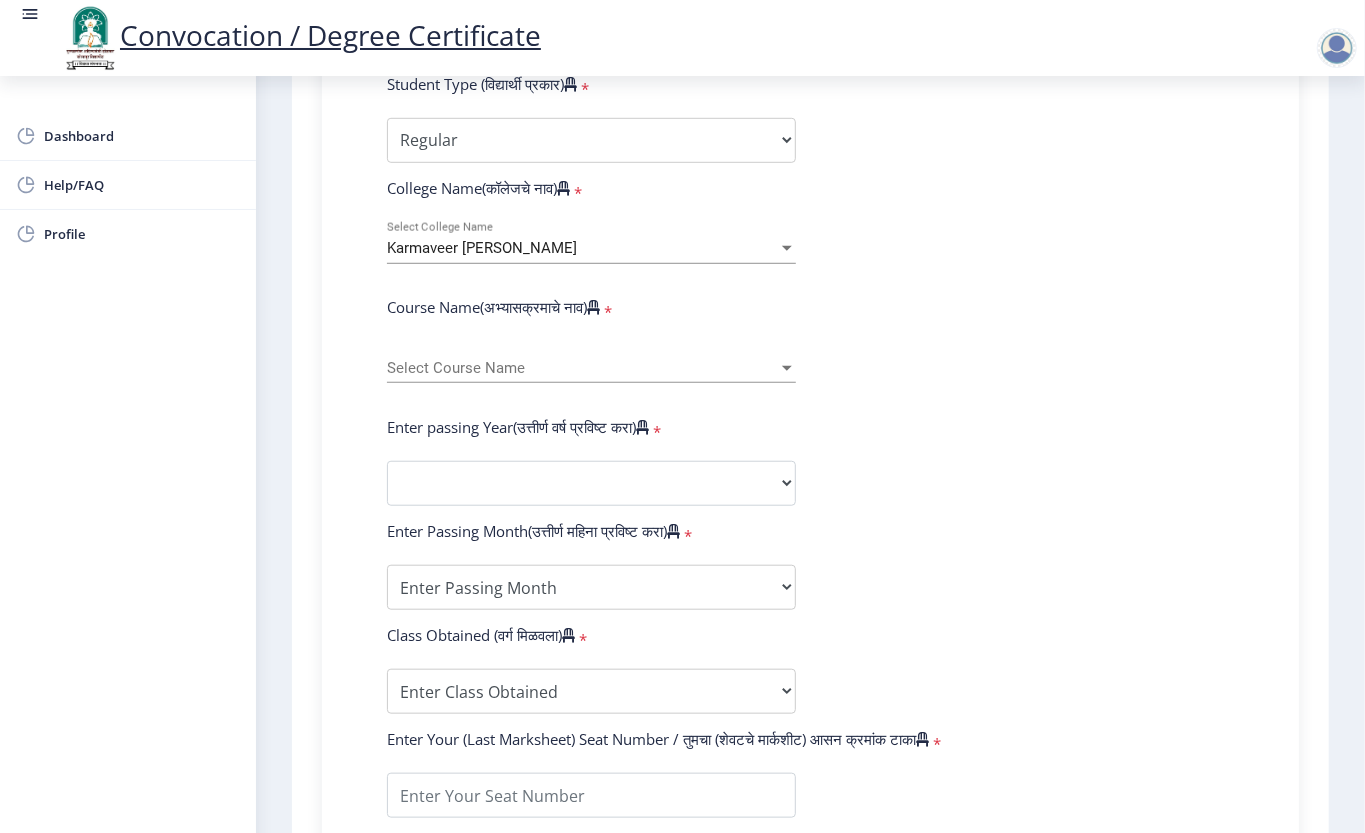 click on "Select Course Name Select Course Name" 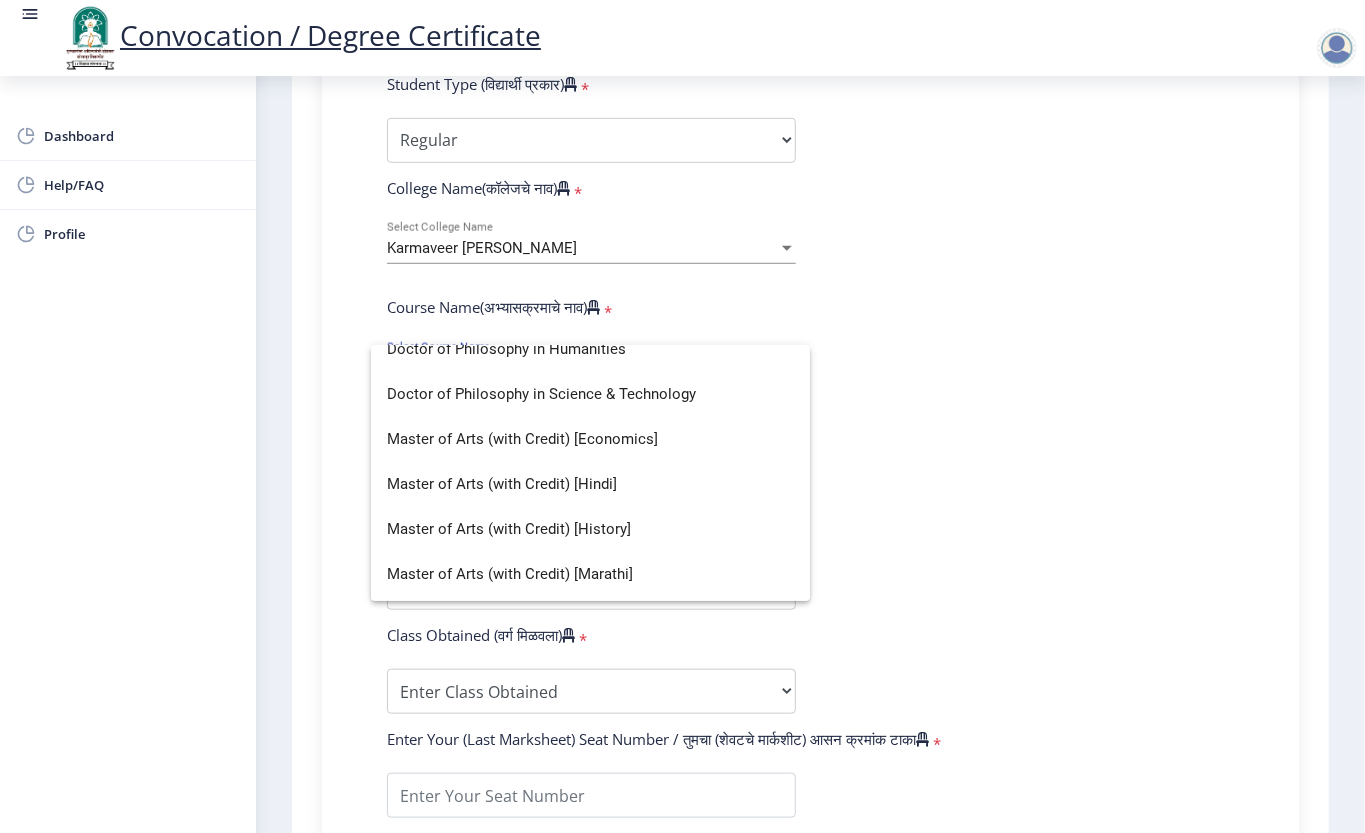 scroll, scrollTop: 150, scrollLeft: 0, axis: vertical 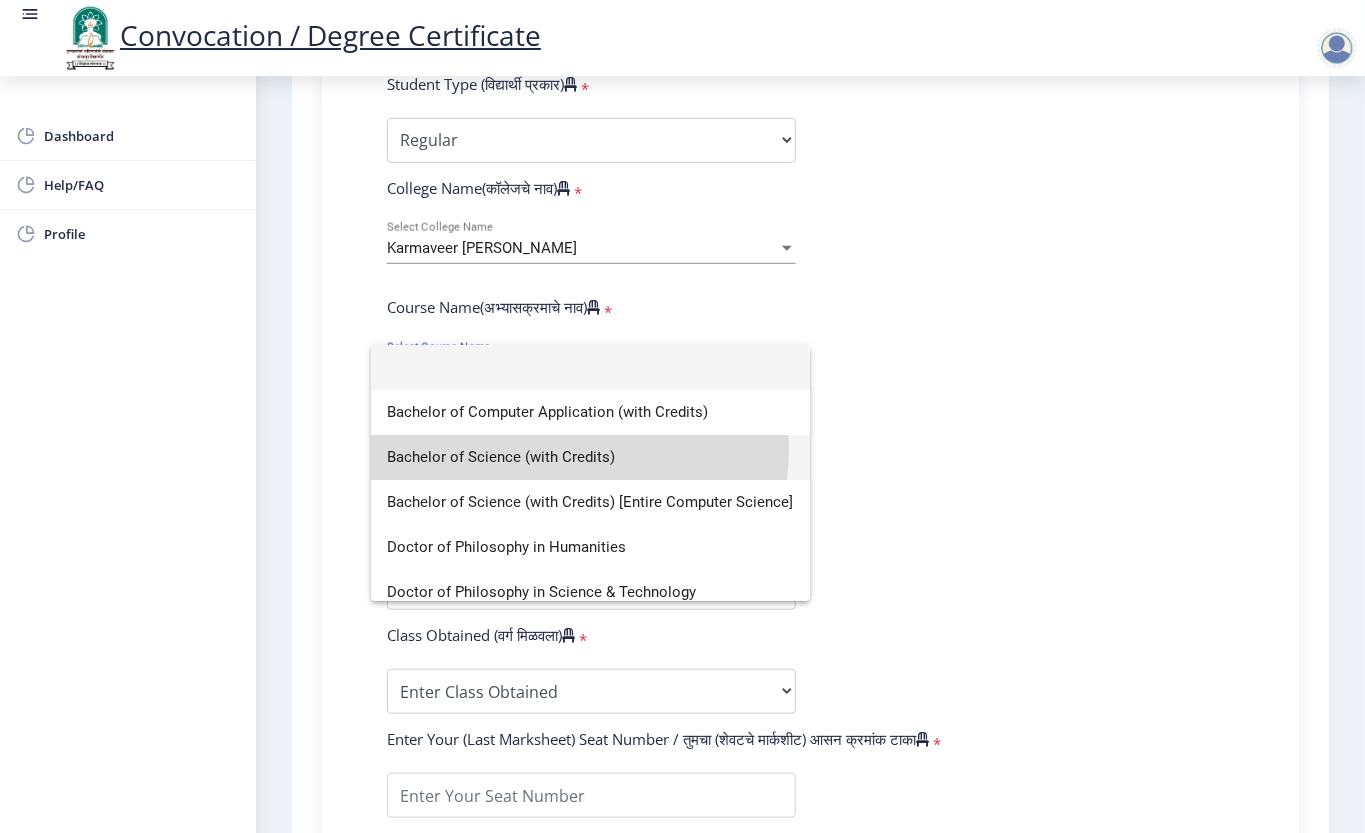 click on "Bachelor of Science (with Credits)" at bounding box center [590, 457] 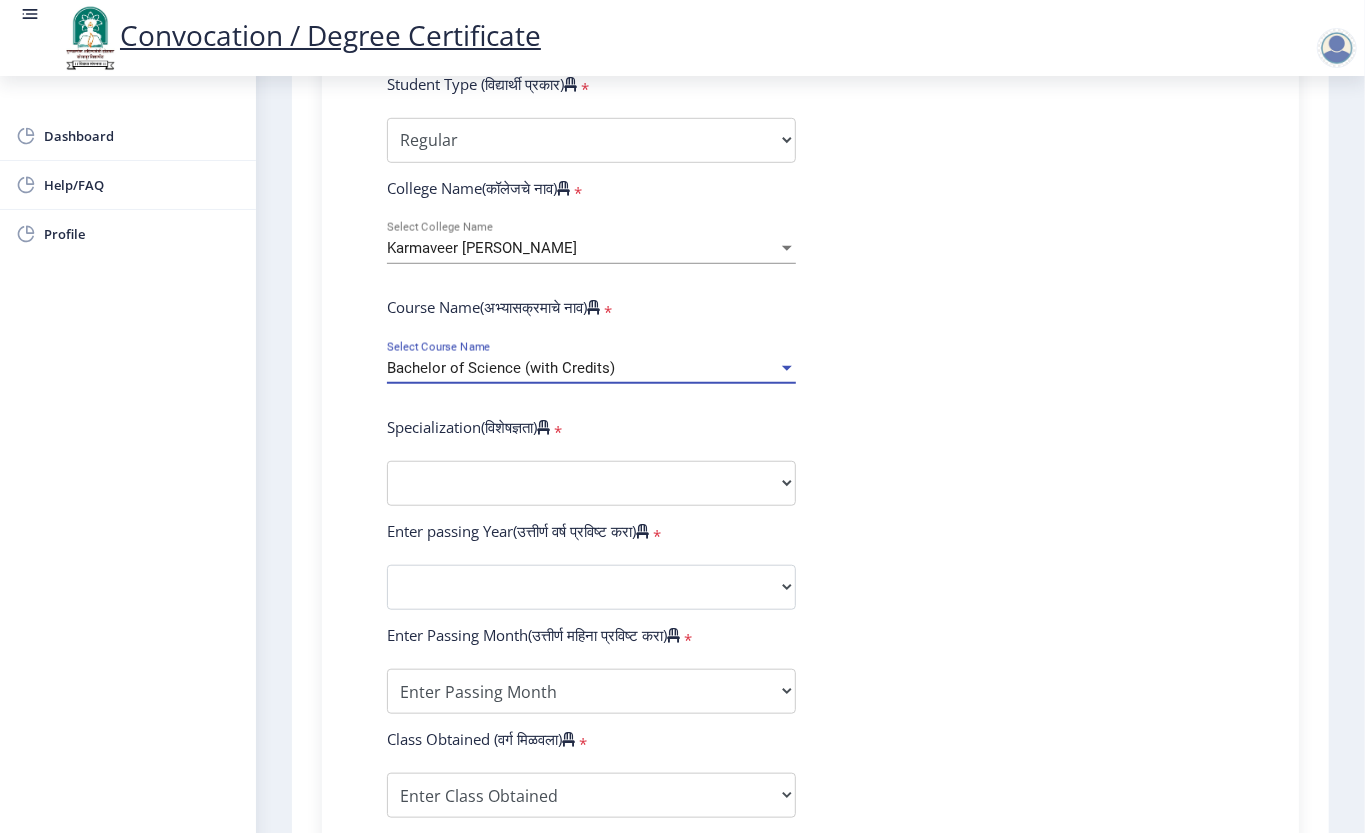 scroll, scrollTop: 800, scrollLeft: 0, axis: vertical 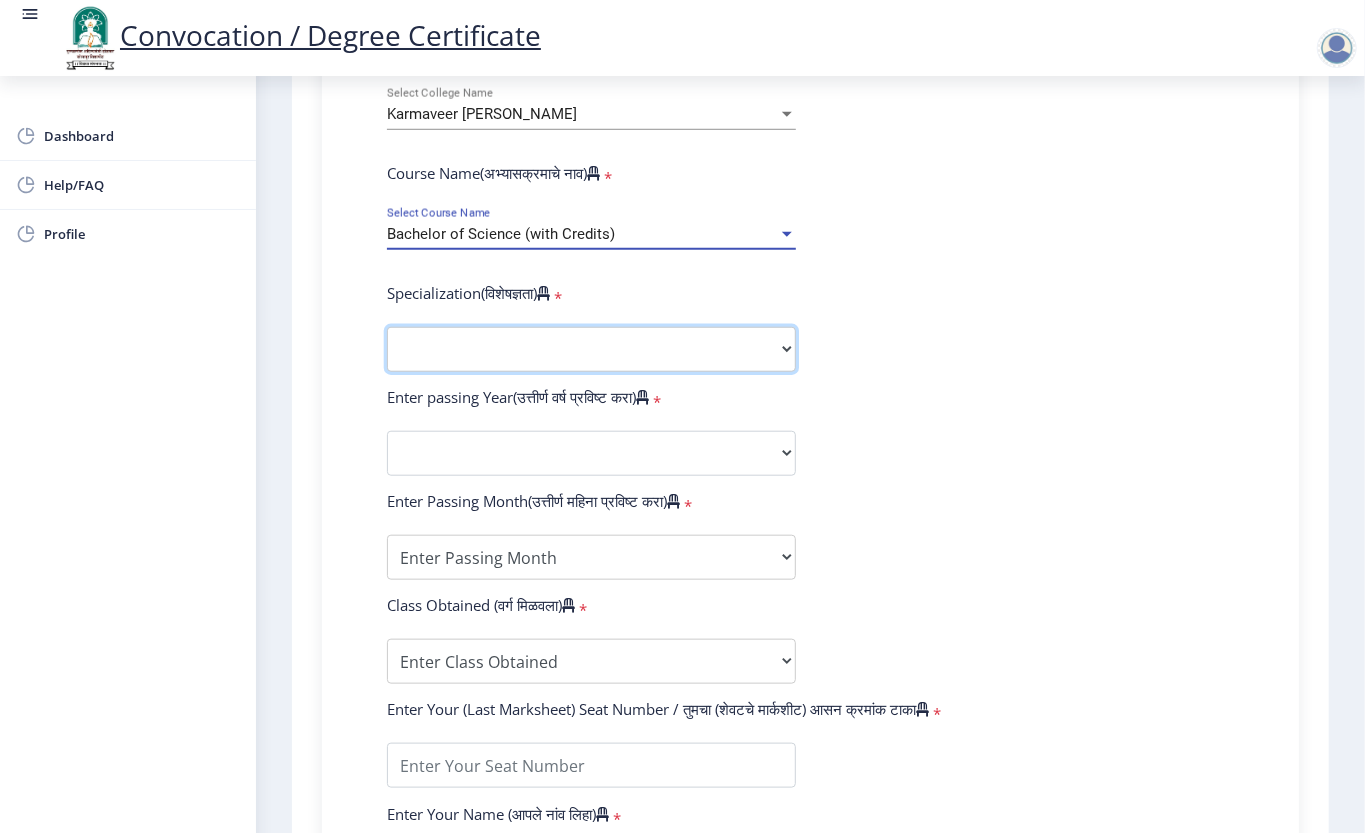 click on "Specialization Botany Chemistry Computer Science Electronics Geology Mathematics Microbiology Physics Statistics Zoology Other" at bounding box center (591, 349) 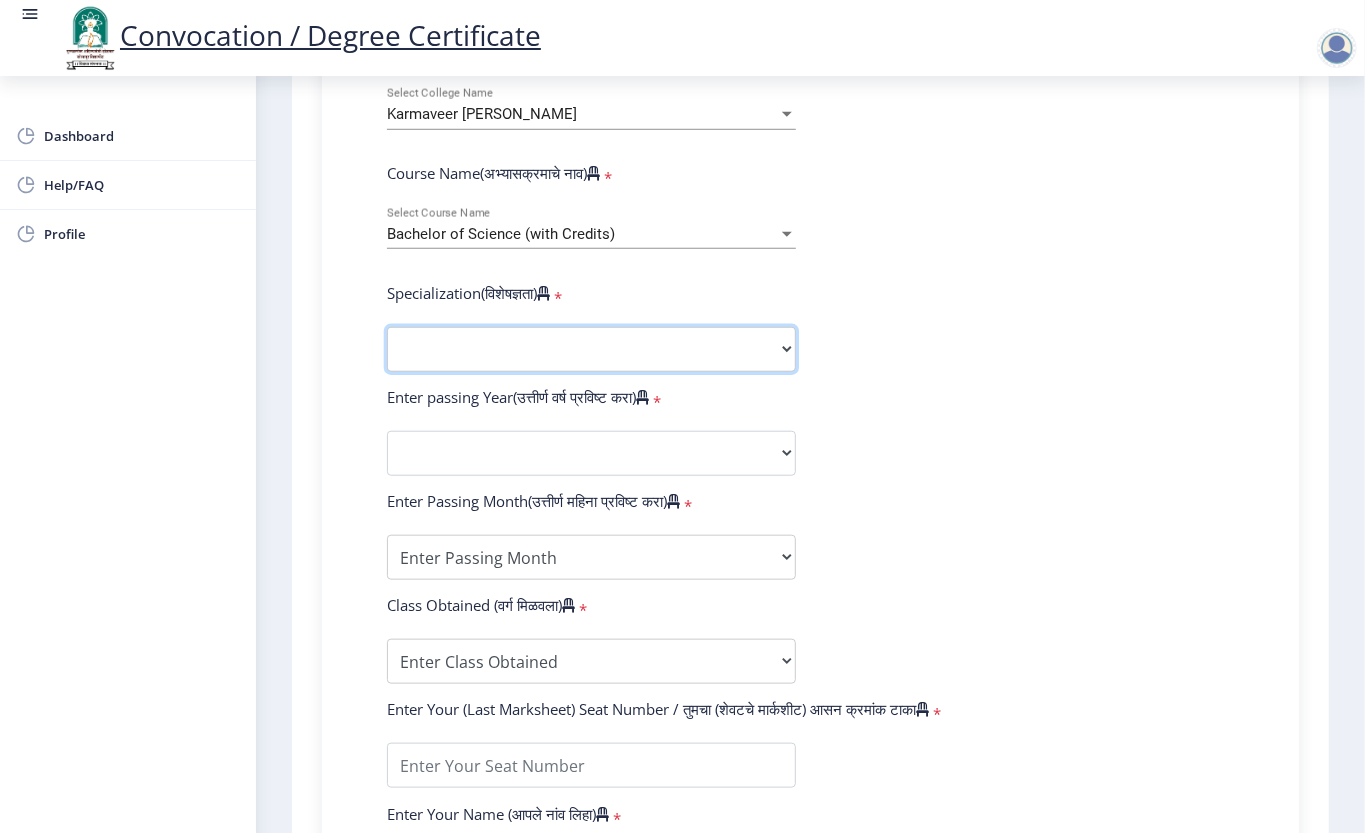 click on "Specialization Botany Chemistry Computer Science Electronics Geology Mathematics Microbiology Physics Statistics Zoology Other" at bounding box center [591, 349] 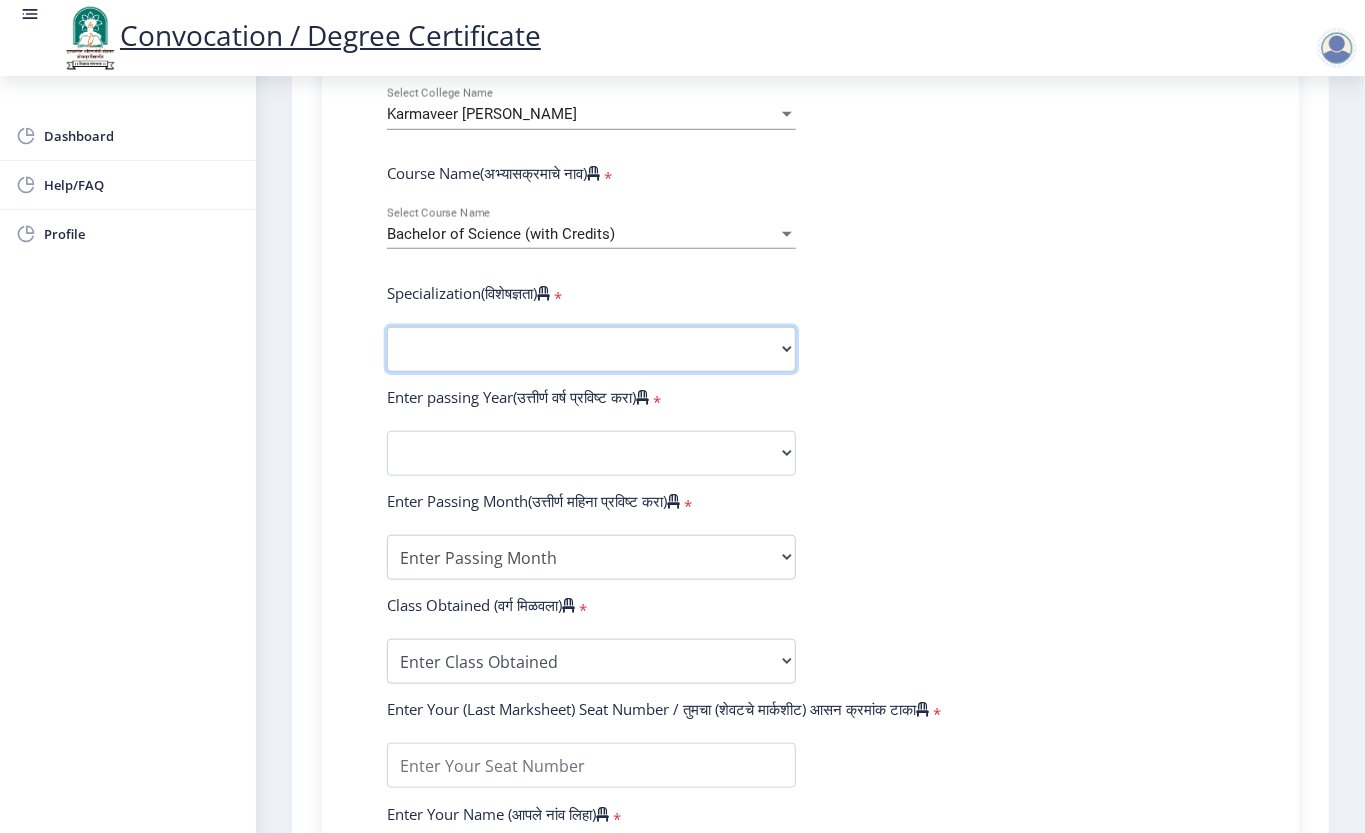 select on "Chemistry" 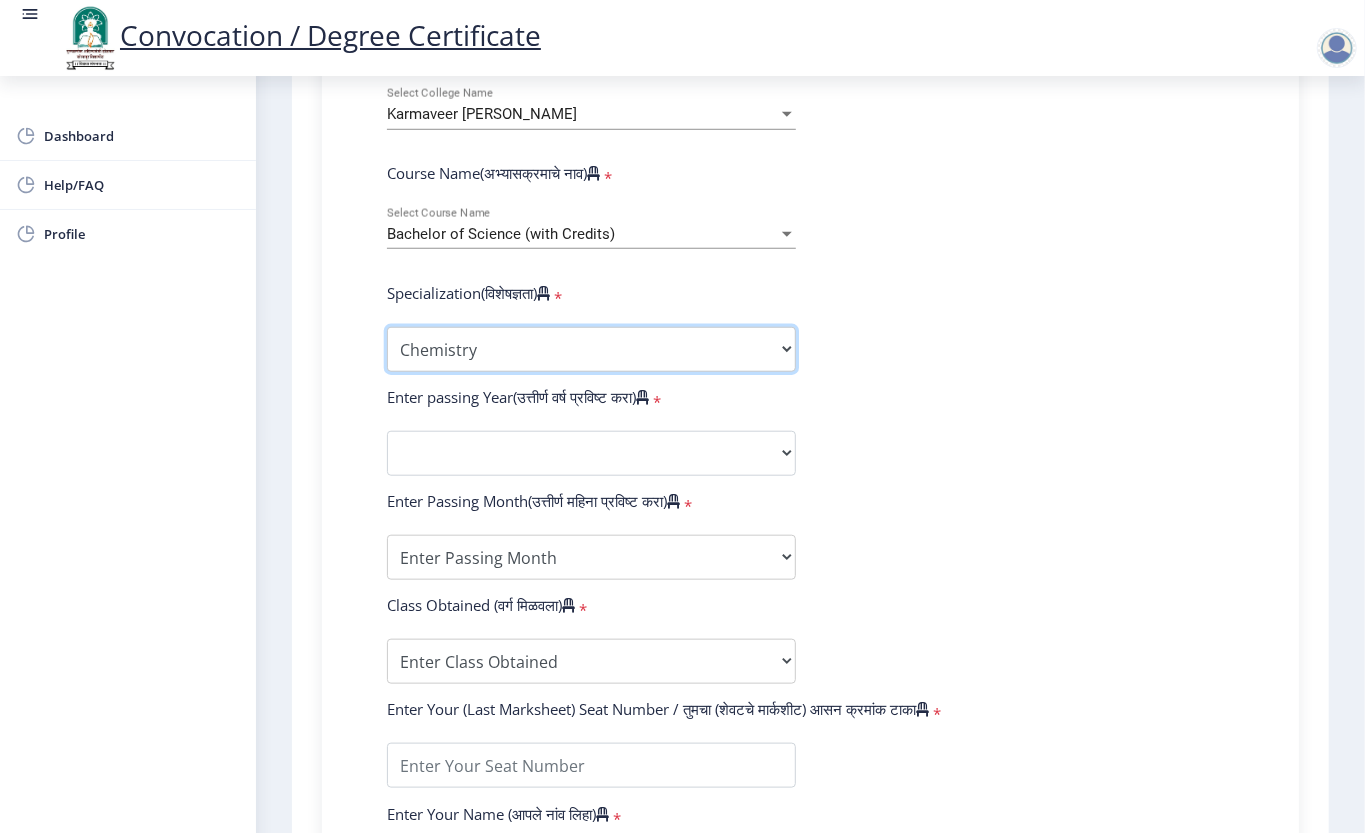 click on "Specialization Botany Chemistry Computer Science Electronics Geology Mathematics Microbiology Physics Statistics Zoology Other" at bounding box center (591, 349) 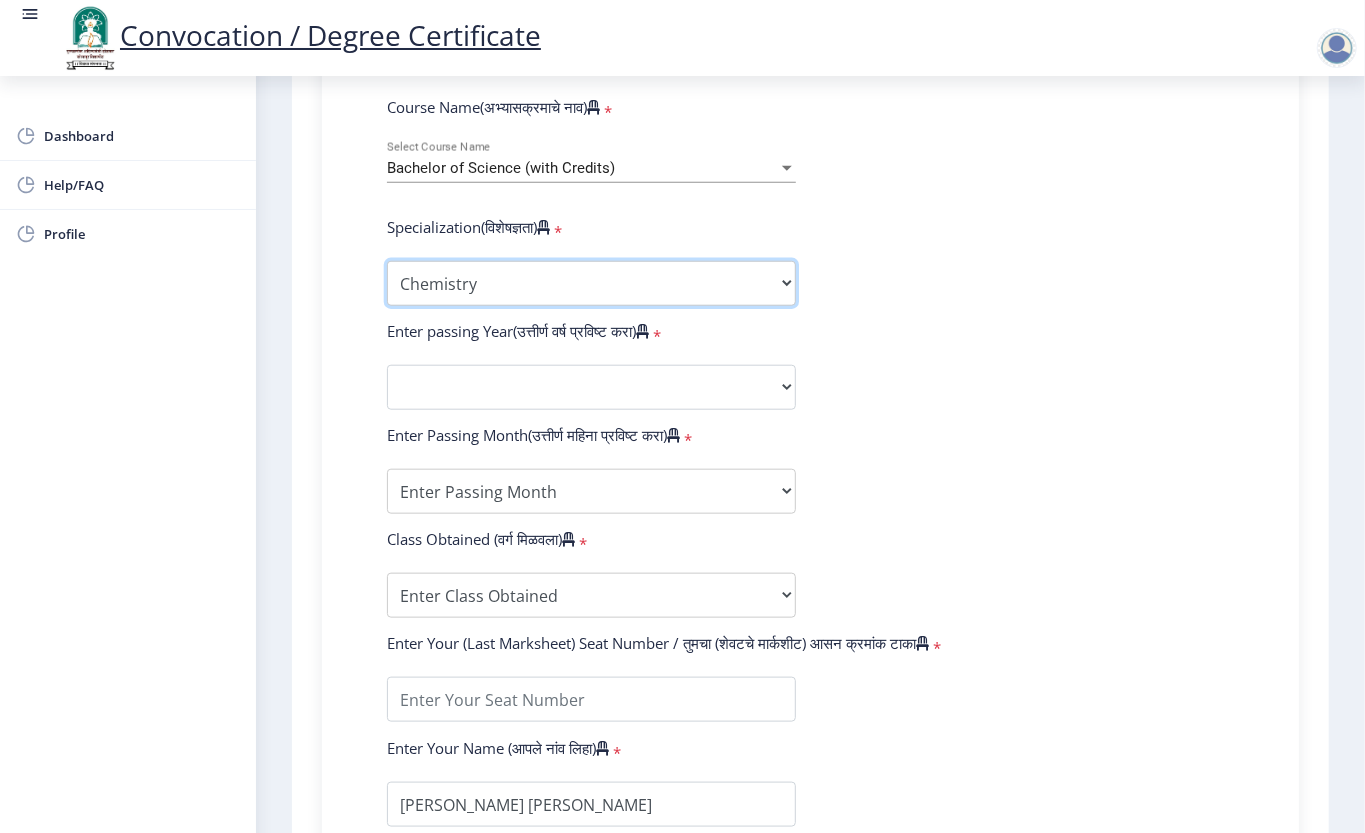 scroll, scrollTop: 933, scrollLeft: 0, axis: vertical 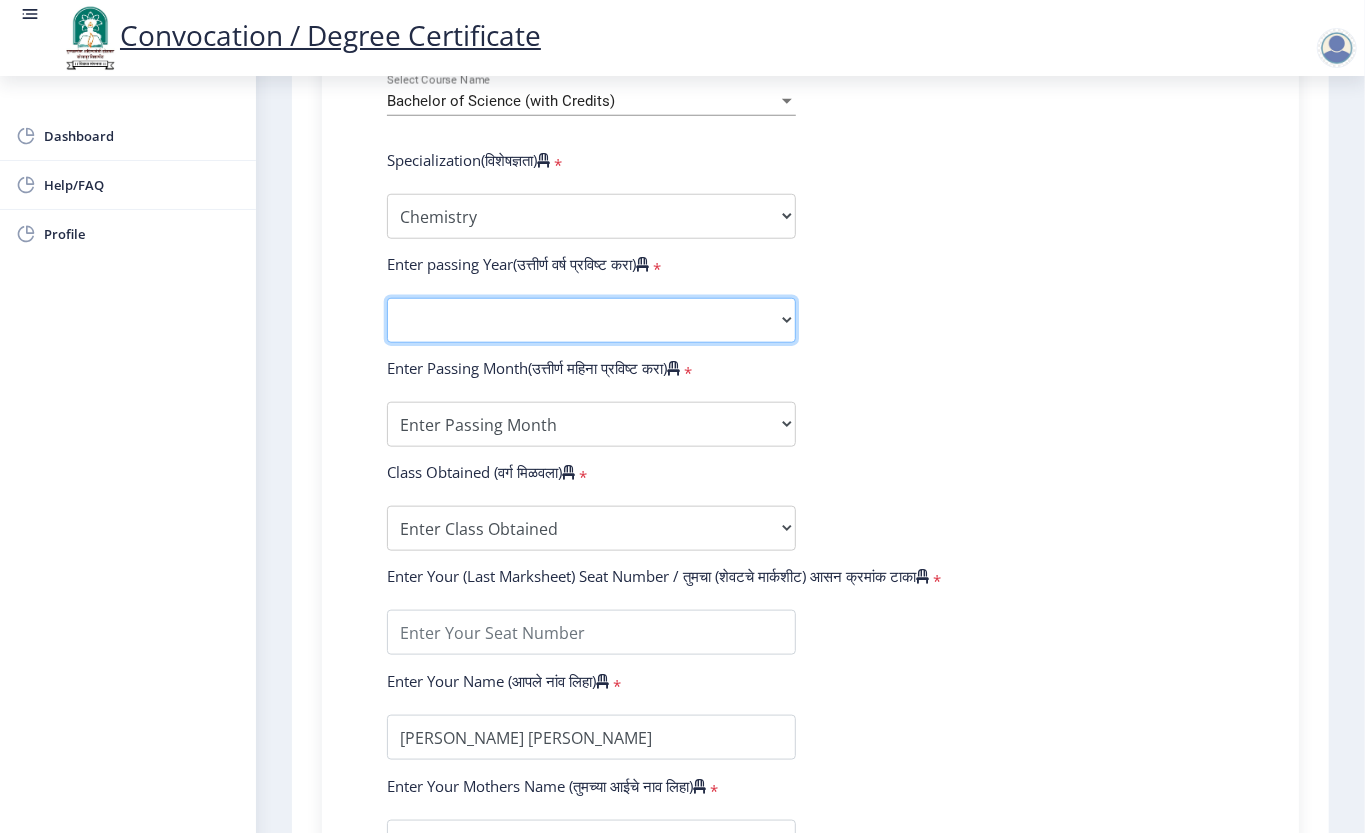 click on "2025   2024   2023   2022   2021   2020   2019   2018   2017   2016   2015   2014   2013   2012   2011   2010   2009   2008   2007   2006   2005   2004   2003   2002   2001   2000   1999   1998   1997   1996   1995   1994   1993   1992   1991   1990   1989   1988   1987   1986   1985   1984   1983   1982   1981   1980   1979   1978   1977   1976" 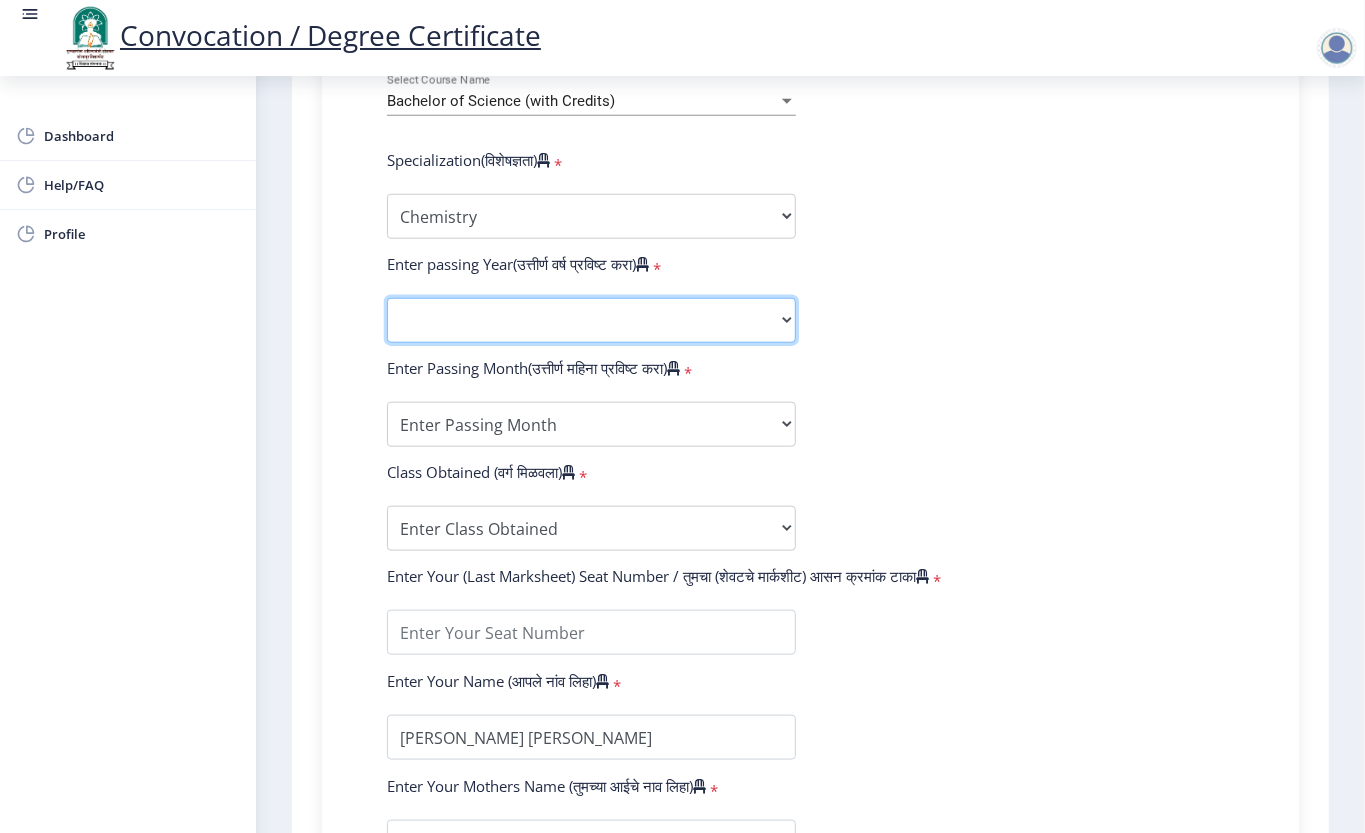 select on "2025" 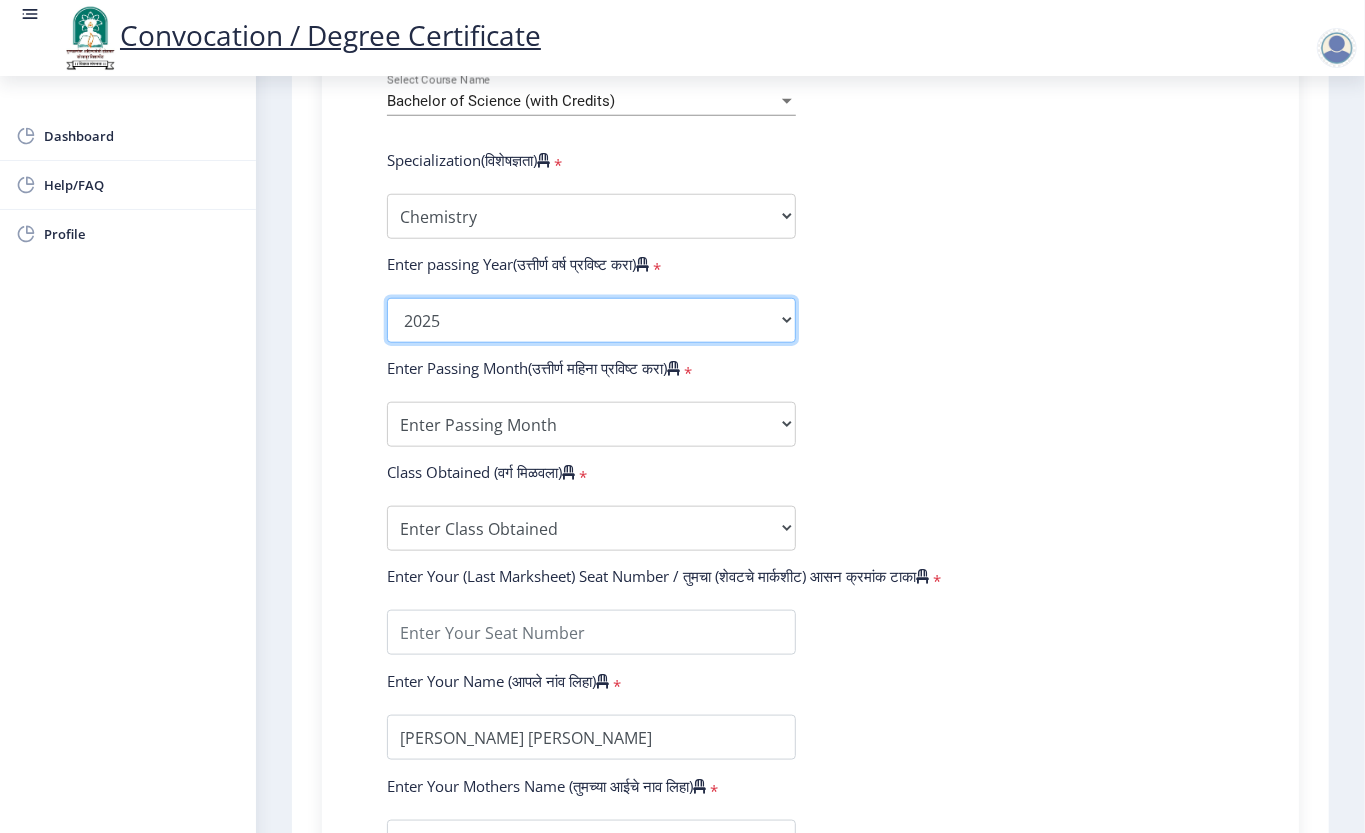 click on "2025   2024   2023   2022   2021   2020   2019   2018   2017   2016   2015   2014   2013   2012   2011   2010   2009   2008   2007   2006   2005   2004   2003   2002   2001   2000   1999   1998   1997   1996   1995   1994   1993   1992   1991   1990   1989   1988   1987   1986   1985   1984   1983   1982   1981   1980   1979   1978   1977   1976" 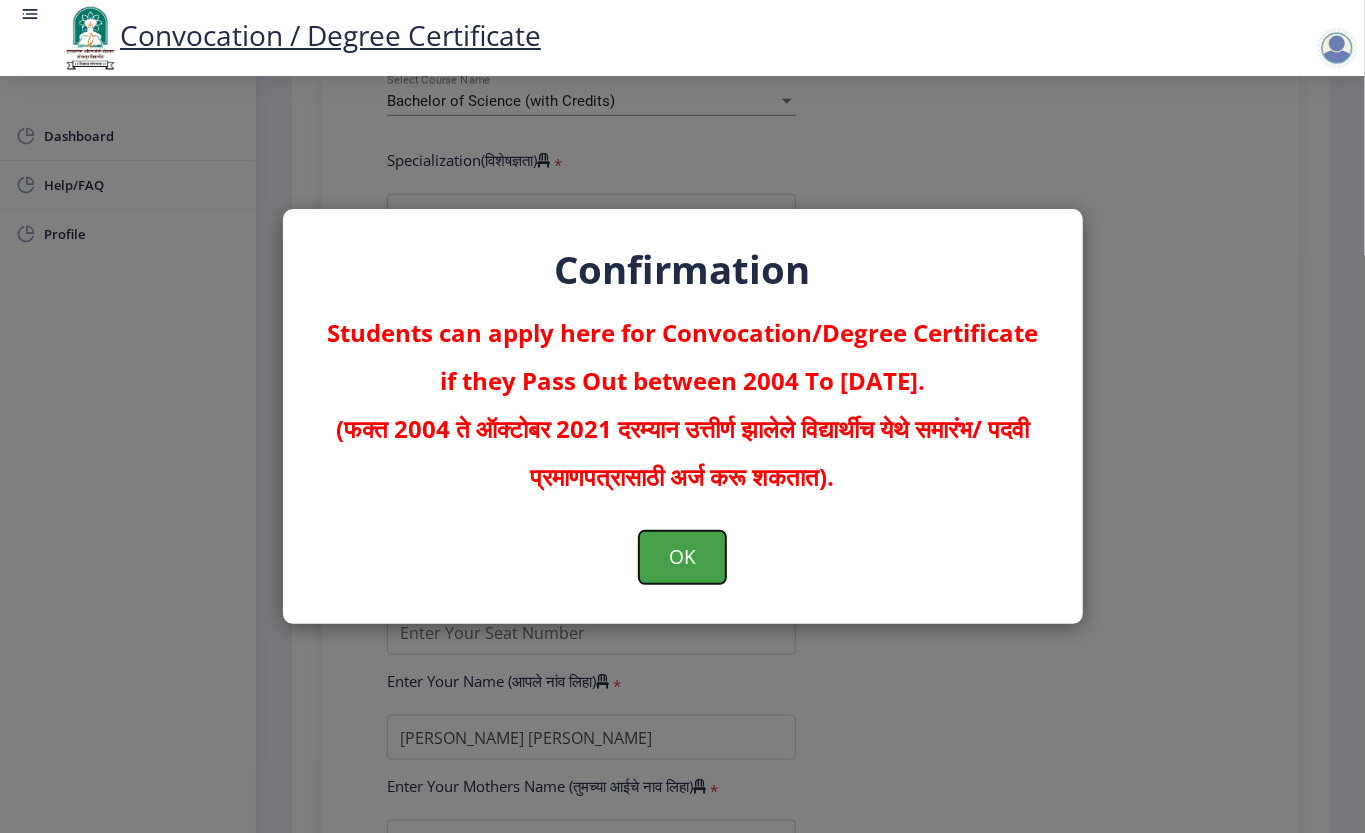 click on "OK" 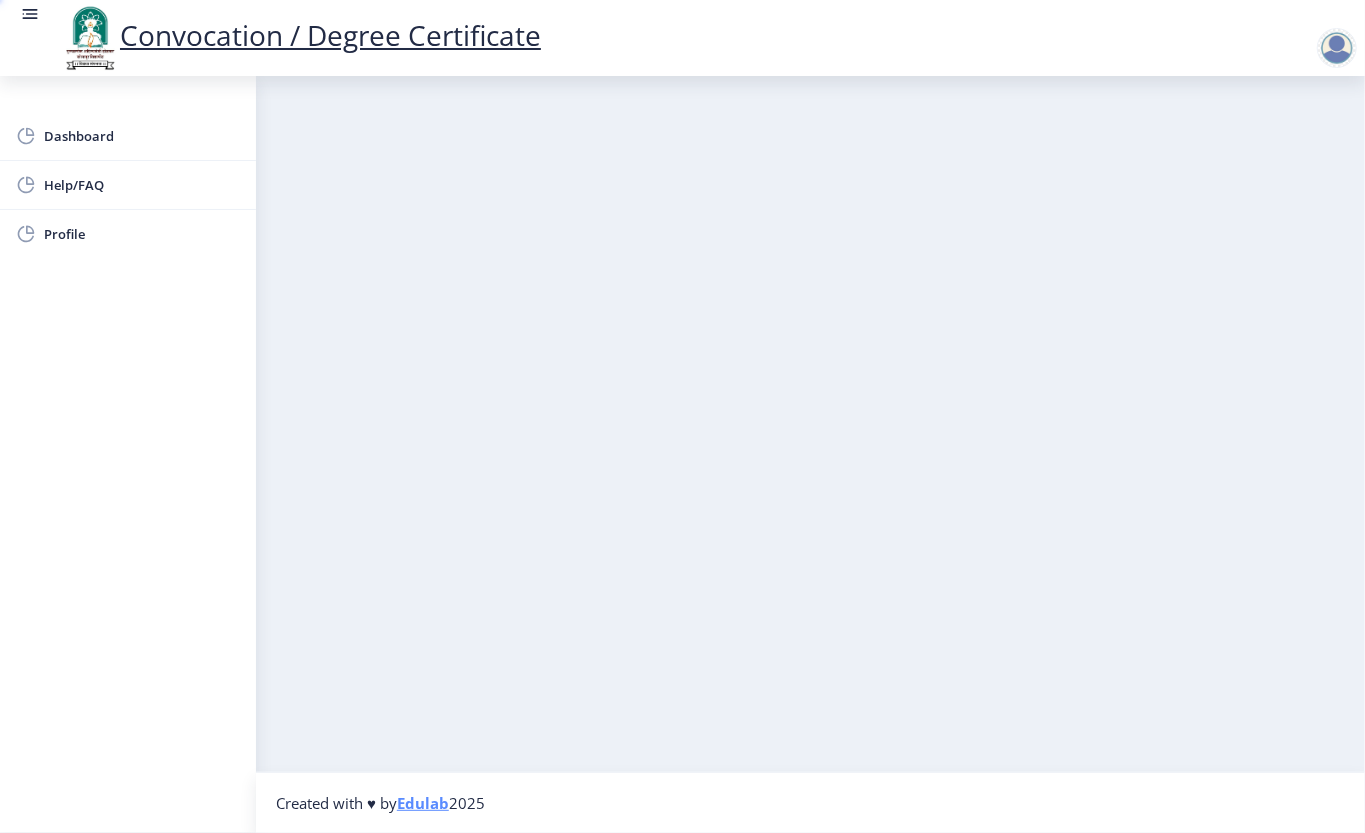 scroll, scrollTop: 0, scrollLeft: 0, axis: both 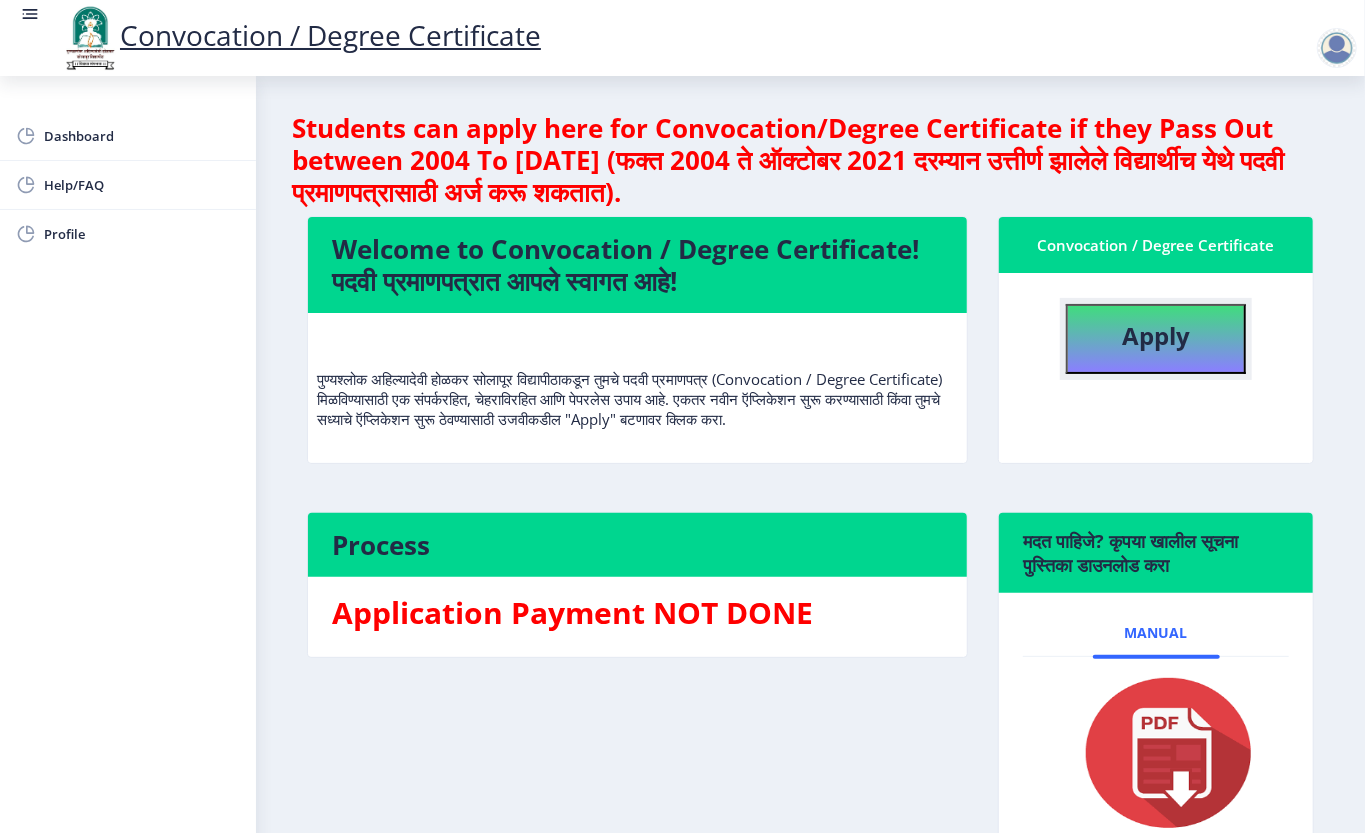 click on "Apply" 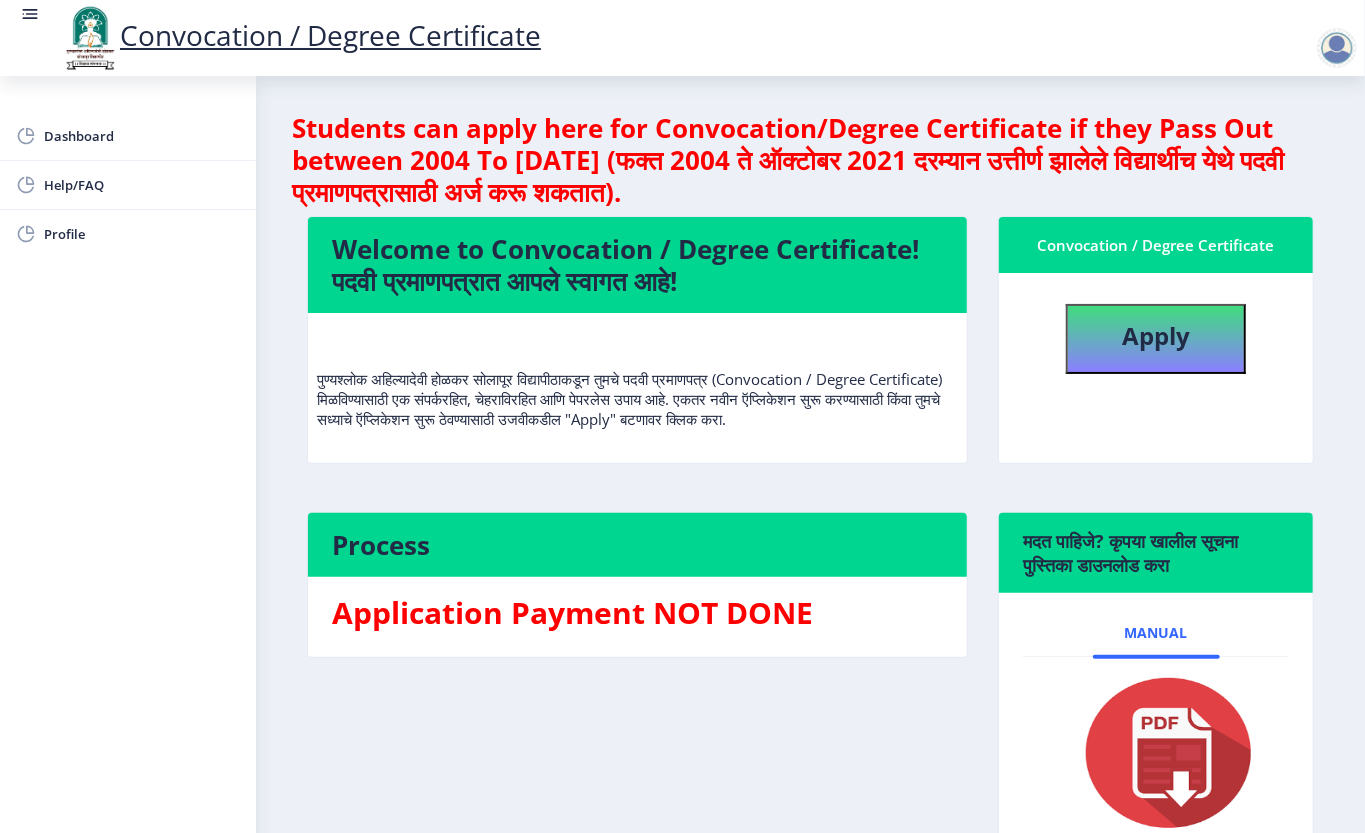 select 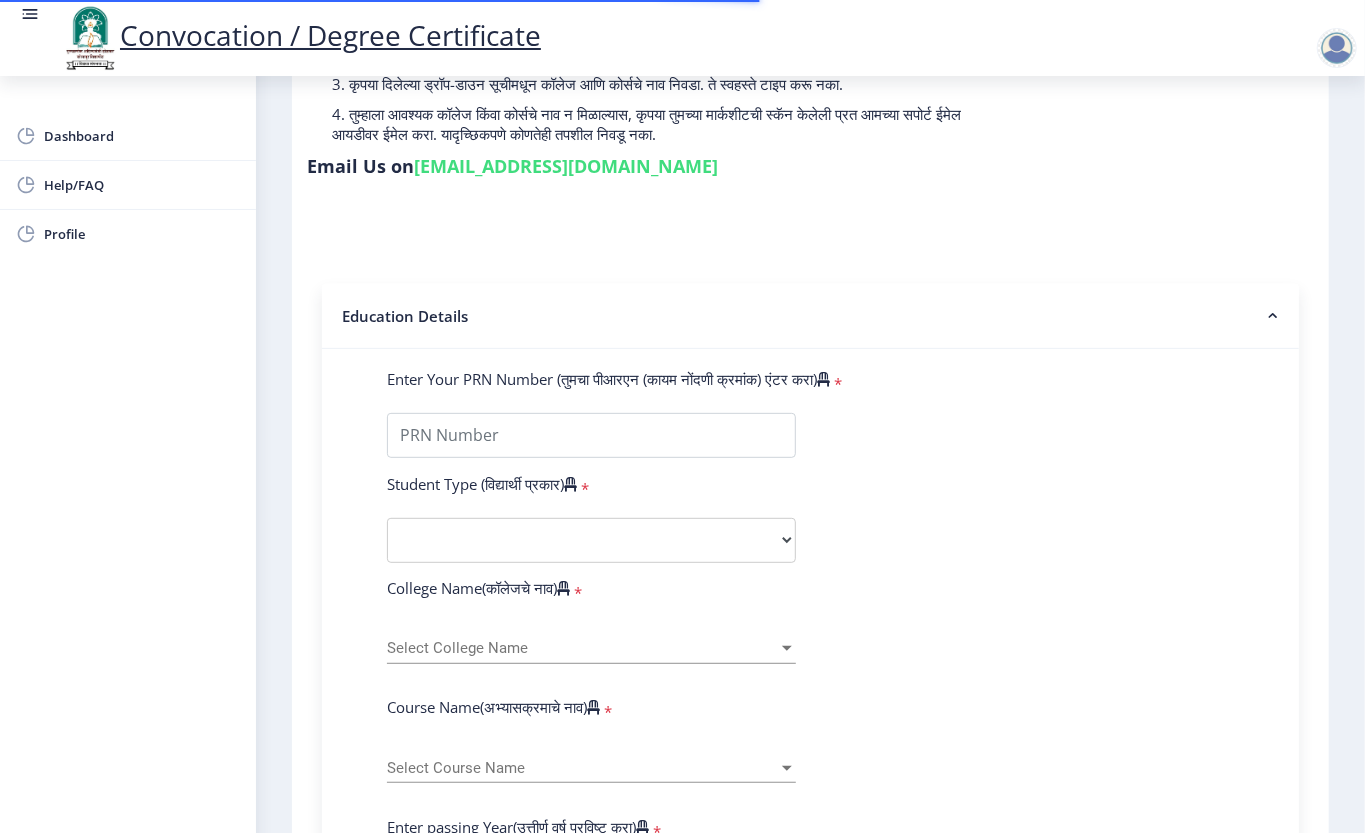scroll, scrollTop: 400, scrollLeft: 0, axis: vertical 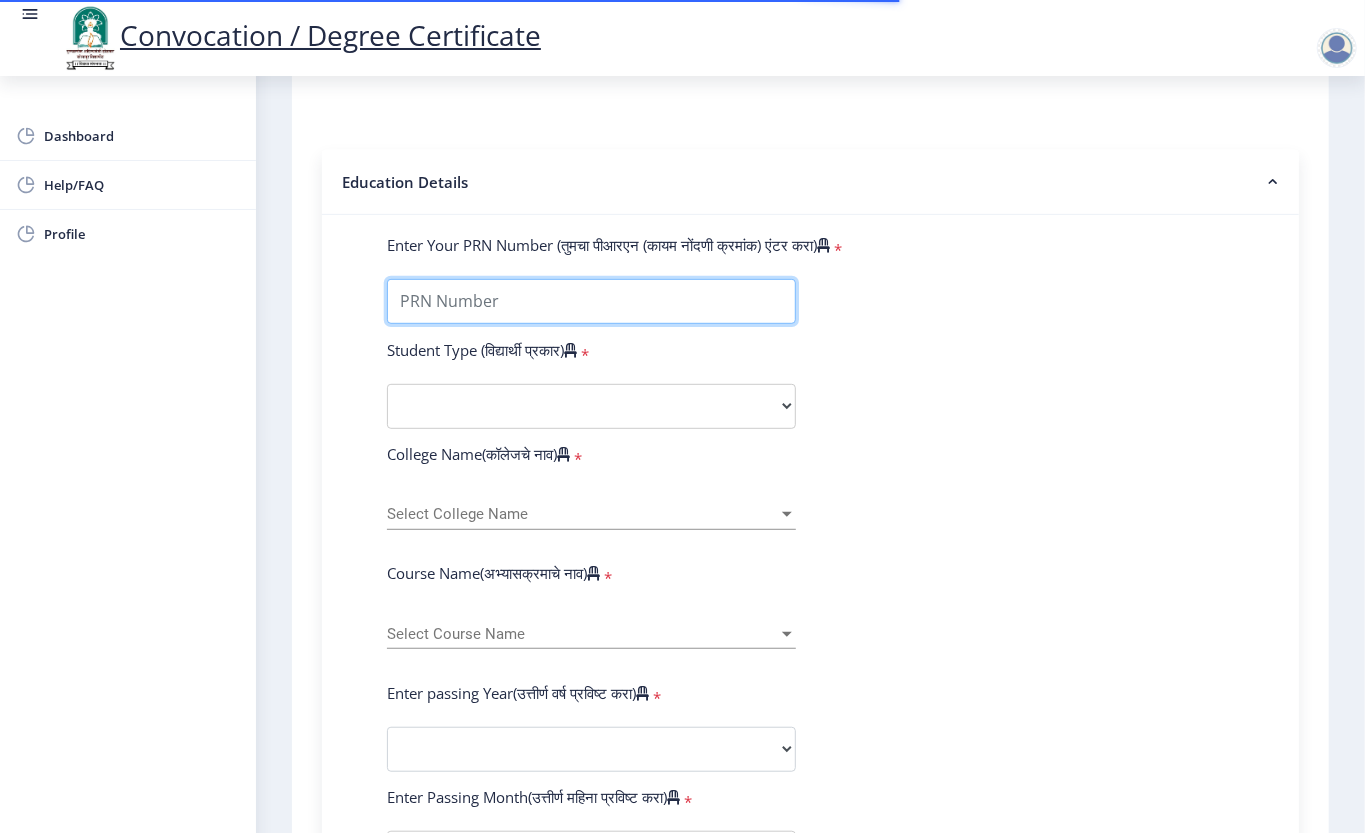 click on "Enter Your PRN Number (तुमचा पीआरएन (कायम नोंदणी क्रमांक) एंटर करा)" at bounding box center (591, 301) 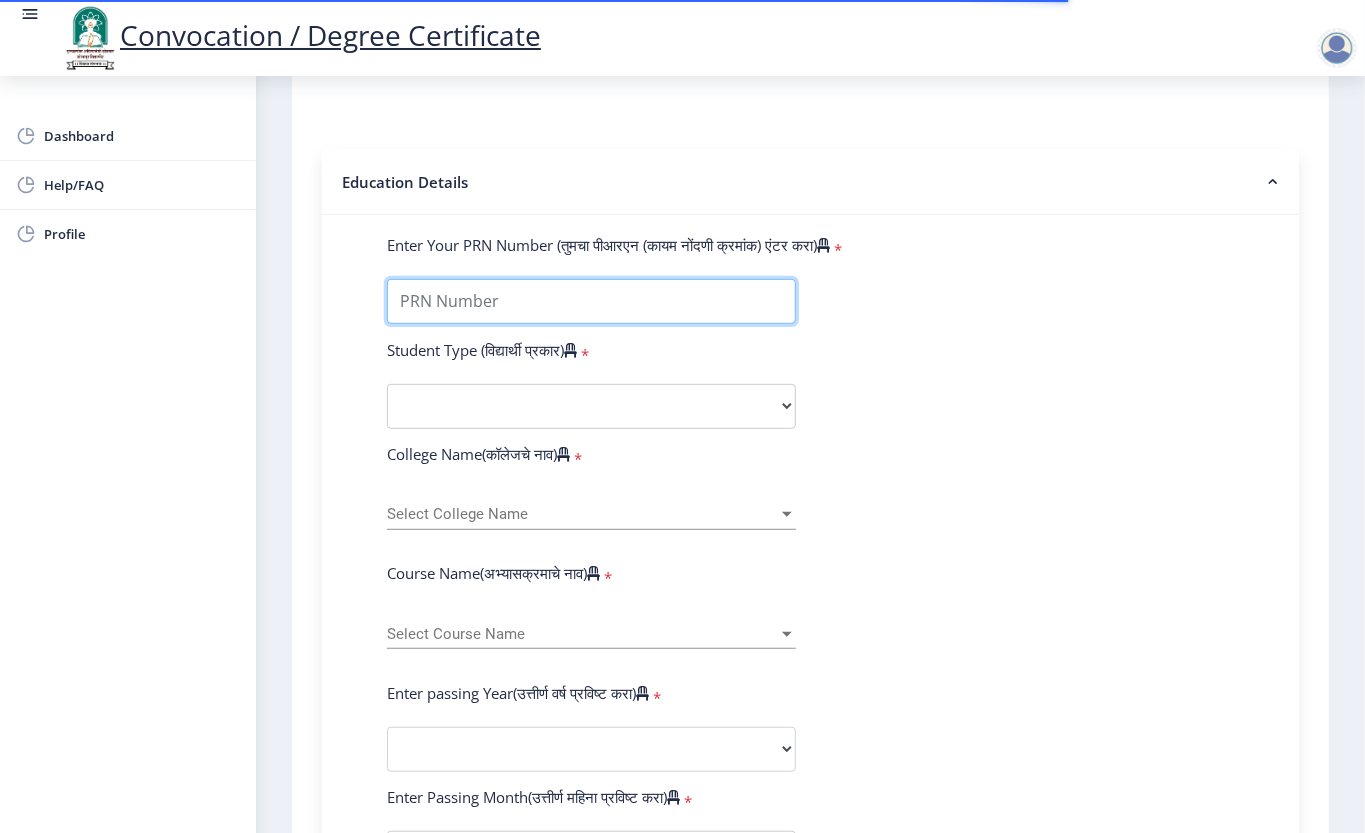 type on "2014032500140385" 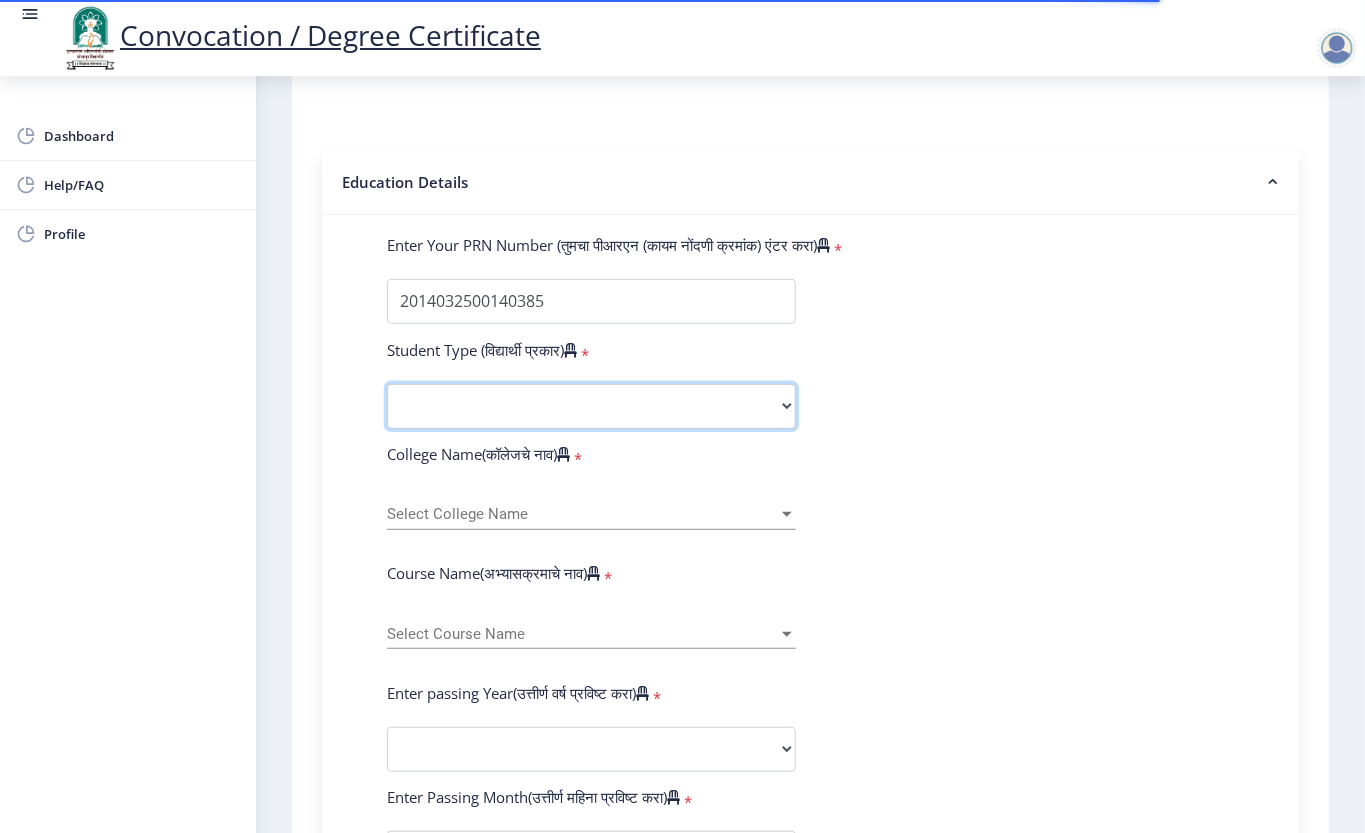 click on "Select Student Type Regular External" at bounding box center (591, 406) 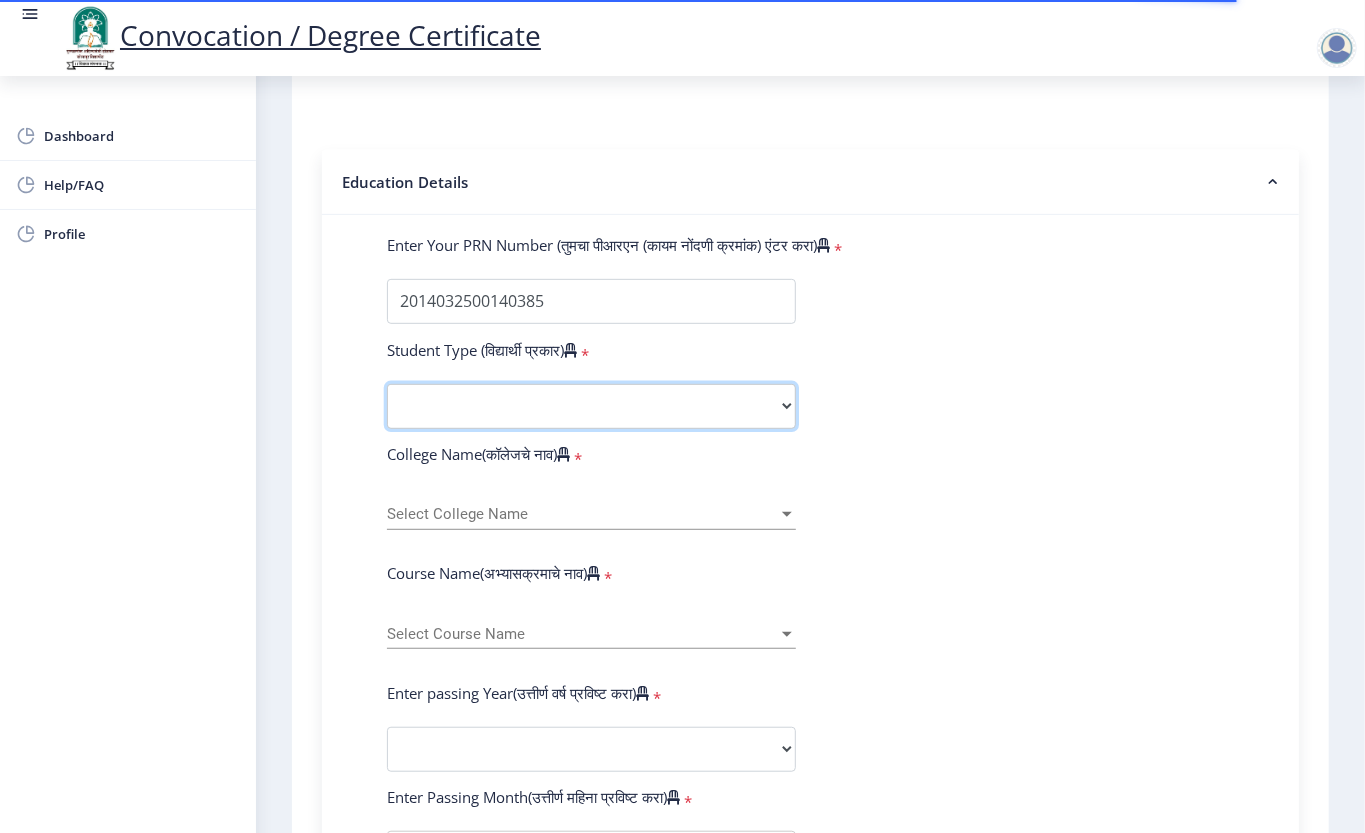 select on "Regular" 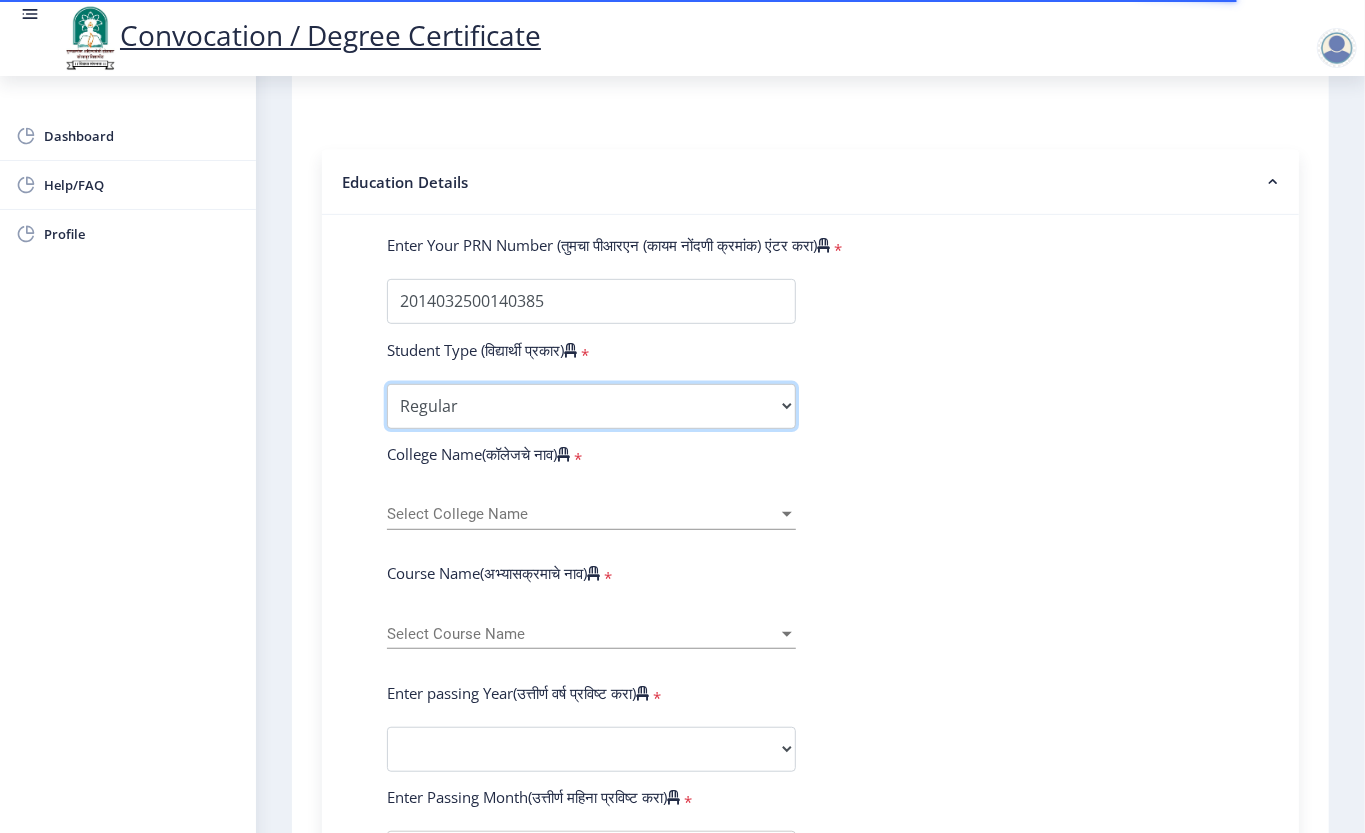 click on "Select Student Type Regular External" at bounding box center (591, 406) 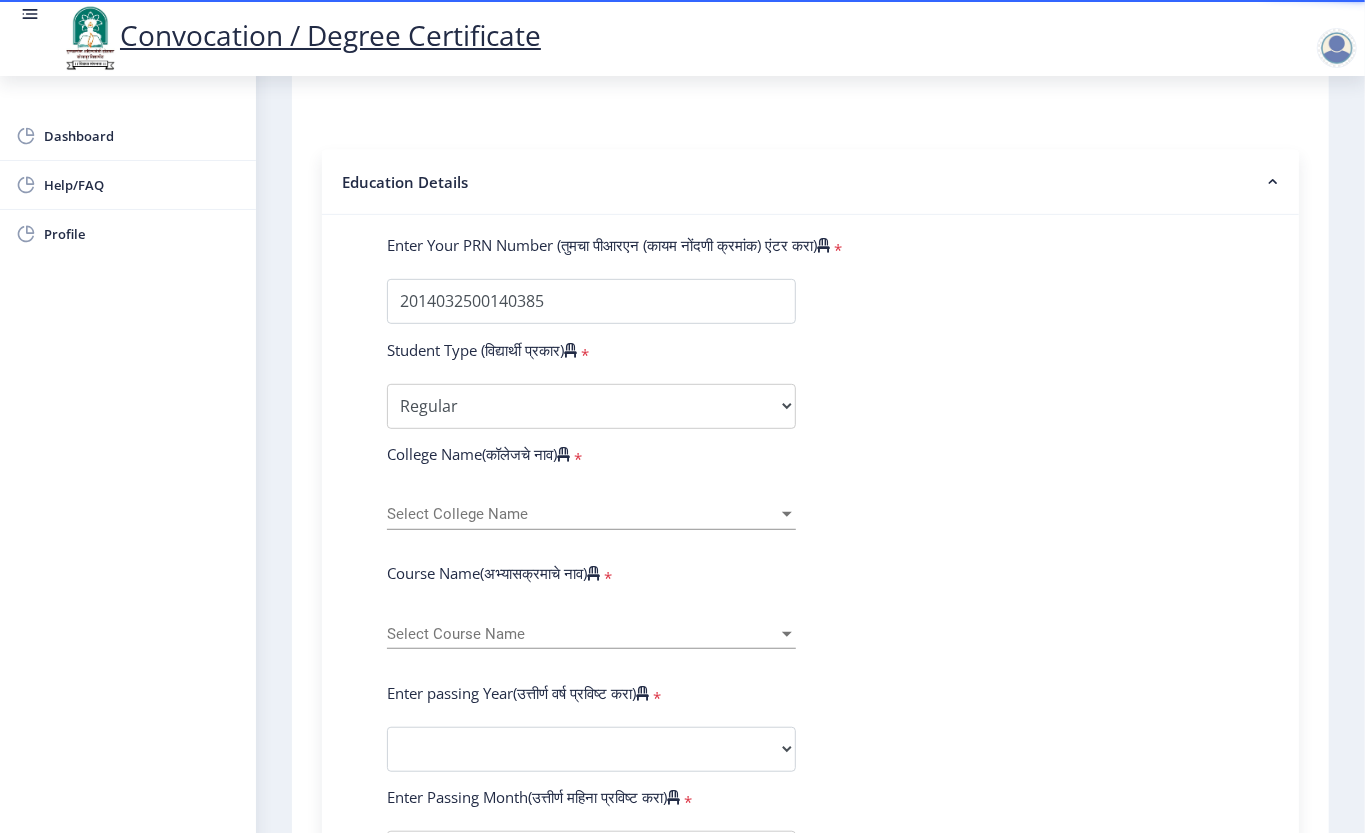 click on "Select College Name Select College Name" 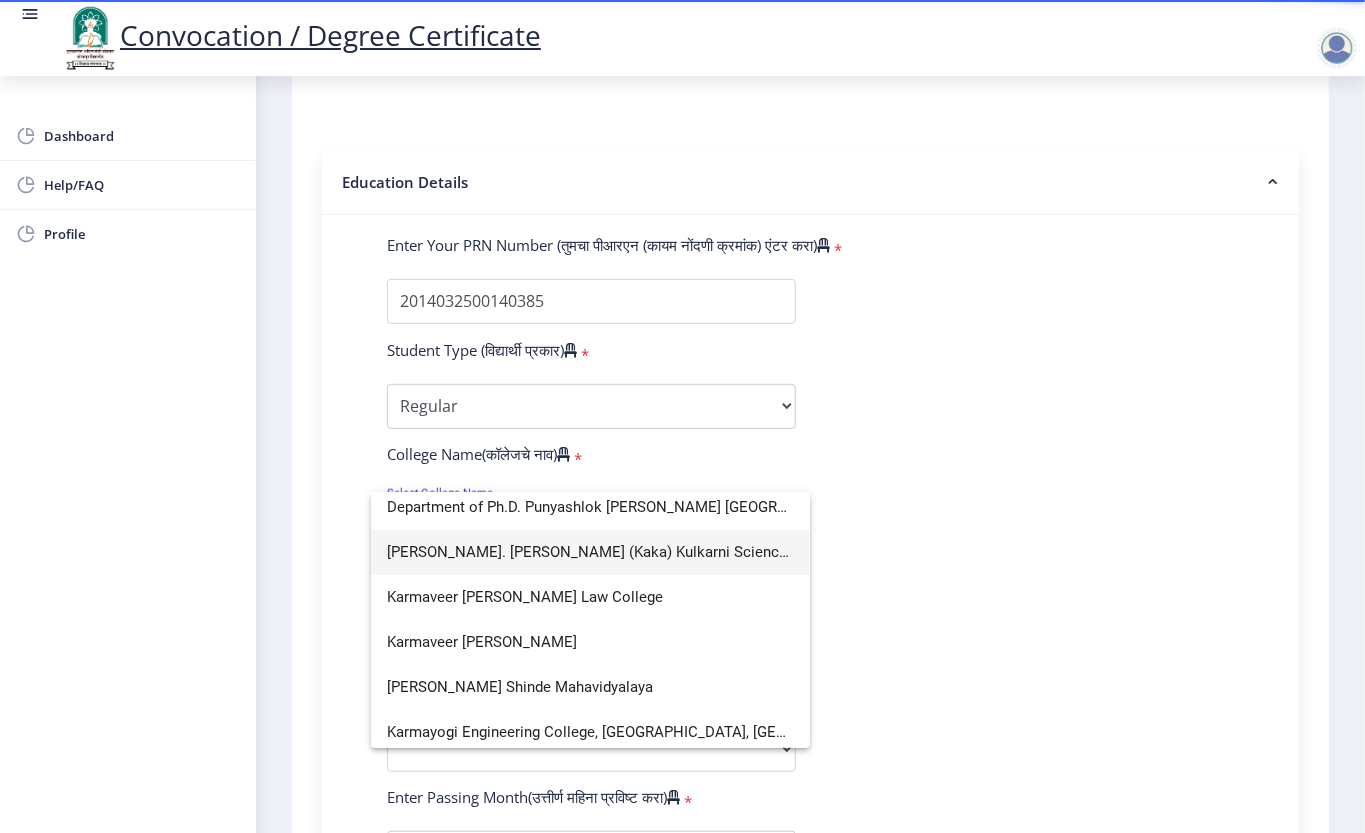 scroll, scrollTop: 145, scrollLeft: 0, axis: vertical 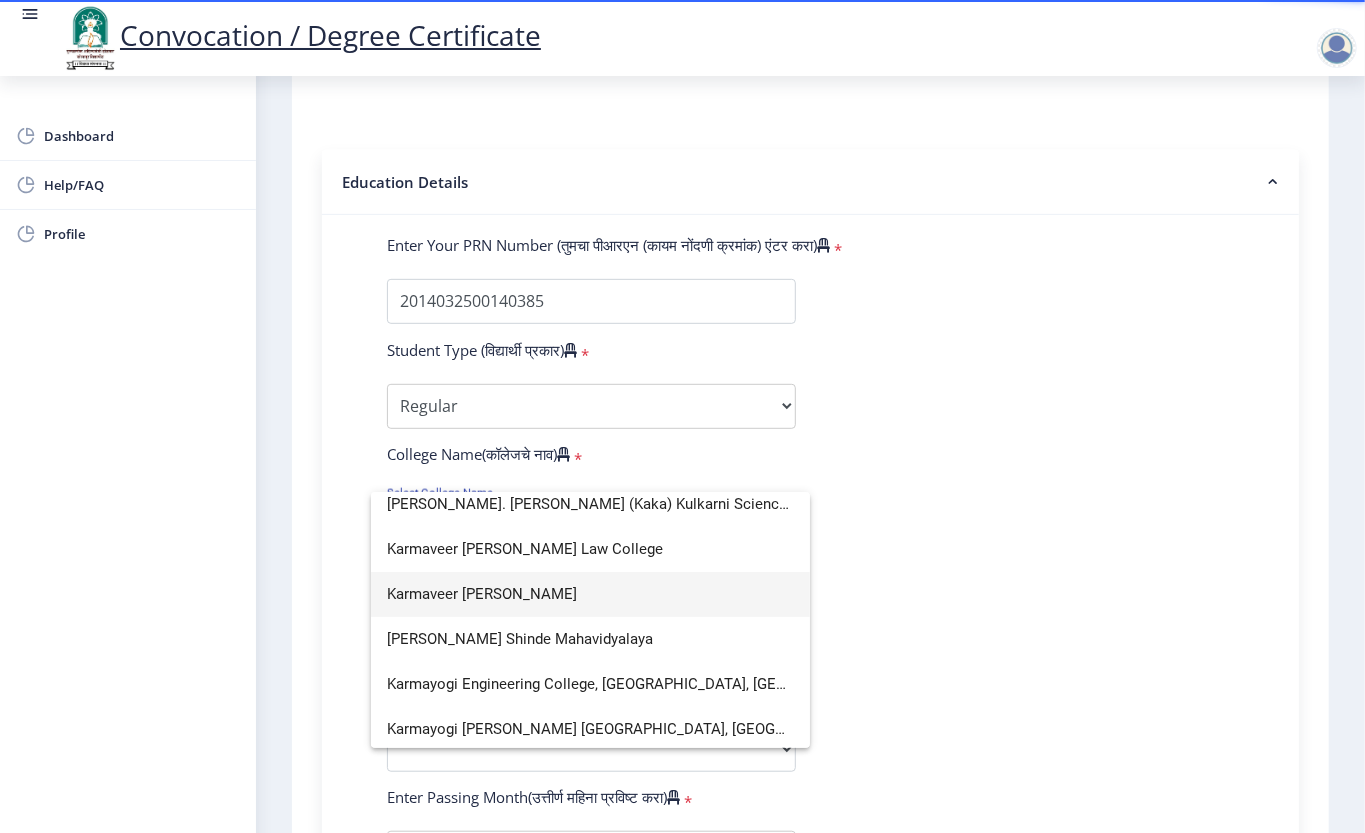 type on "kar" 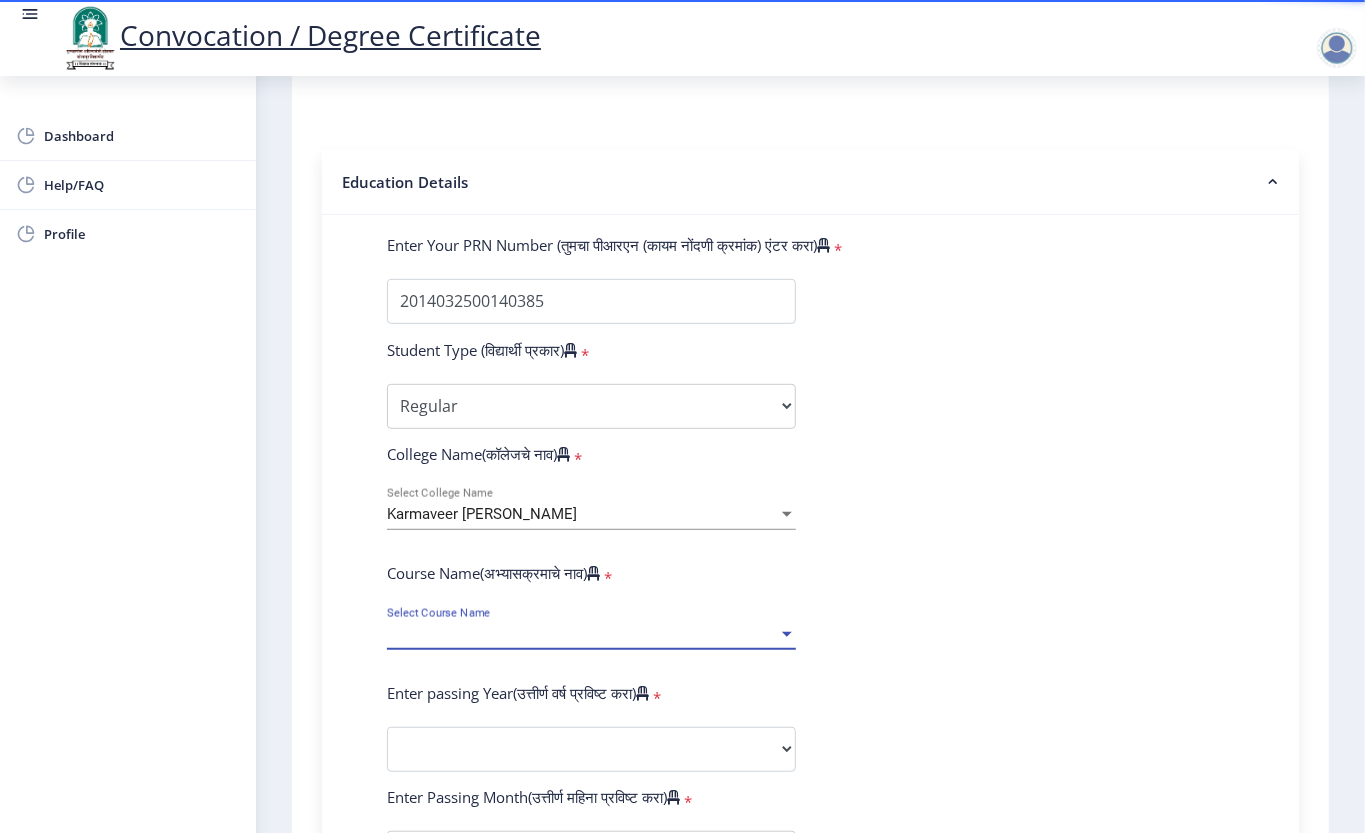 click on "Select Course Name" at bounding box center (582, 634) 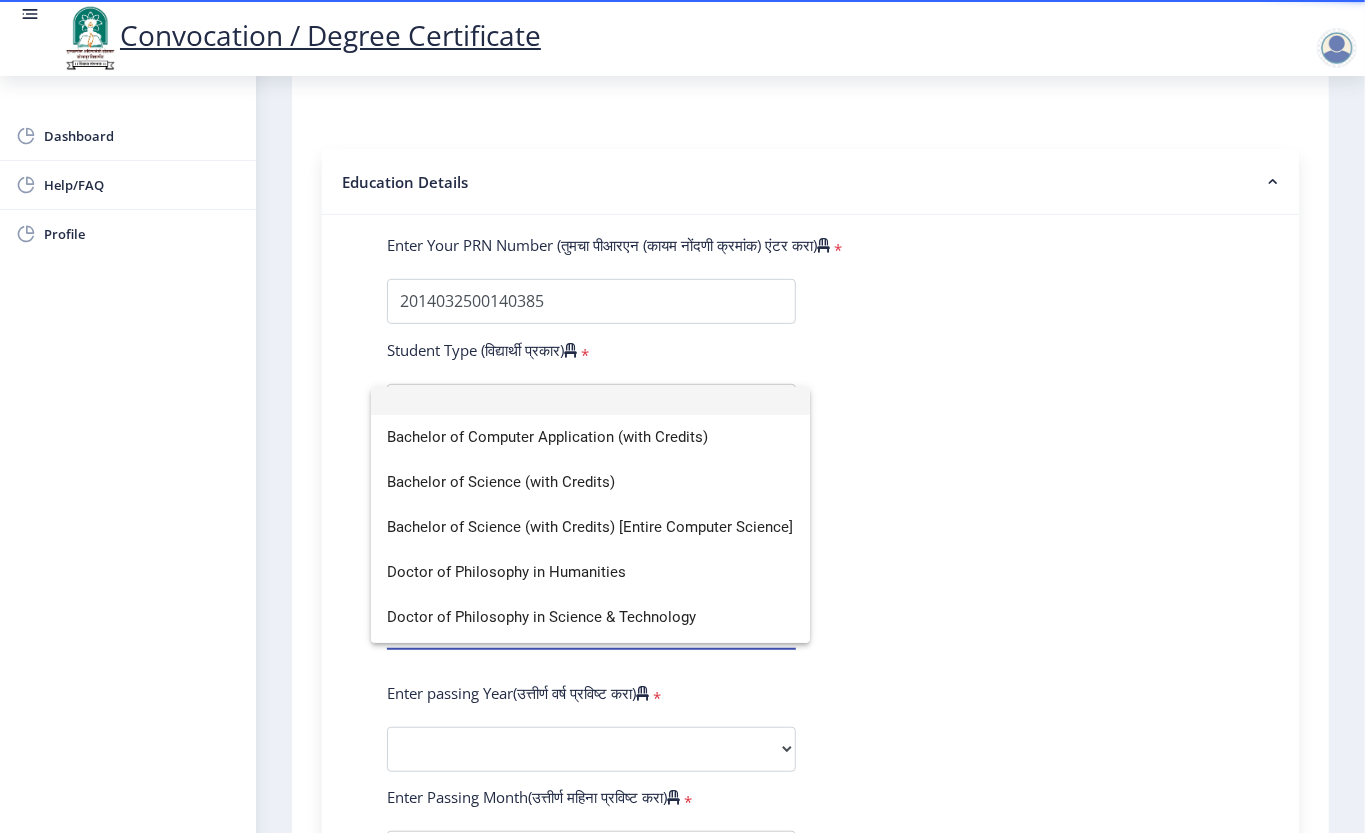 scroll, scrollTop: 0, scrollLeft: 0, axis: both 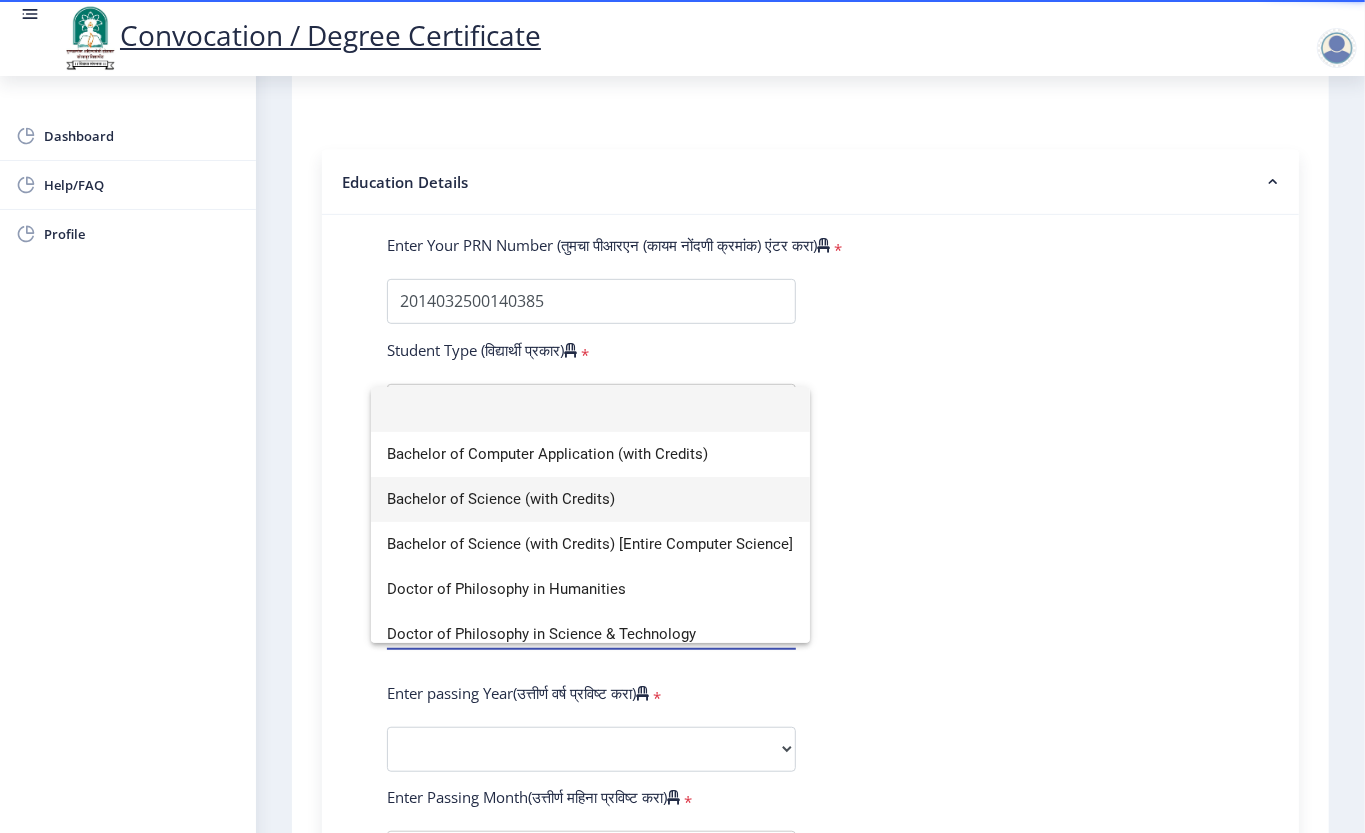 click on "Bachelor of Science (with Credits)" at bounding box center (590, 499) 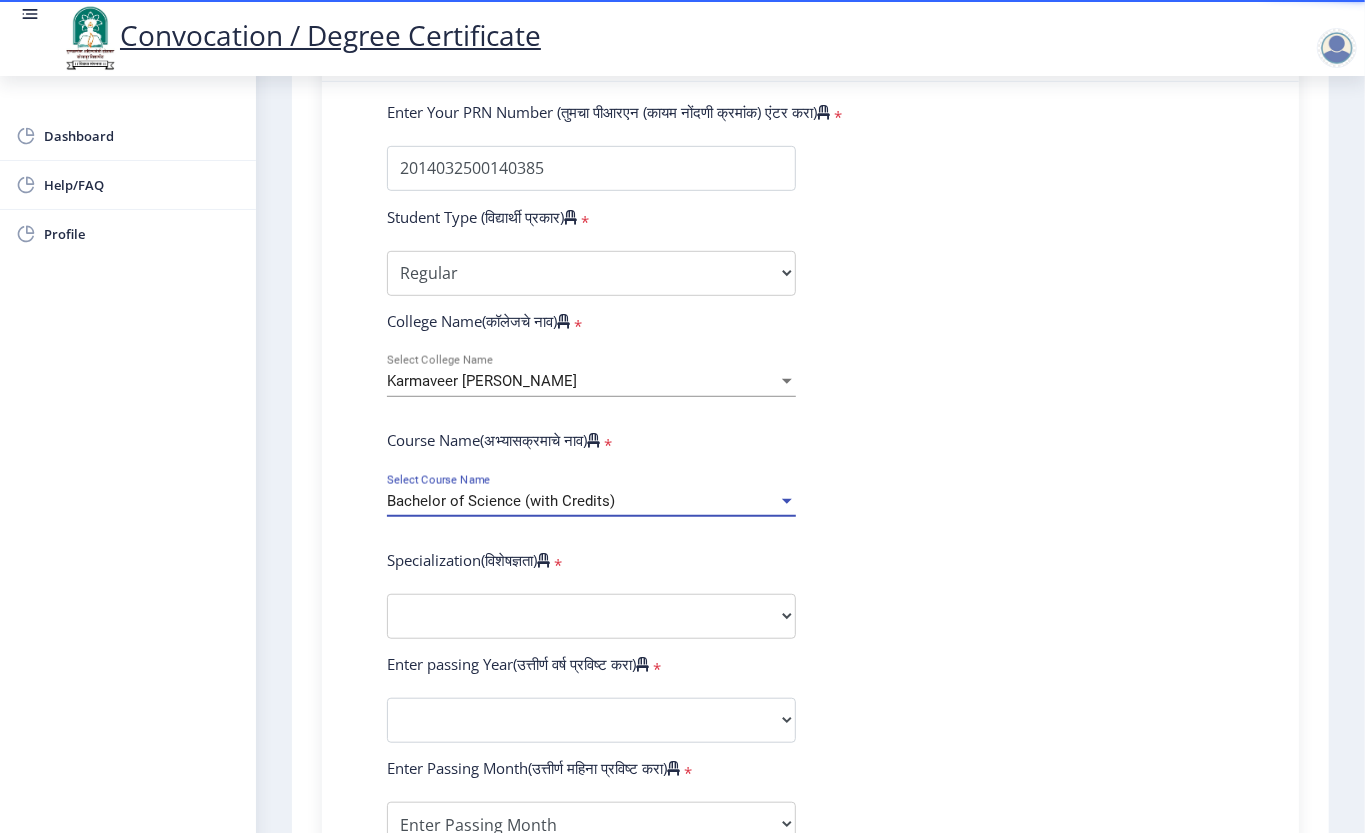 scroll, scrollTop: 800, scrollLeft: 0, axis: vertical 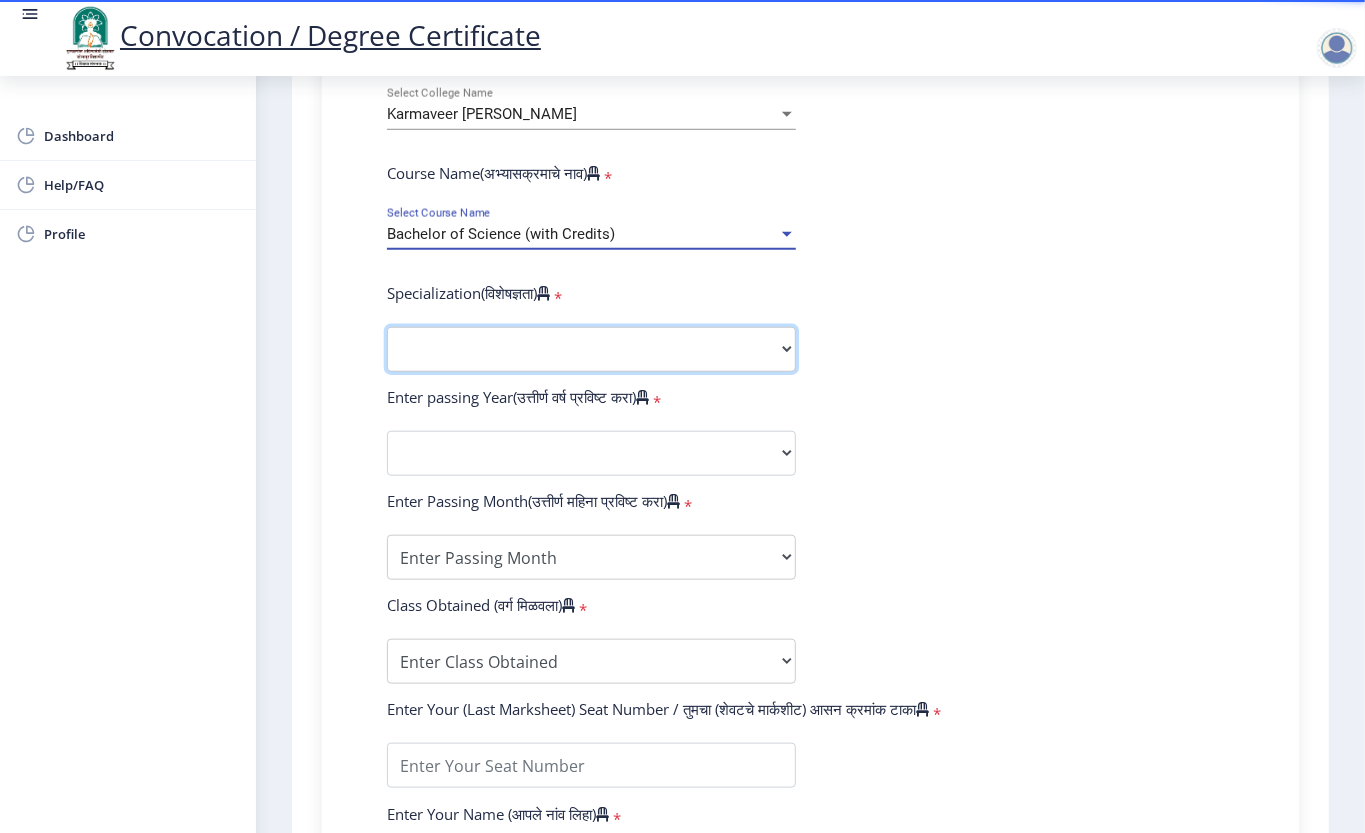click on "Specialization Botany Chemistry Computer Science Electronics Geology Mathematics Microbiology Physics Statistics Zoology Other" at bounding box center (591, 349) 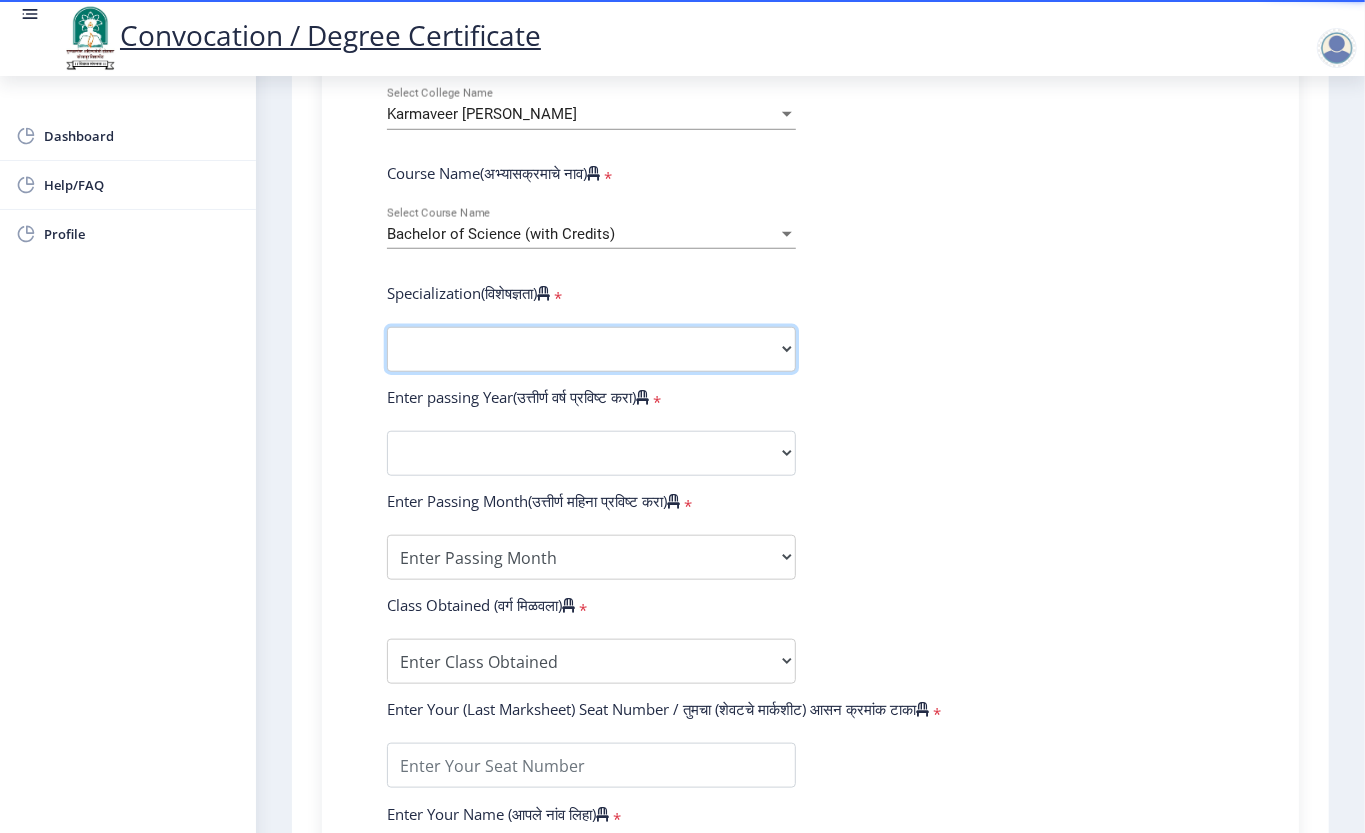select on "Chemistry" 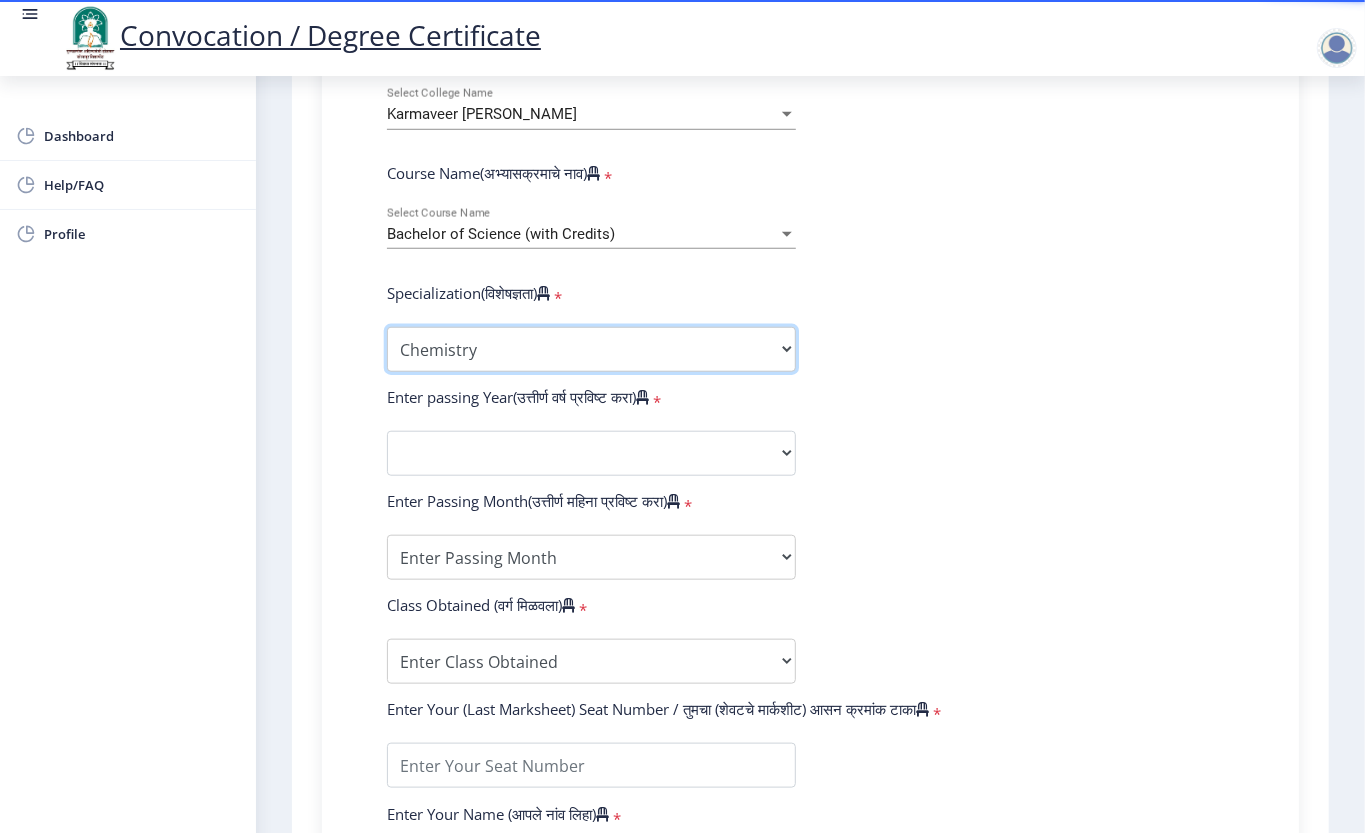 click on "Specialization Botany Chemistry Computer Science Electronics Geology Mathematics Microbiology Physics Statistics Zoology Other" at bounding box center [591, 349] 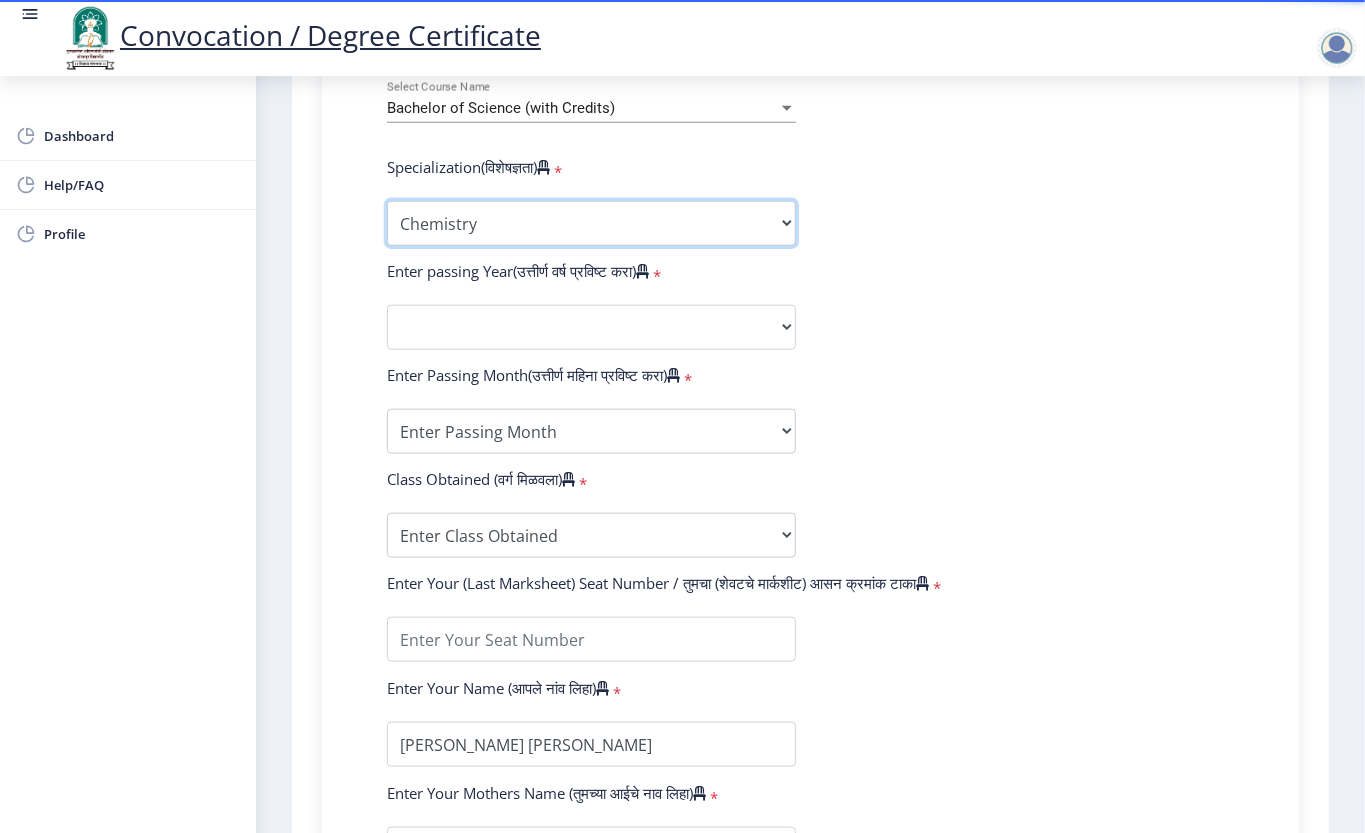 scroll, scrollTop: 933, scrollLeft: 0, axis: vertical 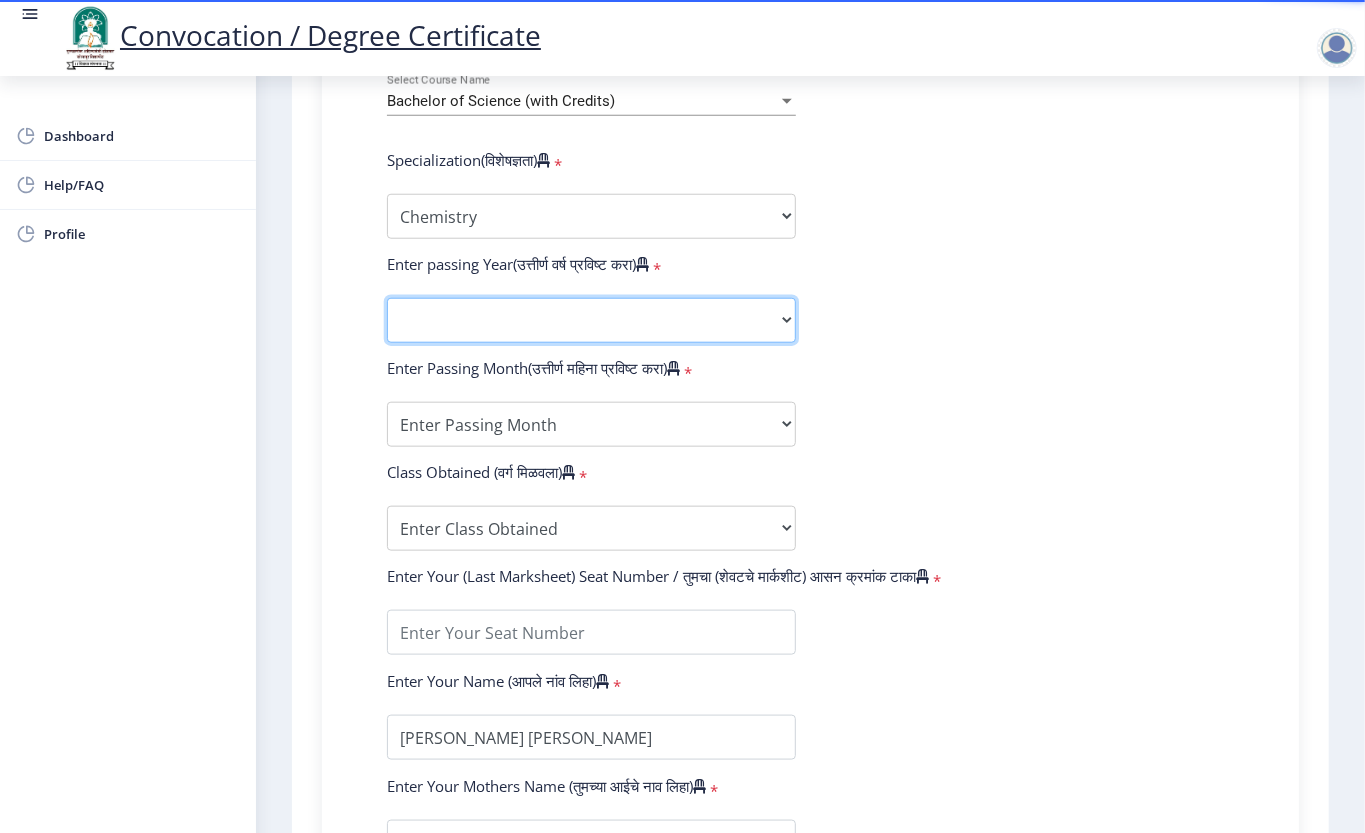 click on "2025   2024   2023   2022   2021   2020   2019   2018   2017   2016   2015   2014   2013   2012   2011   2010   2009   2008   2007   2006   2005   2004   2003   2002   2001   2000   1999   1998   1997   1996   1995   1994   1993   1992   1991   1990   1989   1988   1987   1986   1985   1984   1983   1982   1981   1980   1979   1978   1977   1976" 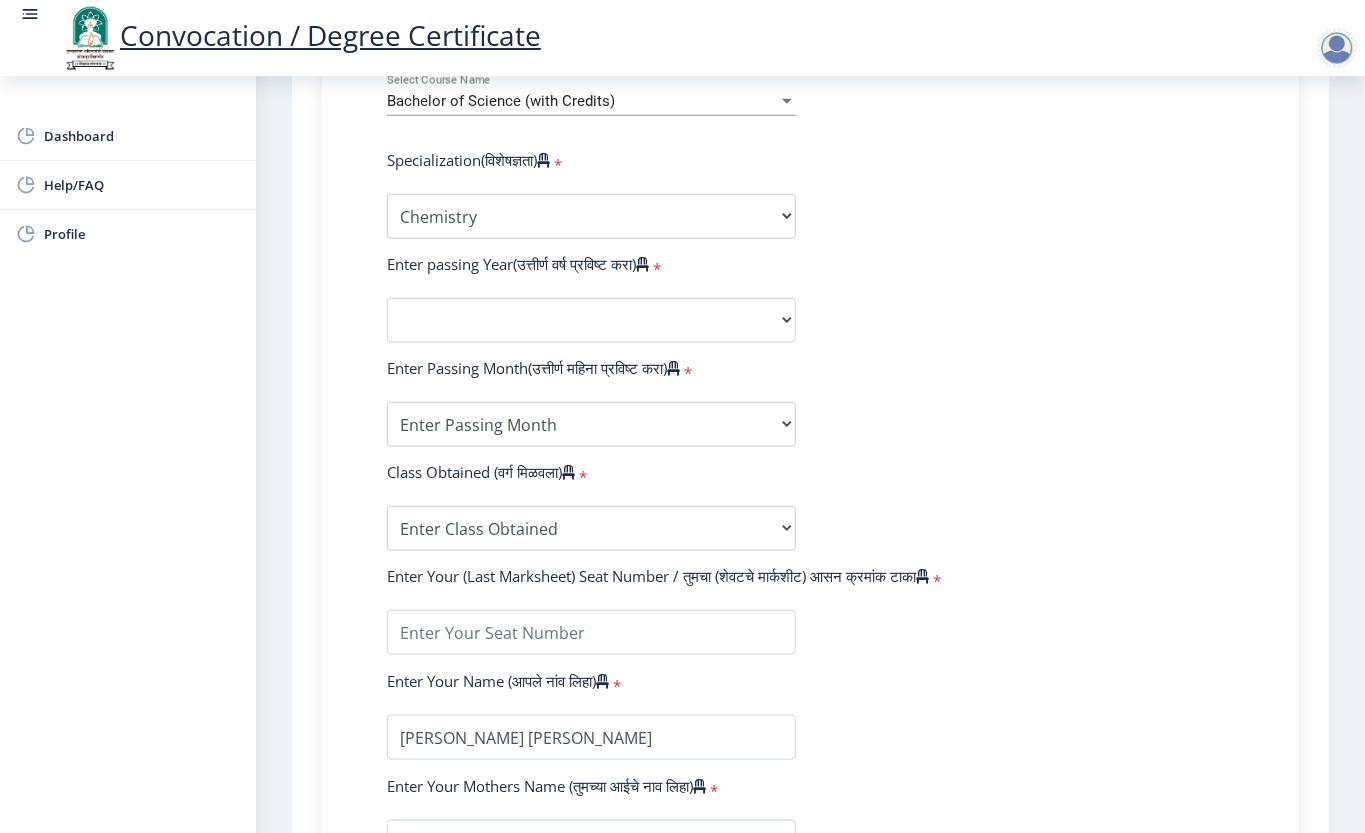 click on "Enter Your PRN Number (तुमचा पीआरएन (कायम नोंदणी क्रमांक) एंटर करा)   * Student Type (विद्यार्थी प्रकार)    * Select Student Type Regular External College Name(कॉलेजचे नाव)   * Karmaveer [PERSON_NAME] Select College Name Course Name(अभ्यासक्रमाचे नाव)   * Bachelor of Science (with Credits) Select Course Name  Specialization(विशेषज्ञता)   * Specialization Botany Chemistry Computer Science Electronics Geology Mathematics Microbiology Physics Statistics Zoology Other Enter passing Year(उत्तीर्ण वर्ष प्रविष्ट करा)   *  2025   2024   2023   2022   2021   2020   2019   2018   2017   2016   2015   2014   2013   2012   2011   2010   2009   2008   2007   2006   2005   2004   2003   2002   2001   2000   1999   1998   1997   1996   1995   1994   1993   1992   1991   1990  * May" 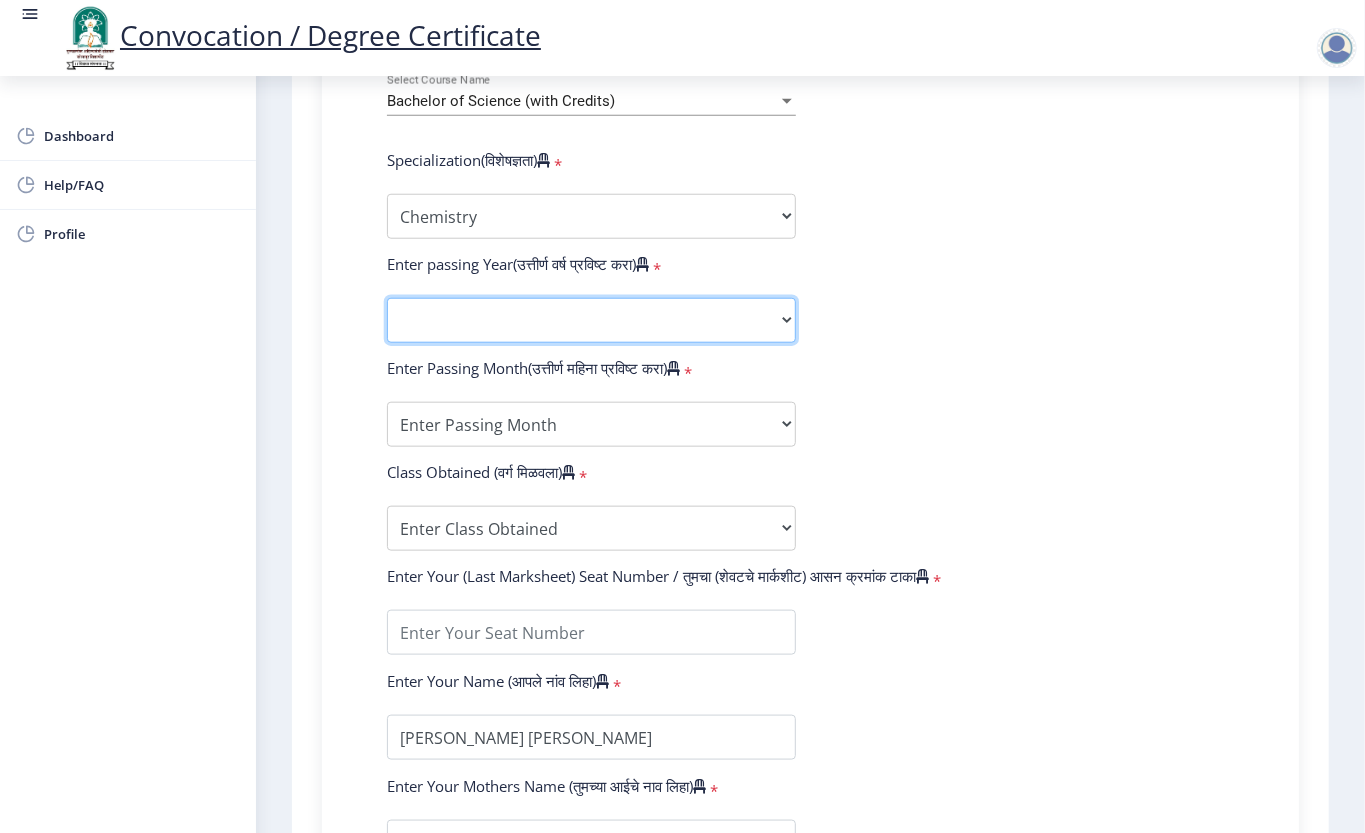 click on "2025   2024   2023   2022   2021   2020   2019   2018   2017   2016   2015   2014   2013   2012   2011   2010   2009   2008   2007   2006   2005   2004   2003   2002   2001   2000   1999   1998   1997   1996   1995   1994   1993   1992   1991   1990   1989   1988   1987   1986   1985   1984   1983   1982   1981   1980   1979   1978   1977   1976" 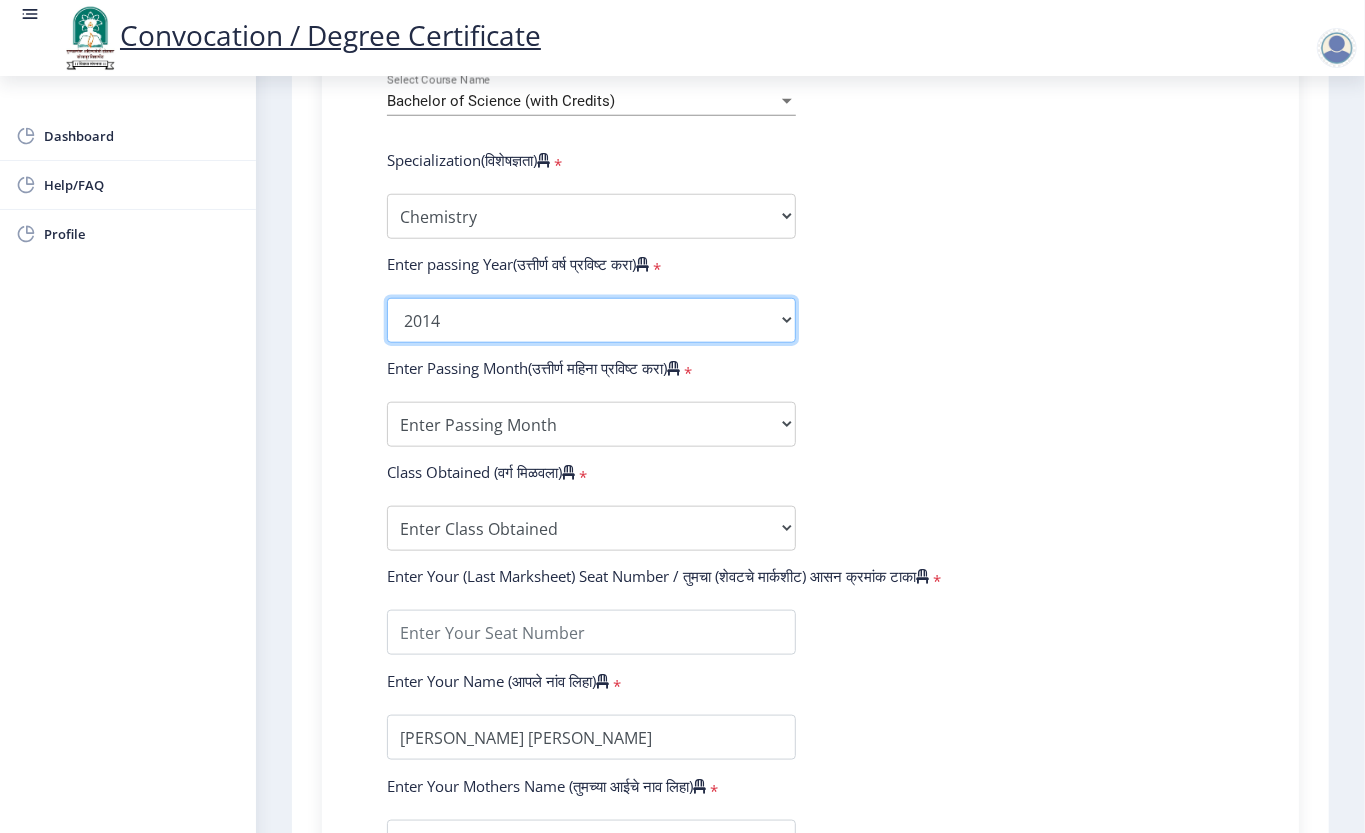 click on "2025   2024   2023   2022   2021   2020   2019   2018   2017   2016   2015   2014   2013   2012   2011   2010   2009   2008   2007   2006   2005   2004   2003   2002   2001   2000   1999   1998   1997   1996   1995   1994   1993   1992   1991   1990   1989   1988   1987   1986   1985   1984   1983   1982   1981   1980   1979   1978   1977   1976" 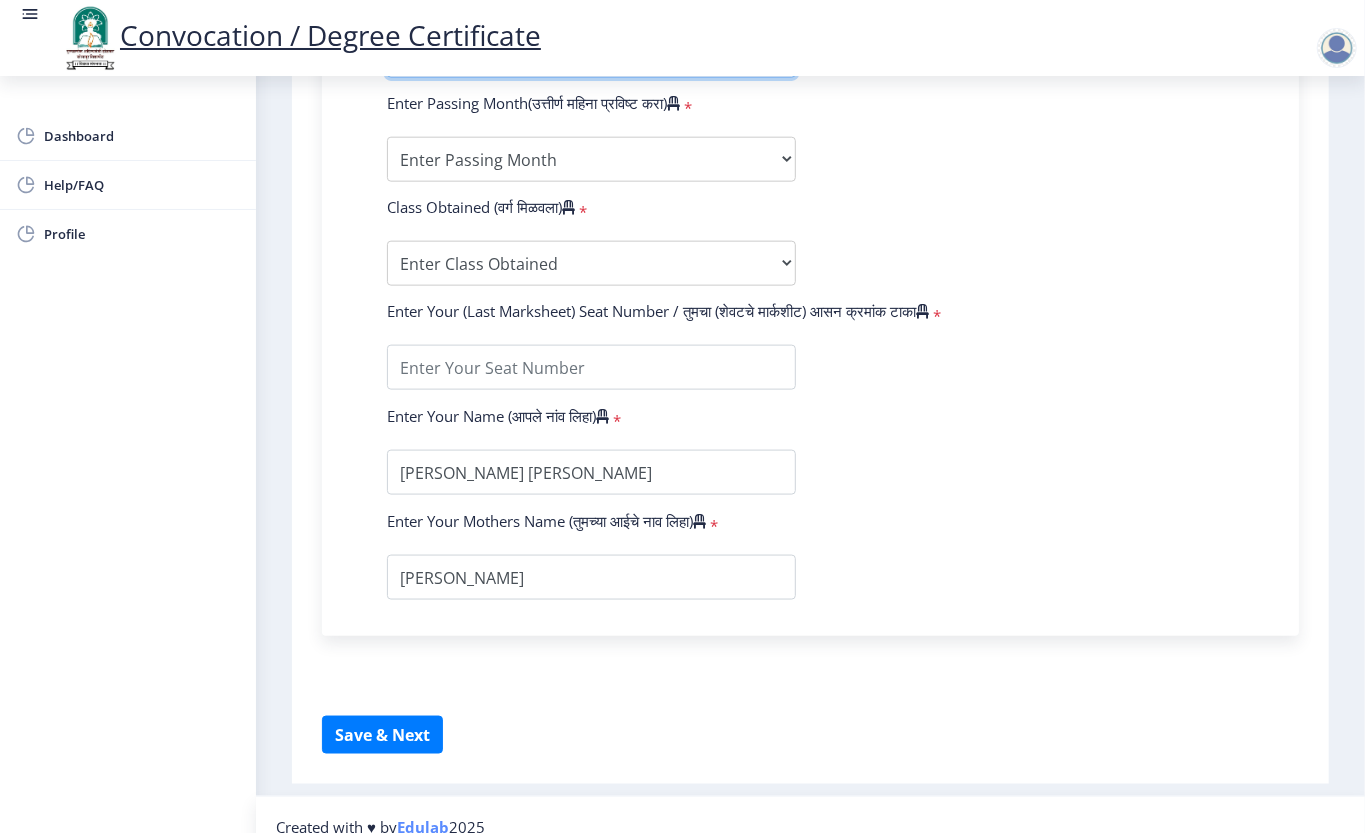 scroll, scrollTop: 1200, scrollLeft: 0, axis: vertical 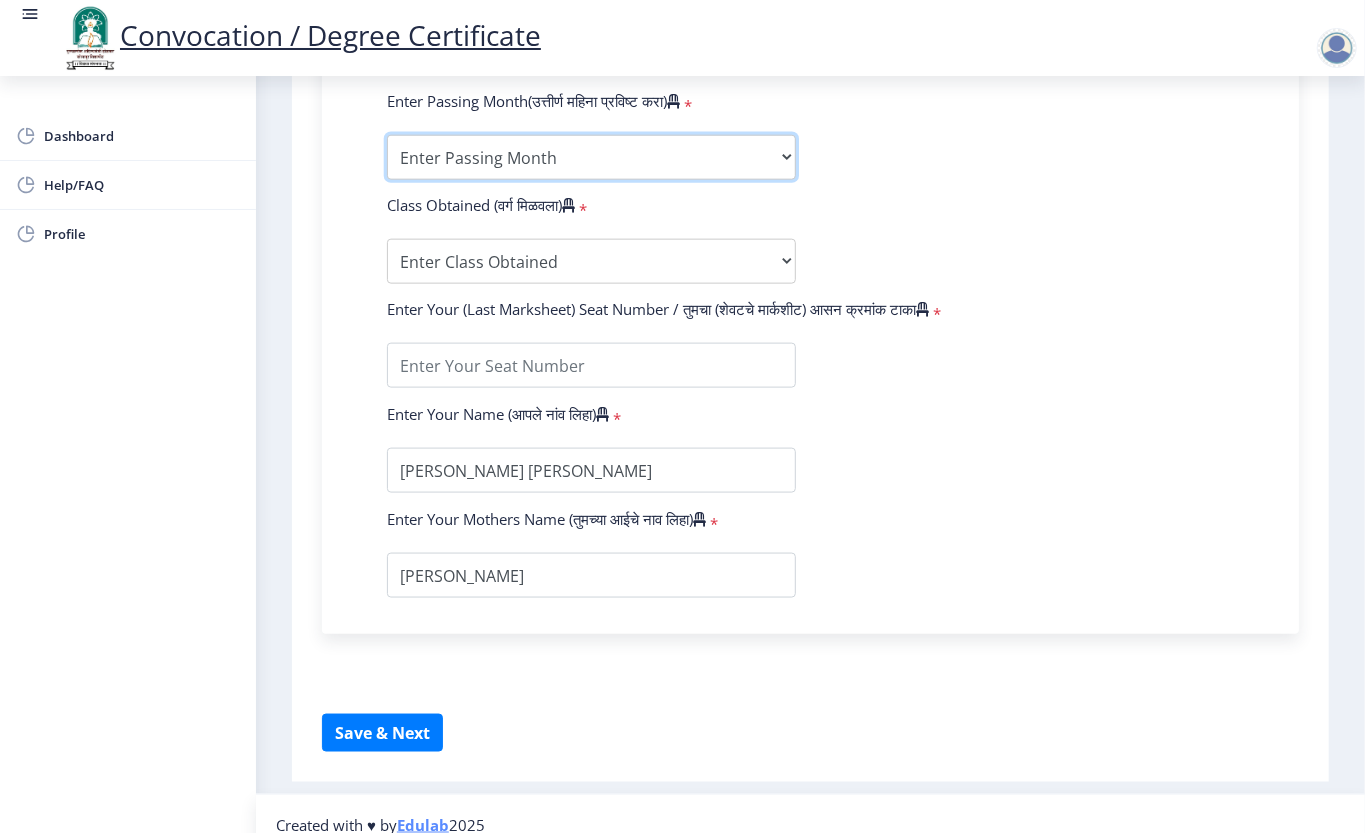 click on "Enter Passing Month March April May October November December" at bounding box center (591, 157) 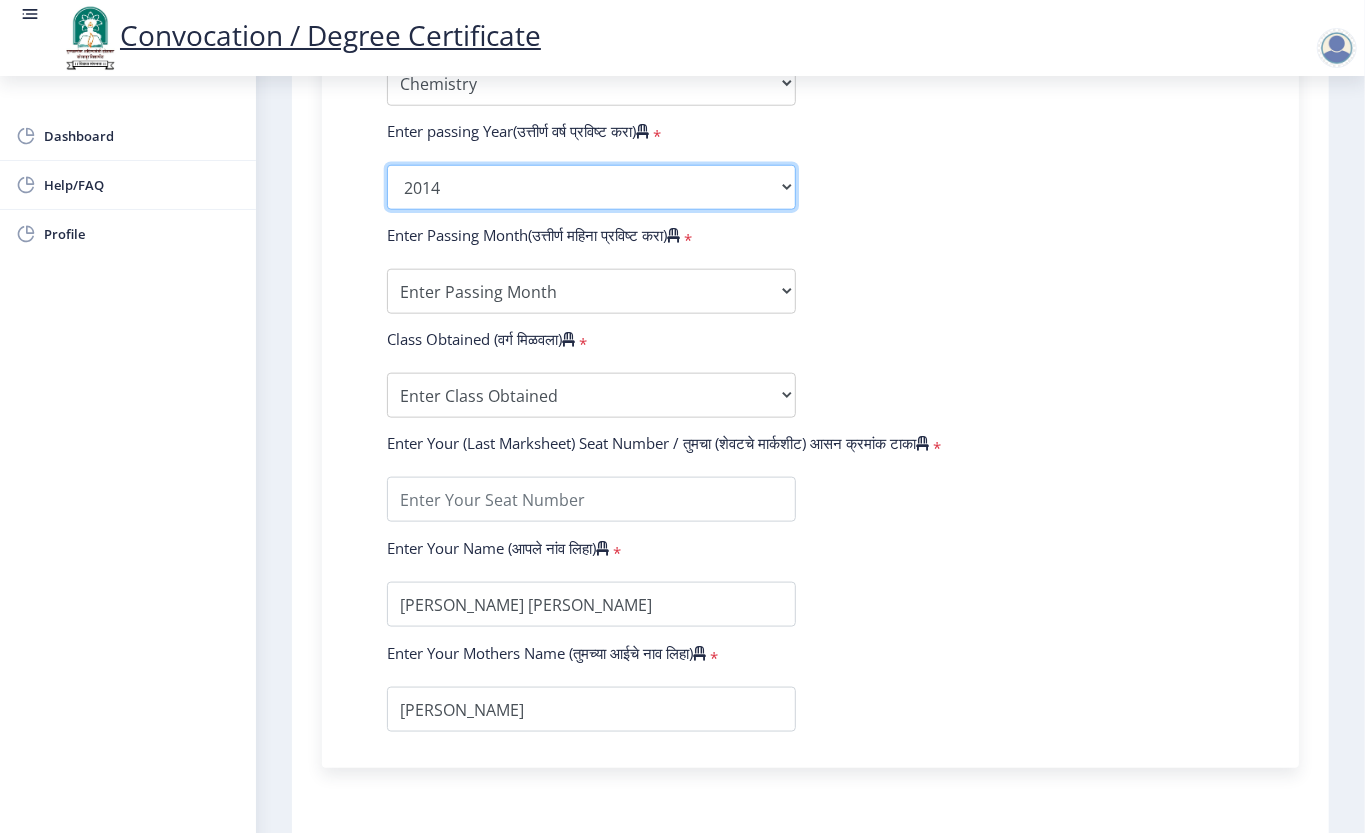 click on "2025   2024   2023   2022   2021   2020   2019   2018   2017   2016   2015   2014   2013   2012   2011   2010   2009   2008   2007   2006   2005   2004   2003   2002   2001   2000   1999   1998   1997   1996   1995   1994   1993   1992   1991   1990   1989   1988   1987   1986   1985   1984   1983   1982   1981   1980   1979   1978   1977   1976" 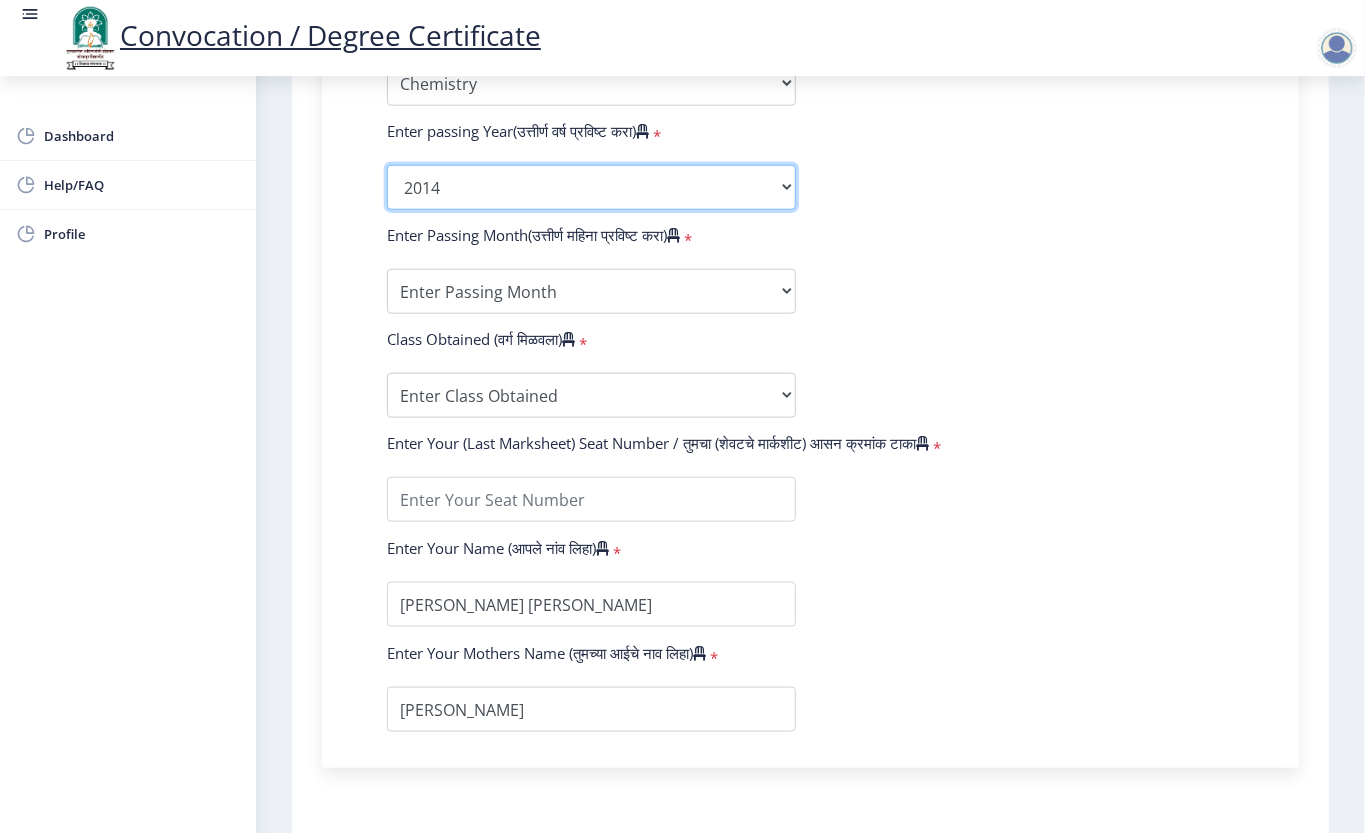 select on "2017" 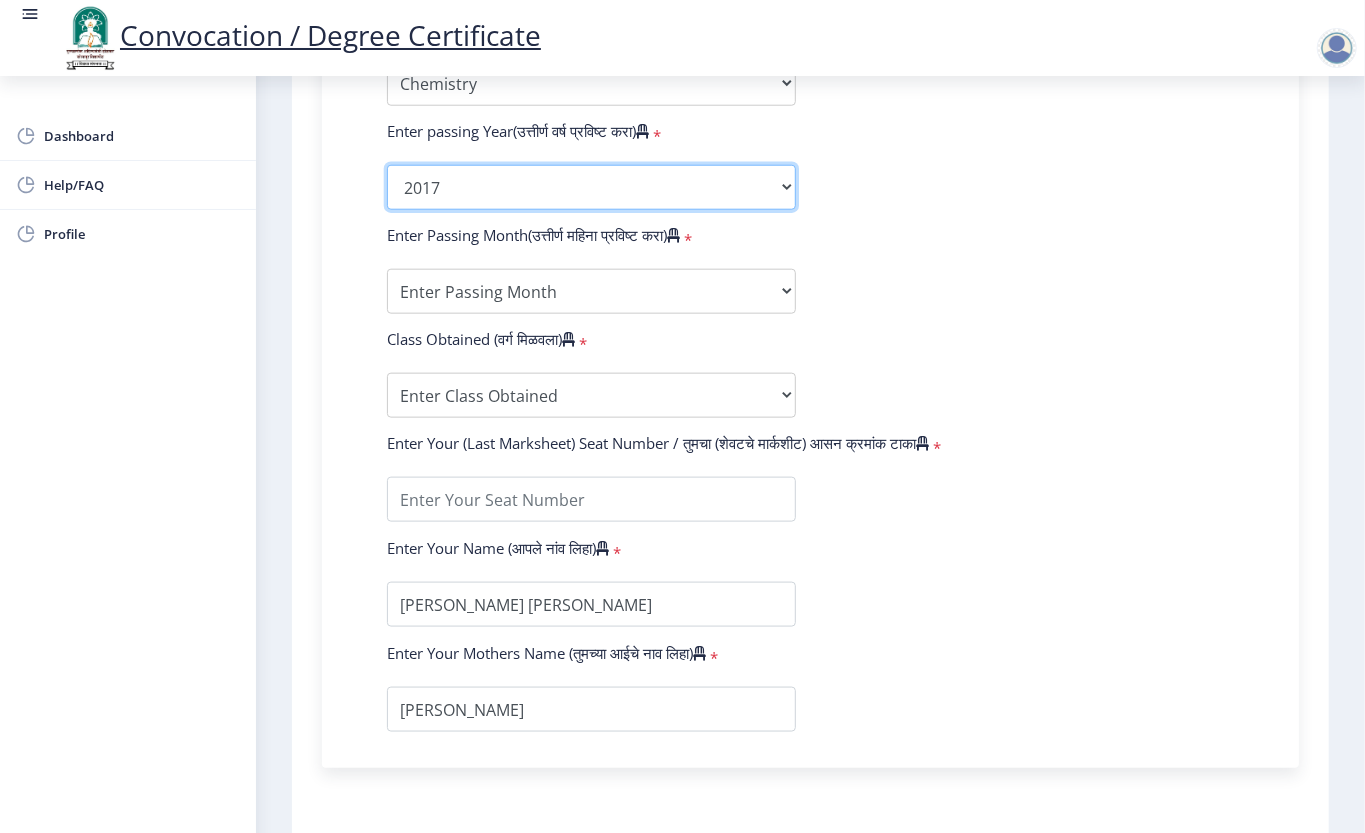 click on "2025   2024   2023   2022   2021   2020   2019   2018   2017   2016   2015   2014   2013   2012   2011   2010   2009   2008   2007   2006   2005   2004   2003   2002   2001   2000   1999   1998   1997   1996   1995   1994   1993   1992   1991   1990   1989   1988   1987   1986   1985   1984   1983   1982   1981   1980   1979   1978   1977   1976" 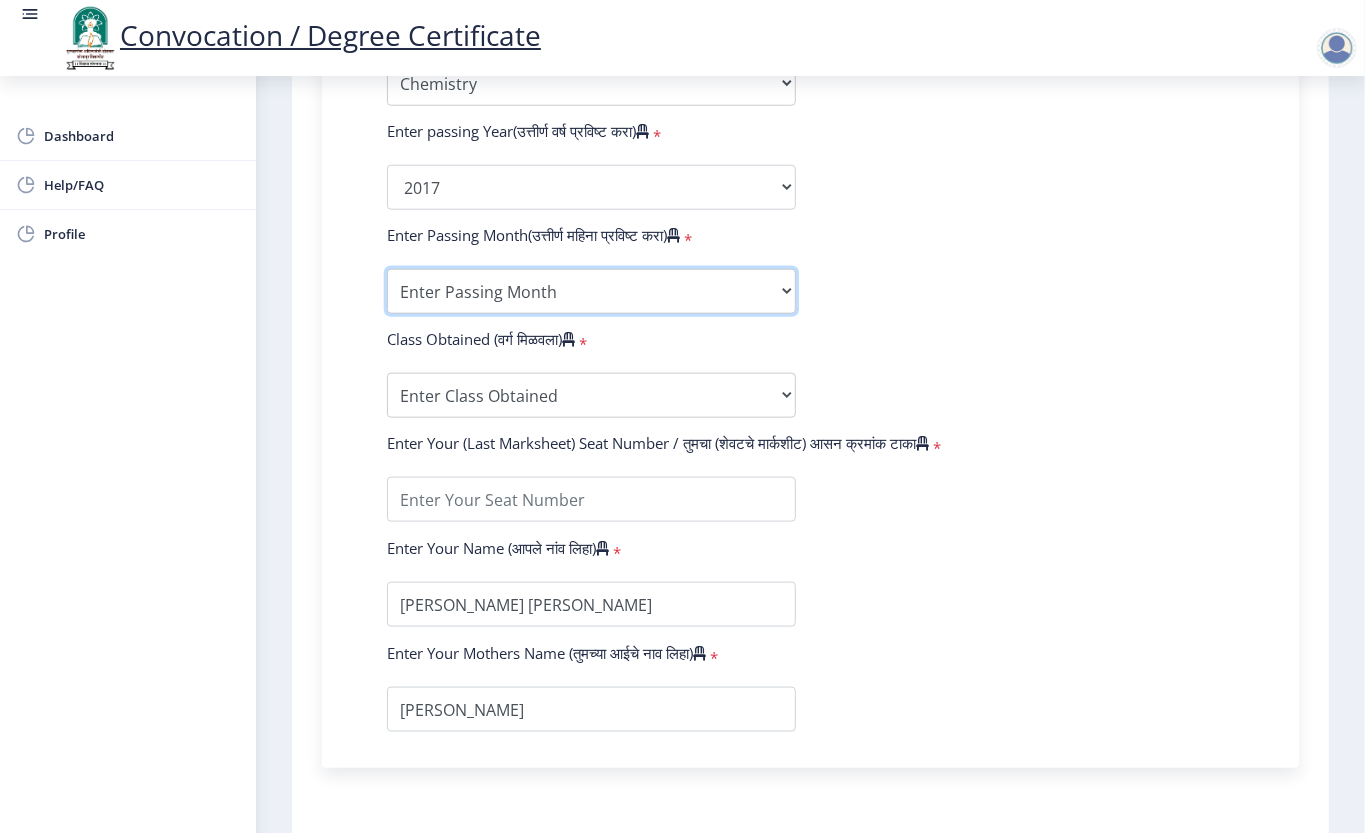 click on "Enter Passing Month March April May October November December" at bounding box center (591, 291) 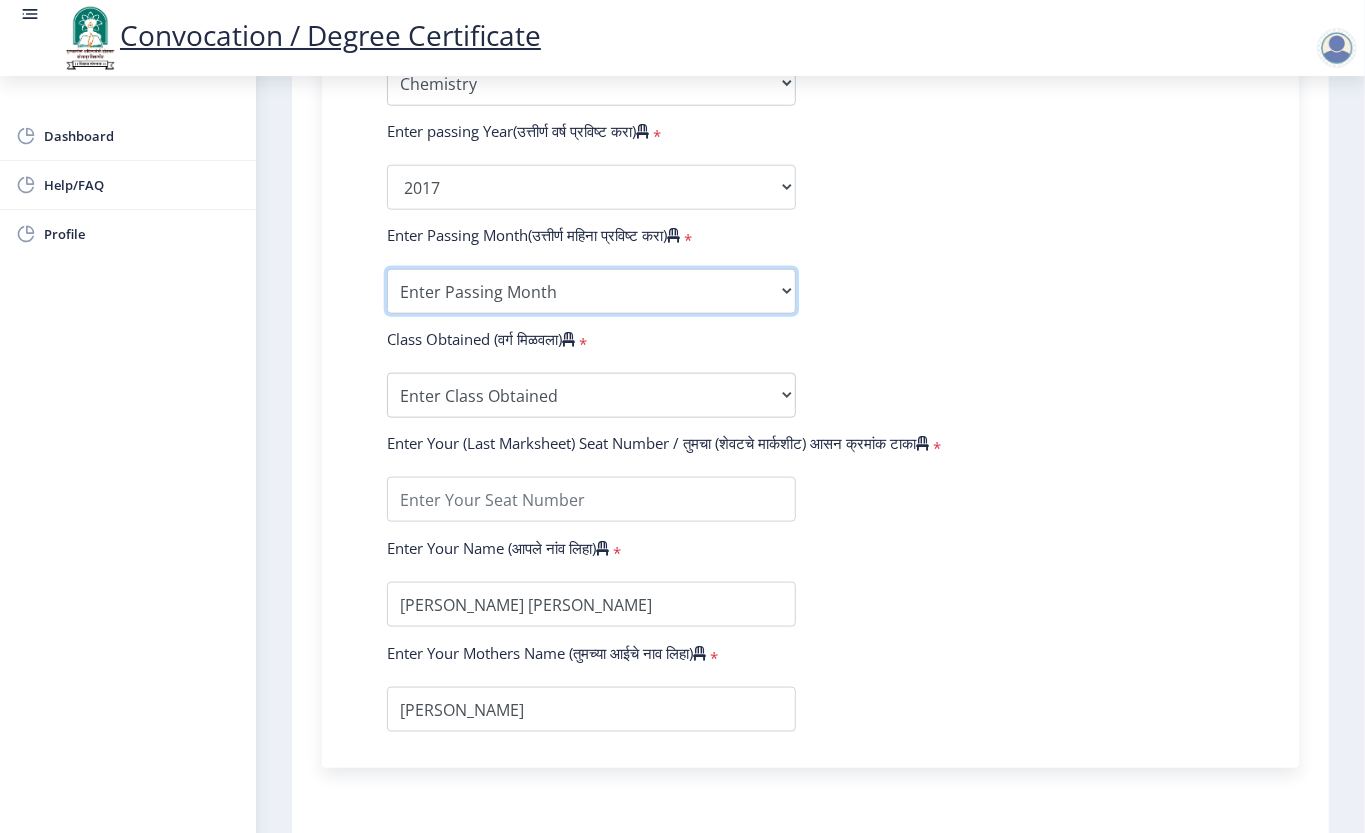 select on "March" 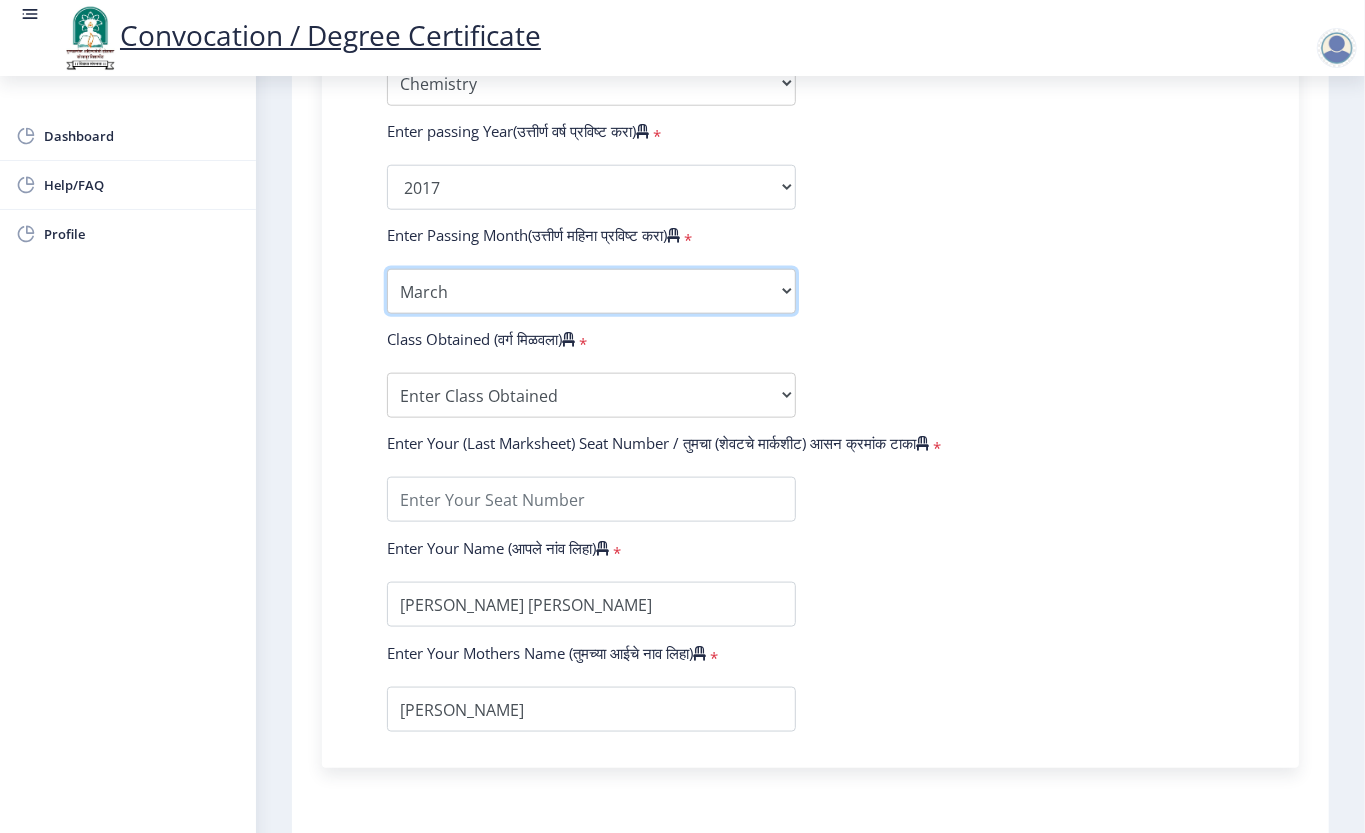 click on "Enter Passing Month March April May October November December" at bounding box center [591, 291] 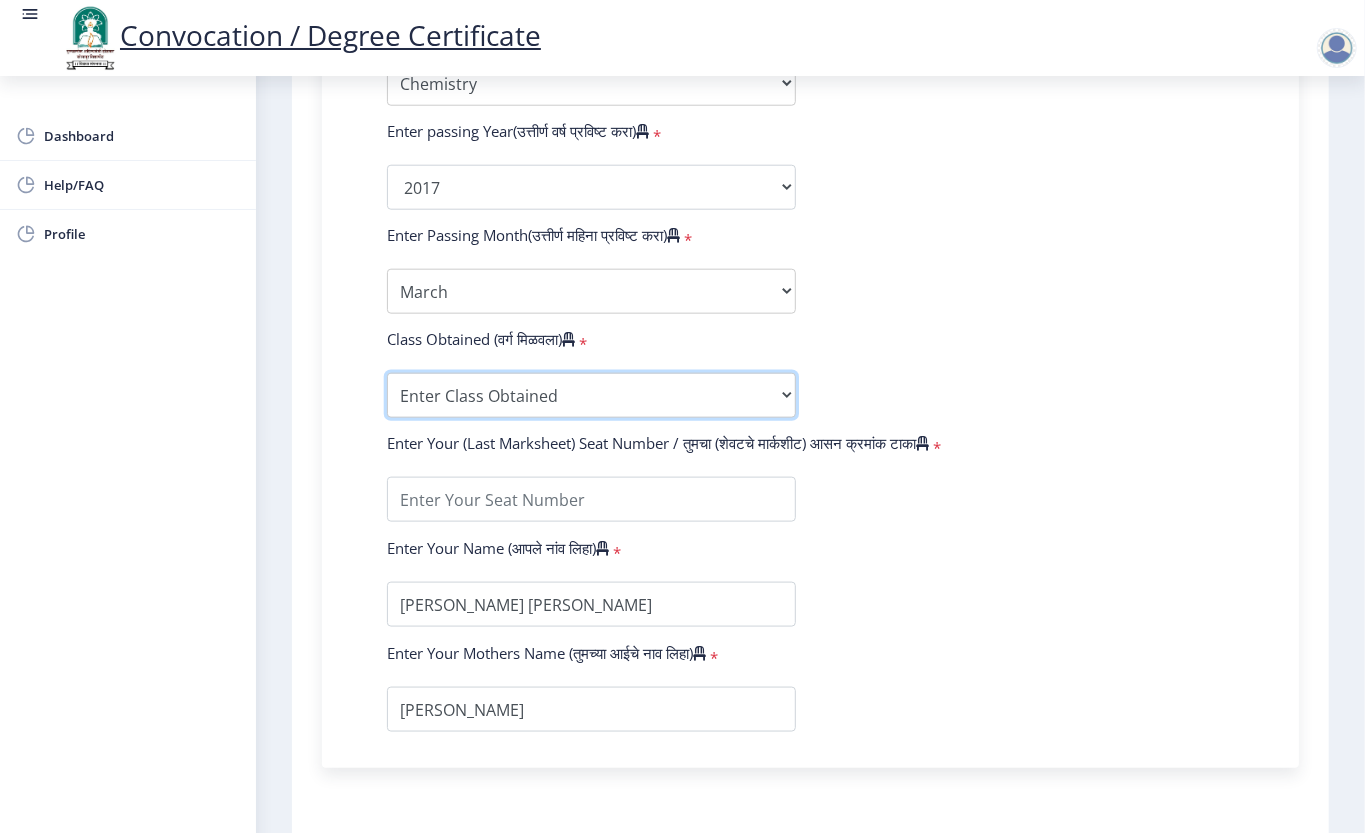 click on "Enter Class Obtained FIRST CLASS WITH DISTINCTION FIRST CLASS HIGHER SECOND CLASS SECOND CLASS PASS CLASS Grade O Grade A+ Grade A Grade B+ Grade B Grade C+ Grade C Grade D Grade E" at bounding box center [591, 395] 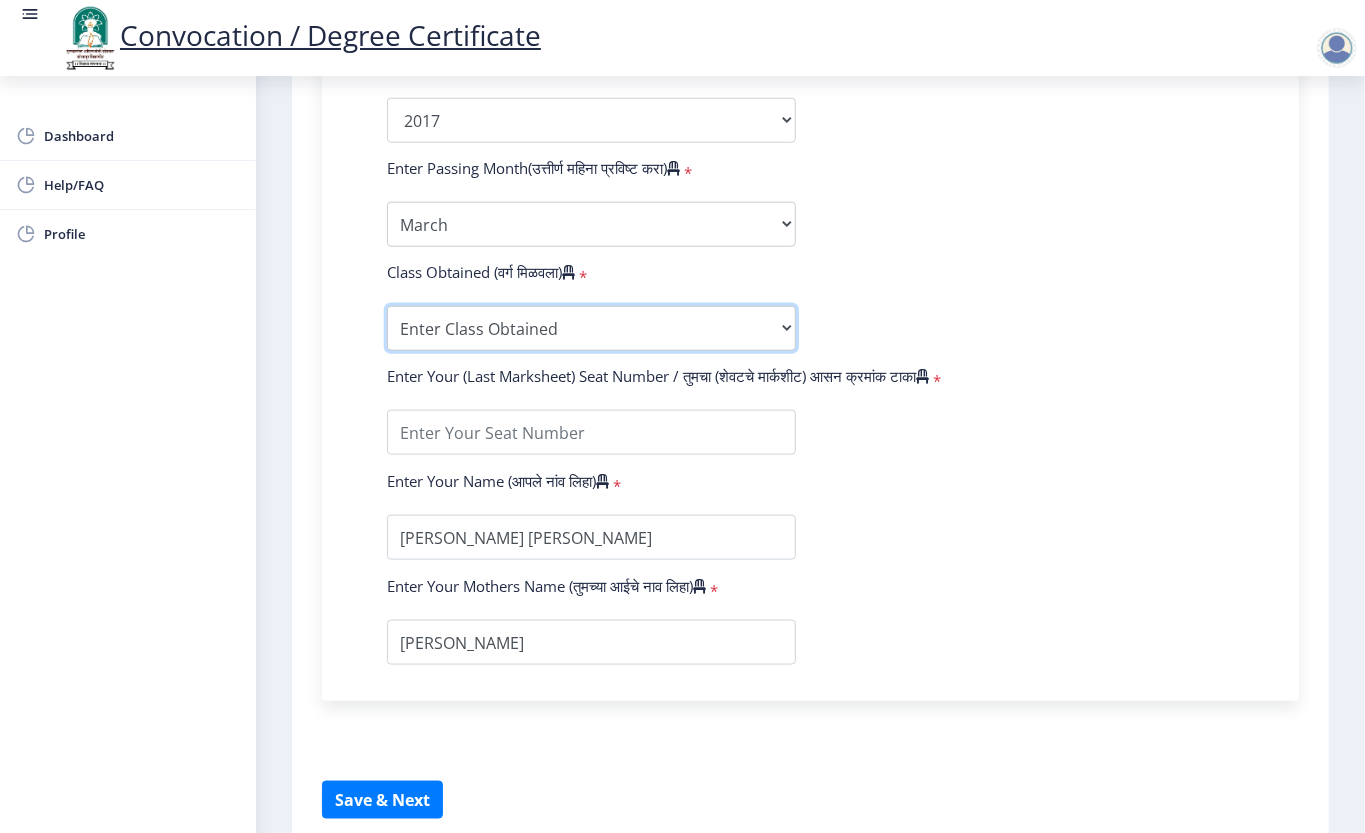 scroll, scrollTop: 1200, scrollLeft: 0, axis: vertical 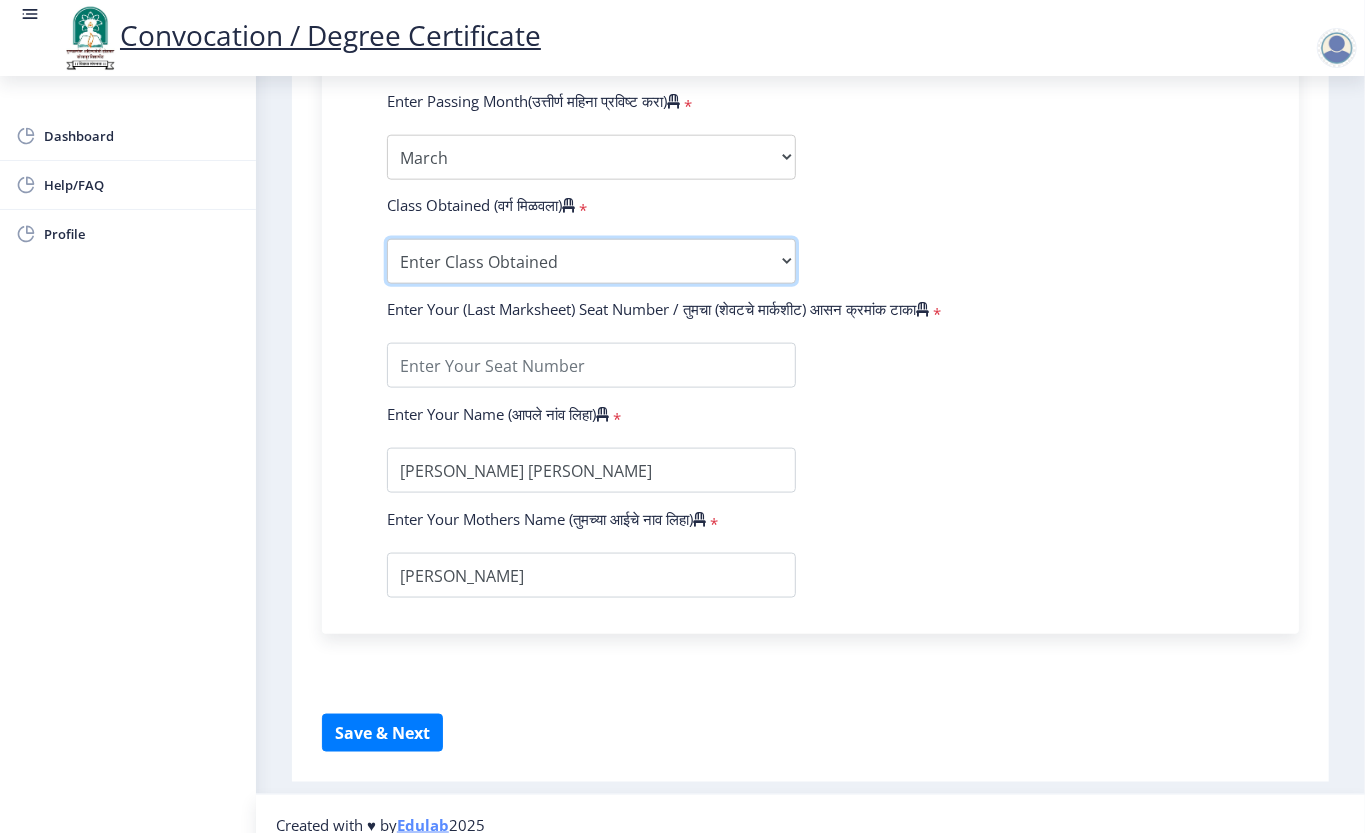 click on "Enter Class Obtained FIRST CLASS WITH DISTINCTION FIRST CLASS HIGHER SECOND CLASS SECOND CLASS PASS CLASS Grade O Grade A+ Grade A Grade B+ Grade B Grade C+ Grade C Grade D Grade E" at bounding box center (591, 261) 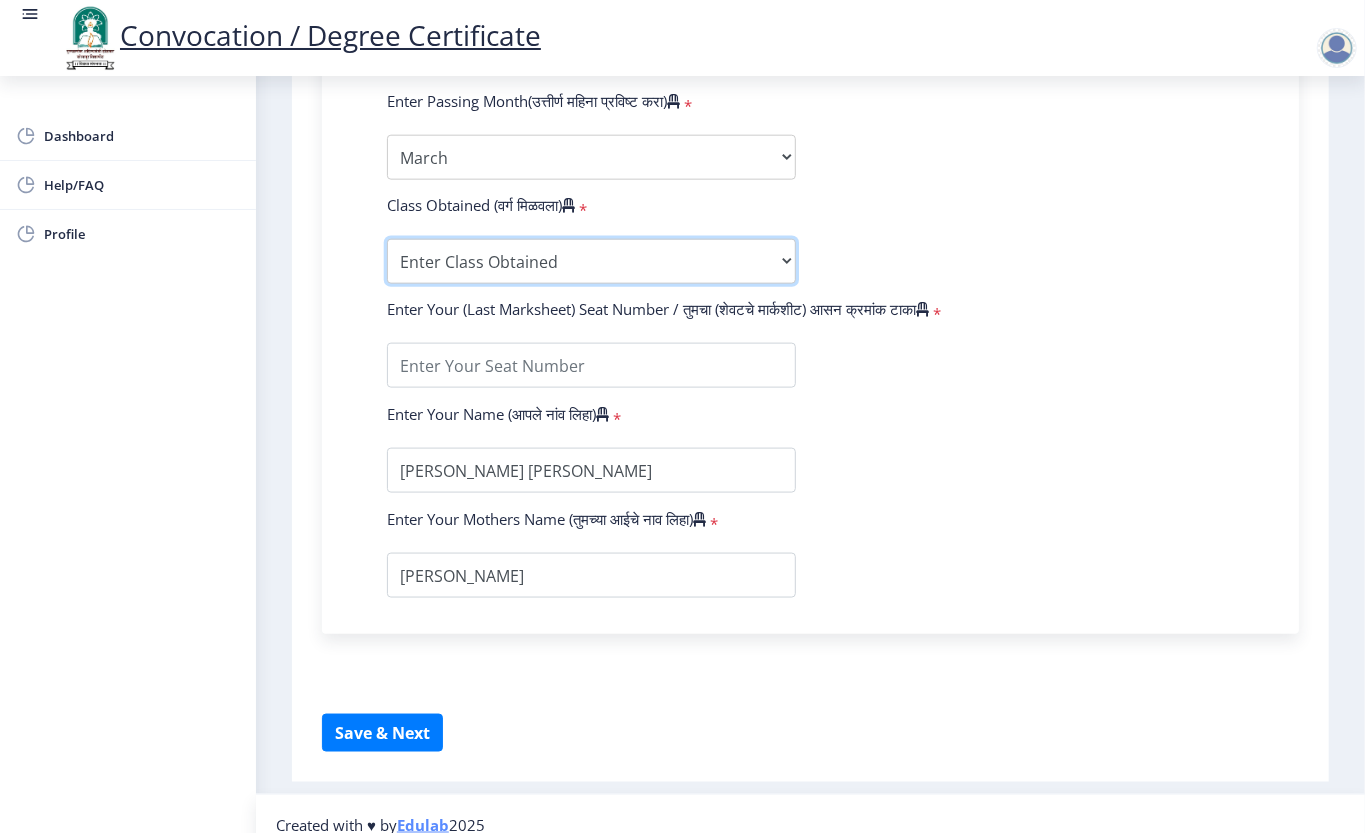 select on "Grade B" 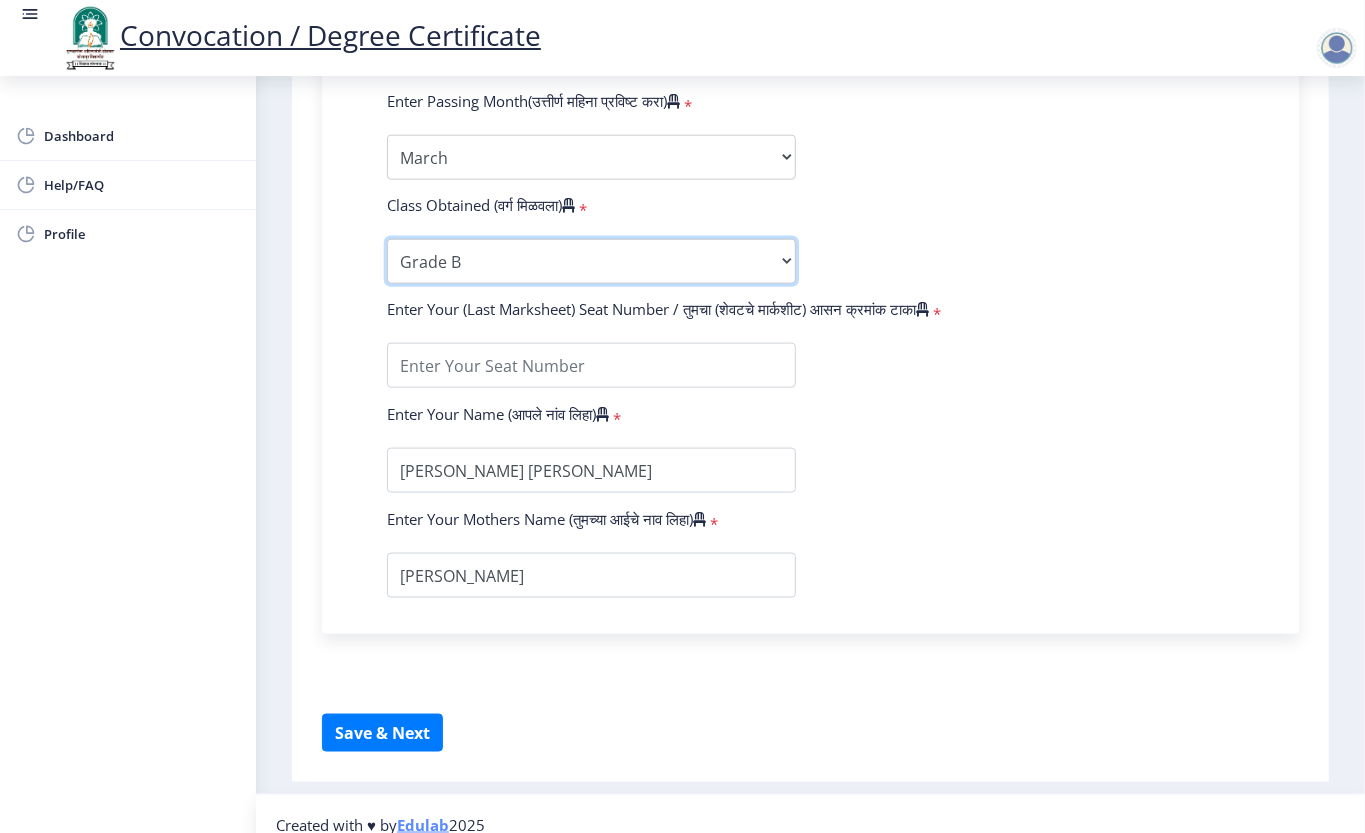 click on "Enter Class Obtained FIRST CLASS WITH DISTINCTION FIRST CLASS HIGHER SECOND CLASS SECOND CLASS PASS CLASS Grade O Grade A+ Grade A Grade B+ Grade B Grade C+ Grade C Grade D Grade E" at bounding box center (591, 261) 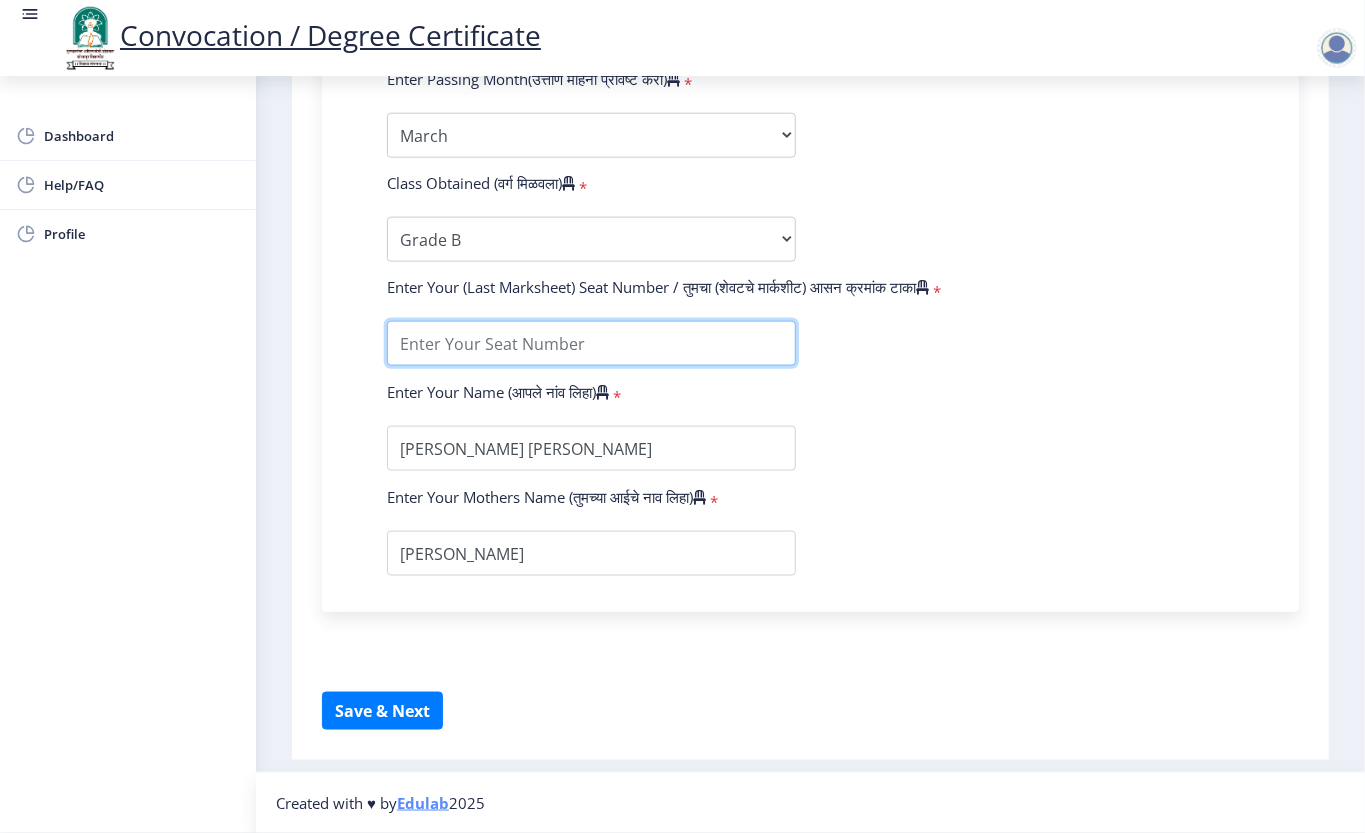 click at bounding box center (591, 343) 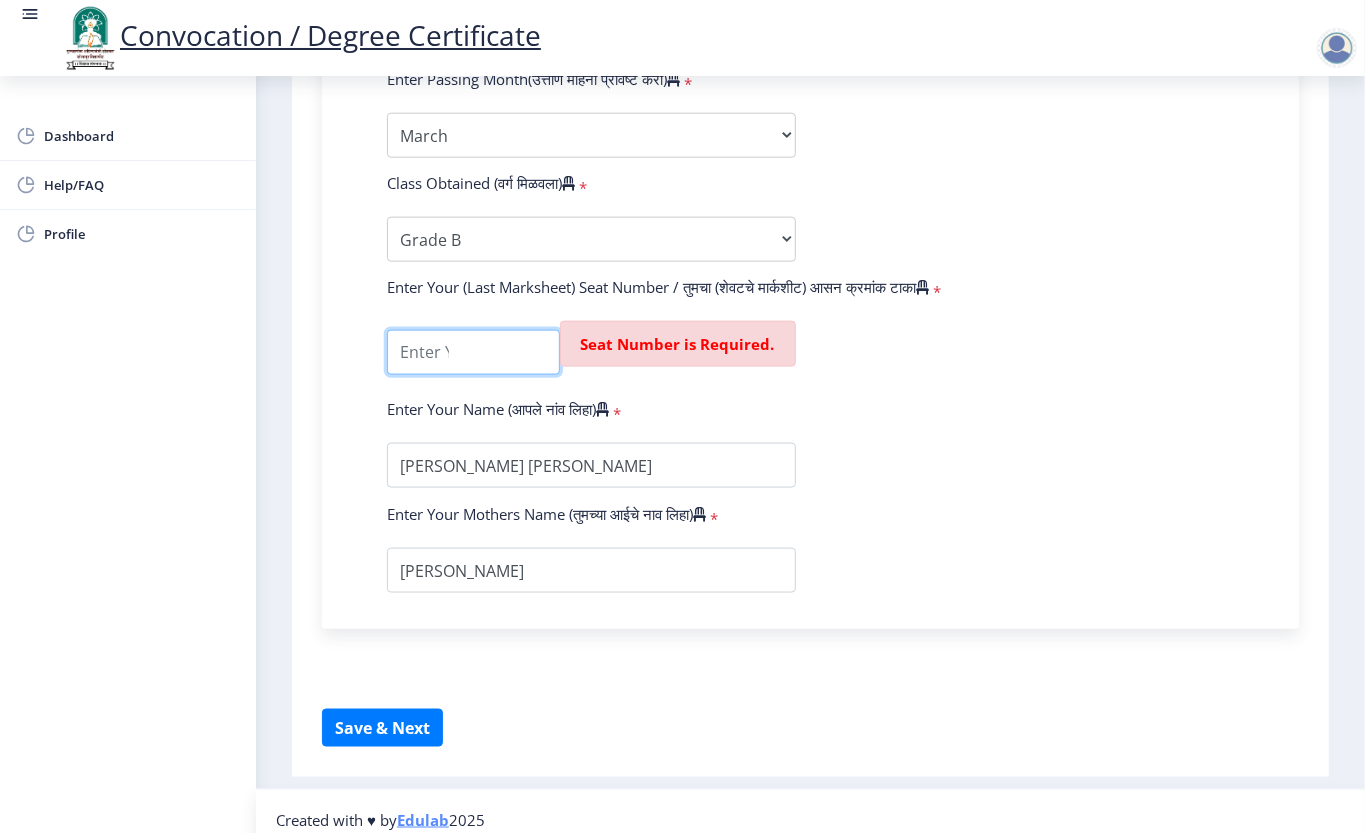 click at bounding box center [473, 352] 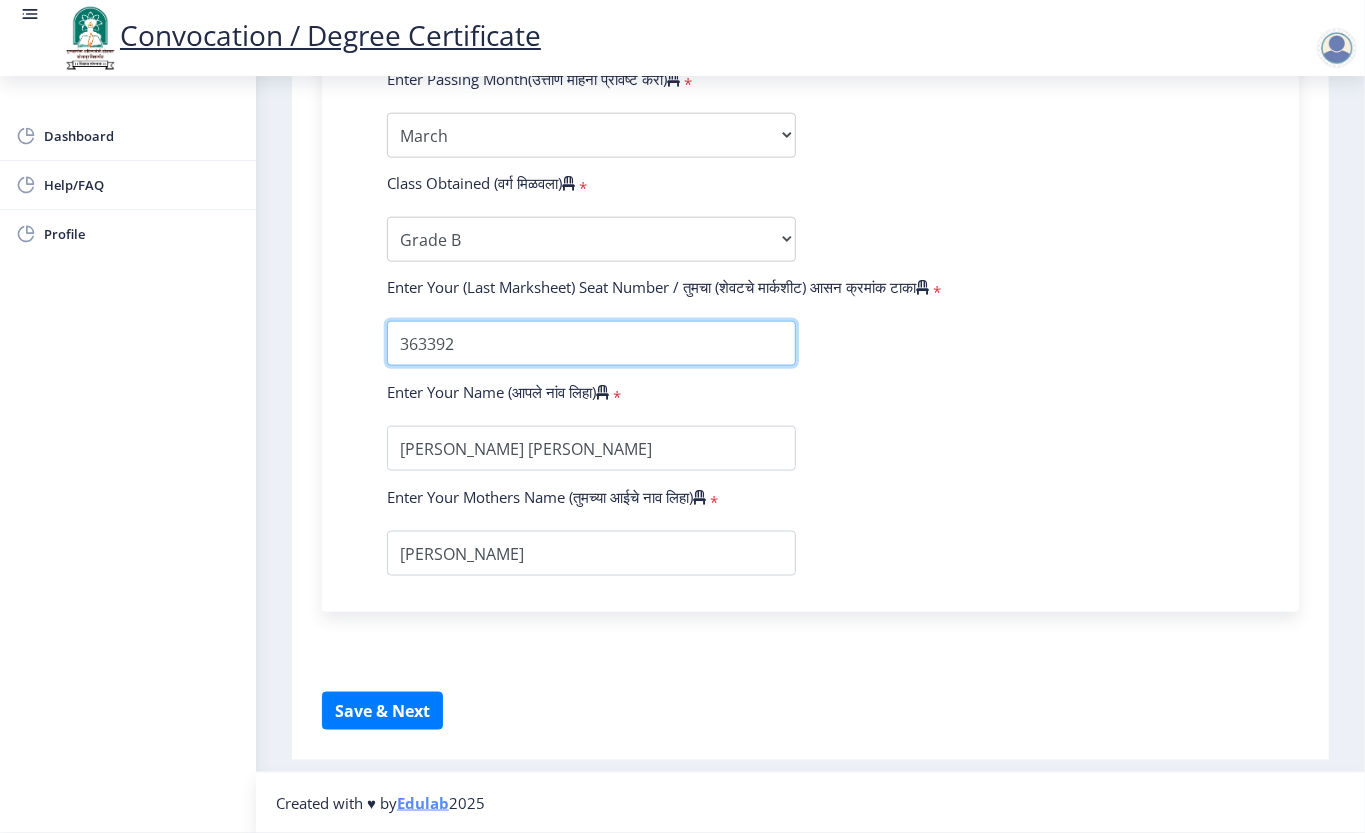 type on "363392" 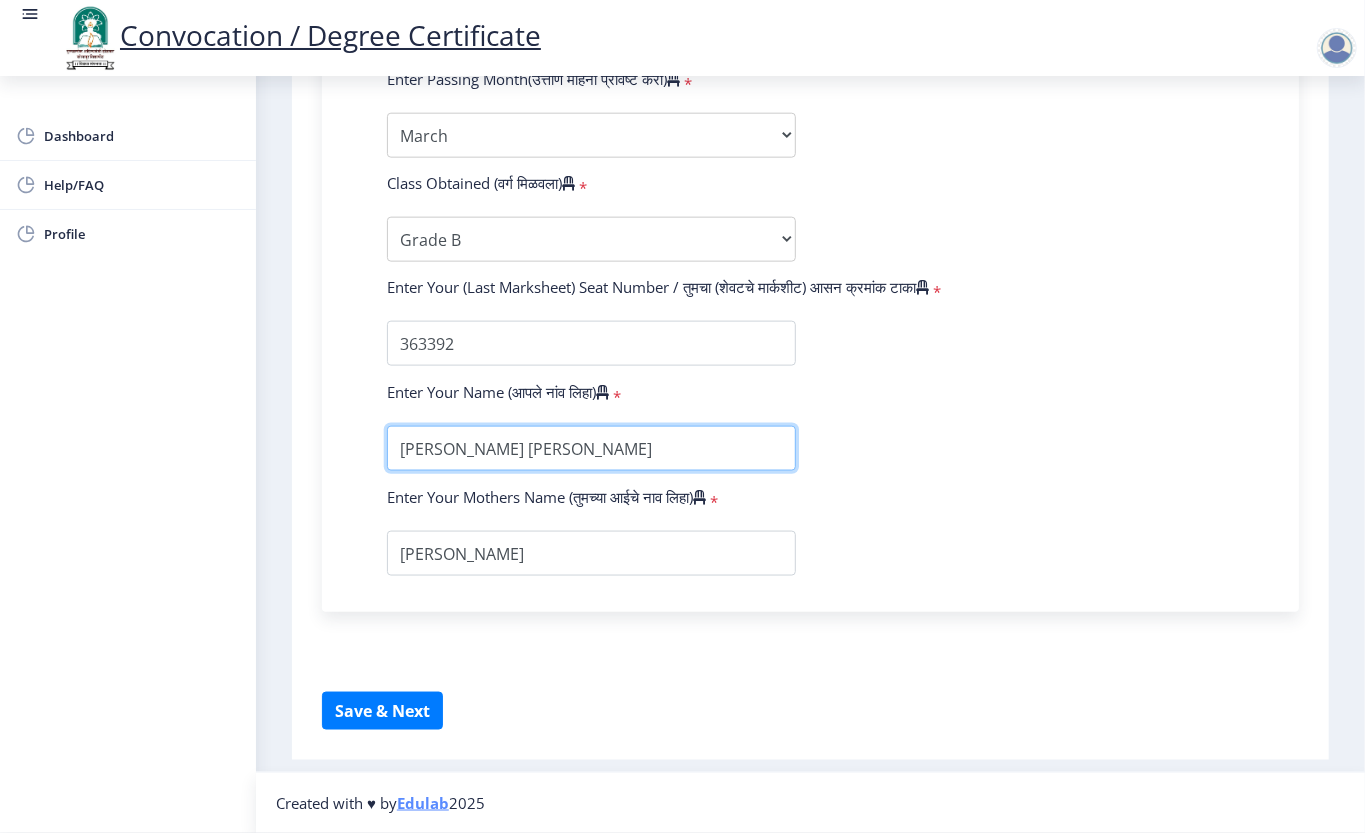 click at bounding box center (591, 448) 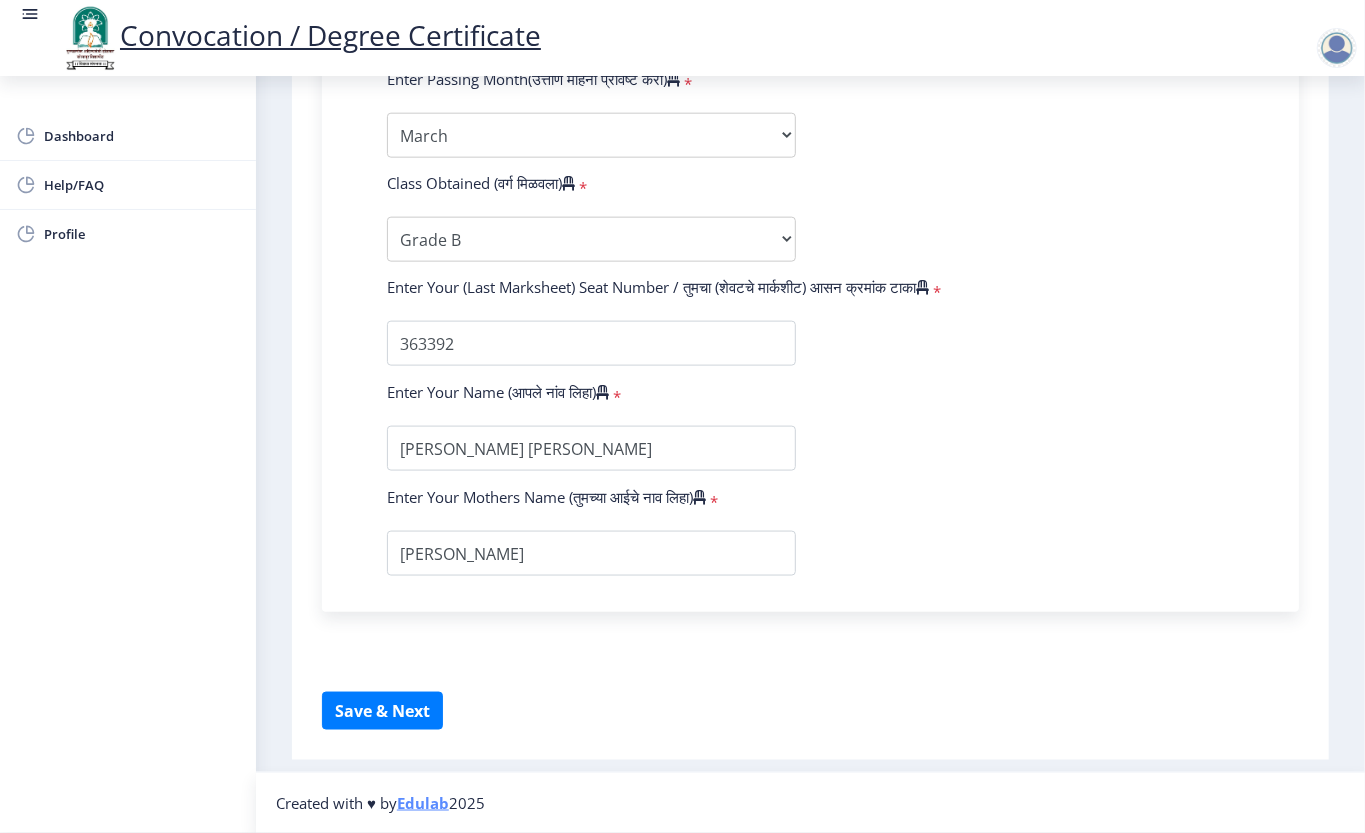 click on "Enter Your PRN Number (तुमचा पीआरएन (कायम नोंदणी क्रमांक) एंटर करा)   * Student Type (विद्यार्थी प्रकार)    * Select Student Type Regular External College Name(कॉलेजचे नाव)   * Karmaveer [PERSON_NAME] Select College Name Course Name(अभ्यासक्रमाचे नाव)   * Bachelor of Science (with Credits) Select Course Name  Specialization(विशेषज्ञता)   * Specialization Botany Chemistry Computer Science Electronics Geology Mathematics Microbiology Physics Statistics Zoology Other Enter passing Year(उत्तीर्ण वर्ष प्रविष्ट करा)   *  2025   2024   2023   2022   2021   2020   2019   2018   2017   2016   2015   2014   2013   2012   2011   2010   2009   2008   2007   2006   2005   2004   2003   2002   2001   2000   1999   1998   1997   1996   1995   1994   1993   1992   1991   1990  * May" 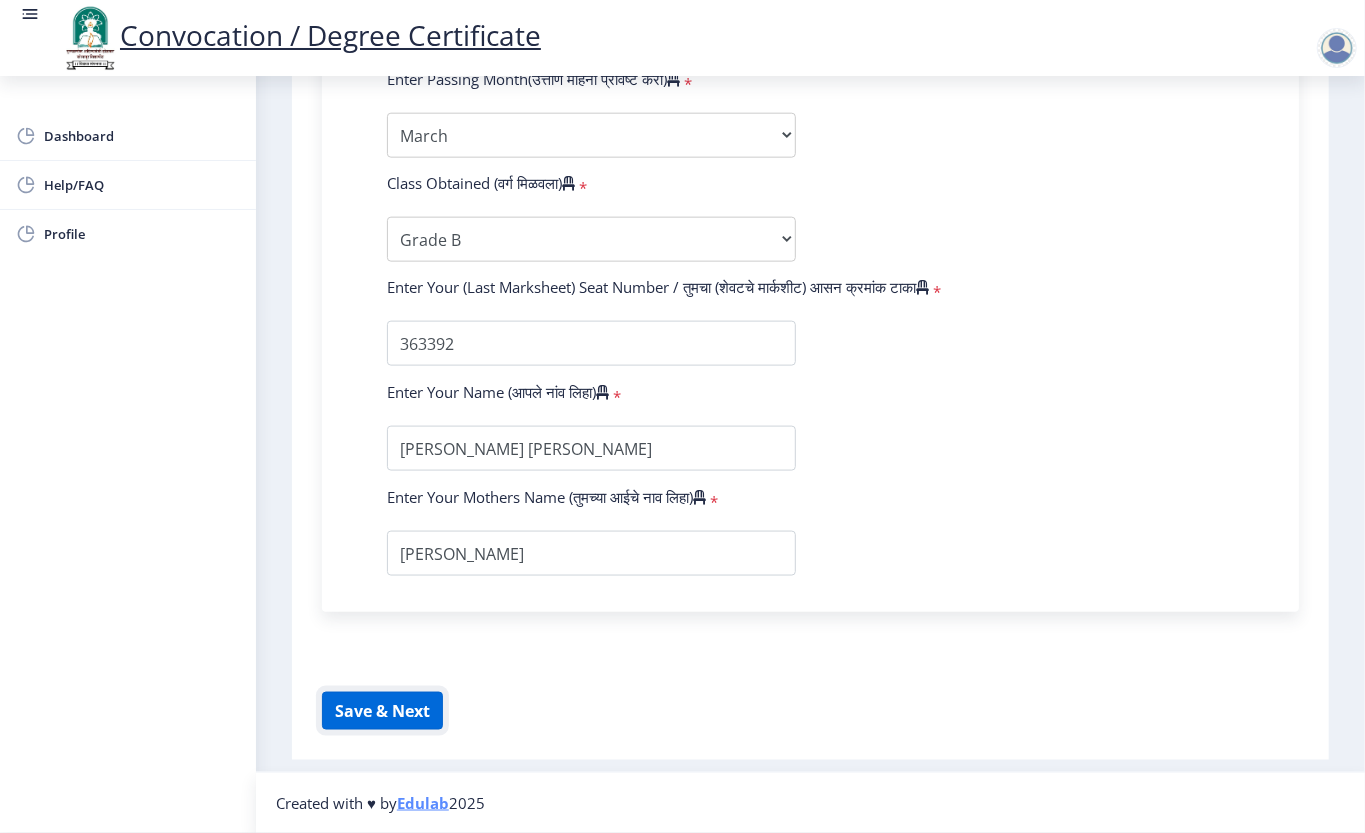 click on "Save & Next" 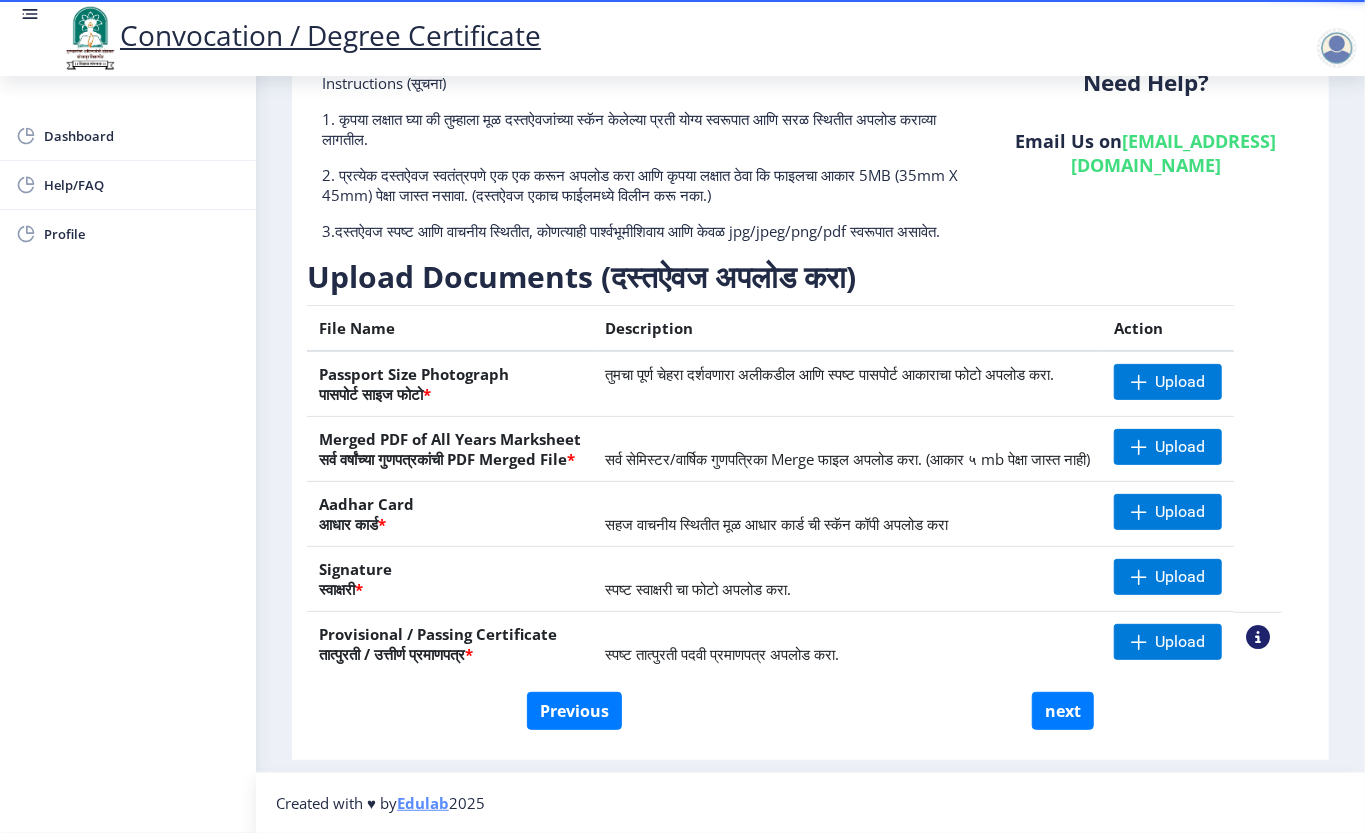 scroll, scrollTop: 178, scrollLeft: 0, axis: vertical 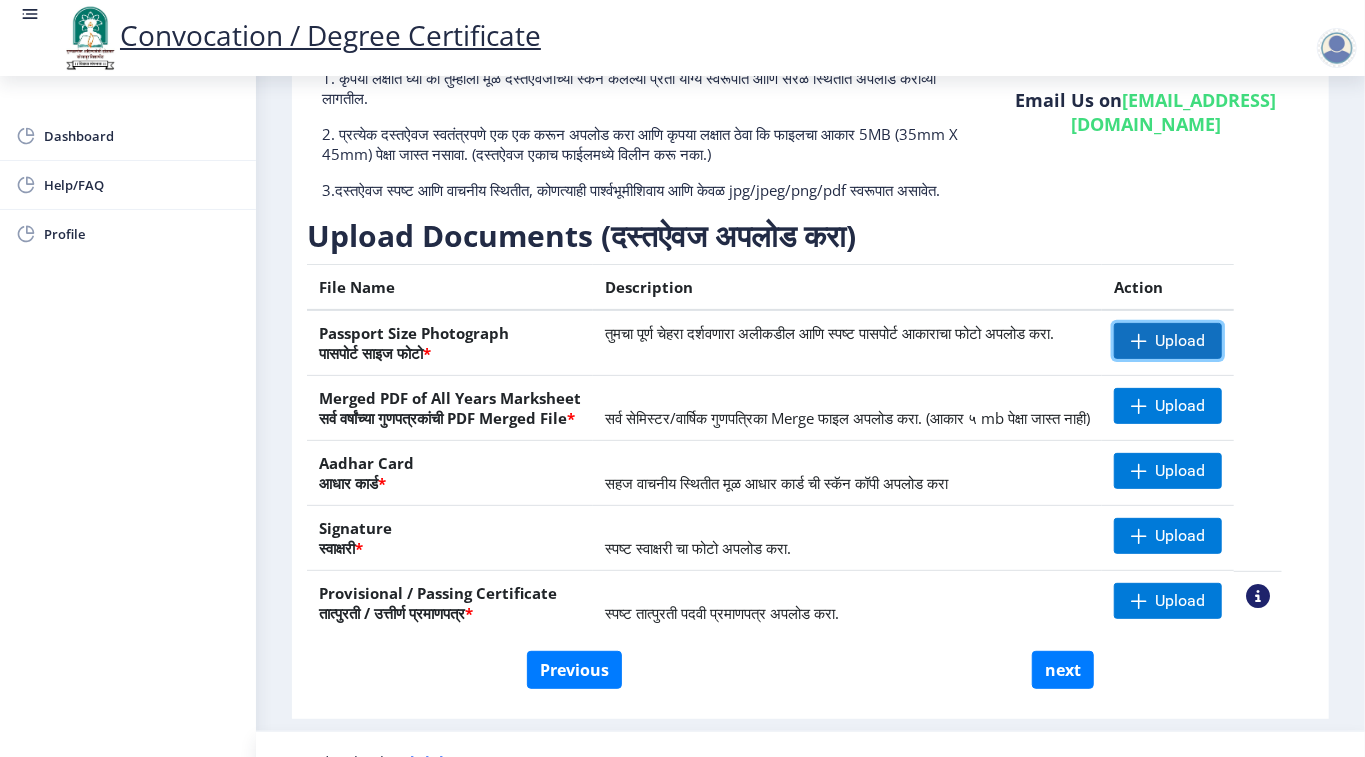 click on "Upload" 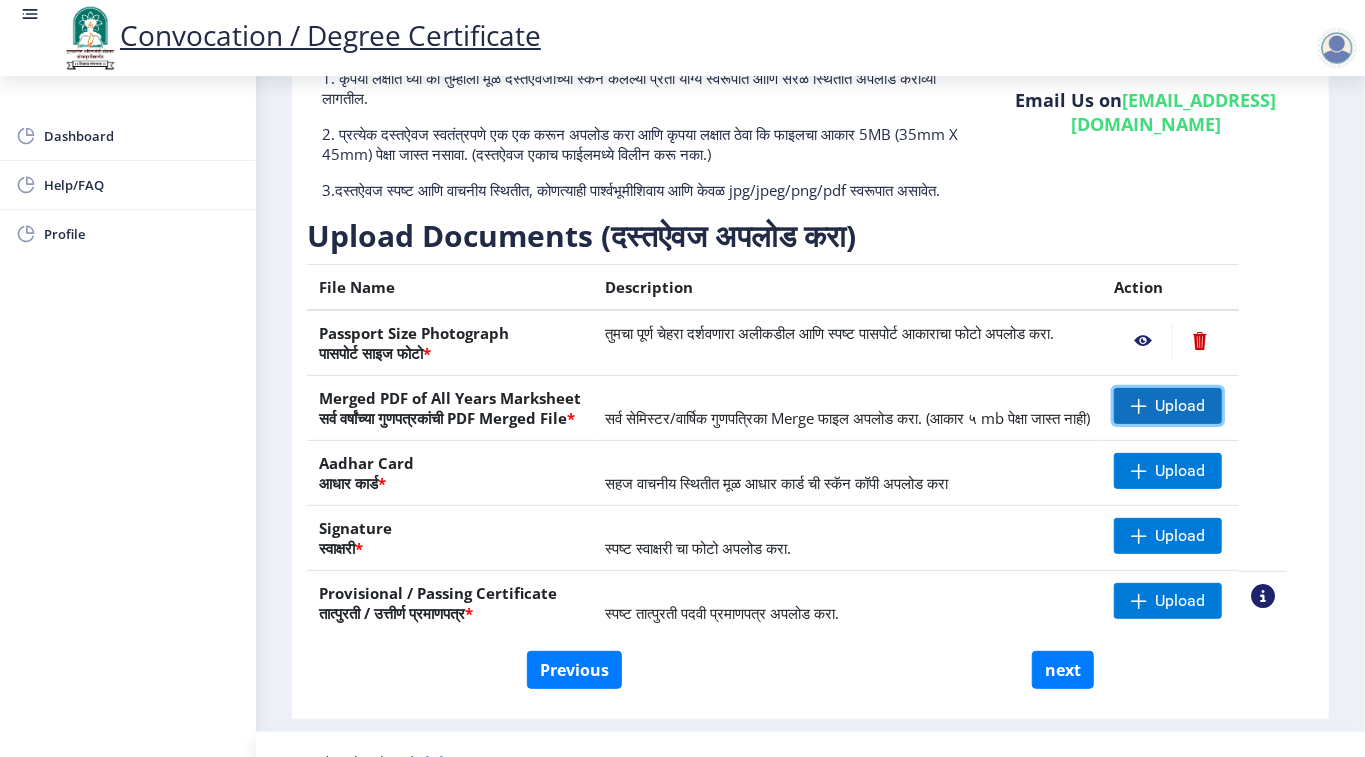 click on "Upload" 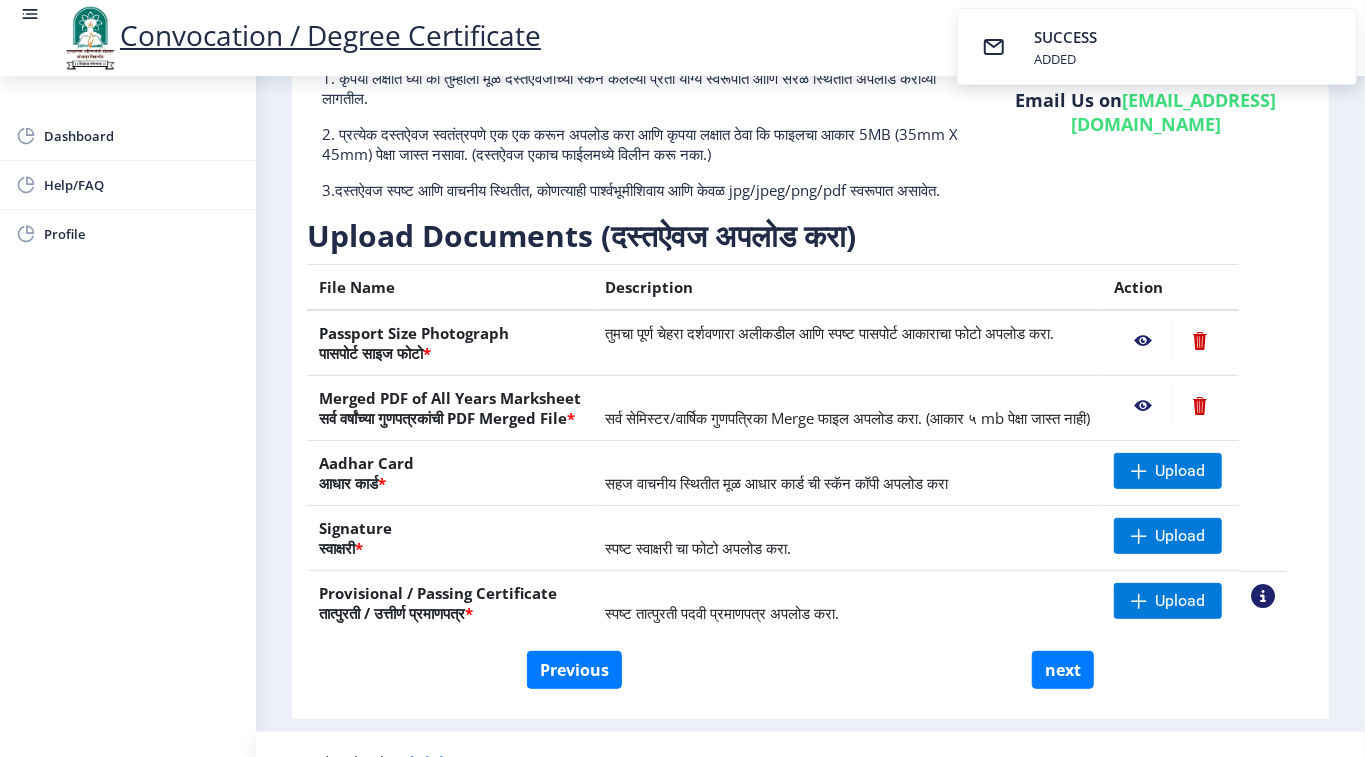 click on "Aadhar Card  आधार कार्ड  *" 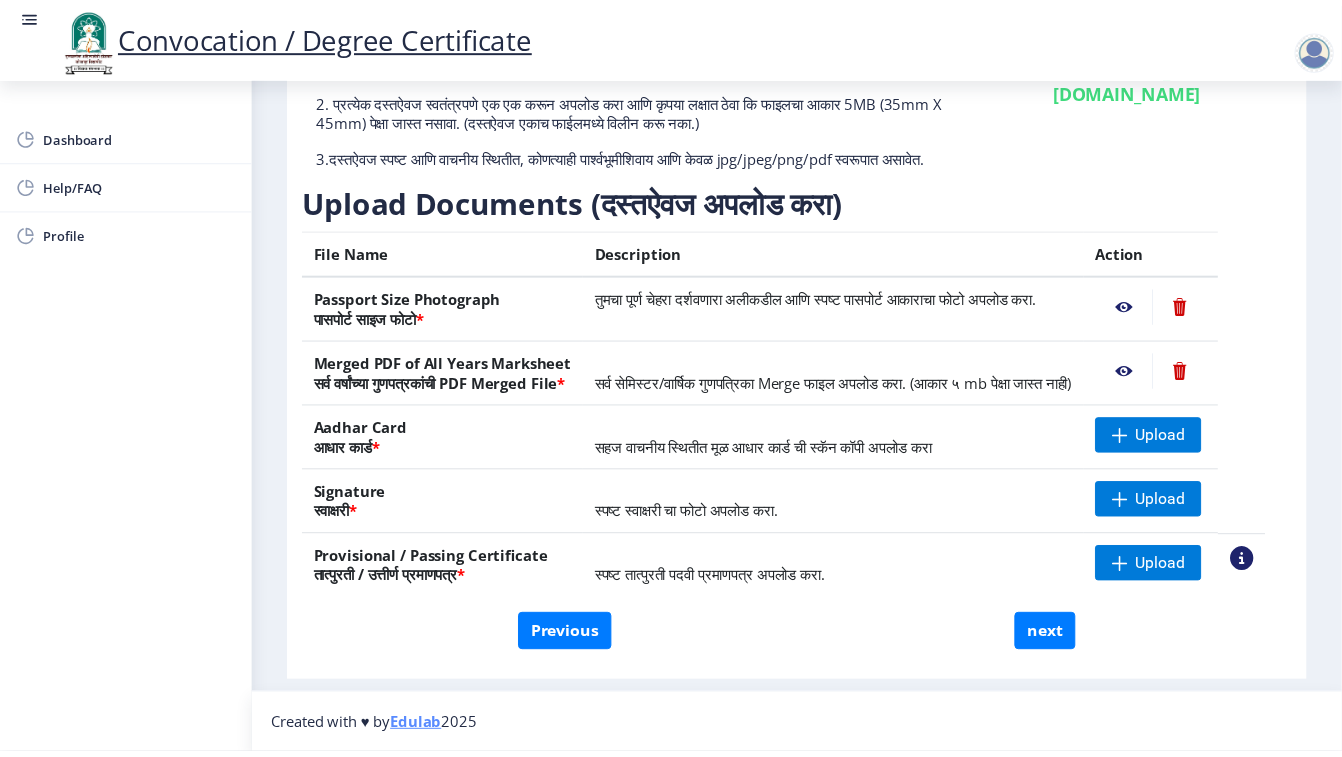 scroll, scrollTop: 254, scrollLeft: 0, axis: vertical 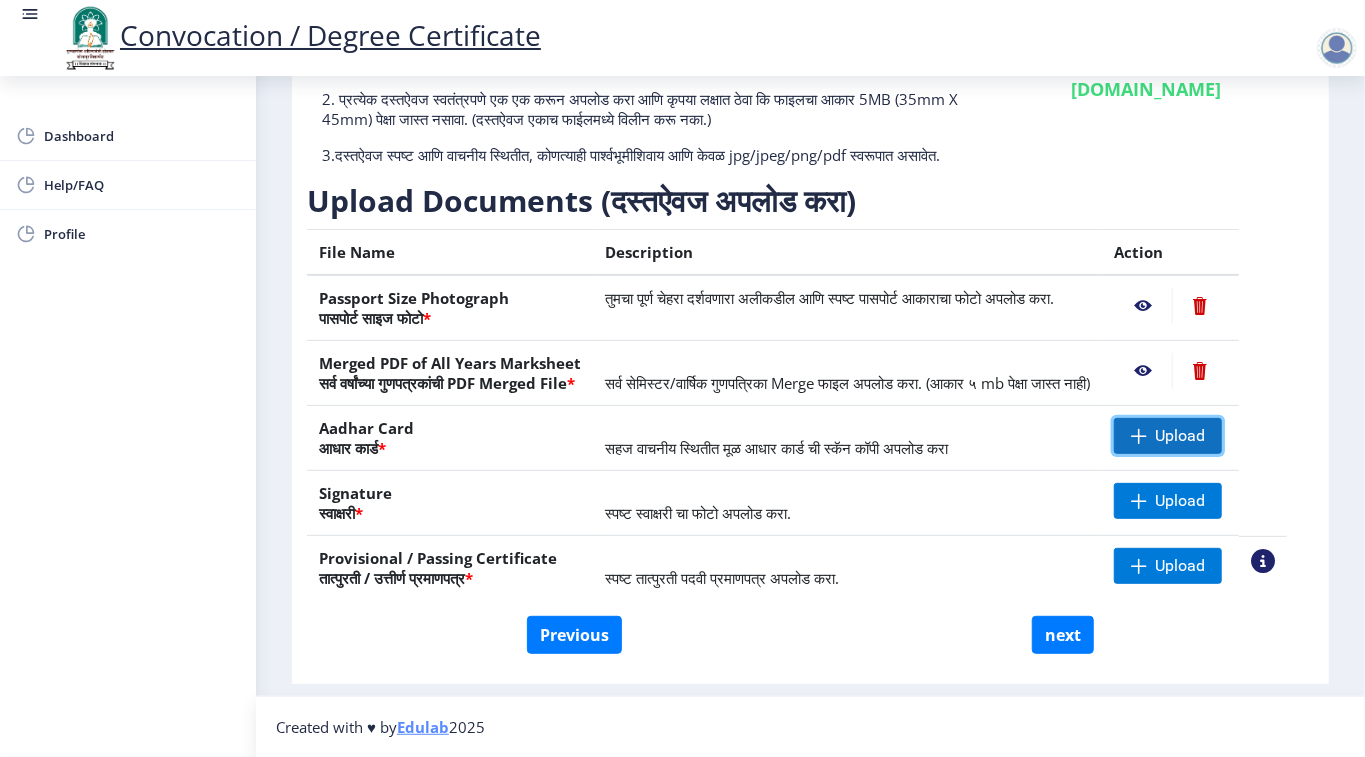 click on "Upload" 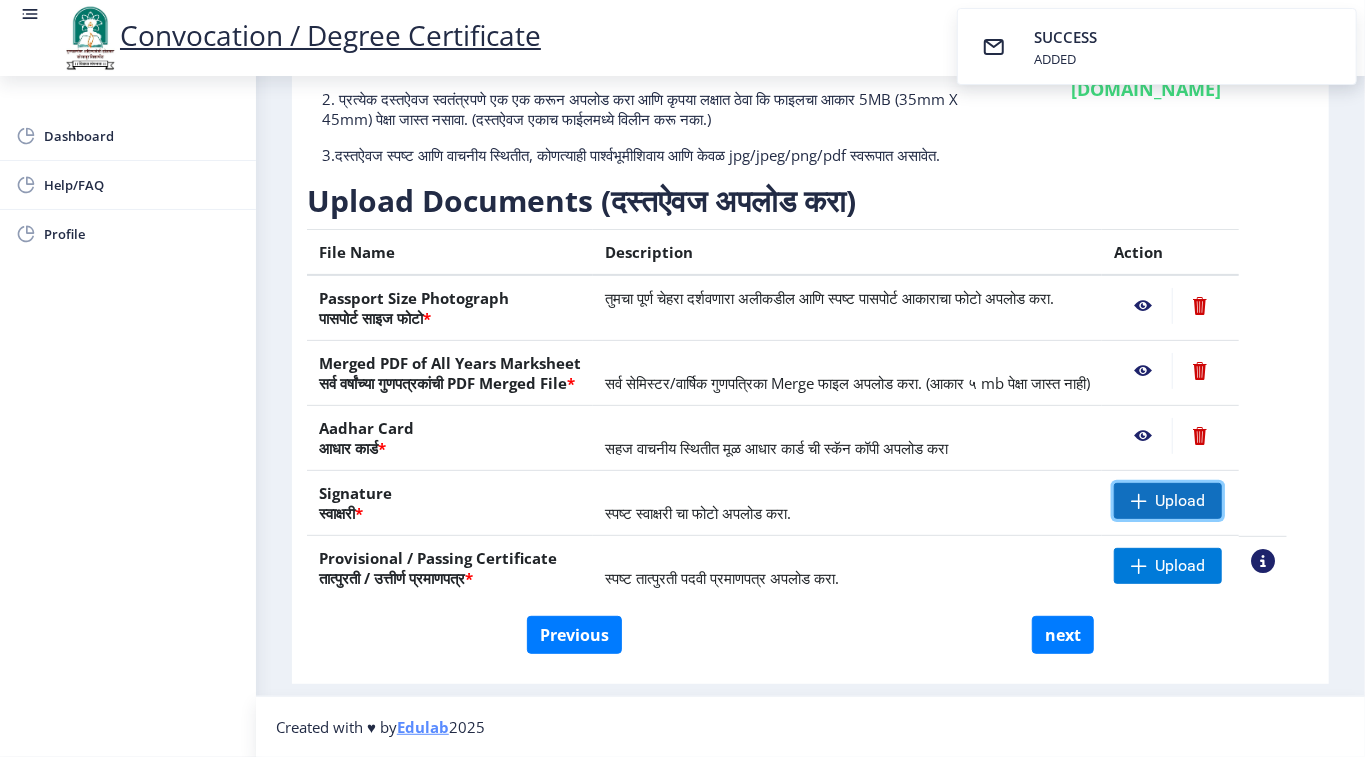 click on "Upload" 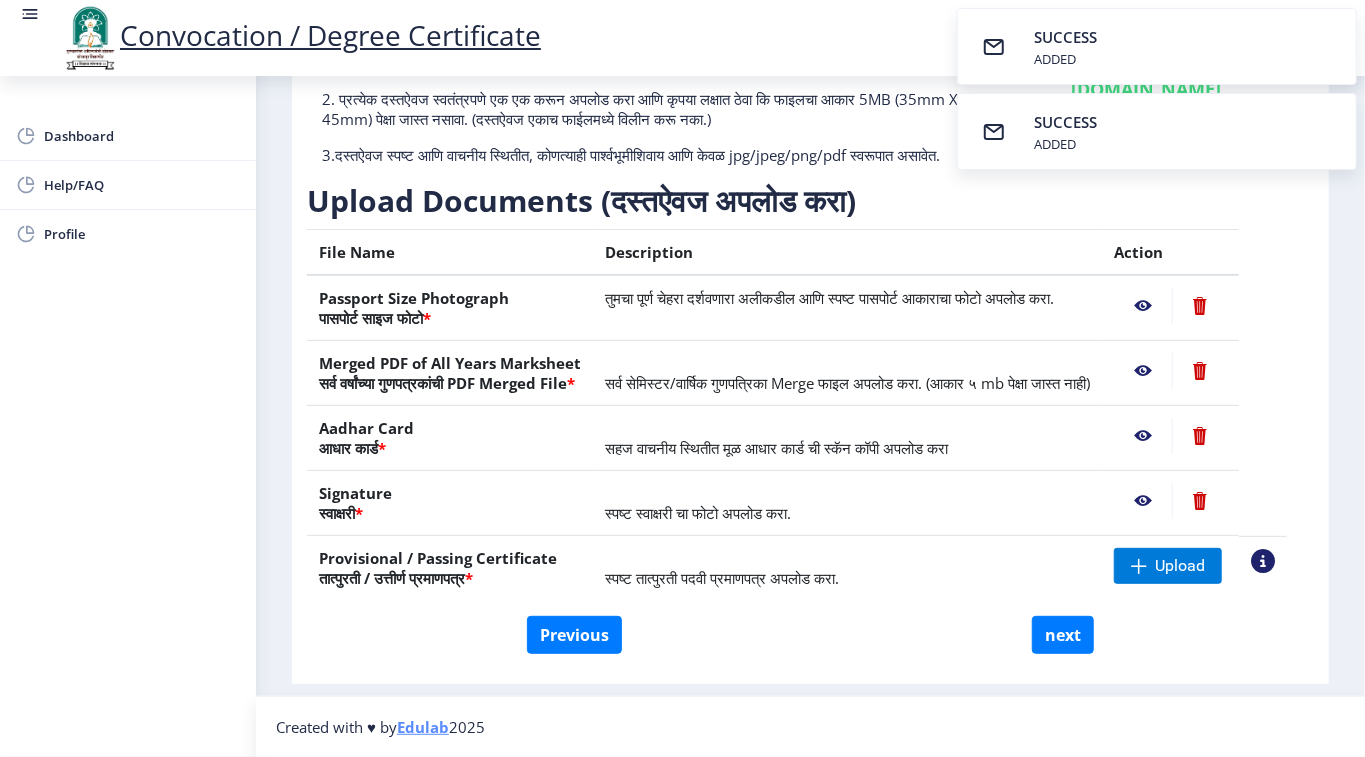 click 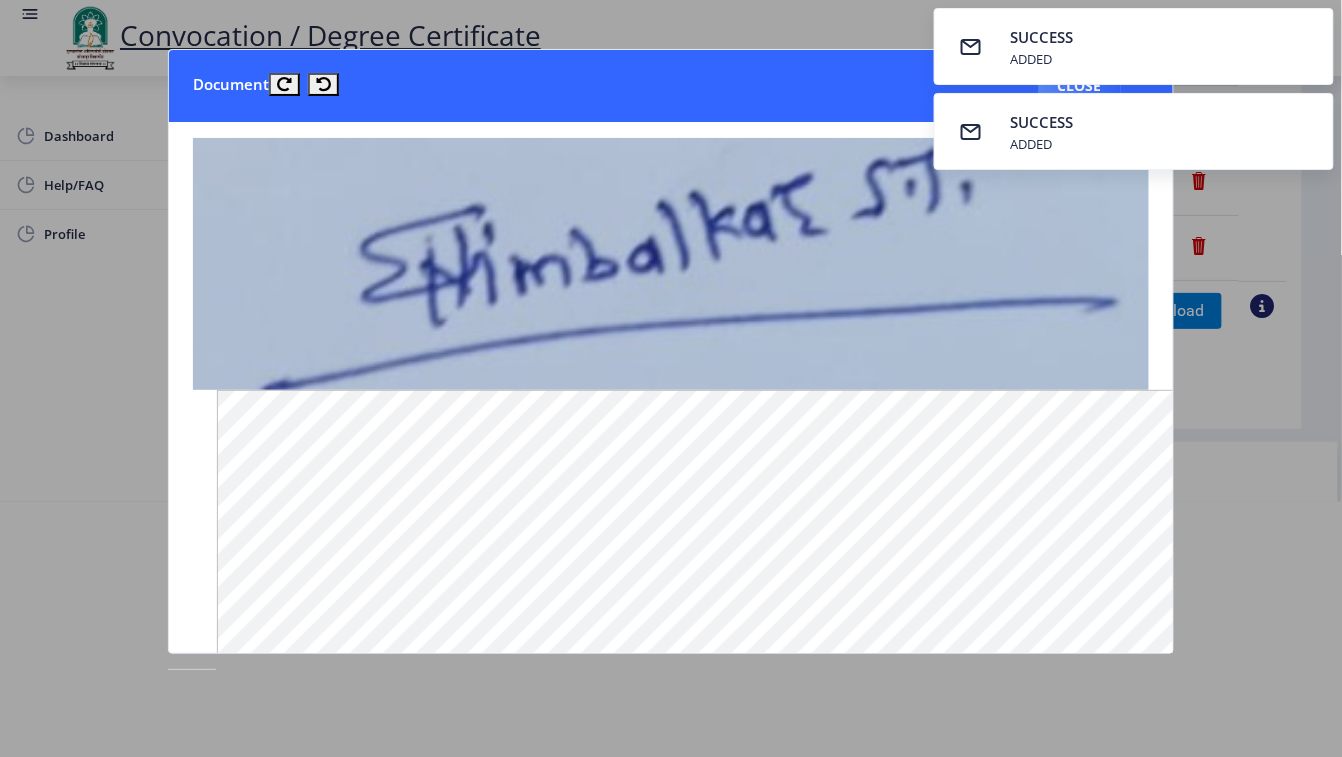 click 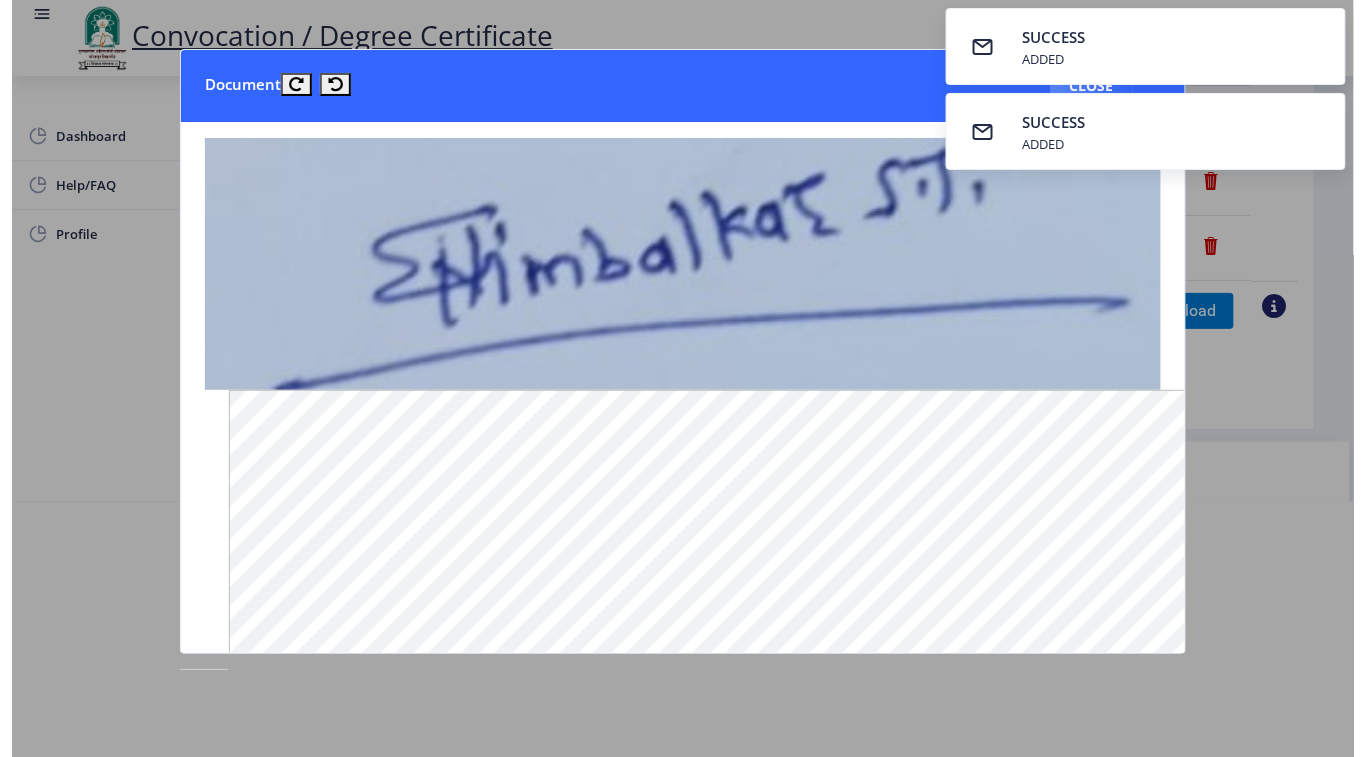 scroll, scrollTop: 57, scrollLeft: 0, axis: vertical 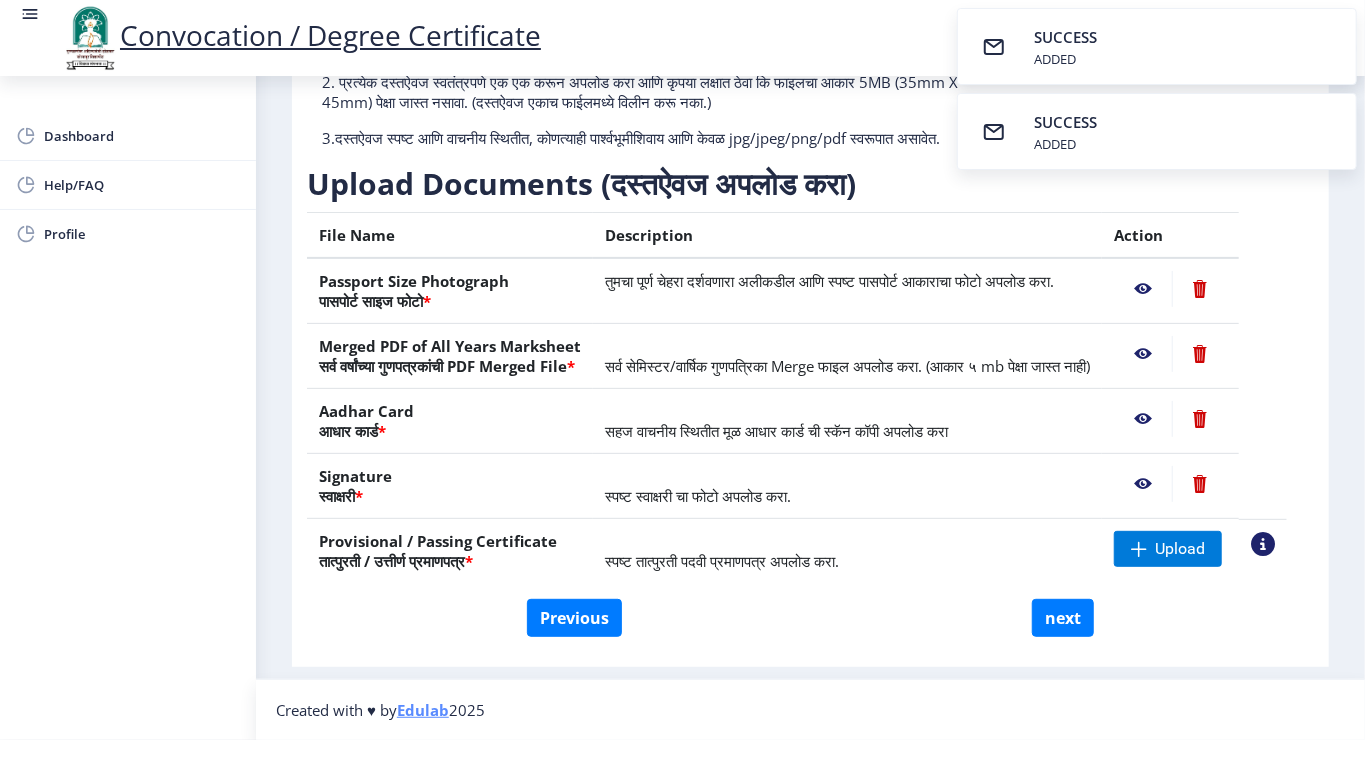 click 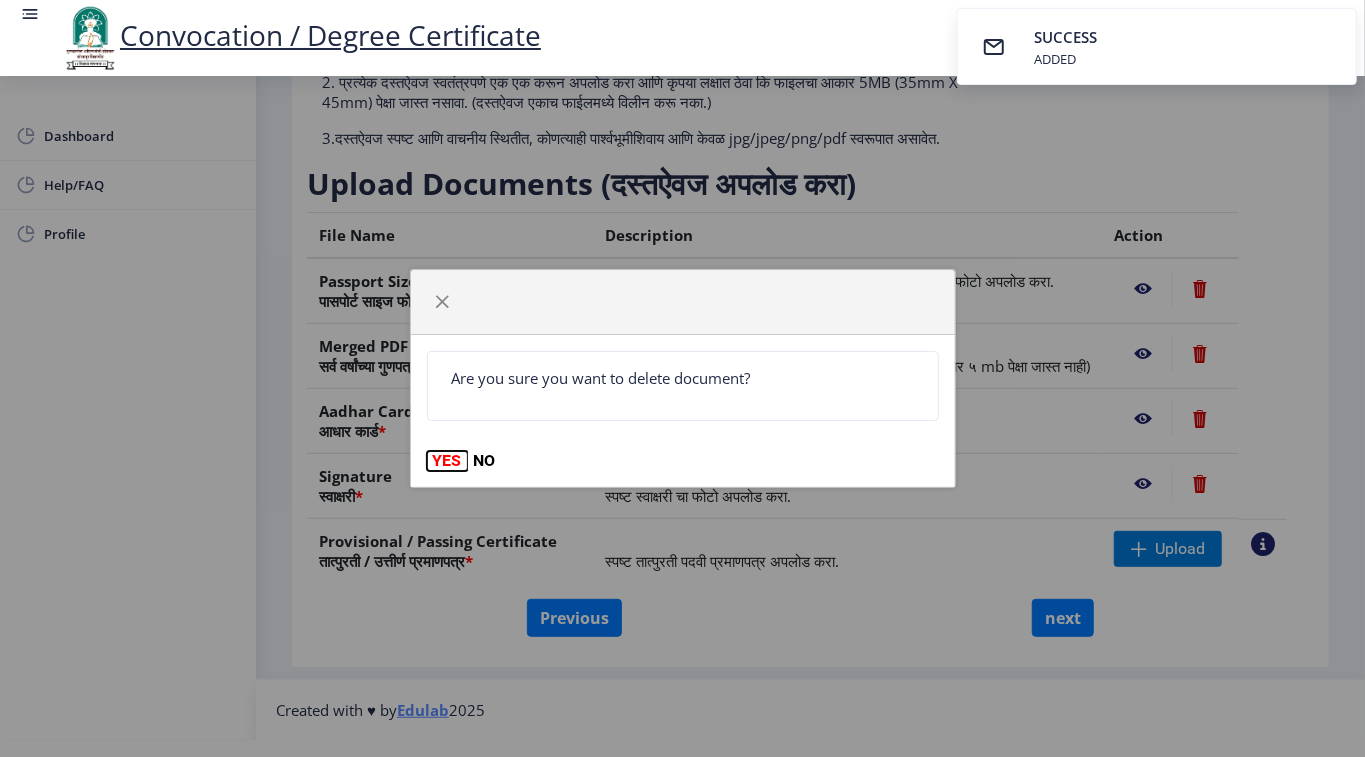 click on "YES" 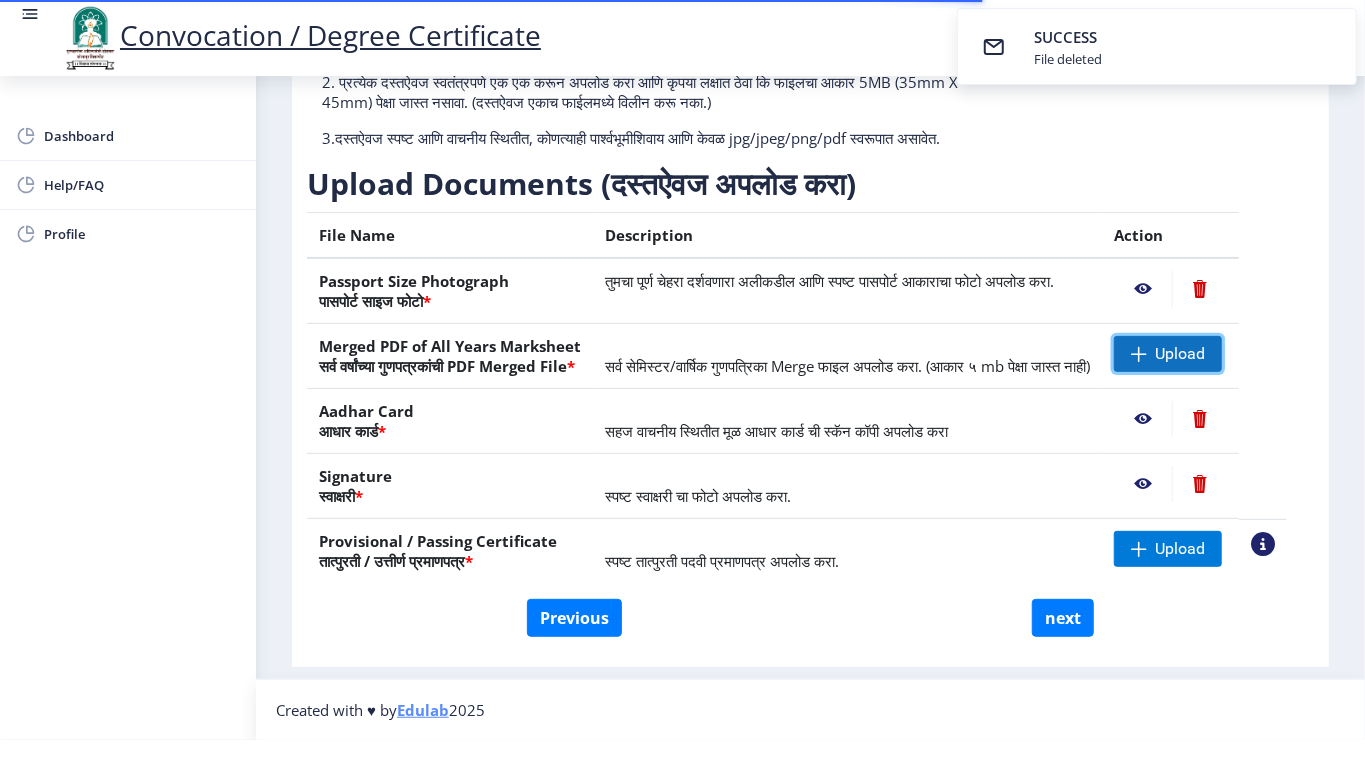 click on "Upload" 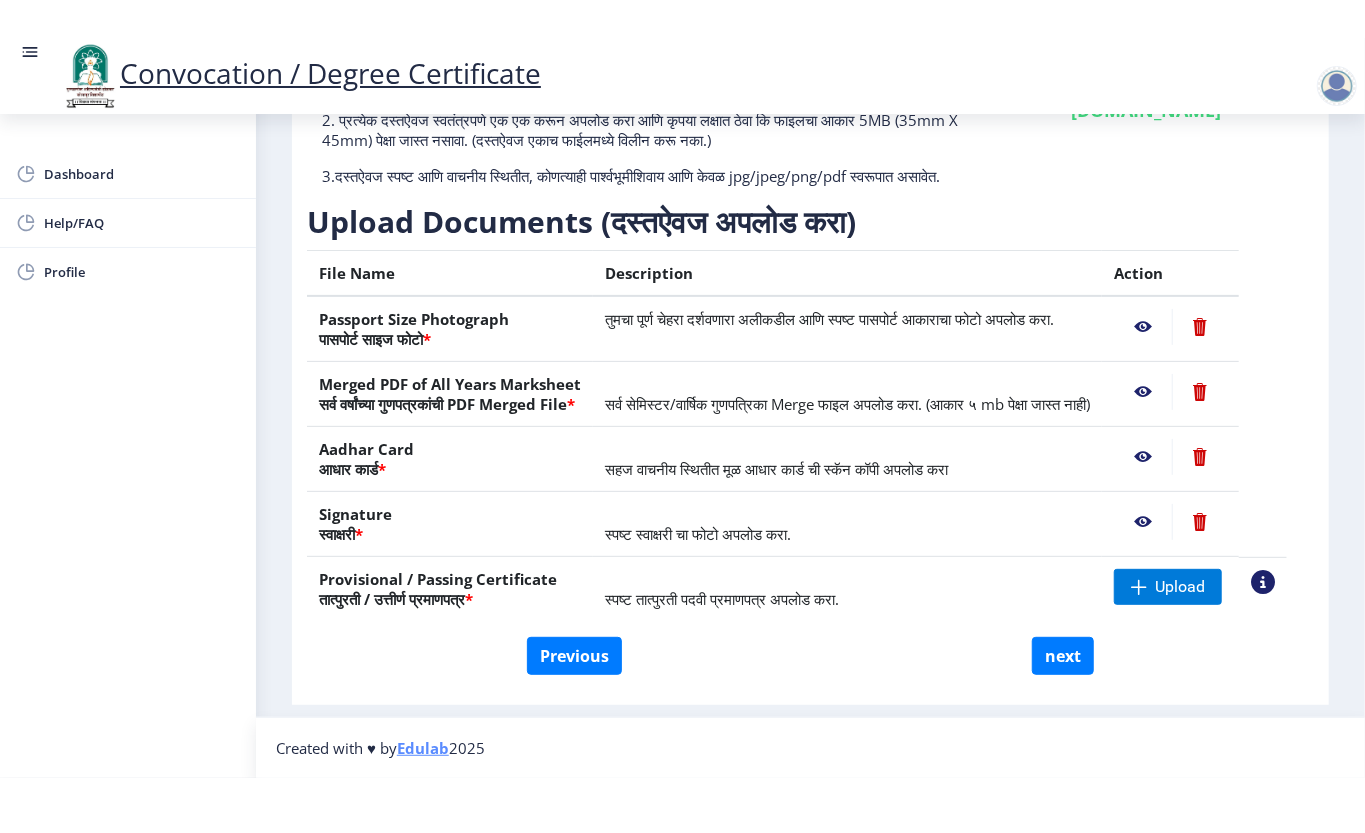 scroll, scrollTop: 0, scrollLeft: 0, axis: both 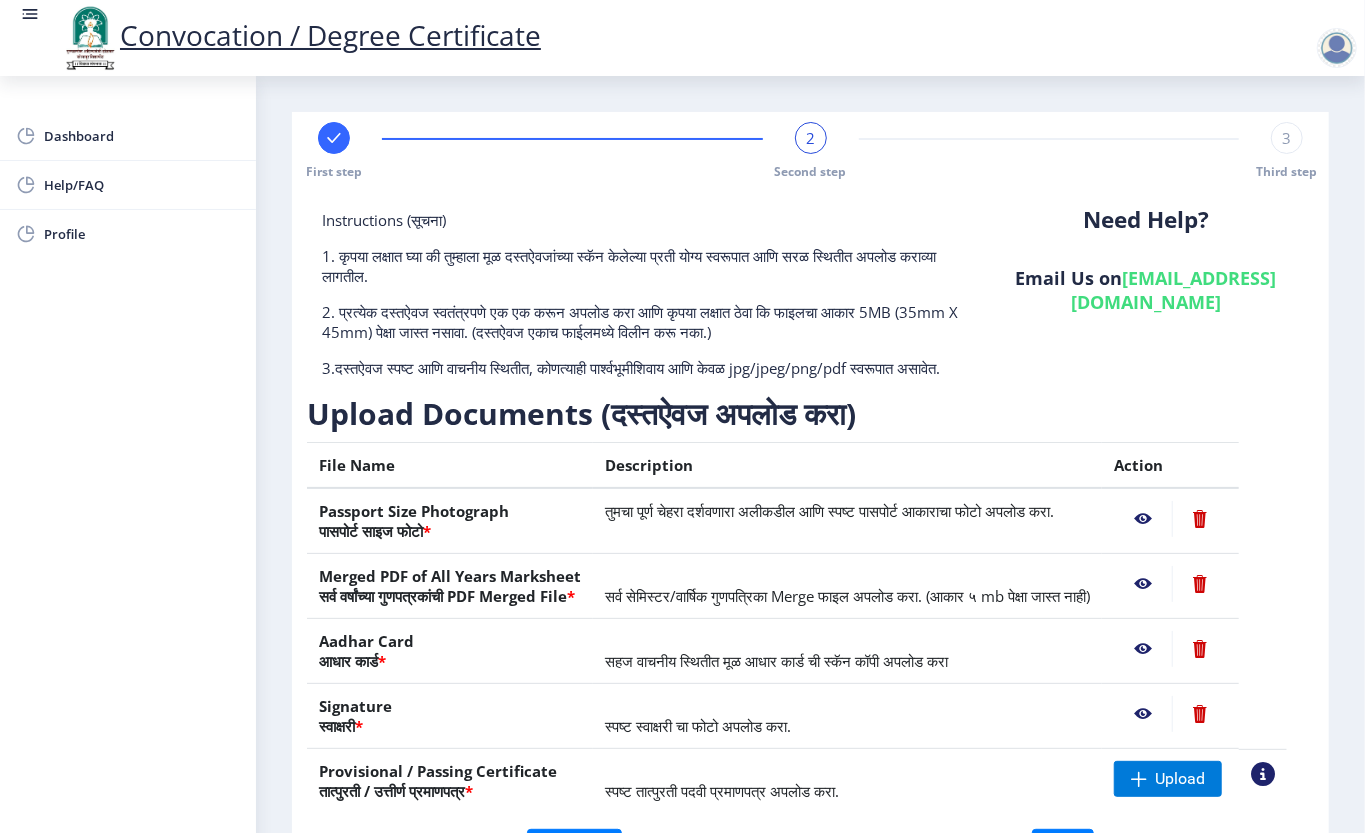 click 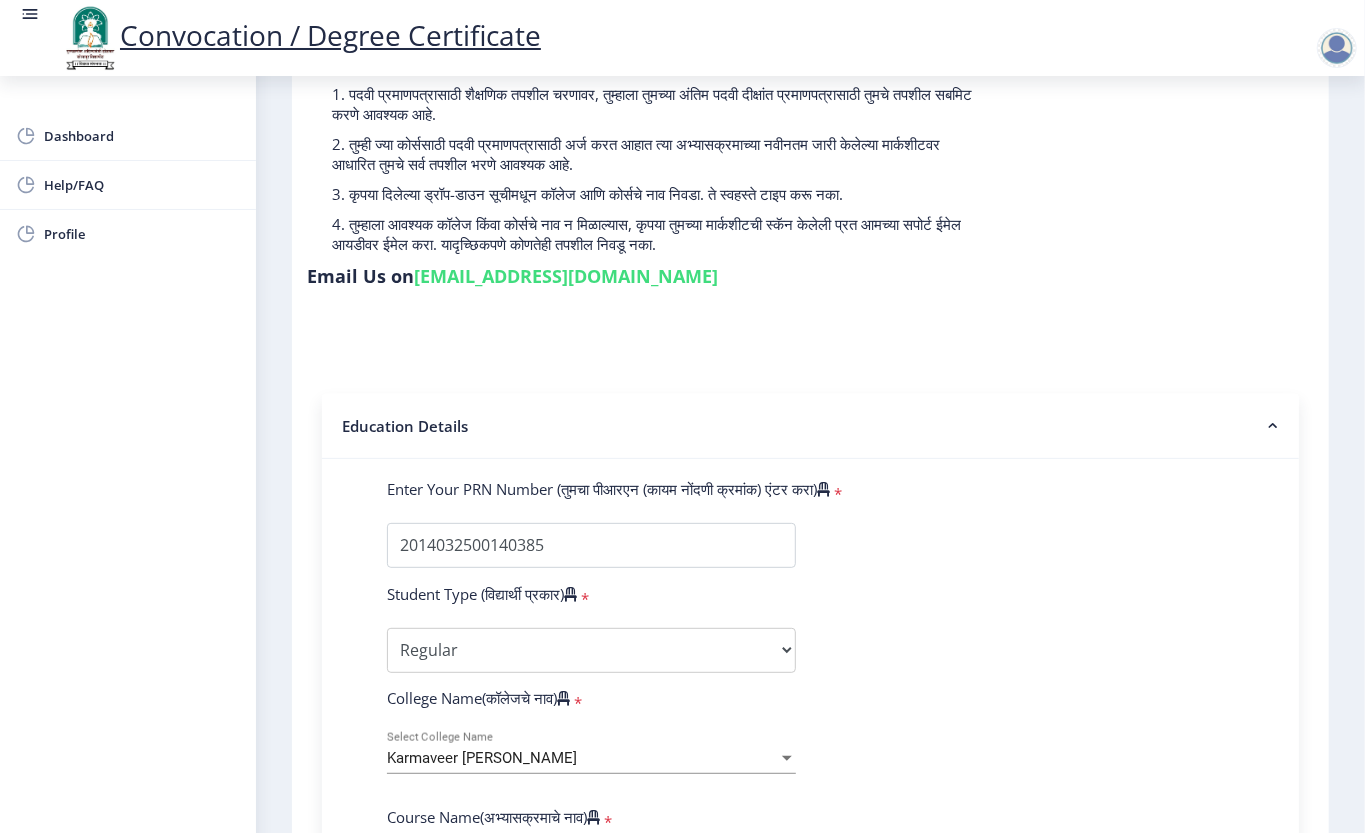 scroll, scrollTop: 0, scrollLeft: 0, axis: both 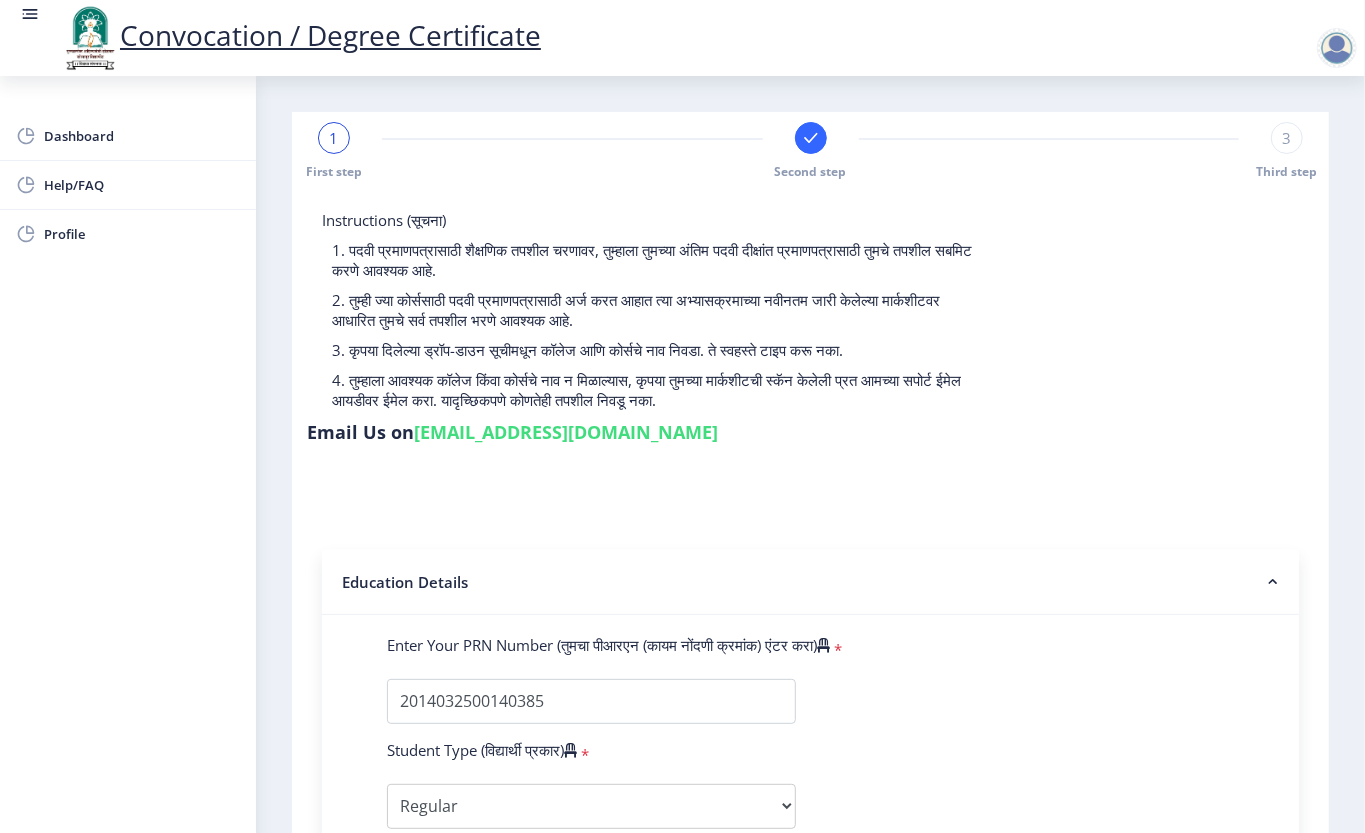 click 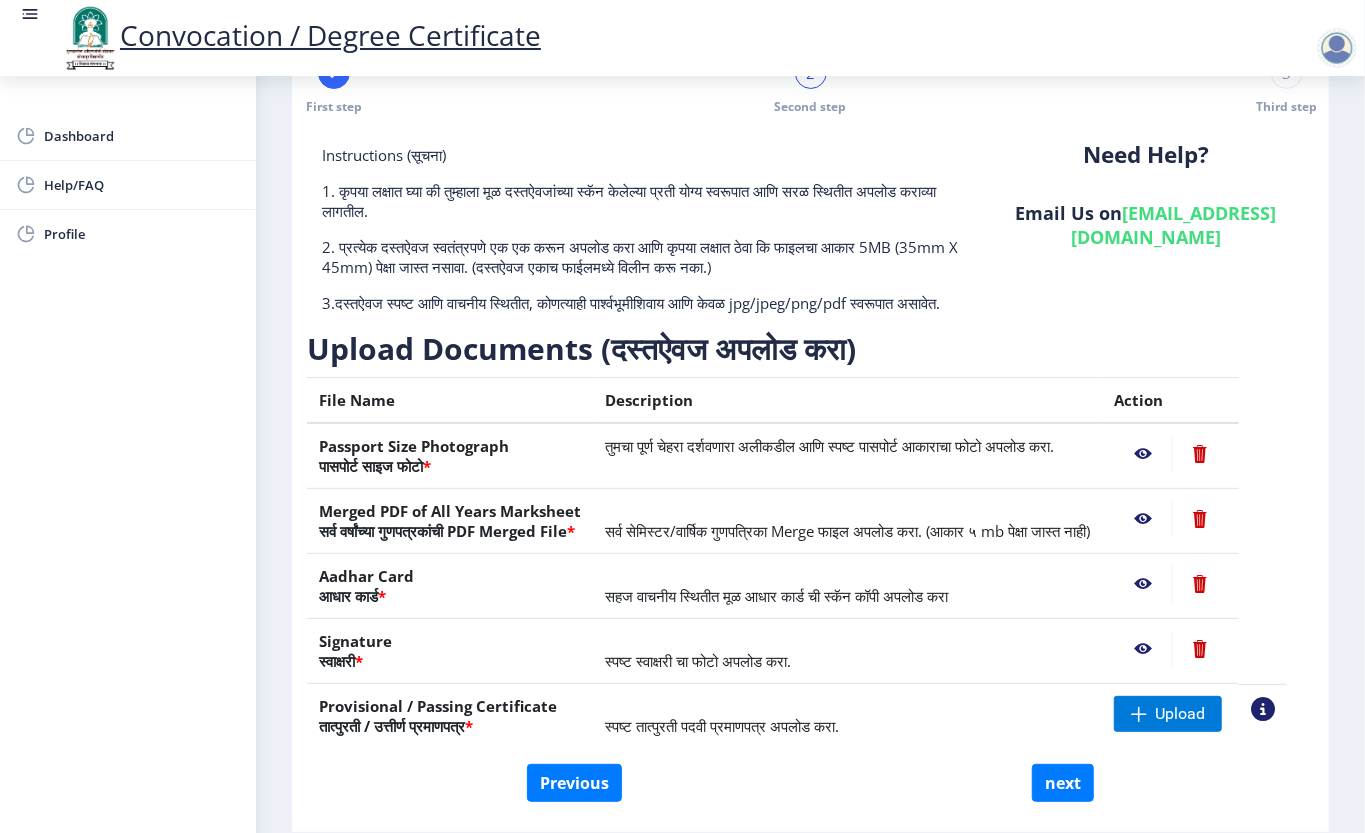 scroll, scrollTop: 45, scrollLeft: 0, axis: vertical 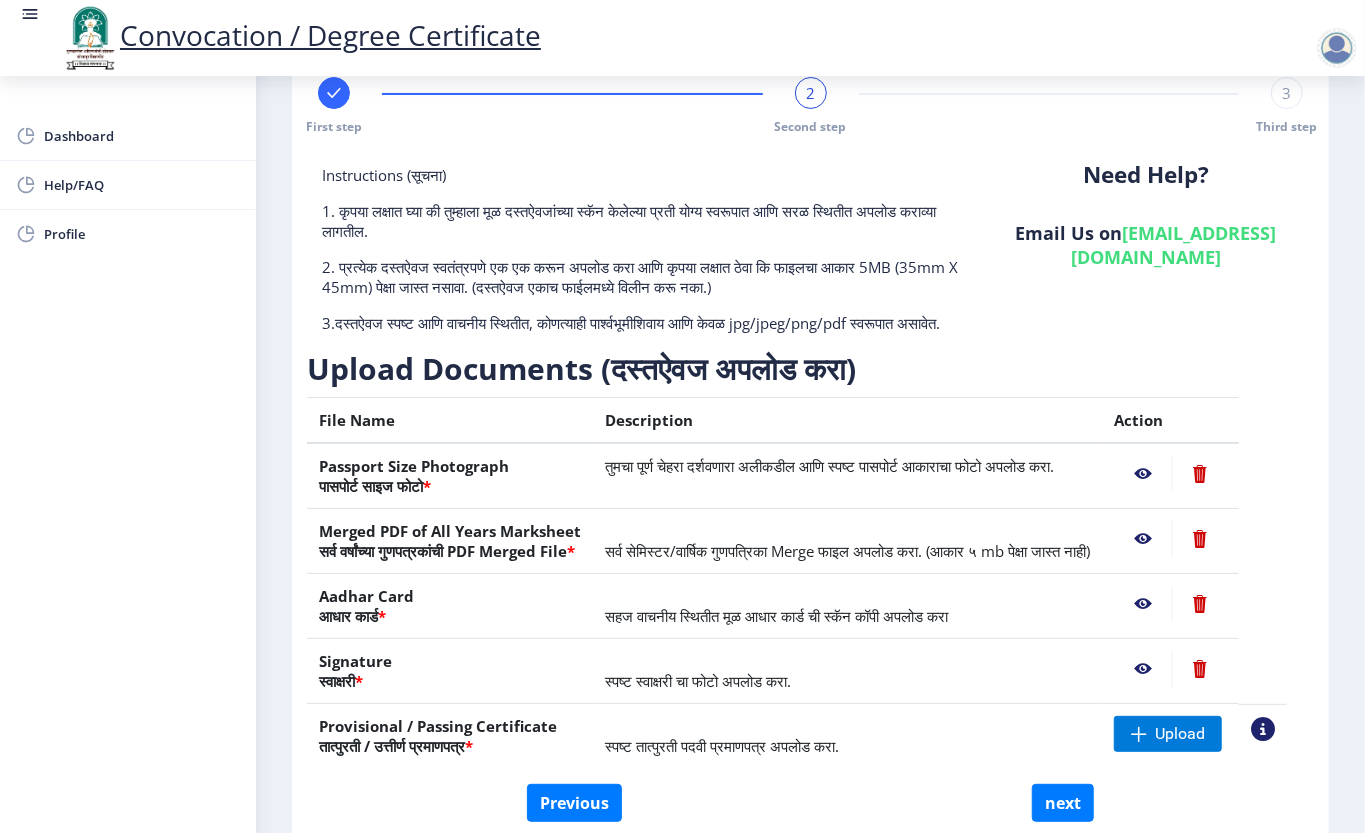 click on "First step" 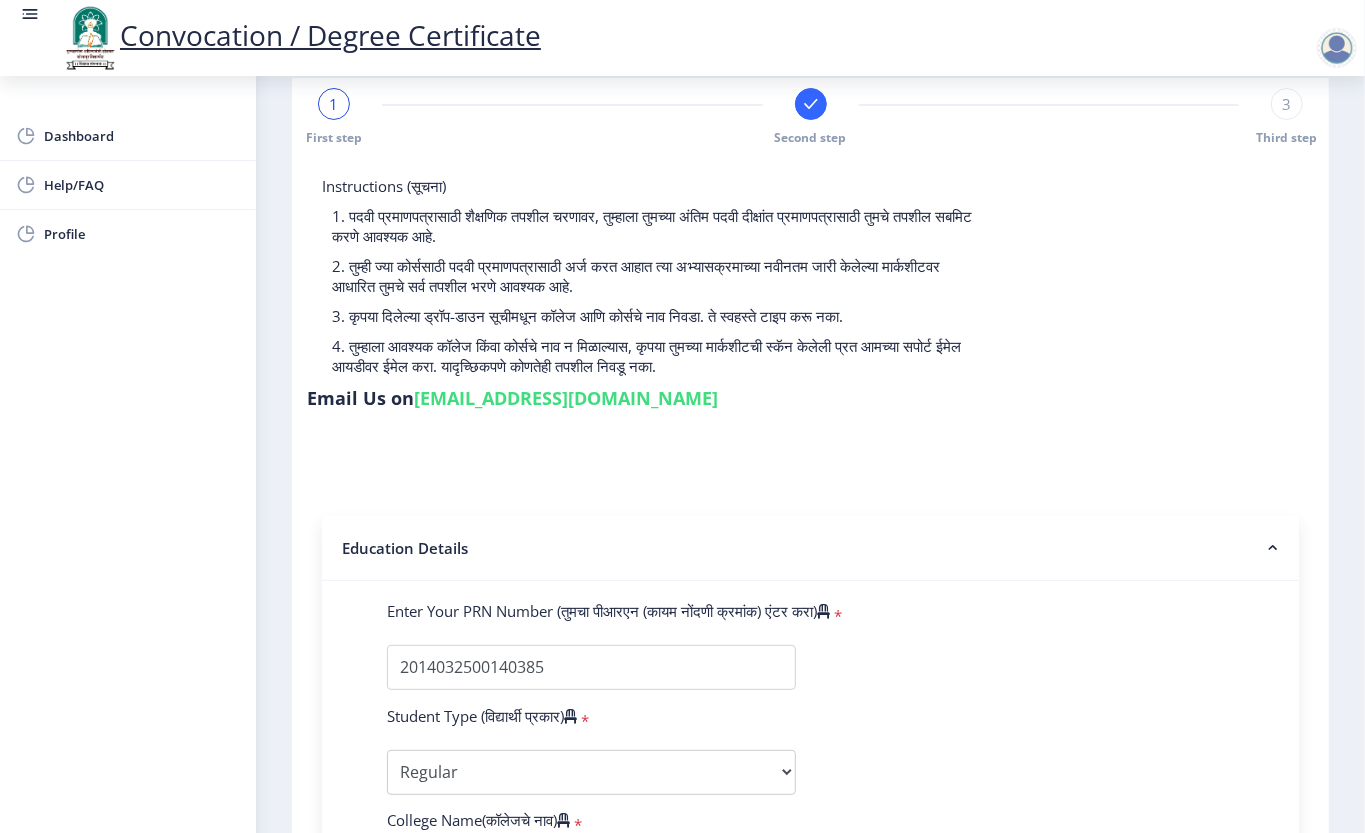 scroll, scrollTop: 0, scrollLeft: 0, axis: both 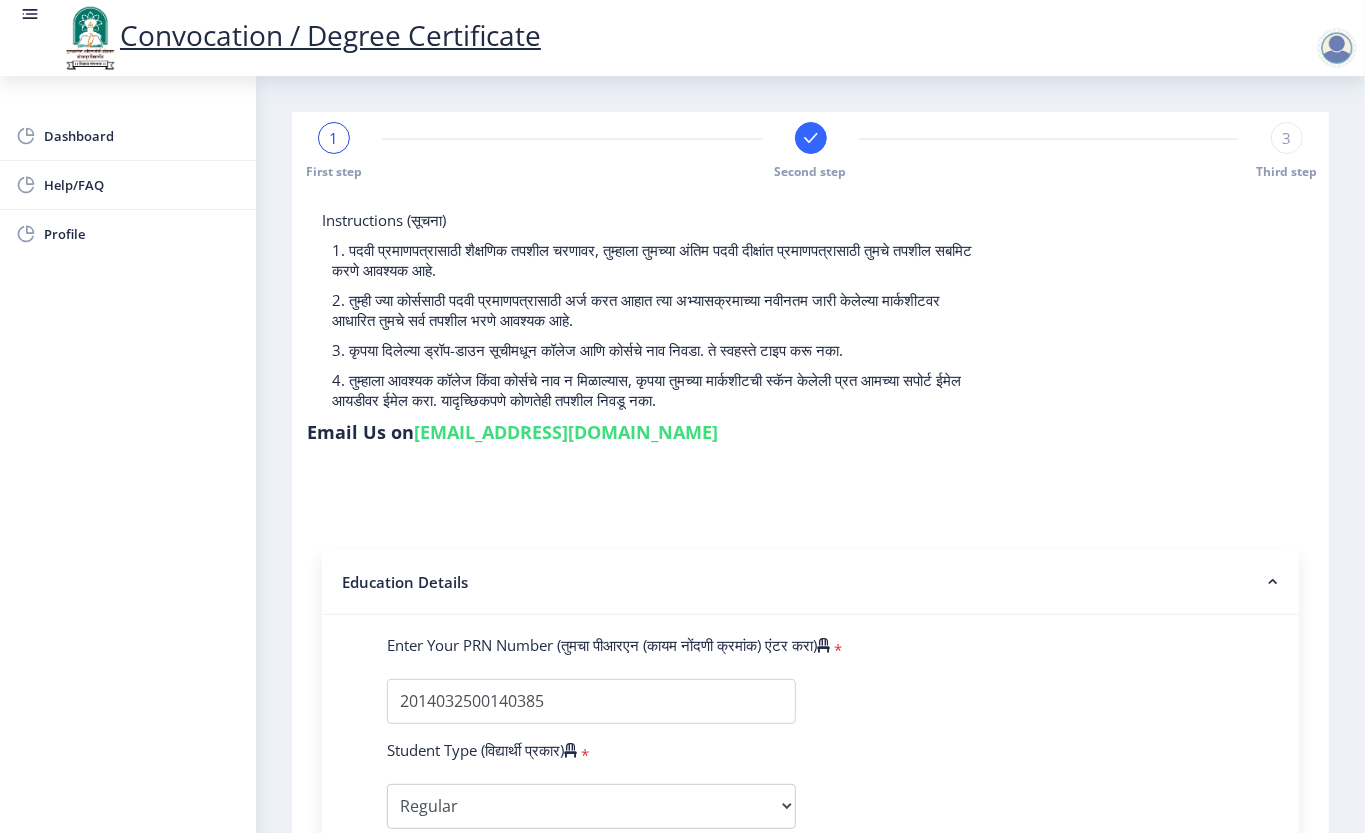 click 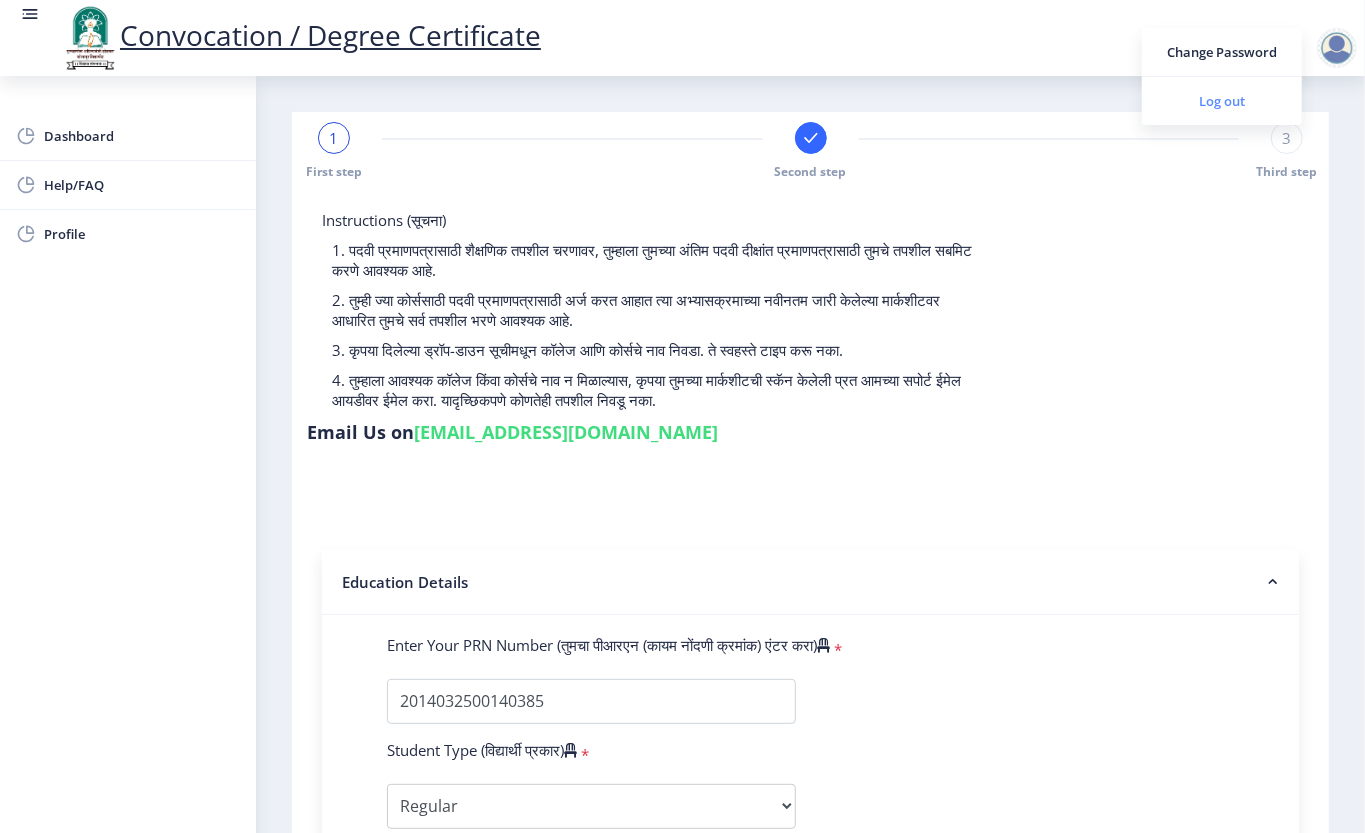 click on "Log out" at bounding box center [1222, 101] 